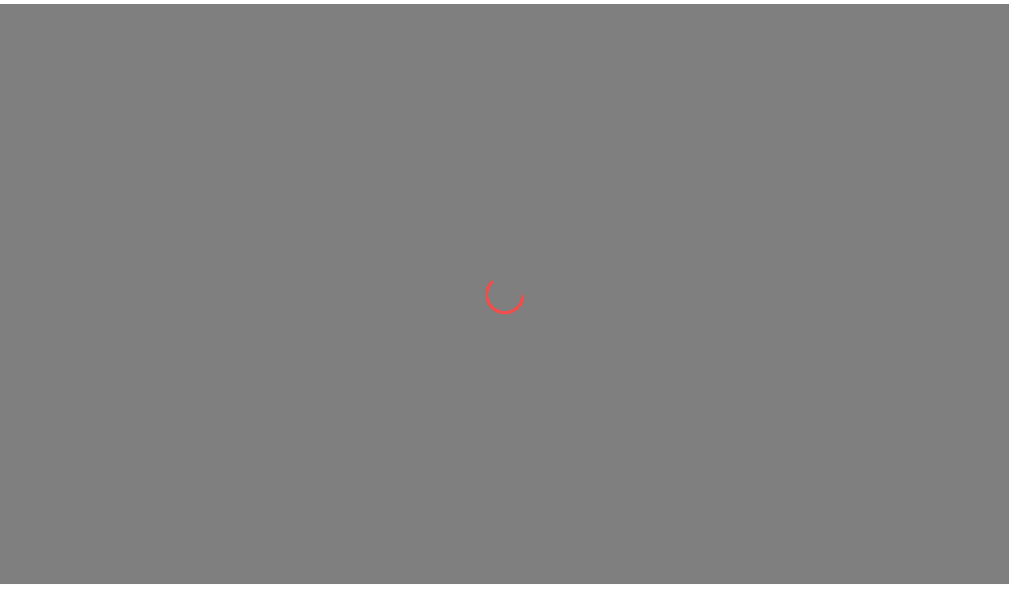 scroll, scrollTop: 0, scrollLeft: 0, axis: both 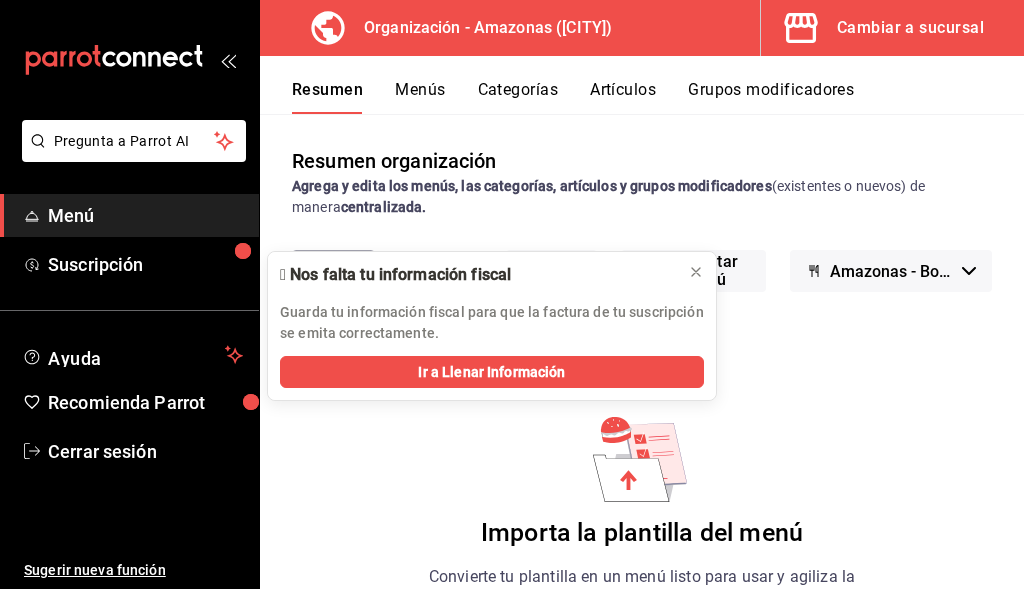 click on "Menú" at bounding box center [145, 215] 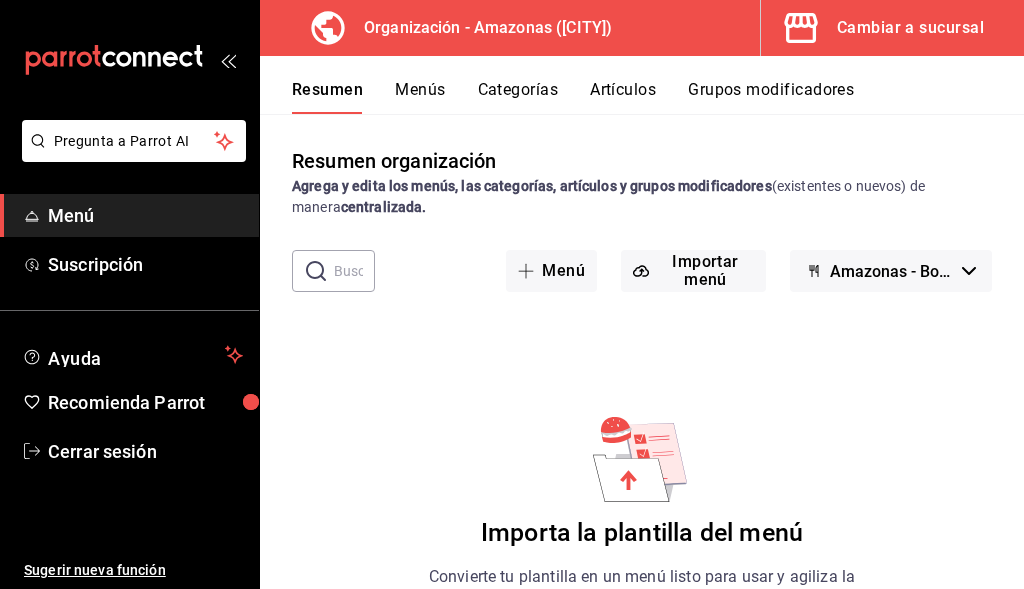 click on "Menú" at bounding box center [145, 215] 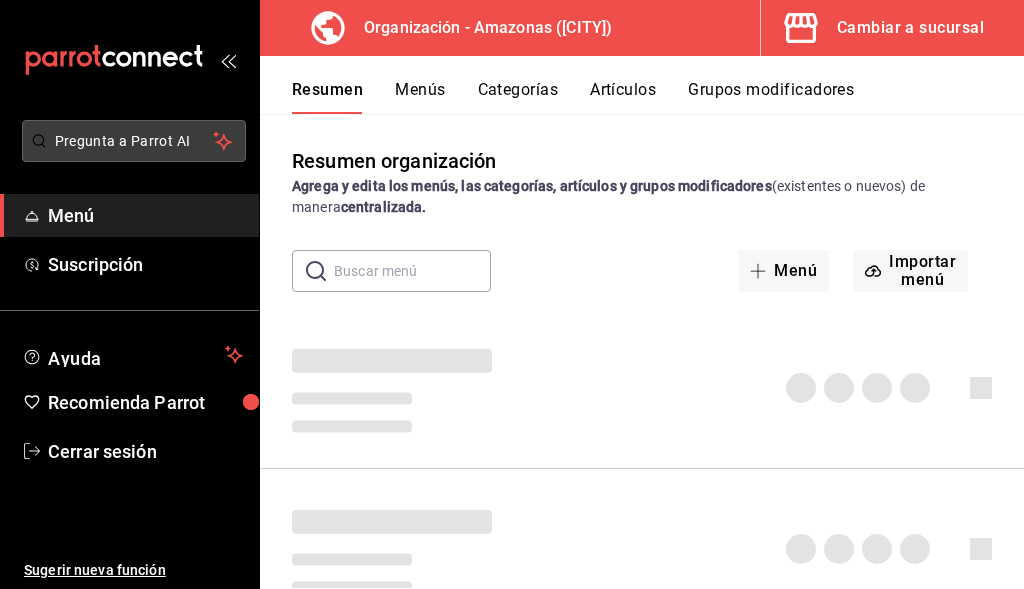 click on "Pregunta a Parrot AI" at bounding box center (134, 141) 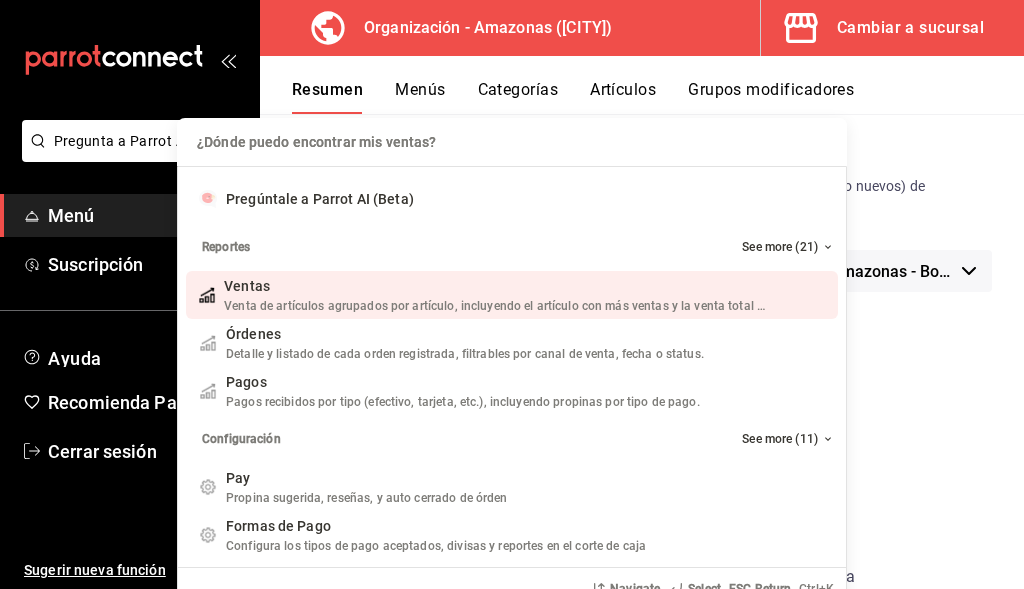click on "¿Dónde puedo encontrar mis ventas? ¿Dónde puedo encontrar mis ventas? Pregúntale a Parrot AI (Beta) Reportes See more (21) Ventas Venta de artículos agrupados por artículo, incluyendo el artículo con más ventas y la venta total por periodo. Add shortcut Órdenes Detalle y listado de cada orden registrada, filtrables por canal de venta, fecha o status. Add shortcut Pagos Pagos recibidos por tipo (efectivo, tarjeta, etc.), incluyendo propinas por tipo de pago. Add shortcut Configuración See more (11) Pay Propina sugerida, reseñas, y auto cerrado de órden Add shortcut Formas de Pago Configura los tipos de pago aceptados, divisas y reportes en el corte de caja Add shortcut Descuentos Configura los descuentos aplicables a órdenes o artículos en el restaurante. Add shortcut Personal Roles Administra los roles de permisos disponibles en tu restaurante Add shortcut Usuarios Administra los usuarios, sus accesos y permisos así como notificaciones. Add shortcut Referidos Referidos Add shortcut Navigate K" at bounding box center [512, 294] 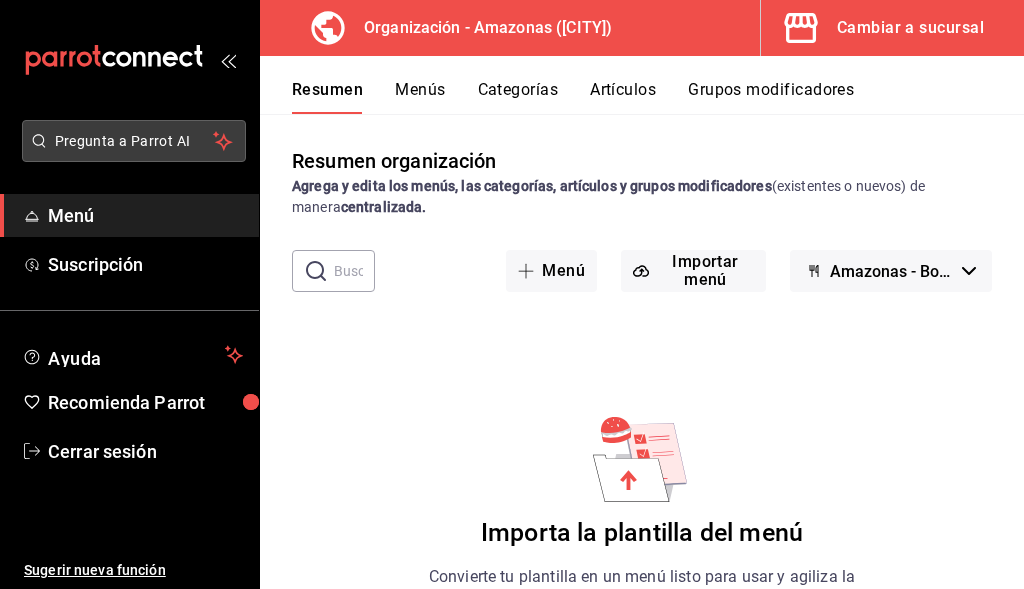 click on "Pregunta a Parrot AI" at bounding box center [134, 141] 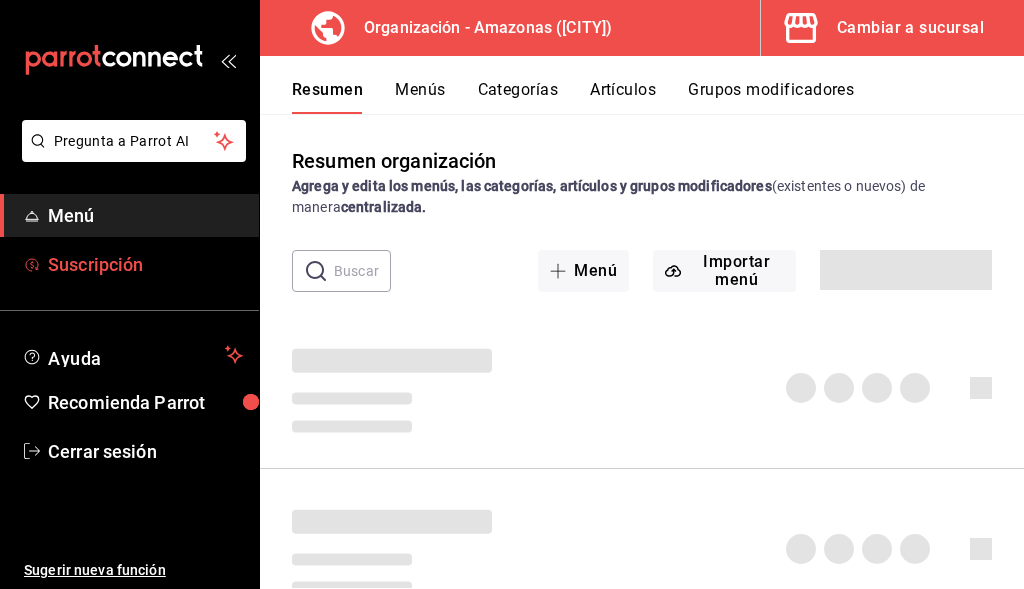 click on "Suscripción" at bounding box center (145, 264) 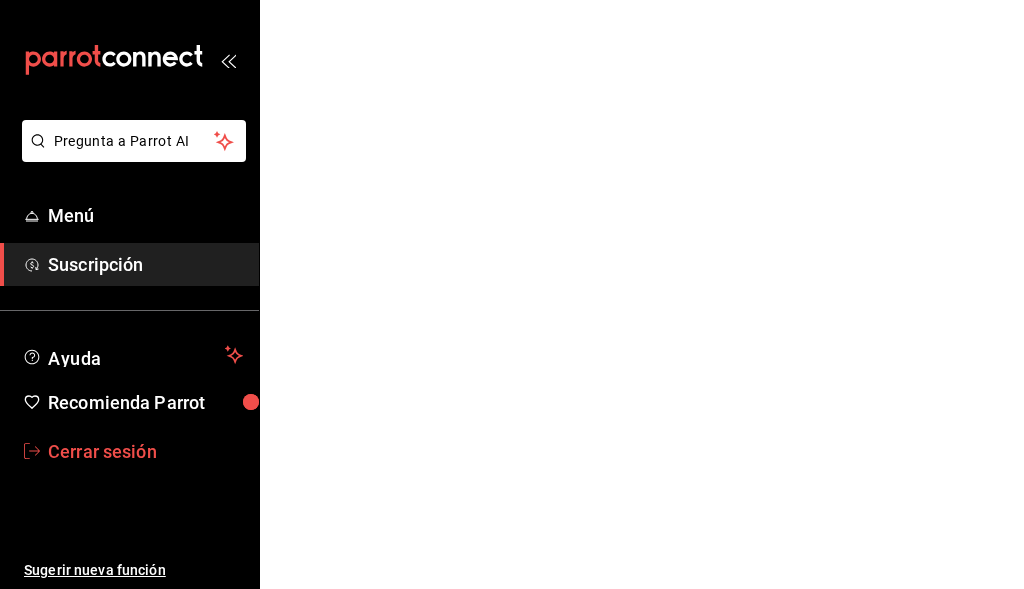click on "Cerrar sesión" at bounding box center (145, 451) 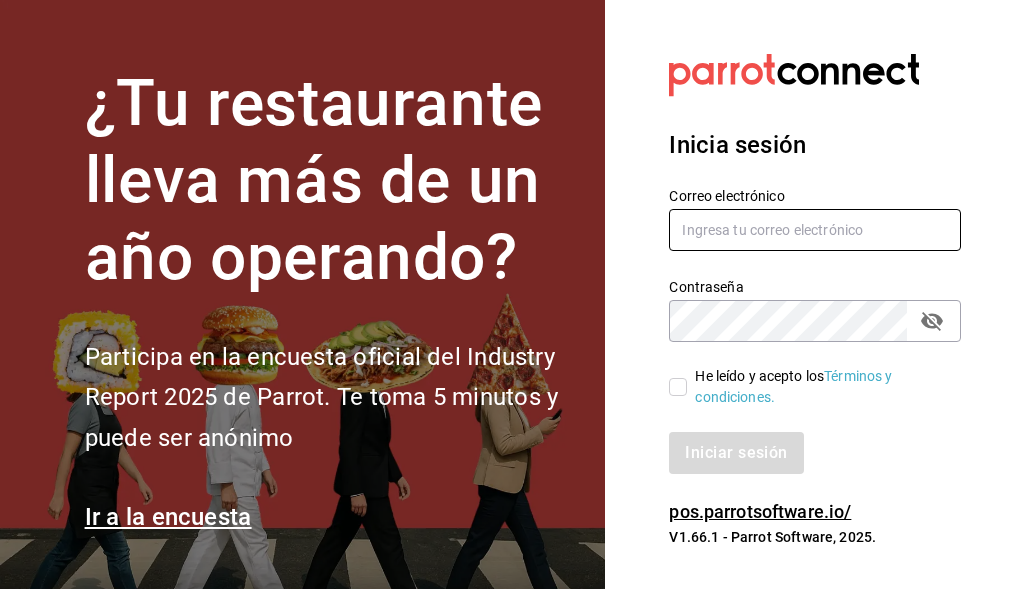type on "[EMAIL]" 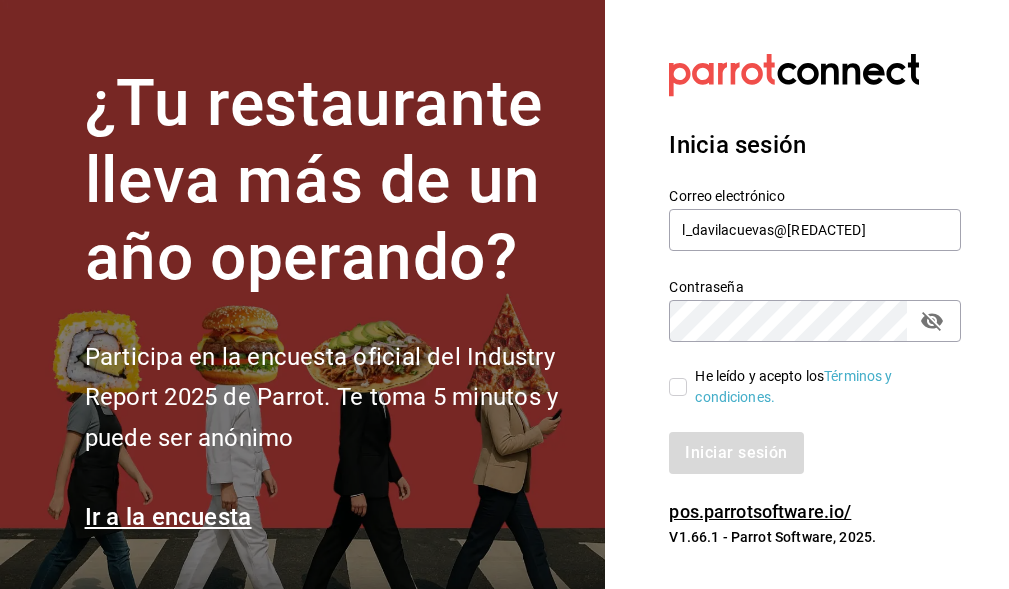 click on "He leído y acepto los  Términos y condiciones." at bounding box center [678, 387] 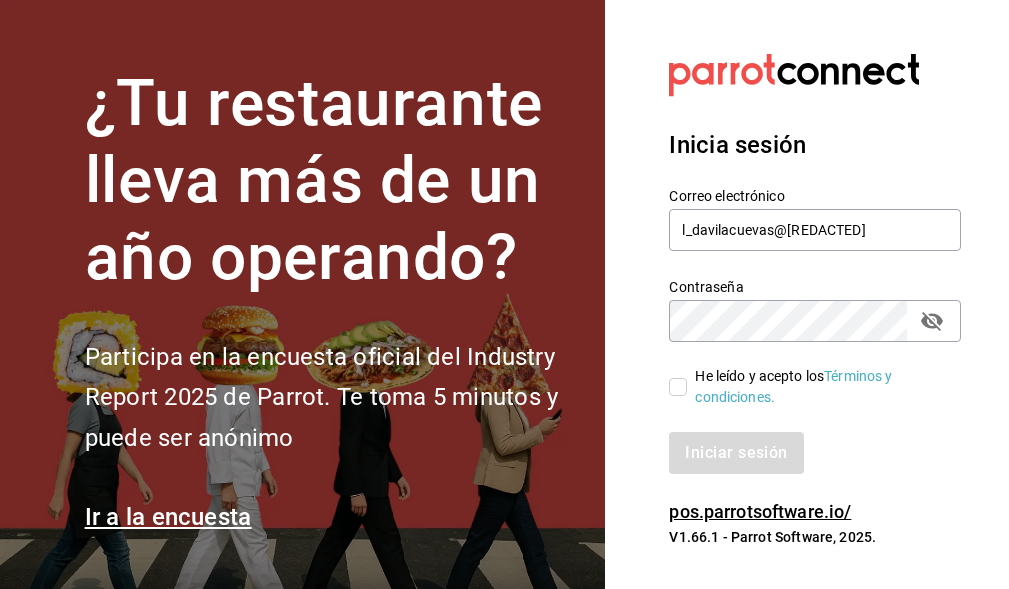 checkbox on "true" 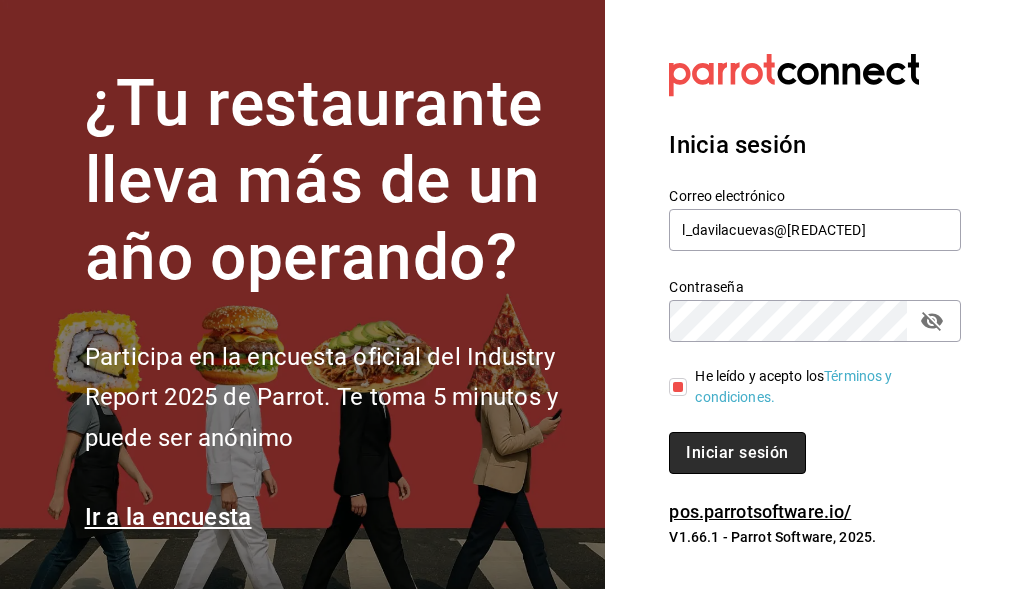 click on "Iniciar sesión" at bounding box center (737, 453) 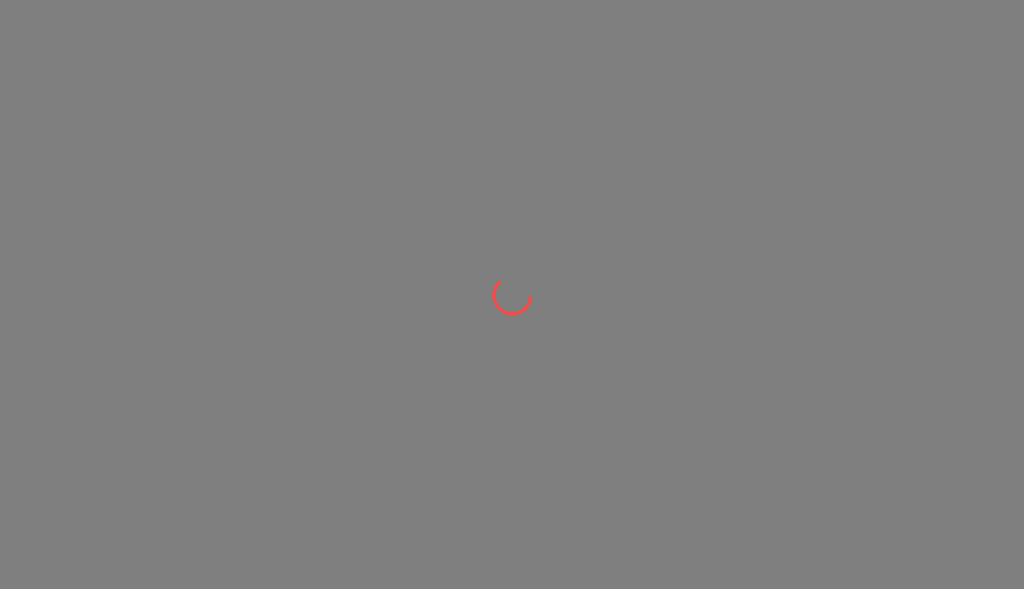 scroll, scrollTop: 0, scrollLeft: 0, axis: both 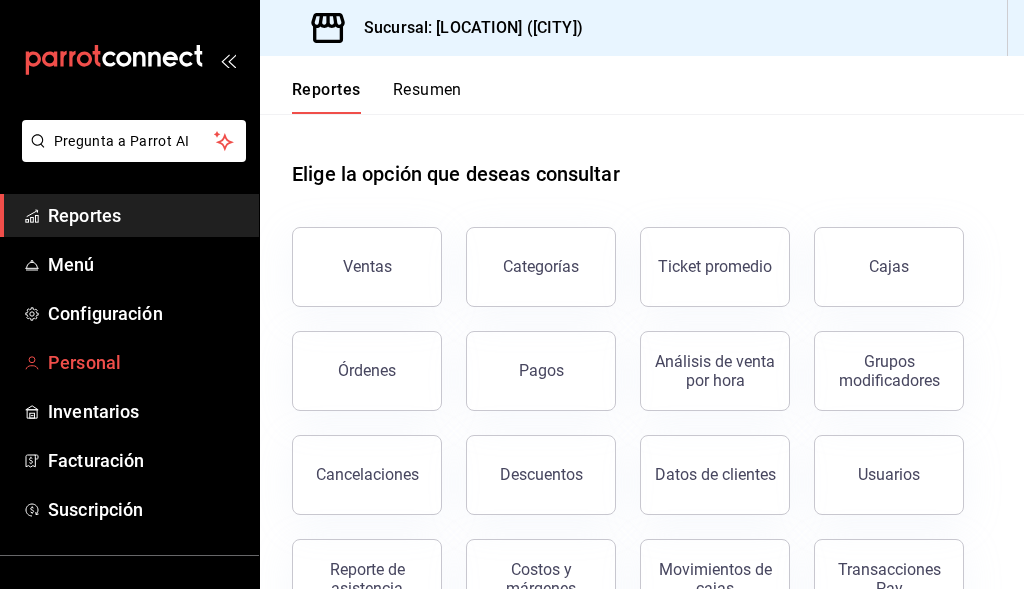 click on "Personal" at bounding box center (145, 362) 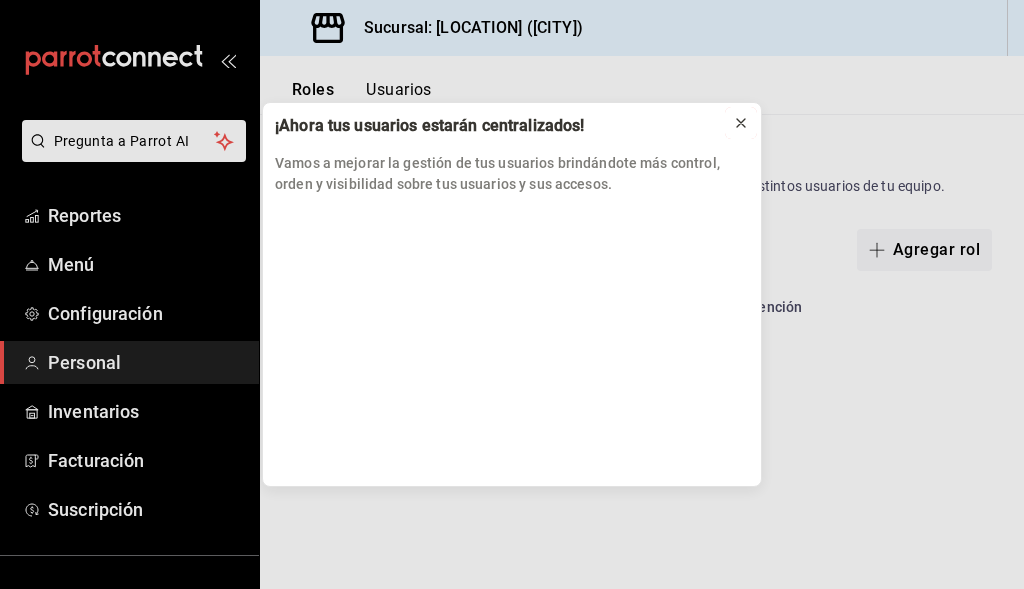 click 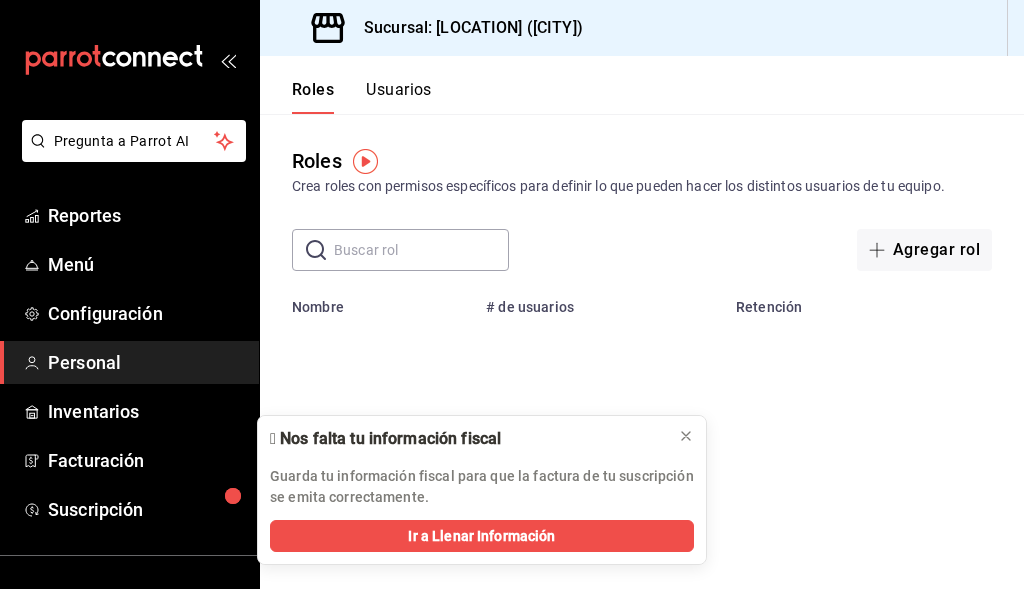 click on "Usuarios" at bounding box center (399, 97) 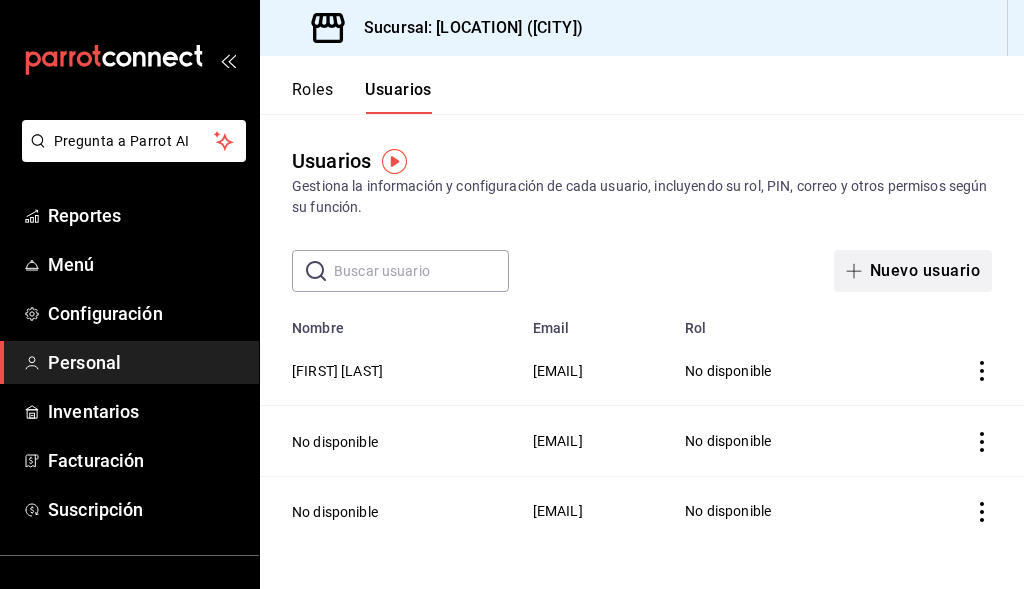 click on "Nuevo usuario" at bounding box center [913, 271] 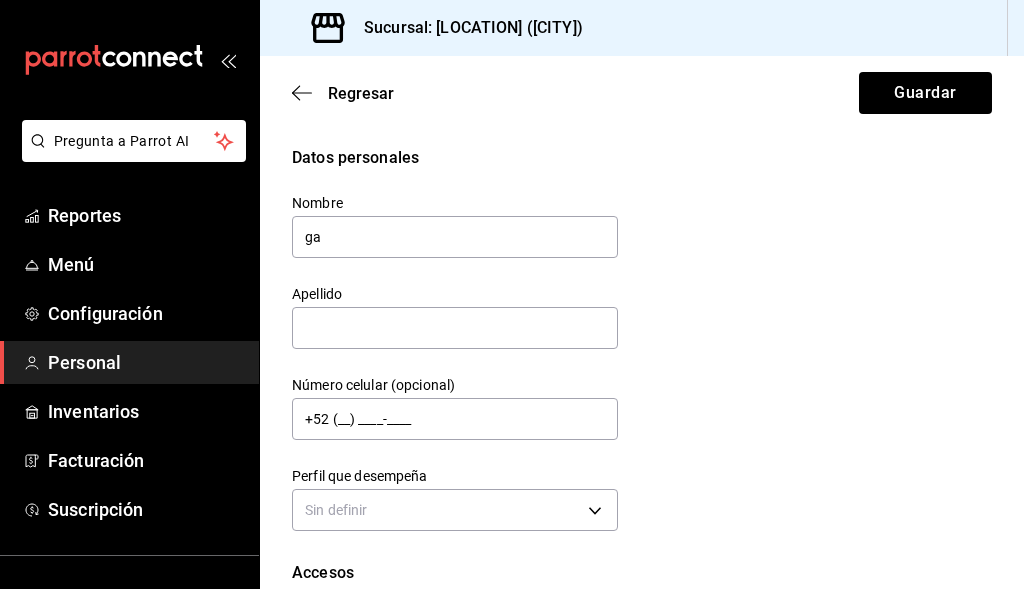 type on "g" 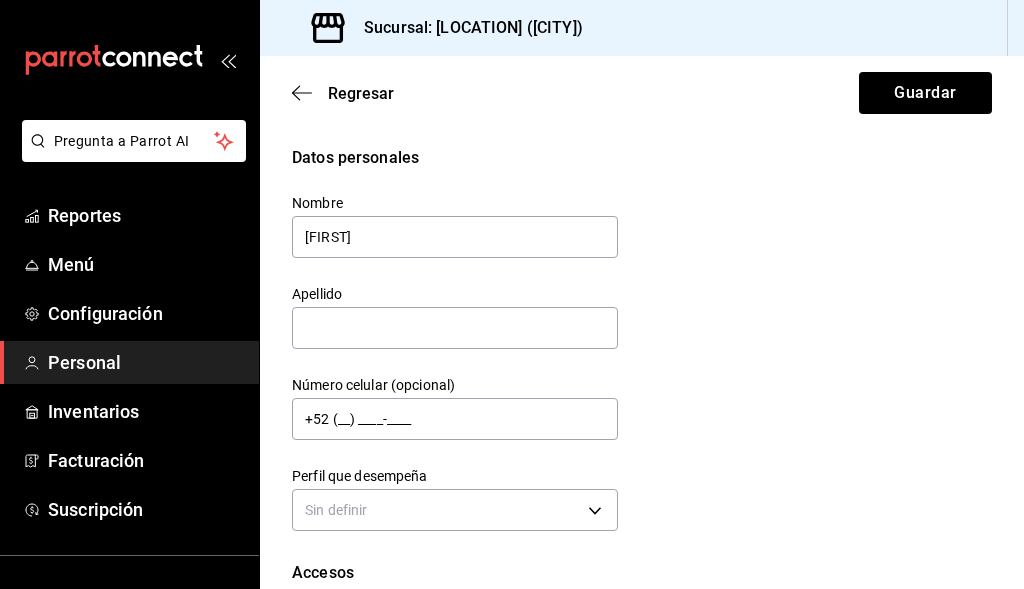type on "Gael" 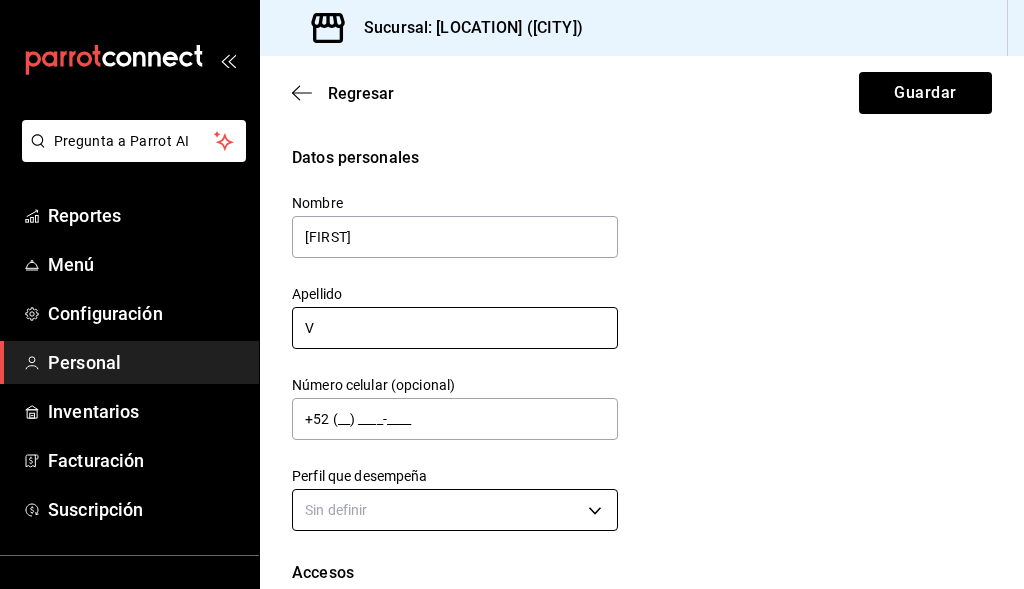 type on "V" 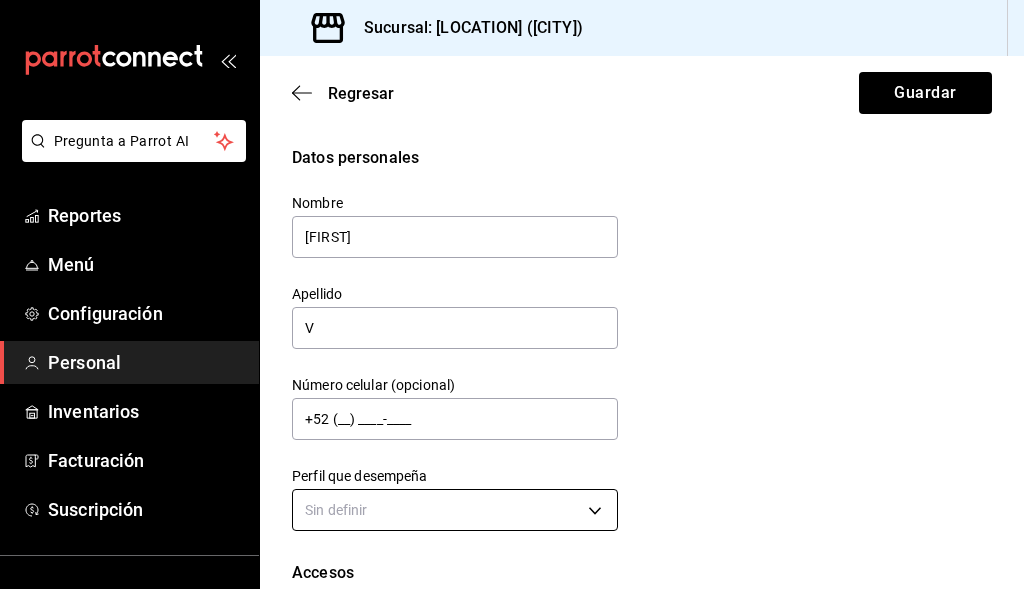 click on "Pregunta a Parrot AI Reportes   Menú   Configuración   Personal   Inventarios   Facturación   Suscripción   Ayuda Recomienda Parrot   Cerrar sesión   Sugerir nueva función   Sucursal: Amazonas (Escobedo) Regresar Guardar Datos personales Nombre Gael Apellido V Número celular (opcional) +52 (__) ____-____ Perfil que desempeña Sin definir Accesos Selecciona a que plataformas tendrá acceso este usuario. Administrador Web Posibilidad de iniciar sesión en la oficina administrativa de un restaurante.  Acceso al Punto de venta Posibilidad de autenticarse en el POS mediante PIN.  Iniciar sesión en terminal (correo electrónico o QR) Los usuarios podrán iniciar sesión y aceptar términos y condiciones en la terminal. Acceso uso de terminal Los usuarios podrán acceder y utilizar la terminal para visualizar y procesar pagos de sus órdenes. Correo electrónico Se volverá obligatorio al tener ciertos accesos activados. Contraseña Contraseña Repetir contraseña Repetir contraseña PIN Validar PIN ​" at bounding box center [512, 294] 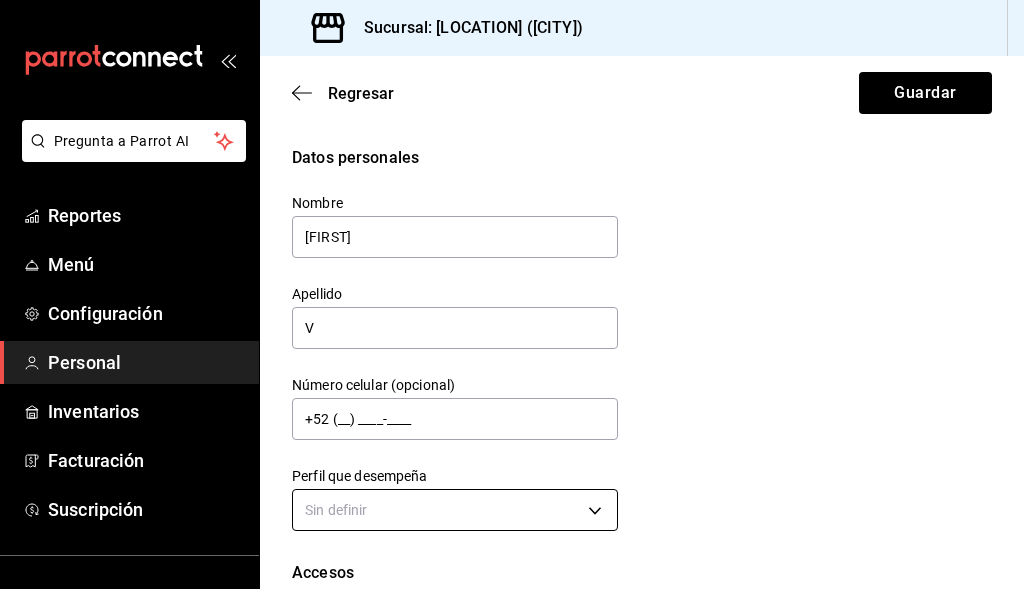 scroll, scrollTop: 469, scrollLeft: 0, axis: vertical 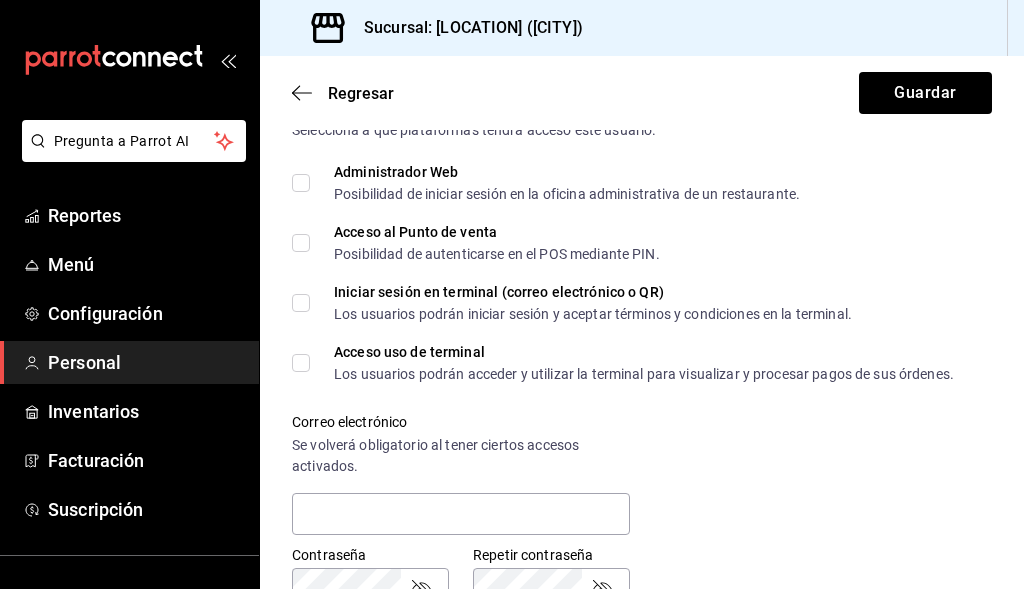 click on "Datos personales Nombre Gael Apellido V Número celular (opcional) +52 (__) ____-____ Perfil que desempeña Sin definir Accesos Selecciona a que plataformas tendrá acceso este usuario. Administrador Web Posibilidad de iniciar sesión en la oficina administrativa de un restaurante.  Acceso al Punto de venta Posibilidad de autenticarse en el POS mediante PIN.  Iniciar sesión en terminal (correo electrónico o QR) Los usuarios podrán iniciar sesión y aceptar términos y condiciones en la terminal. Acceso uso de terminal Los usuarios podrán acceder y utilizar la terminal para visualizar y procesar pagos de sus órdenes. Correo electrónico Se volverá obligatorio al tener ciertos accesos activados. Contraseña Contraseña Repetir contraseña Repetir contraseña PIN Validar PIN ​ Generar PIN automático Notificaciones Selecciona que notificaciones quieres que reciba este usuario. Corte de Caja Permitir recibir notificaciones sobre el cierre de sesión de caja. Plan de Suscripción Roles" at bounding box center [642, 404] 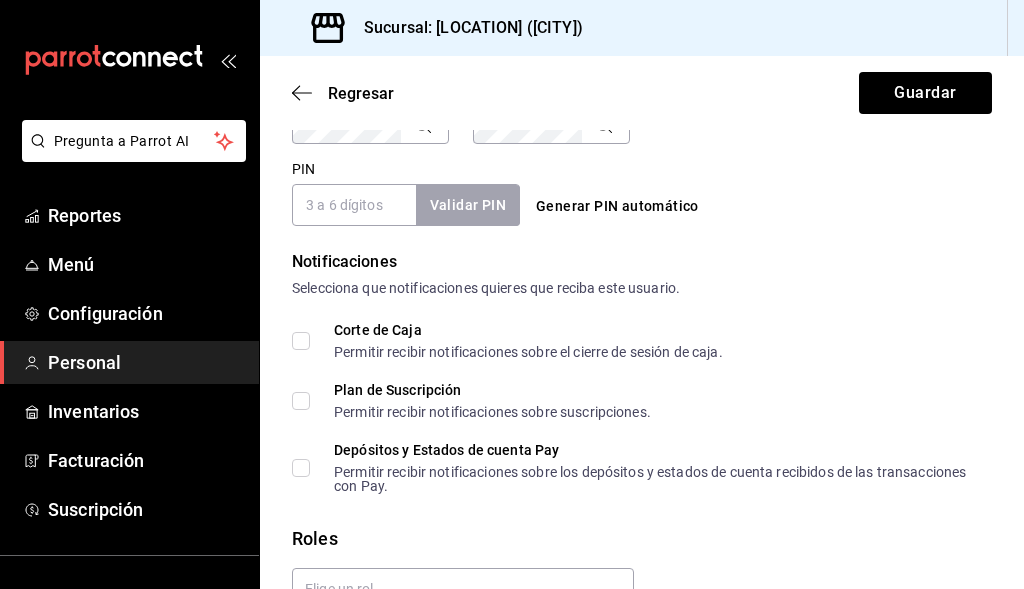 click on "PIN" at bounding box center (354, 205) 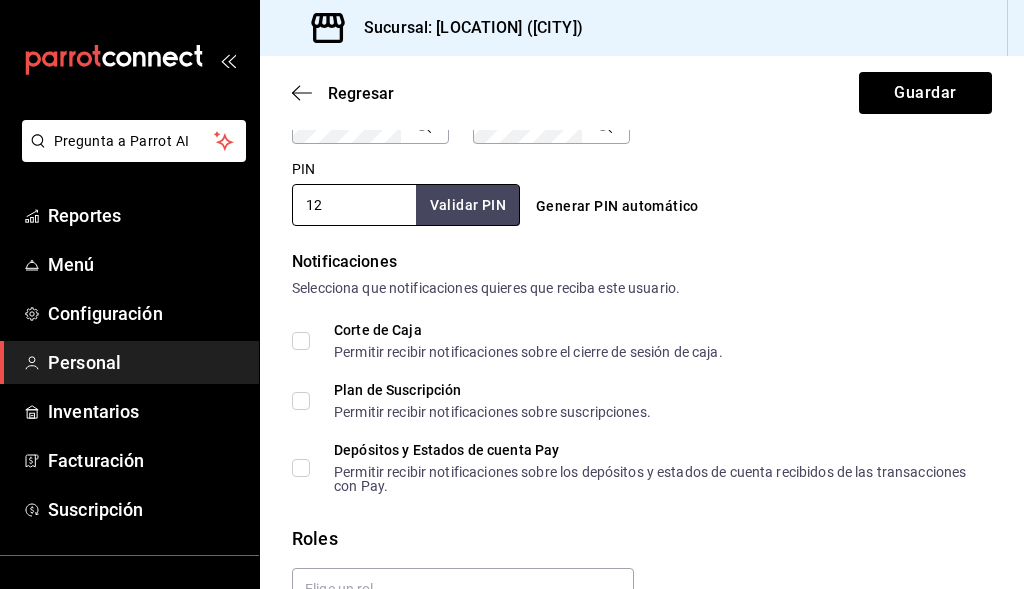 type on "1" 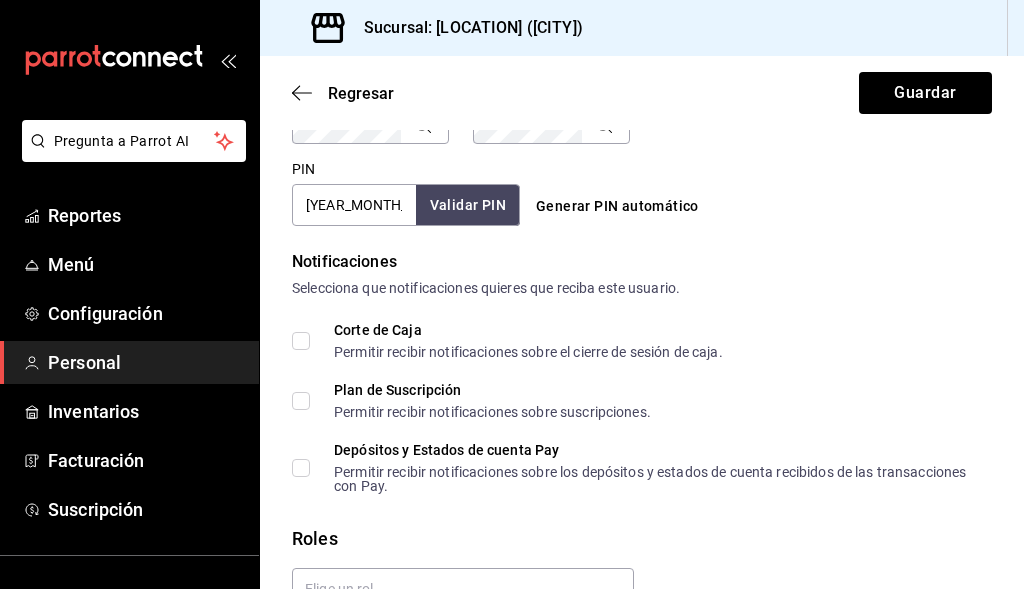 type on "200608" 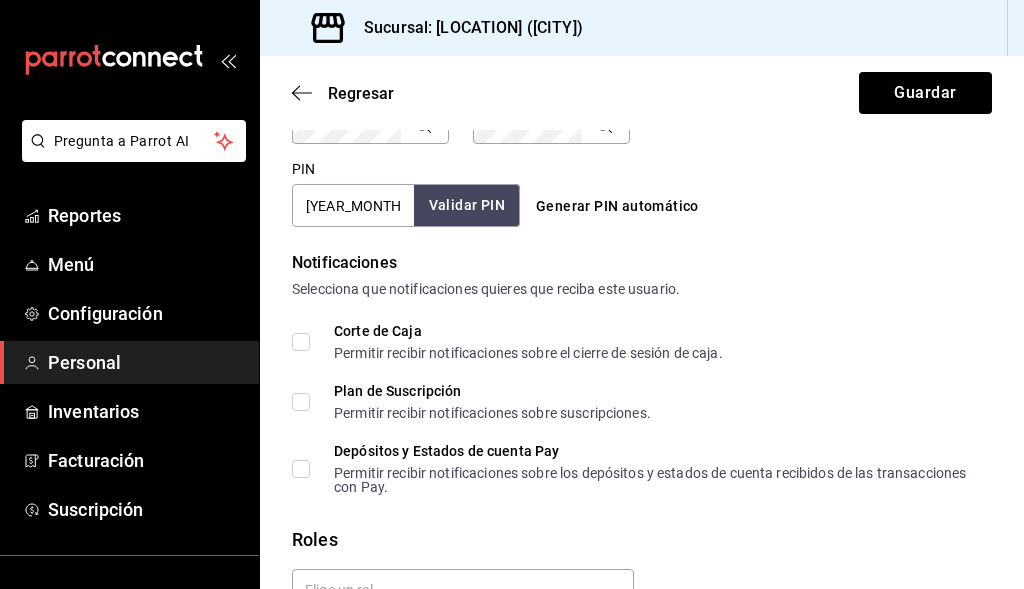 click on "Validar PIN" at bounding box center [467, 205] 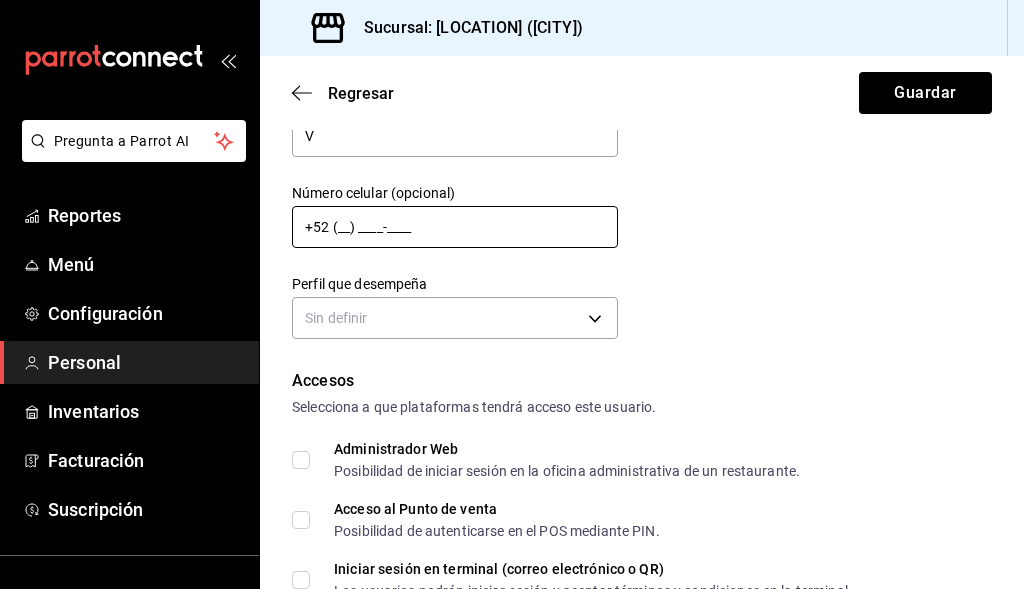 scroll, scrollTop: 144, scrollLeft: 0, axis: vertical 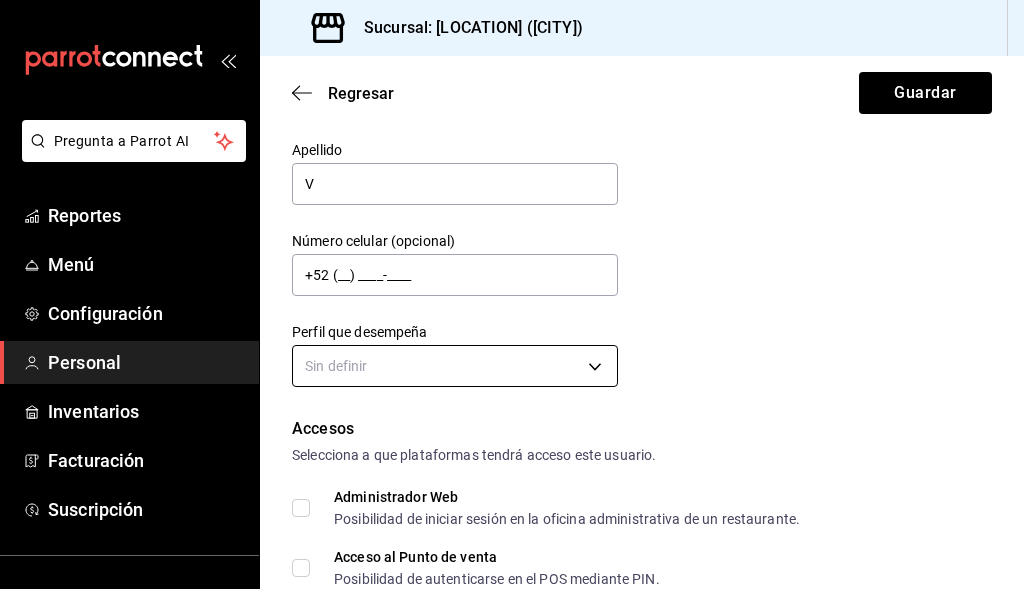 click on "Pregunta a Parrot AI Reportes   Menú   Configuración   Personal   Inventarios   Facturación   Suscripción   Ayuda Recomienda Parrot   Cerrar sesión   Sugerir nueva función   Sucursal: Amazonas (Escobedo) Regresar Guardar Datos personales Nombre Gael Apellido V Número celular (opcional) +52 (__) ____-____ Perfil que desempeña Sin definir Accesos Selecciona a que plataformas tendrá acceso este usuario. Administrador Web Posibilidad de iniciar sesión en la oficina administrativa de un restaurante.  Acceso al Punto de venta Posibilidad de autenticarse en el POS mediante PIN.  Iniciar sesión en terminal (correo electrónico o QR) Los usuarios podrán iniciar sesión y aceptar términos y condiciones en la terminal. Acceso uso de terminal Los usuarios podrán acceder y utilizar la terminal para visualizar y procesar pagos de sus órdenes. Correo electrónico Se volverá obligatorio al tener ciertos accesos activados. Contraseña Contraseña Repetir contraseña Repetir contraseña PIN 200608 Validar PIN" at bounding box center (512, 294) 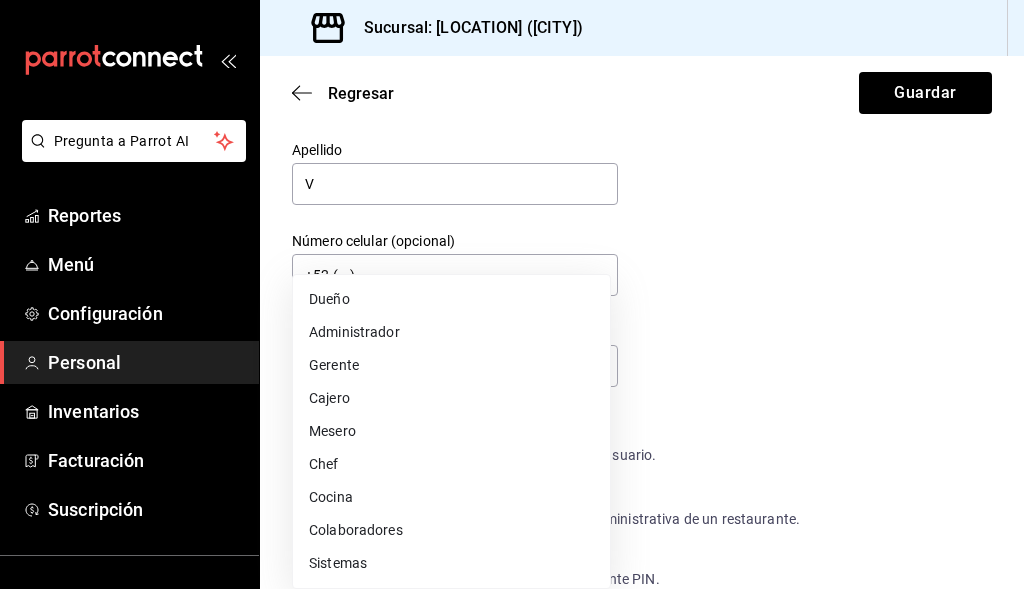 click on "Cocina" at bounding box center (451, 497) 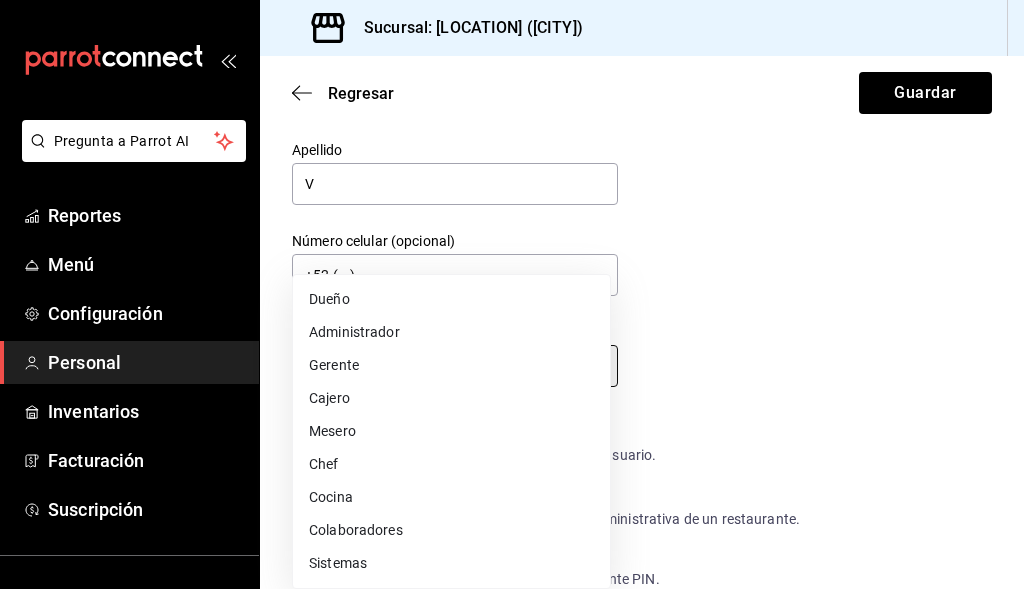 type on "KITCHEN" 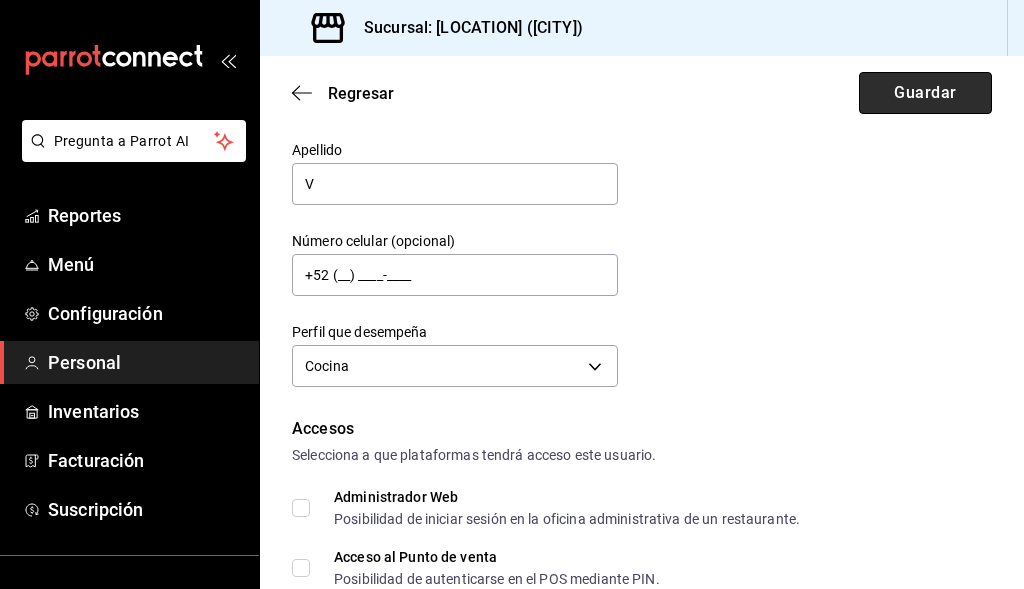 click on "Guardar" at bounding box center [925, 93] 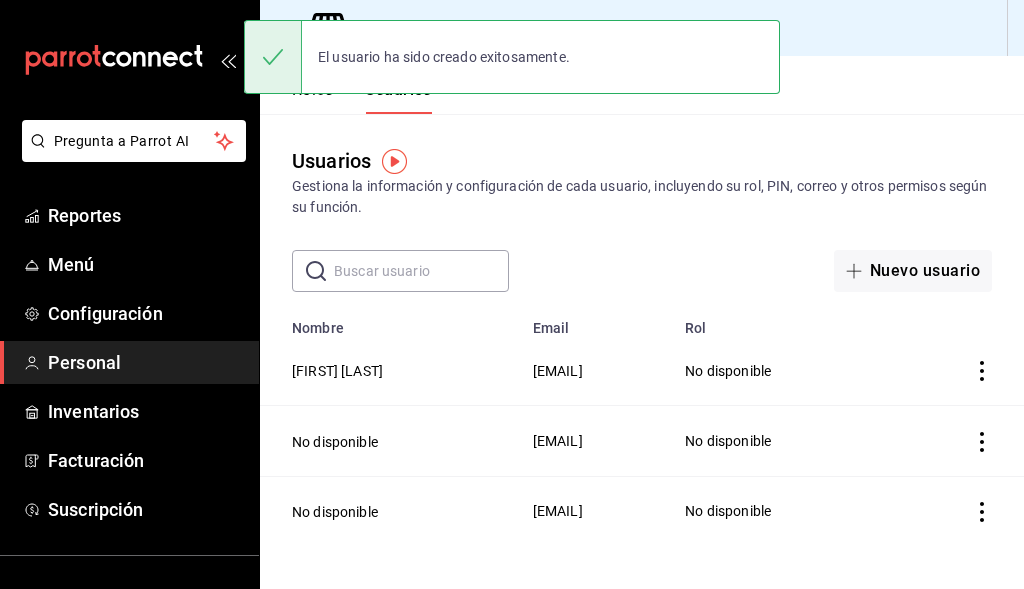 scroll, scrollTop: 0, scrollLeft: 0, axis: both 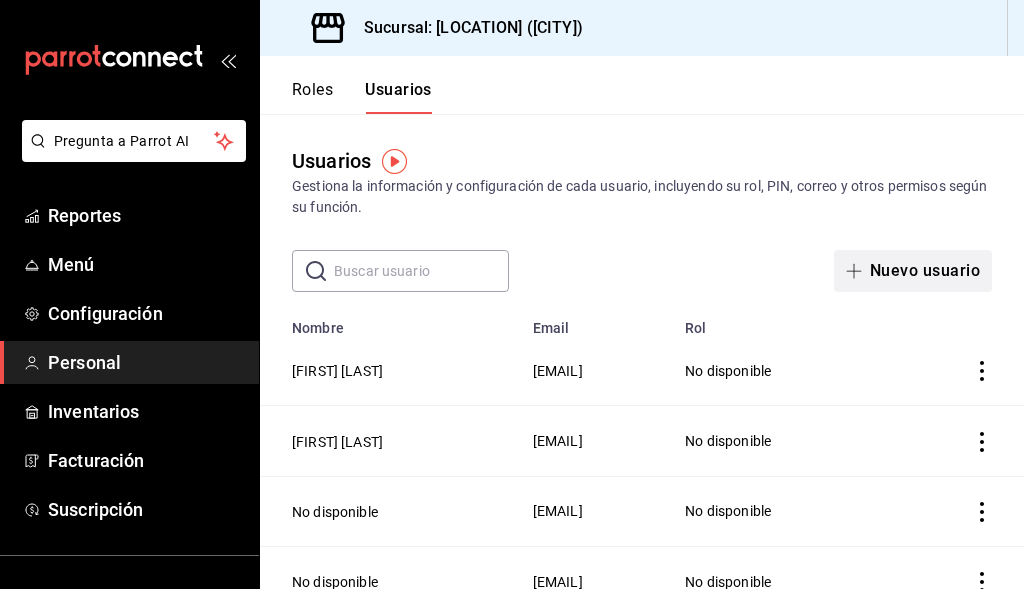 click on "Nuevo usuario" at bounding box center (913, 271) 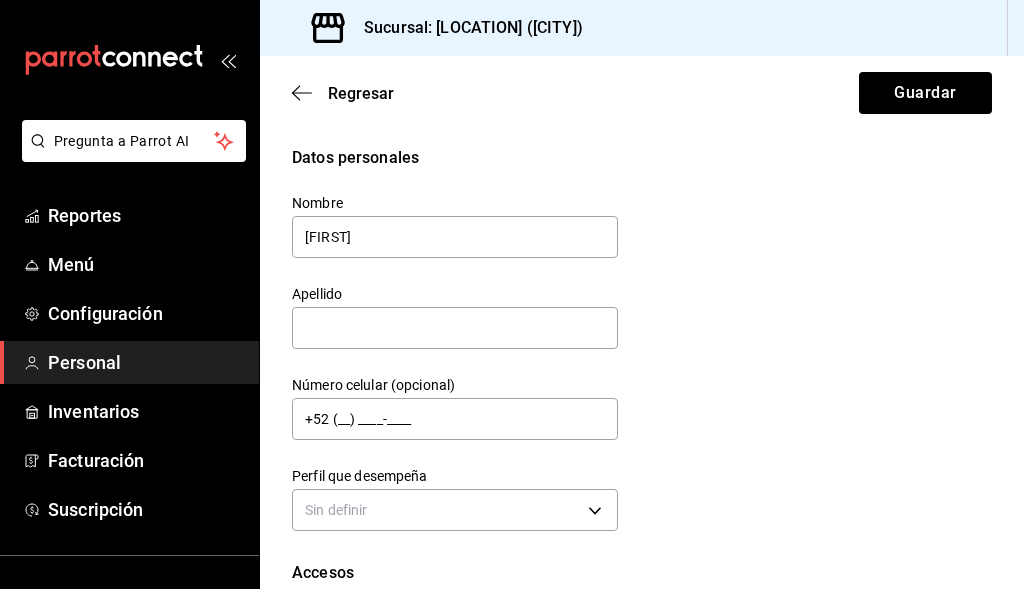 type on "Angel" 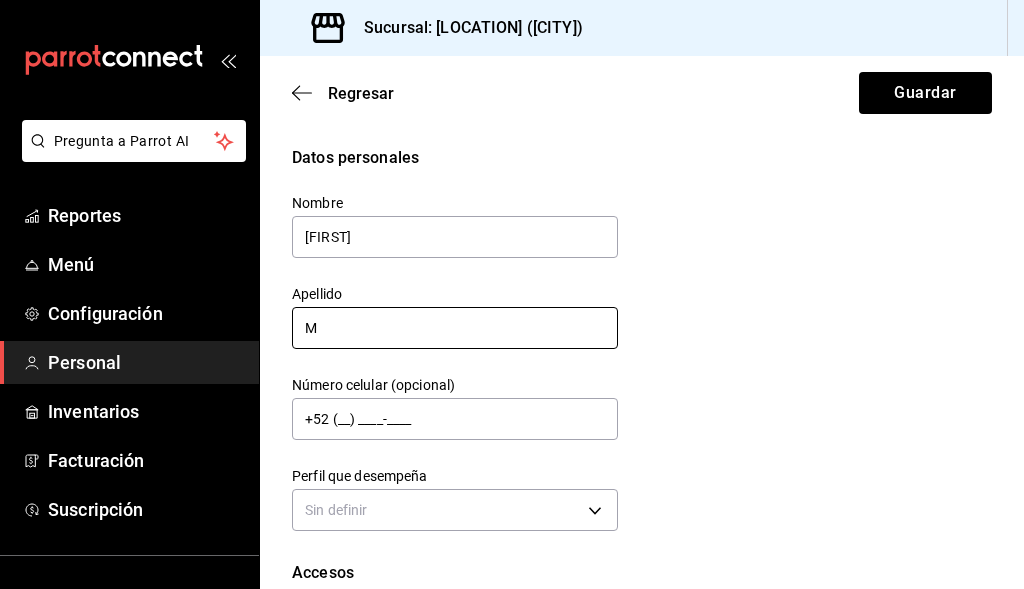type on "M" 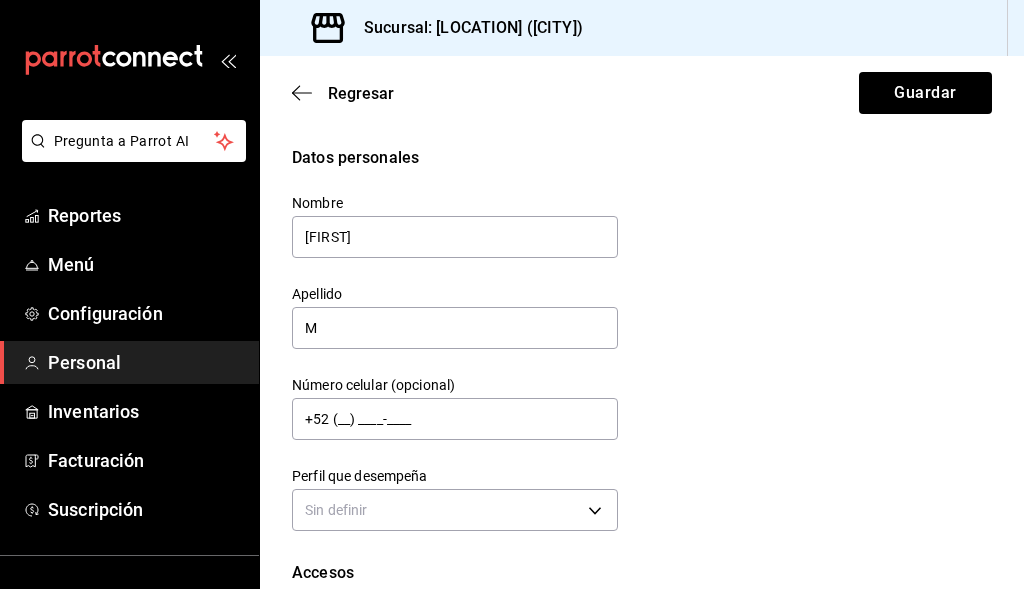 click on "Datos personales Nombre Angel Apellido M Número celular (opcional) +52 (__) ____-____ Perfil que desempeña Sin definir" at bounding box center (642, 341) 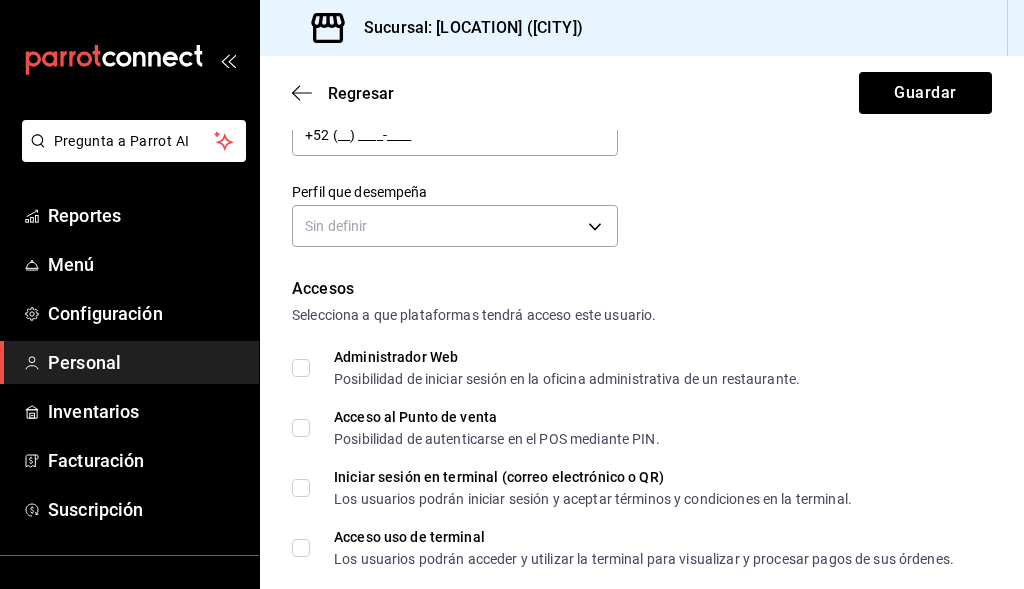 scroll, scrollTop: 300, scrollLeft: 0, axis: vertical 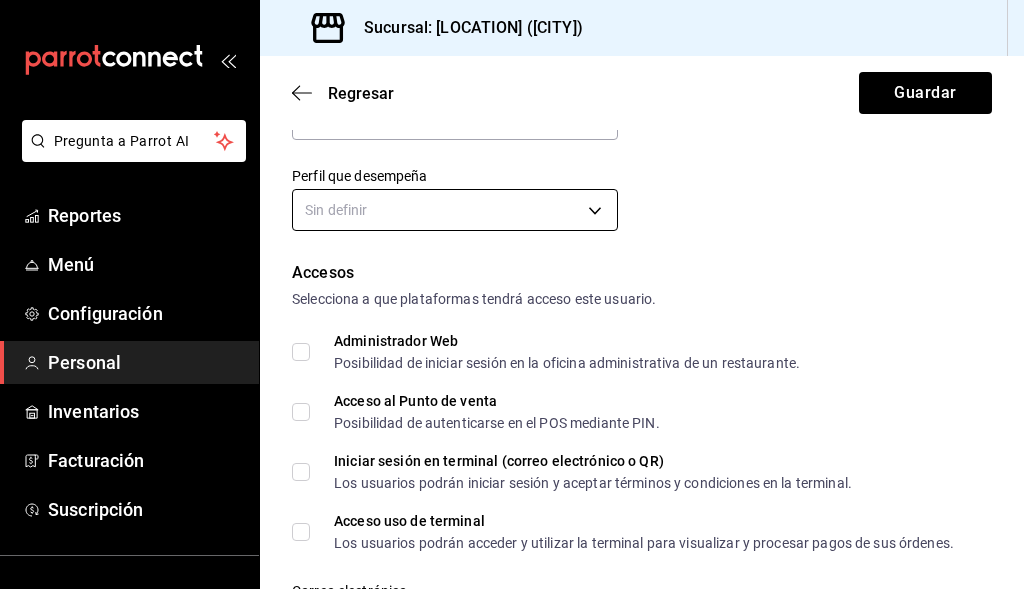 click on "Pregunta a Parrot AI Reportes   Menú   Configuración   Personal   Inventarios   Facturación   Suscripción   Ayuda Recomienda Parrot   Cerrar sesión   Sugerir nueva función   Sucursal: Amazonas (Escobedo) Regresar Guardar Datos personales Nombre Angel Apellido M Número celular (opcional) +52 (__) ____-____ Perfil que desempeña Sin definir Accesos Selecciona a que plataformas tendrá acceso este usuario. Administrador Web Posibilidad de iniciar sesión en la oficina administrativa de un restaurante.  Acceso al Punto de venta Posibilidad de autenticarse en el POS mediante PIN.  Iniciar sesión en terminal (correo electrónico o QR) Los usuarios podrán iniciar sesión y aceptar términos y condiciones en la terminal. Acceso uso de terminal Los usuarios podrán acceder y utilizar la terminal para visualizar y procesar pagos de sus órdenes. Correo electrónico Se volverá obligatorio al tener ciertos accesos activados. Contraseña Contraseña Repetir contraseña Repetir contraseña PIN Validar PIN ​" at bounding box center [512, 294] 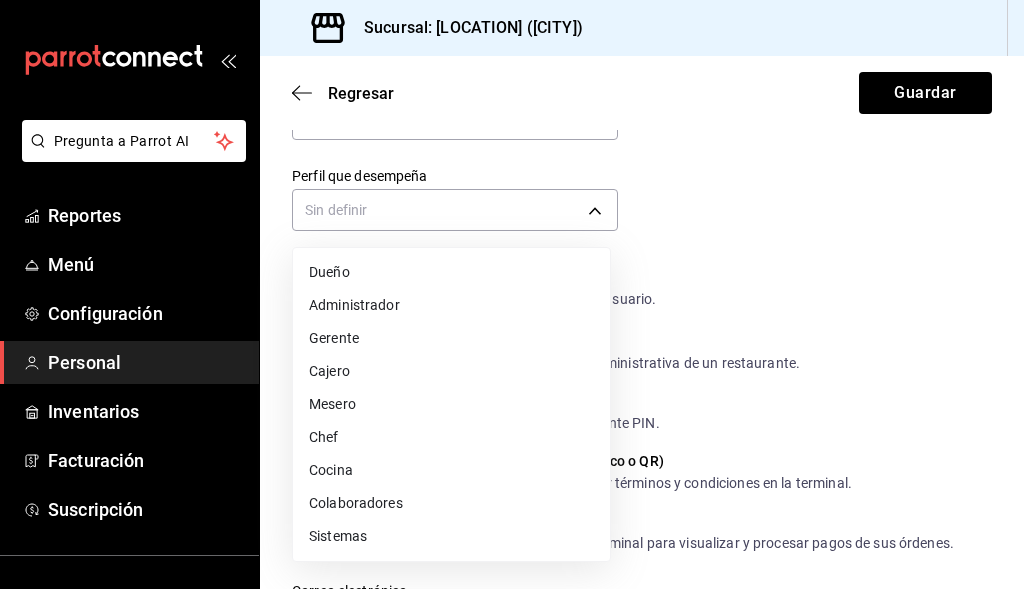 click on "Mesero" at bounding box center [451, 404] 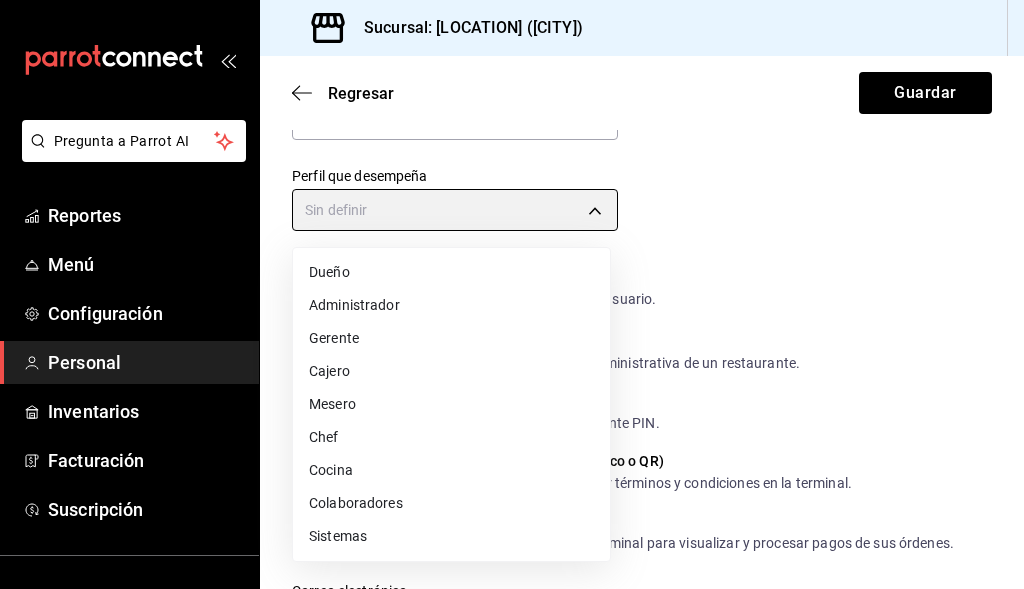 type on "WAITER" 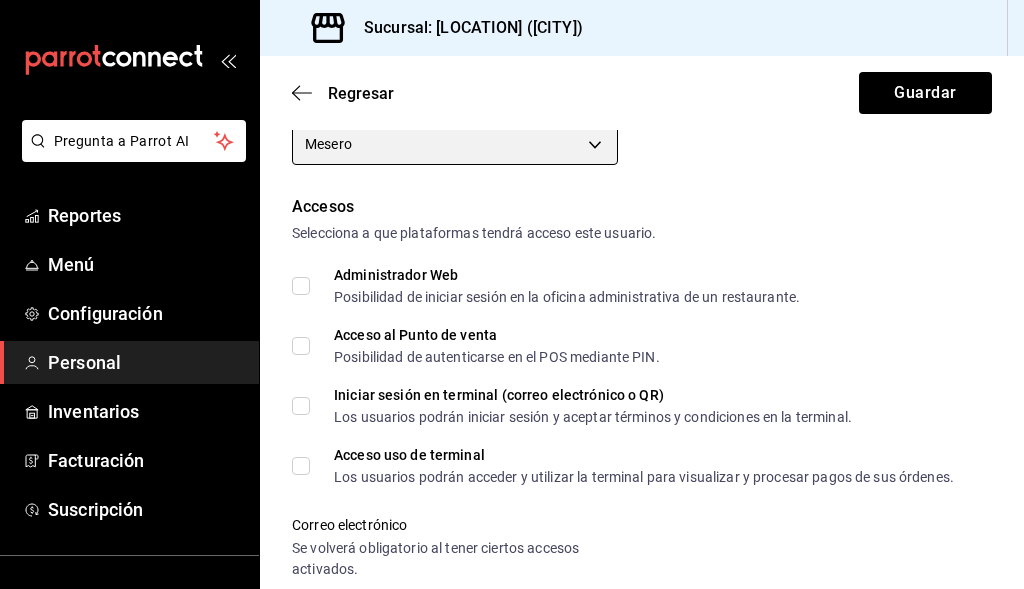 scroll, scrollTop: 400, scrollLeft: 0, axis: vertical 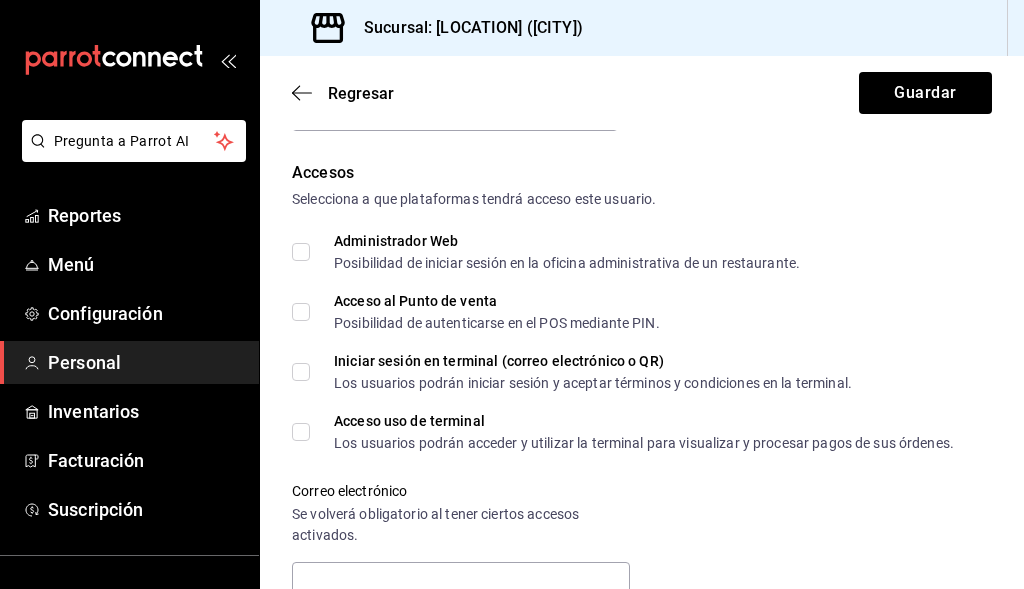 click on "Correo electrónico" at bounding box center [461, 491] 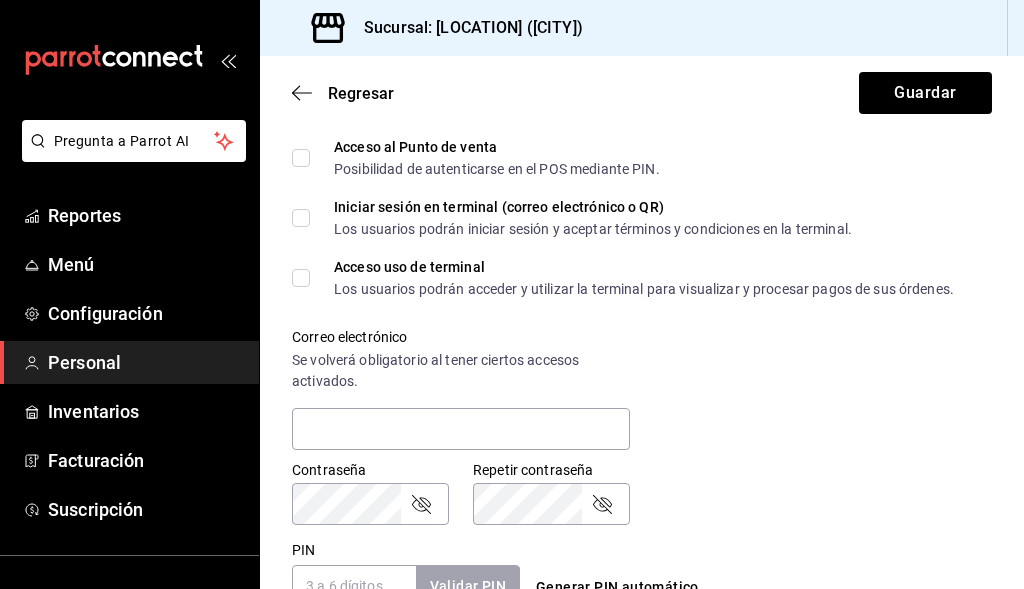 scroll, scrollTop: 600, scrollLeft: 0, axis: vertical 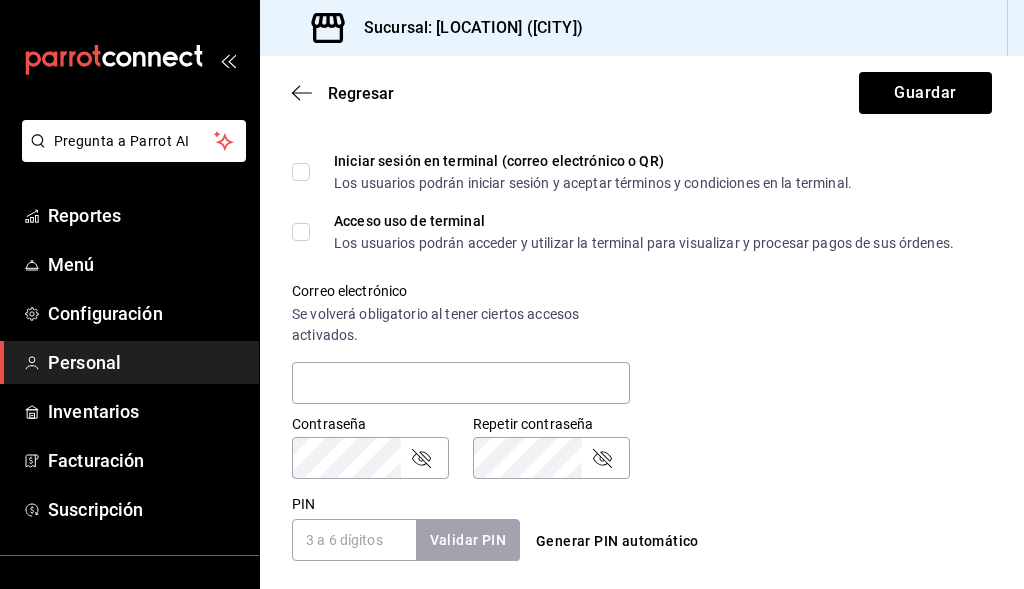 click on "PIN" at bounding box center [354, 540] 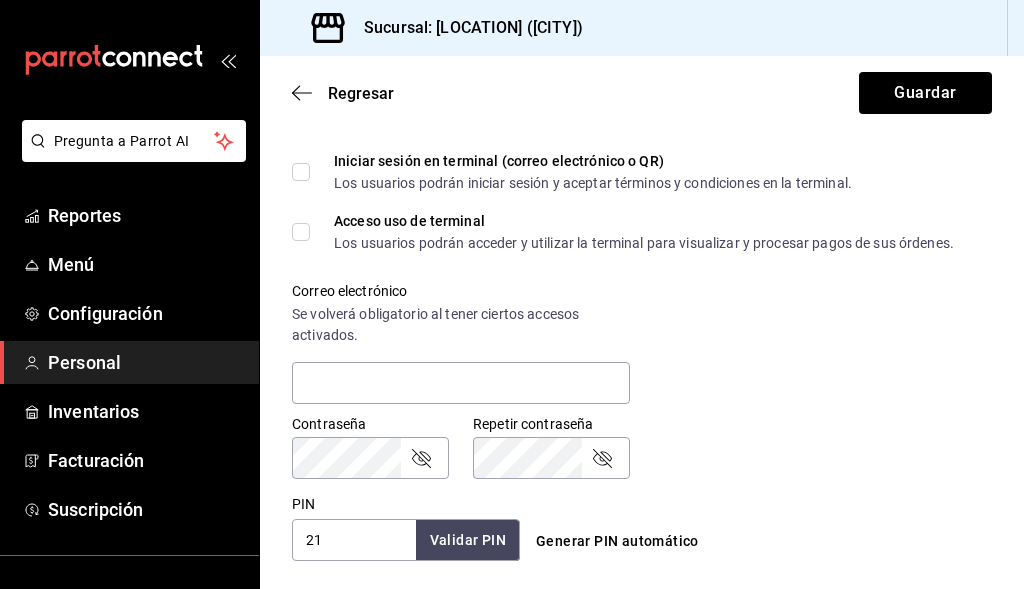 type on "2" 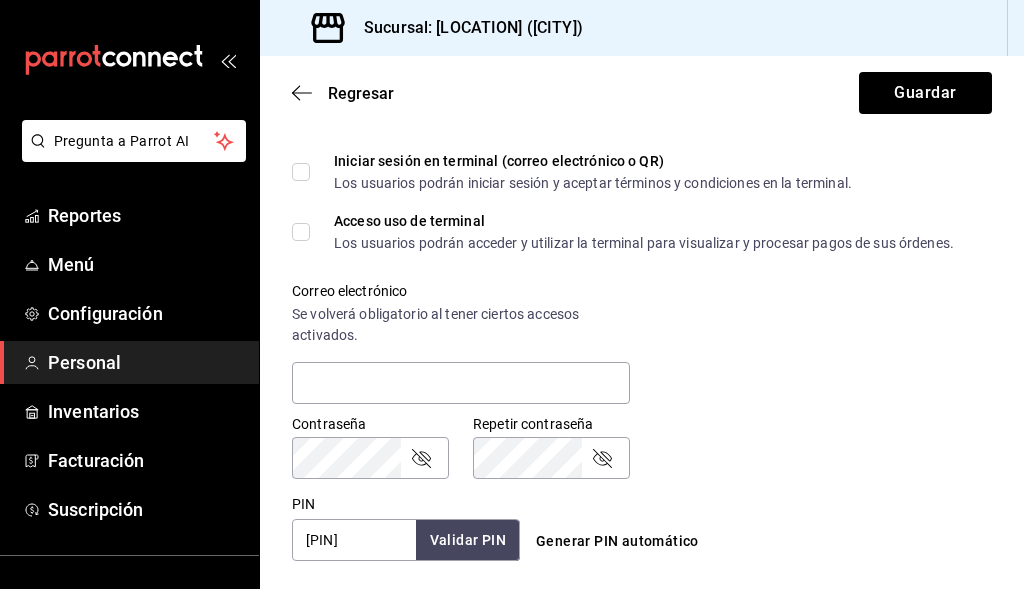 type on "7913" 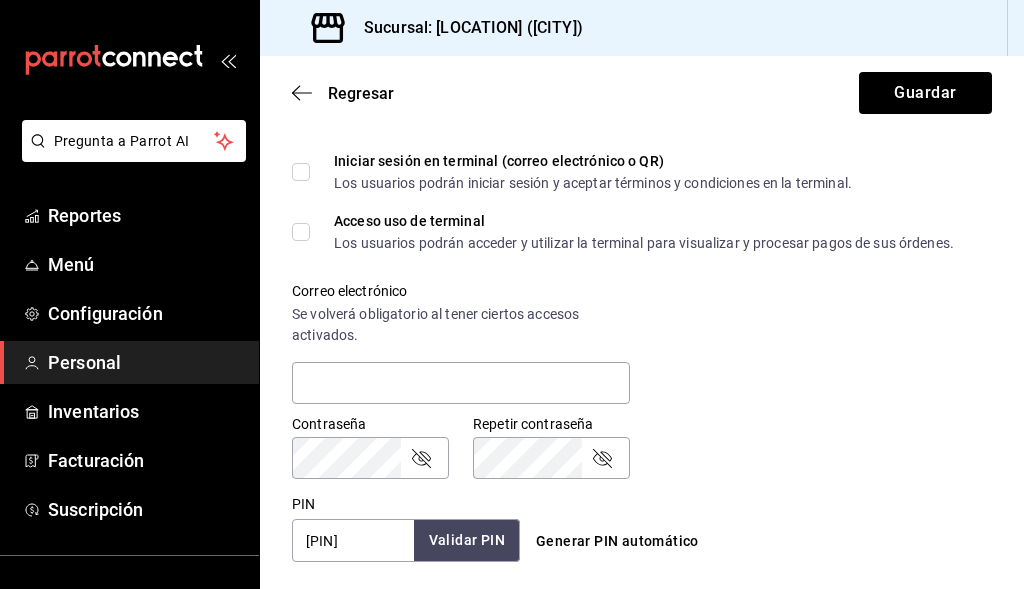 click on "Validar PIN" at bounding box center [467, 540] 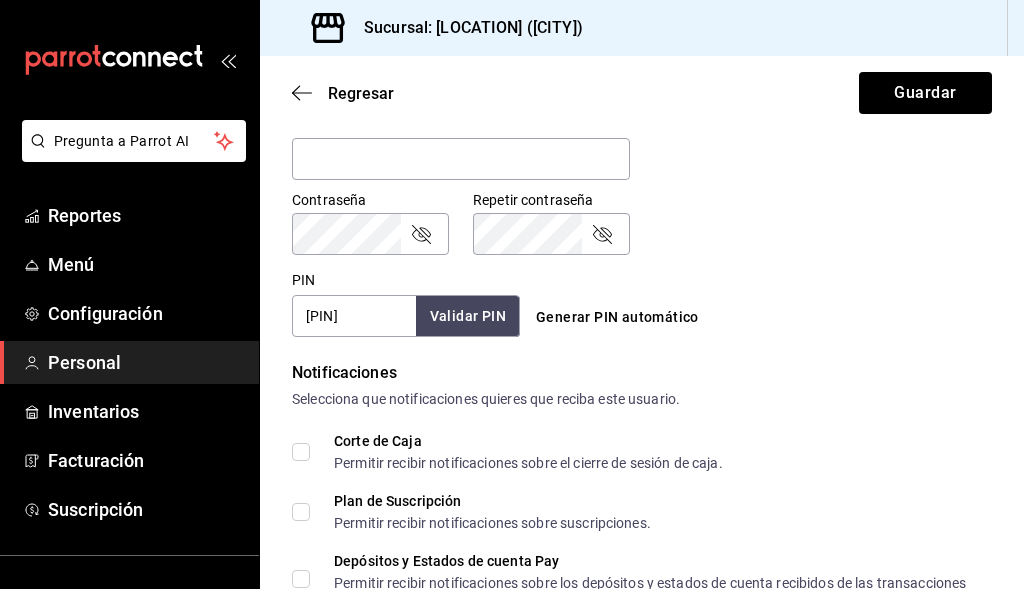 scroll, scrollTop: 500, scrollLeft: 0, axis: vertical 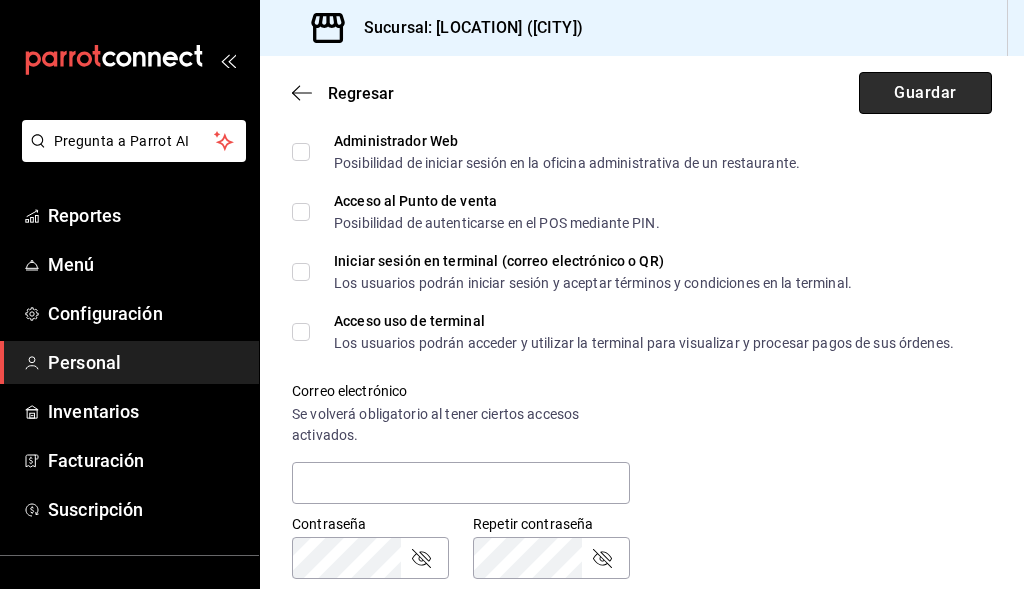 click on "Guardar" at bounding box center [925, 93] 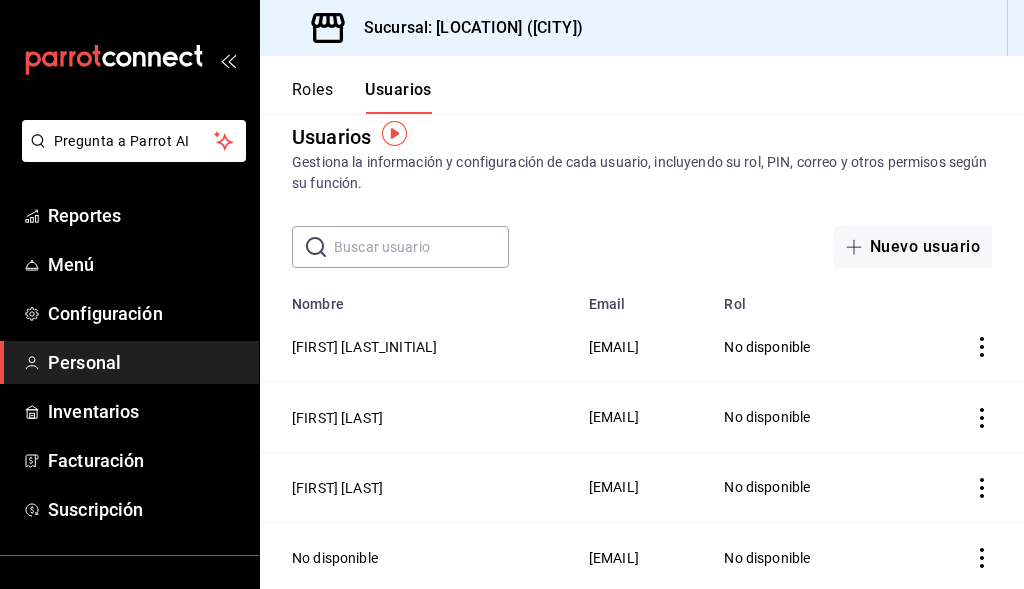 scroll, scrollTop: 93, scrollLeft: 0, axis: vertical 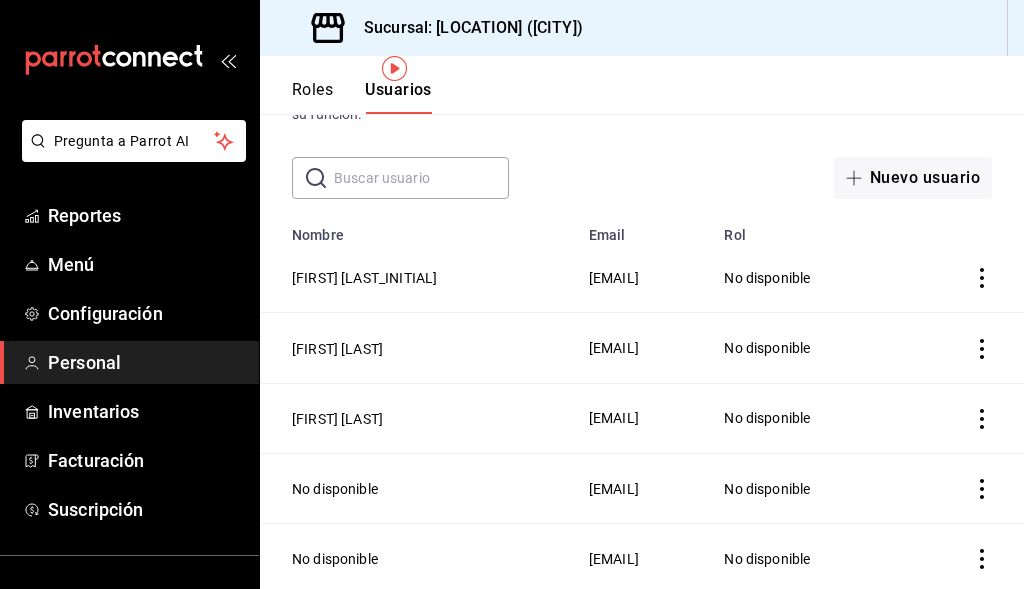 click on "Gestiona la información y configuración de cada usuario, incluyendo su rol, PIN, correo y otros permisos según su función." at bounding box center (642, 104) 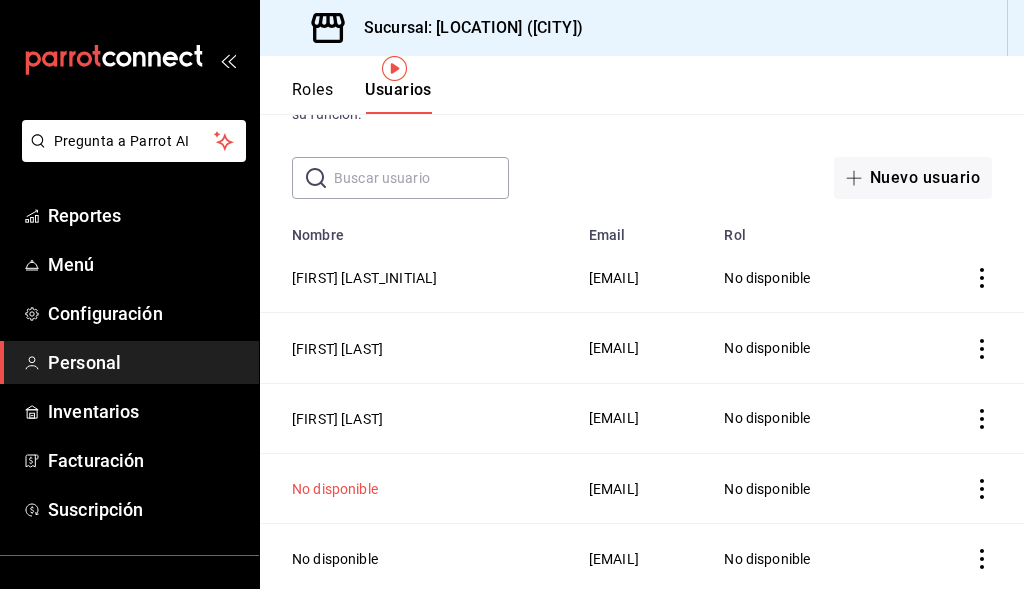 click on "No disponible" at bounding box center (335, 489) 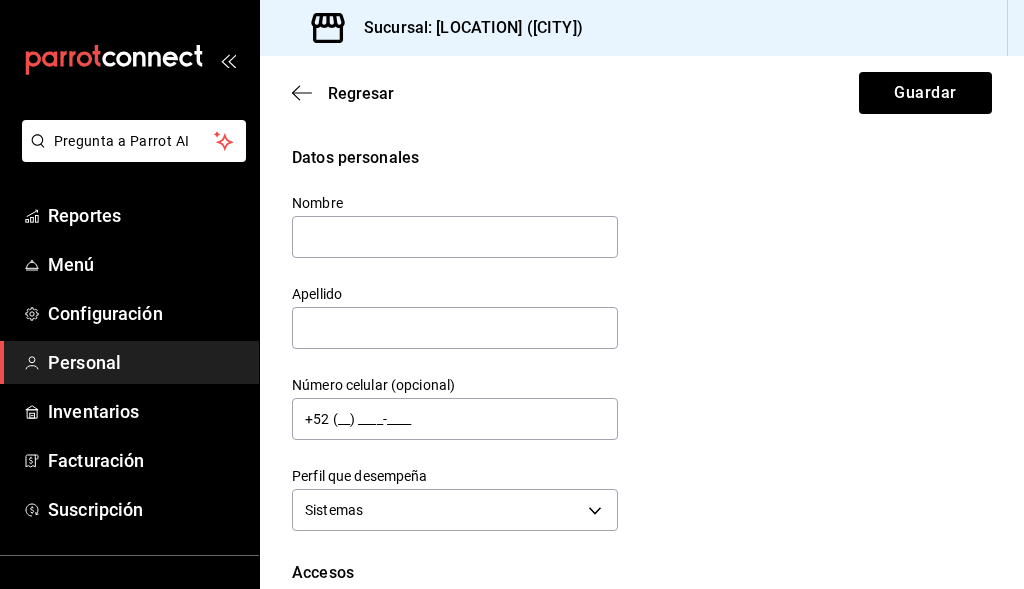 type on "d" 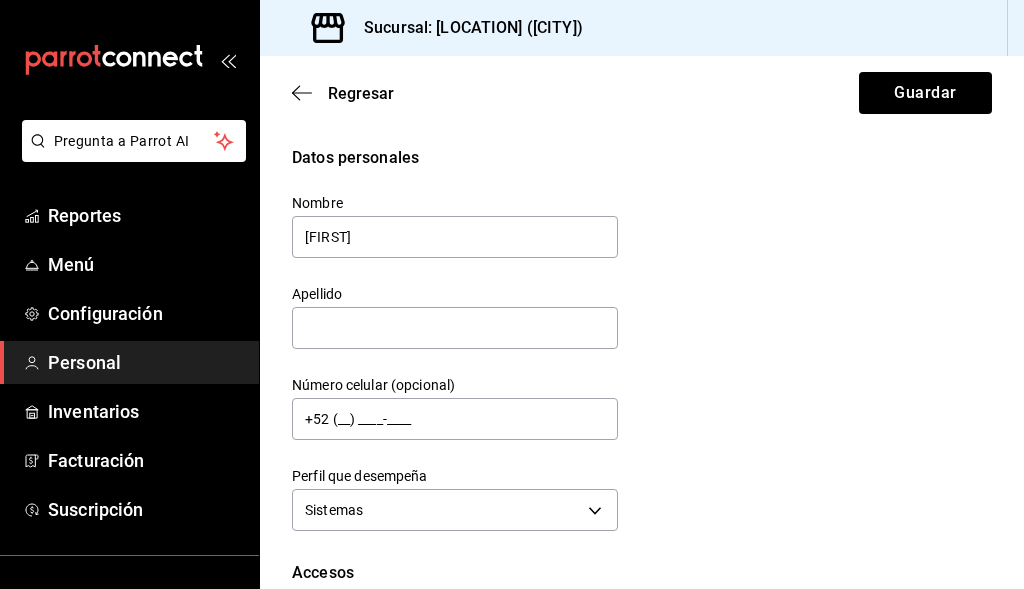type on "[FIRST]" 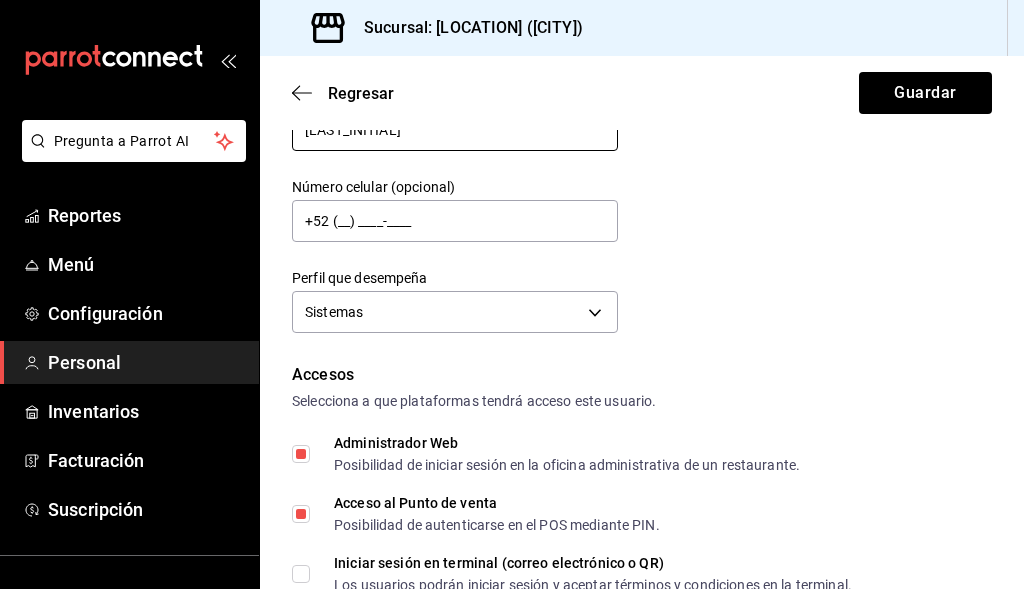 scroll, scrollTop: 200, scrollLeft: 0, axis: vertical 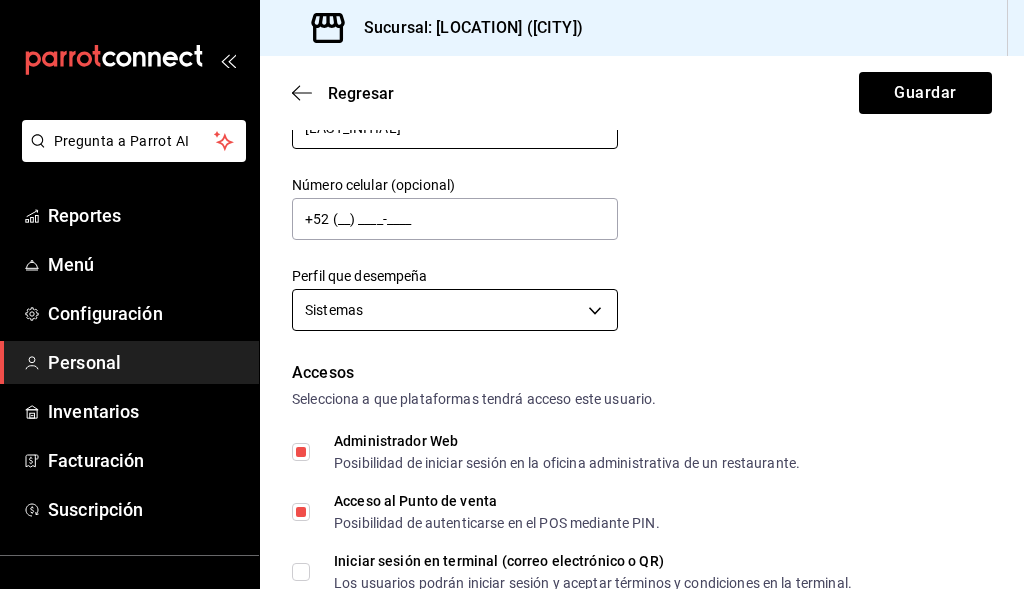 type on "Hdz." 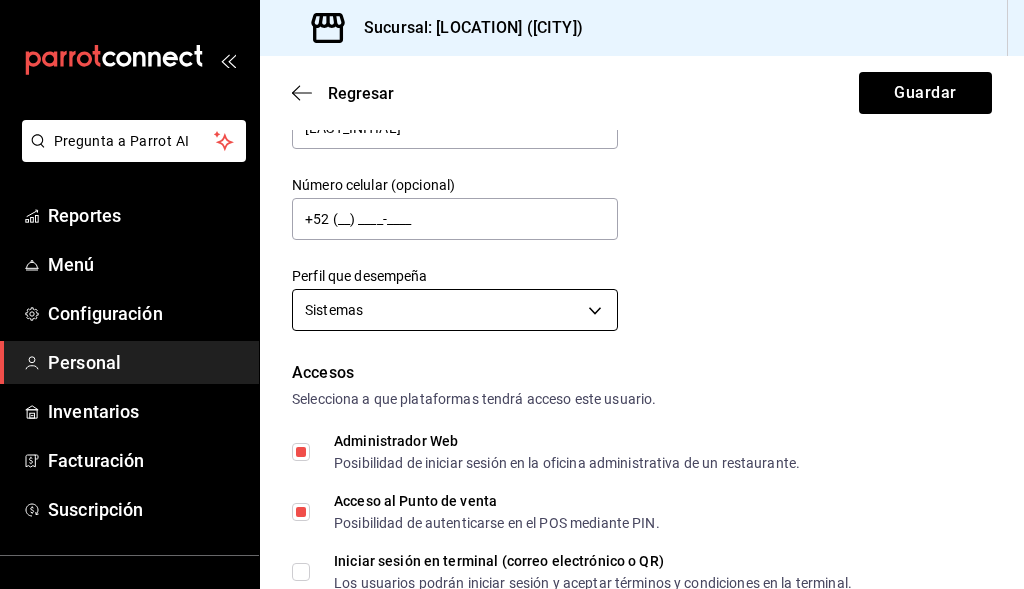 click on "Pregunta a Parrot AI Reportes   Menú   Configuración   Personal   Inventarios   Facturación   Suscripción   Ayuda Recomienda Parrot   Cerrar sesión   Sugerir nueva función   Sucursal: Amazonas (Escobedo) Regresar Guardar Datos personales Nombre Daniel Apellido Hdz. Número celular (opcional) +52 (__) ____-____ Perfil que desempeña Sistemas IT Accesos Selecciona a que plataformas tendrá acceso este usuario. Administrador Web Posibilidad de iniciar sesión en la oficina administrativa de un restaurante.  Acceso al Punto de venta Posibilidad de autenticarse en el POS mediante PIN.  Iniciar sesión en terminal (correo electrónico o QR) Los usuarios podrán iniciar sesión y aceptar términos y condiciones en la terminal. Acceso uso de terminal Los usuarios podrán acceder y utilizar la terminal para visualizar y procesar pagos de sus órdenes. Correo electrónico Se volverá obligatorio al tener ciertos accesos activados. l_davilacuevas@hotmail.com Contraseña Contraseña Repetir contraseña PIN 12345" at bounding box center [512, 294] 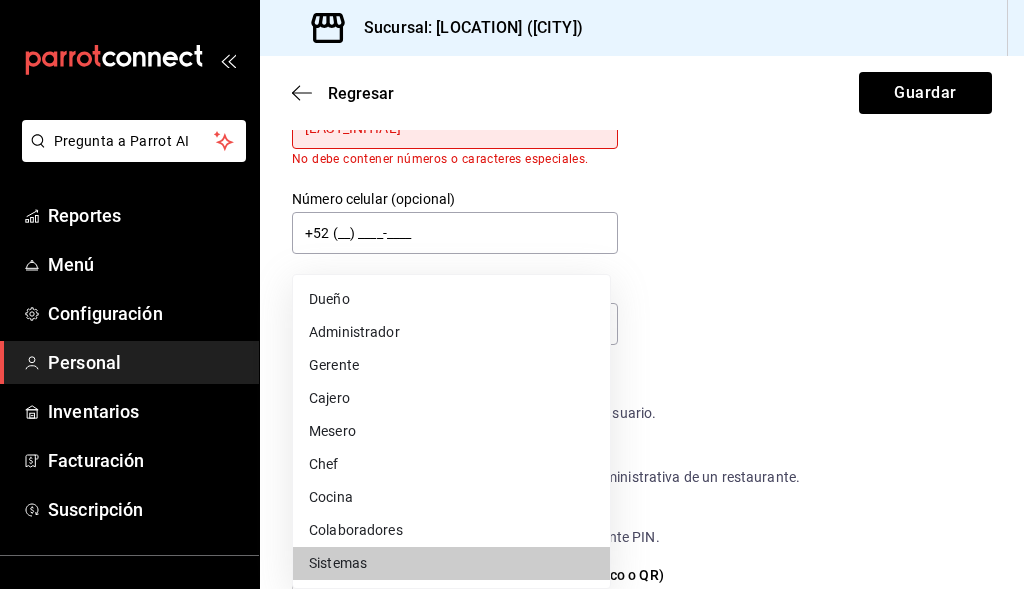 click on "Dueño" at bounding box center (451, 299) 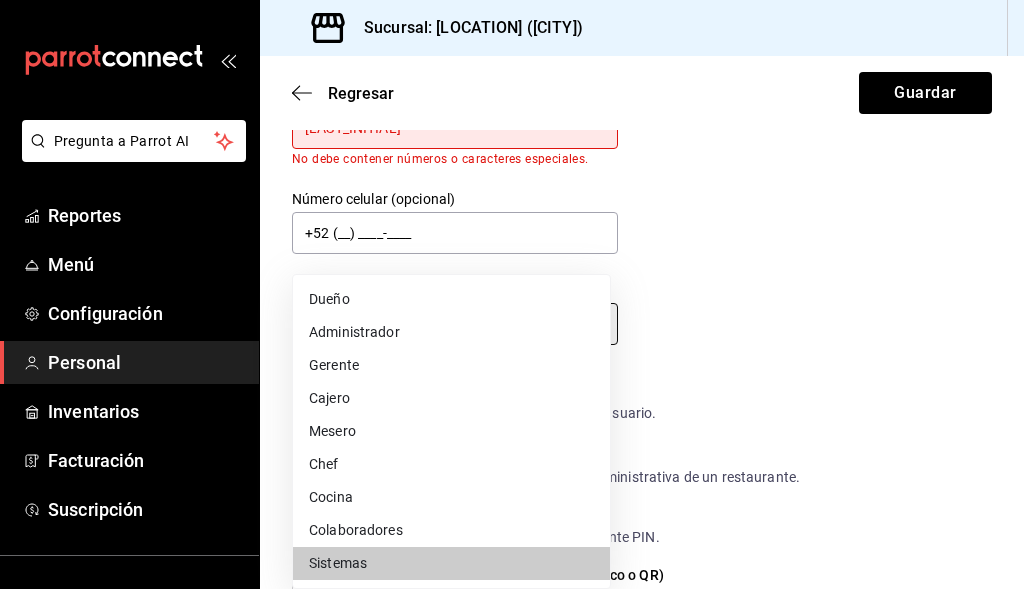 type on "OWNER" 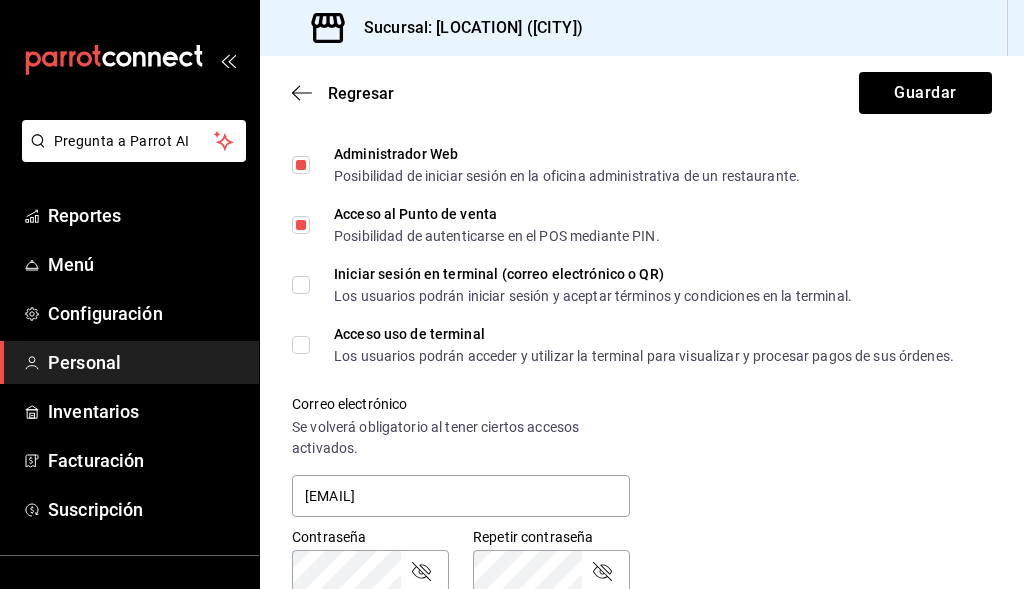 scroll, scrollTop: 700, scrollLeft: 0, axis: vertical 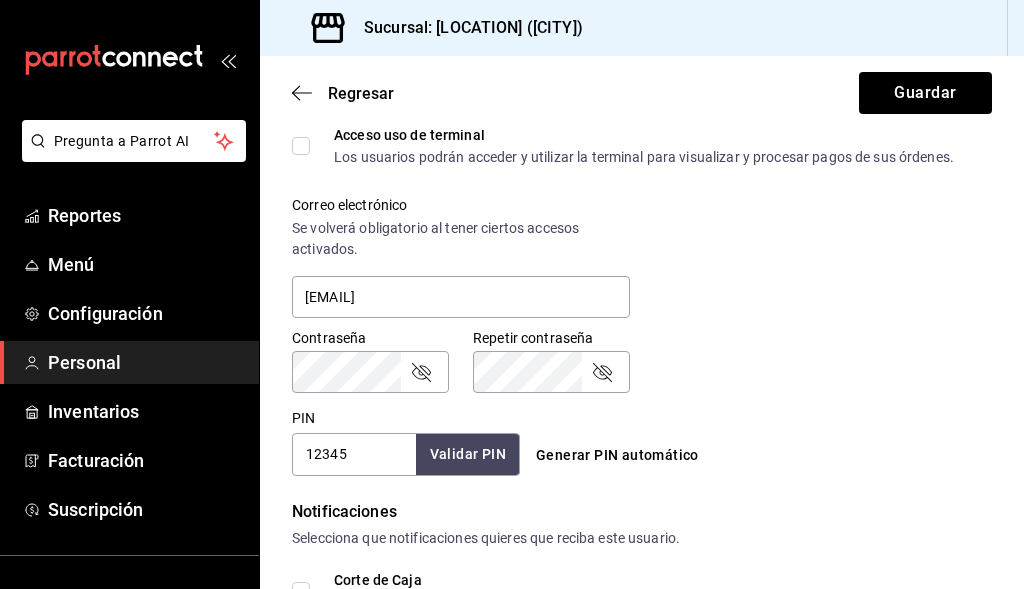 click 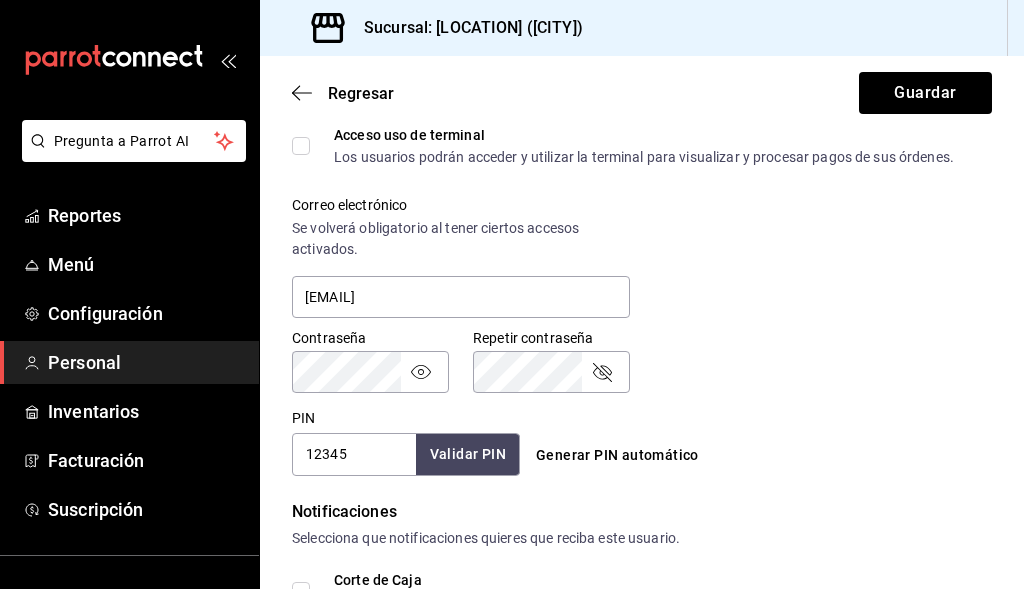 click on "12345" at bounding box center [354, 454] 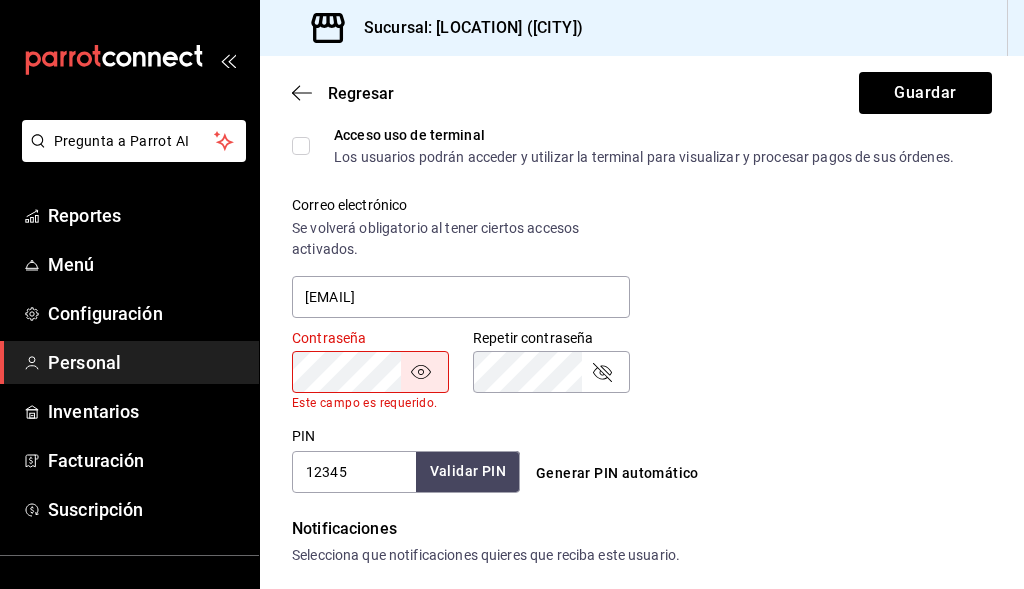 click on "Pregunta a Parrot AI Reportes   Menú   Configuración   Personal   Inventarios   Facturación   Suscripción   Ayuda Recomienda Parrot   Cerrar sesión   Sugerir nueva función   Sucursal: Amazonas (Escobedo) Regresar Guardar Datos personales Nombre Daniel Apellido Hdz. No debe contener números o caracteres especiales. Número celular (opcional) +52 (__) ____-____ Perfil que desempeña Dueño OWNER Accesos Selecciona a que plataformas tendrá acceso este usuario. Administrador Web Posibilidad de iniciar sesión en la oficina administrativa de un restaurante.  Acceso al Punto de venta Posibilidad de autenticarse en el POS mediante PIN.  Iniciar sesión en terminal (correo electrónico o QR) Los usuarios podrán iniciar sesión y aceptar términos y condiciones en la terminal. Acceso uso de terminal Los usuarios podrán acceder y utilizar la terminal para visualizar y procesar pagos de sus órdenes. Correo electrónico Se volverá obligatorio al tener ciertos accesos activados. l_davilacuevas@hotmail.com PIN" at bounding box center [512, 294] 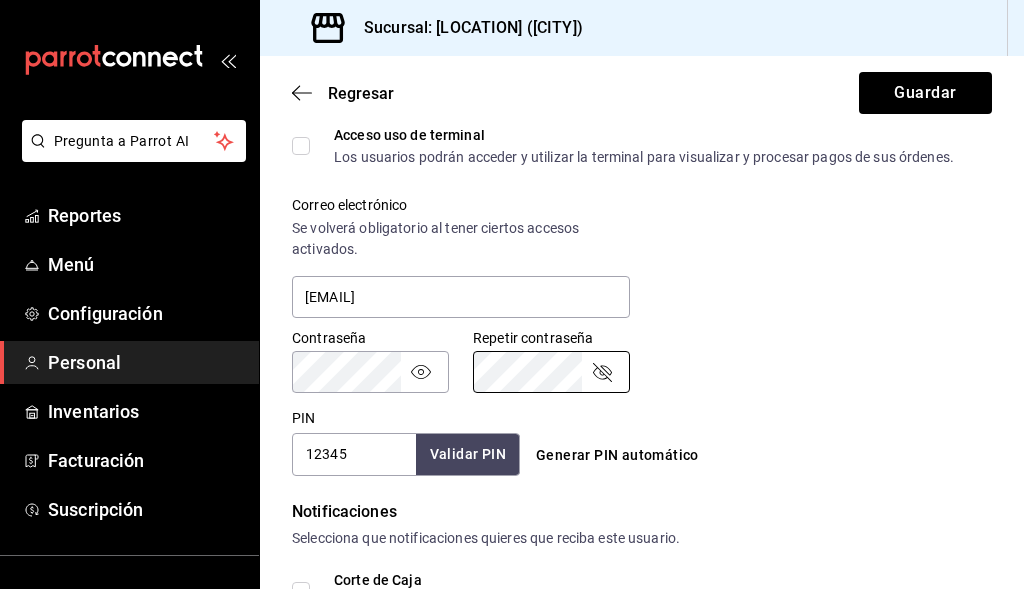 click on "Generar PIN automático" at bounding box center (638, 437) 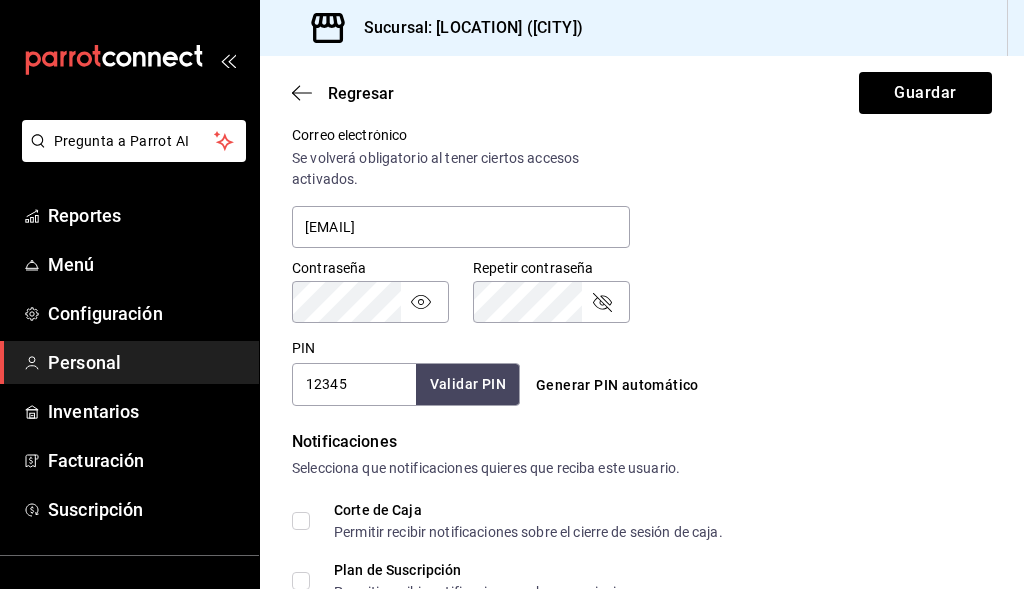 scroll, scrollTop: 700, scrollLeft: 0, axis: vertical 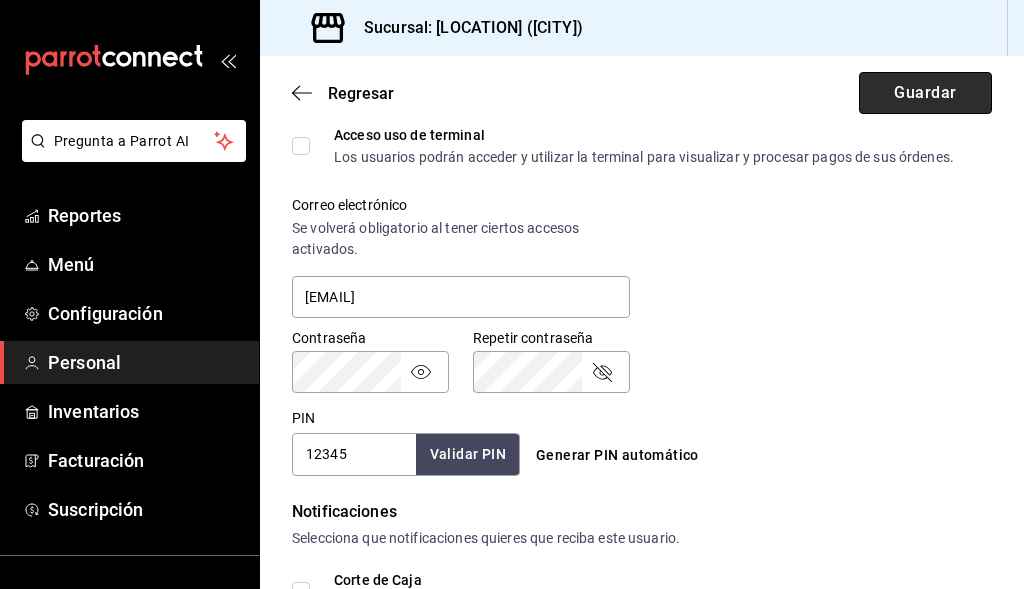 click on "Guardar" at bounding box center (925, 93) 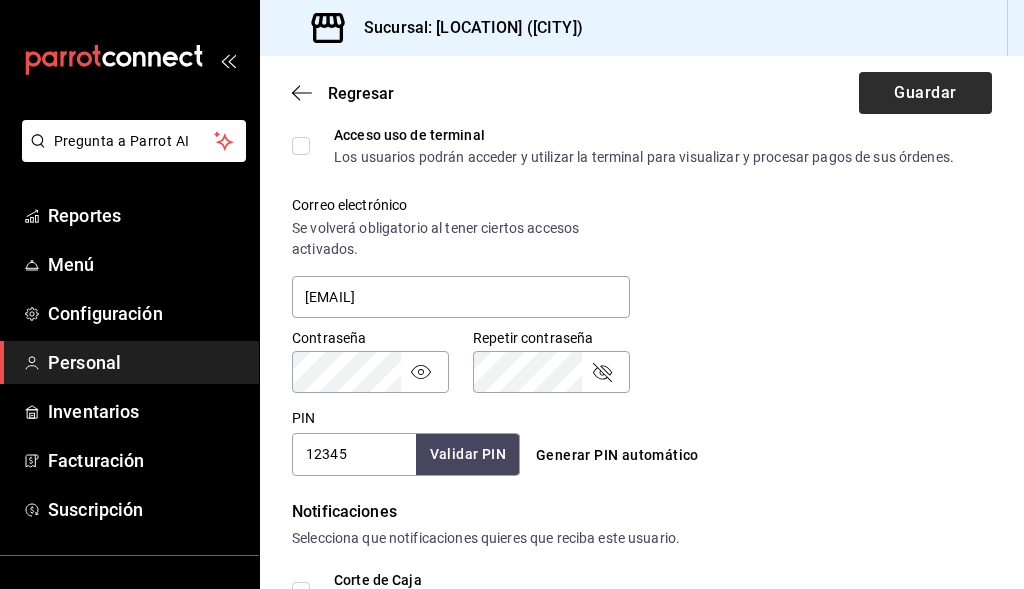 scroll, scrollTop: 6, scrollLeft: 0, axis: vertical 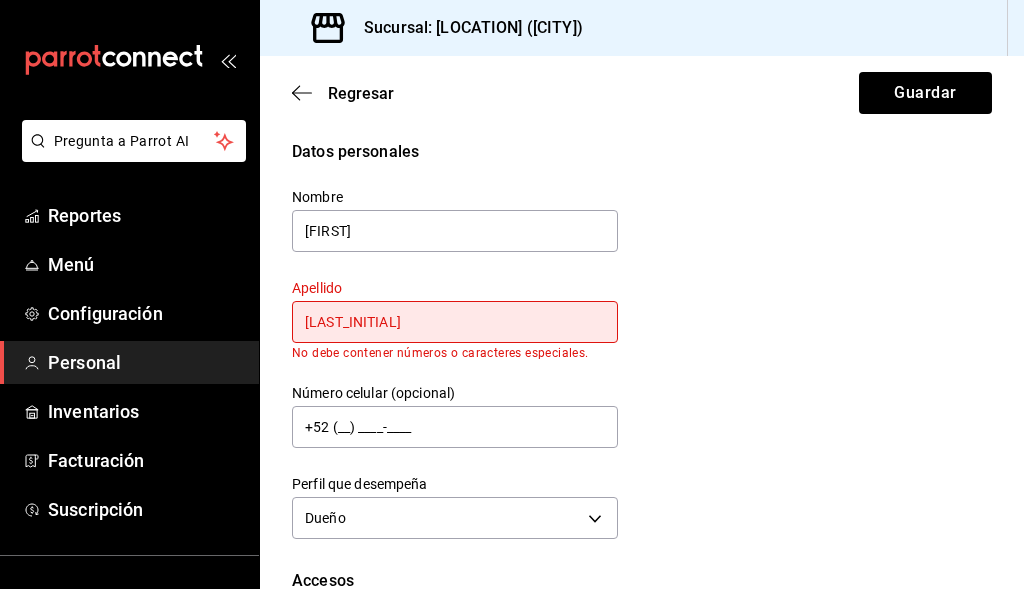 click on "Hdz." at bounding box center (455, 322) 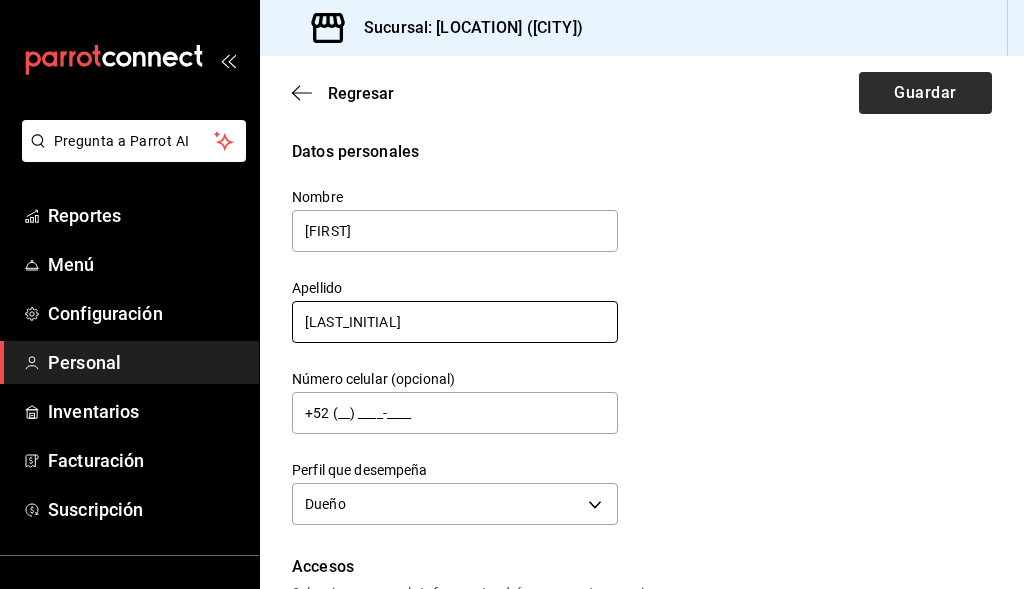 type on "Hdz" 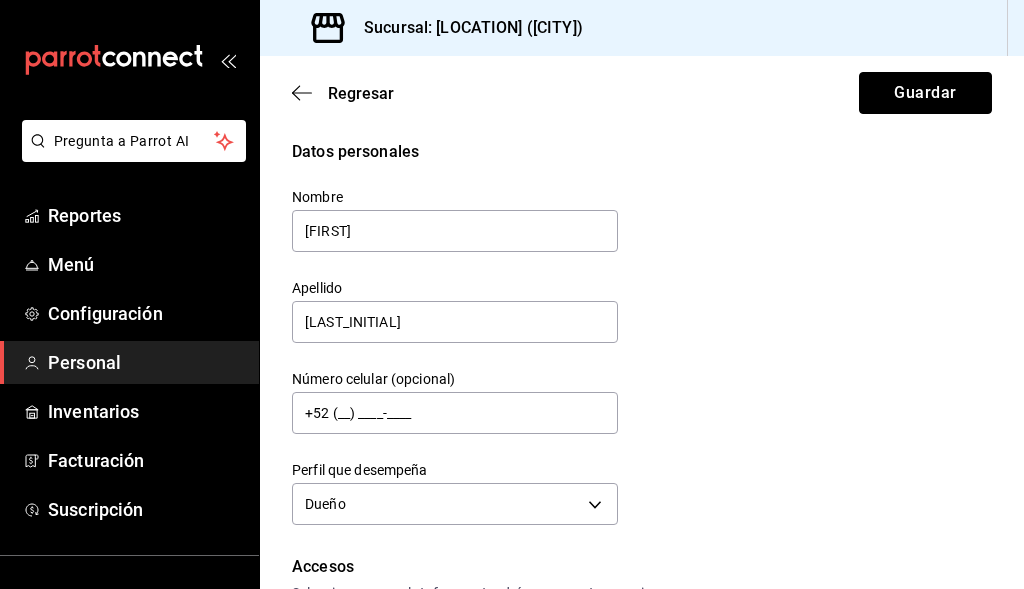 click on "Guardar" at bounding box center [925, 93] 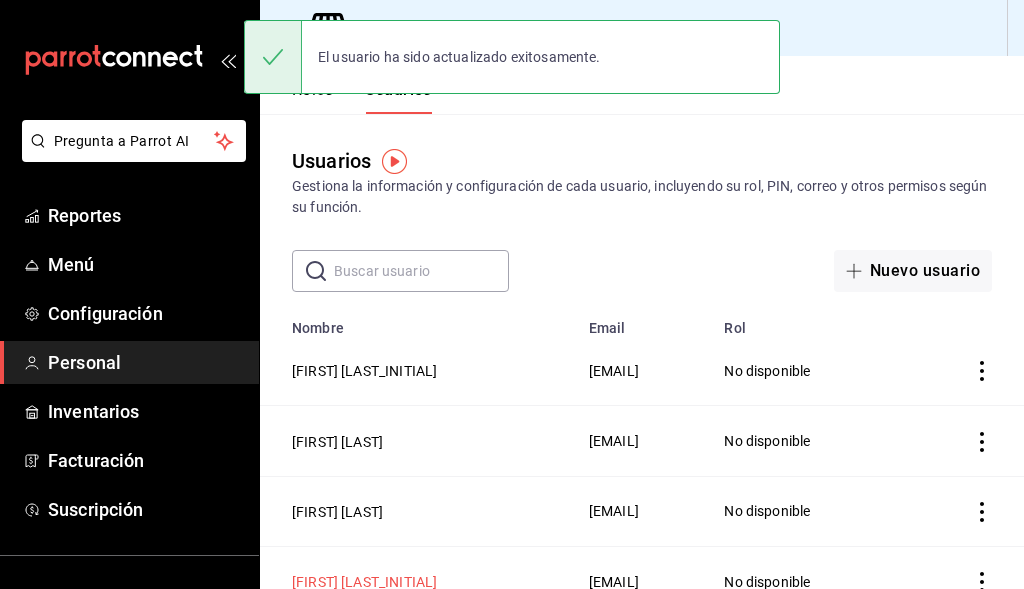 click on "[FIRST] [LAST]" at bounding box center (364, 582) 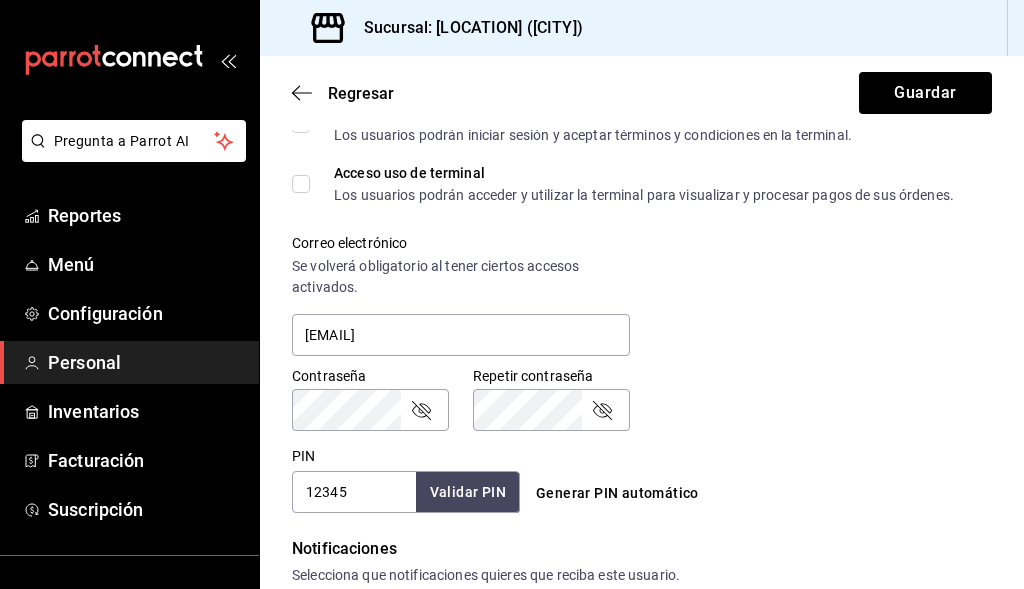 scroll, scrollTop: 700, scrollLeft: 0, axis: vertical 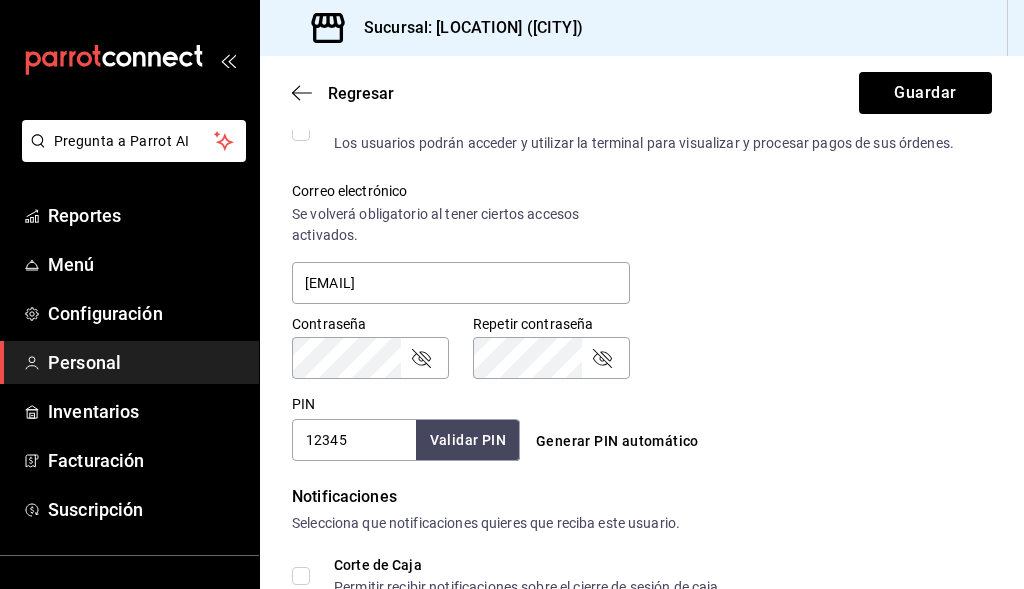 click 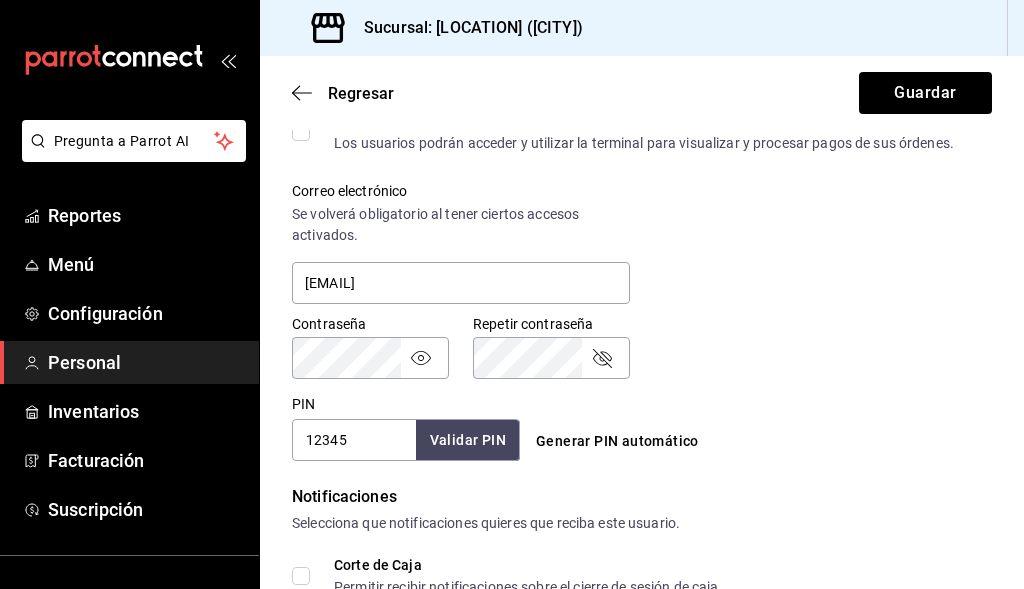 click 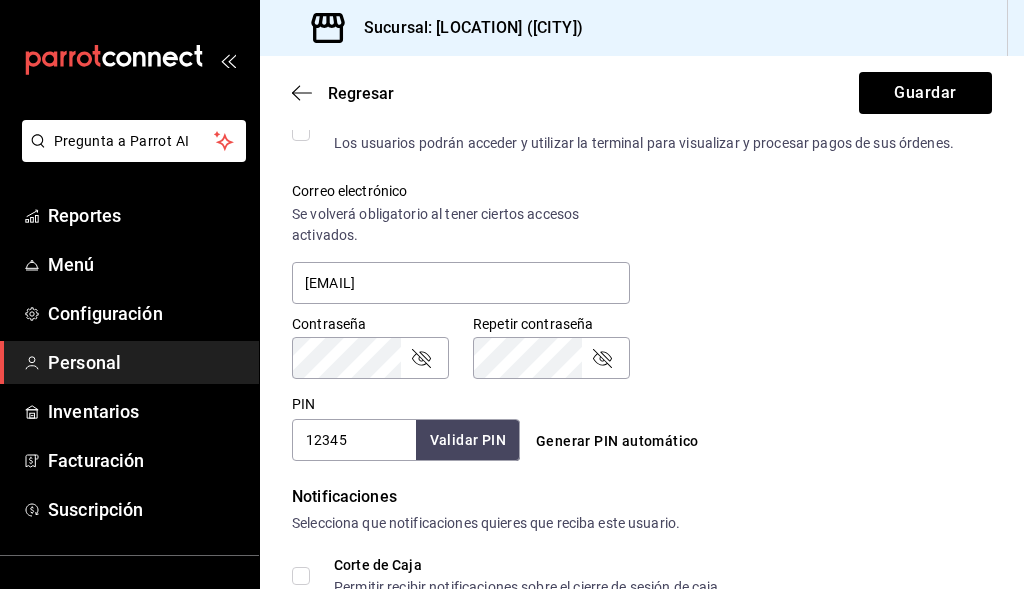 click on "Contraseña Contraseña Repetir contraseña Repetir contraseña" at bounding box center [630, 335] 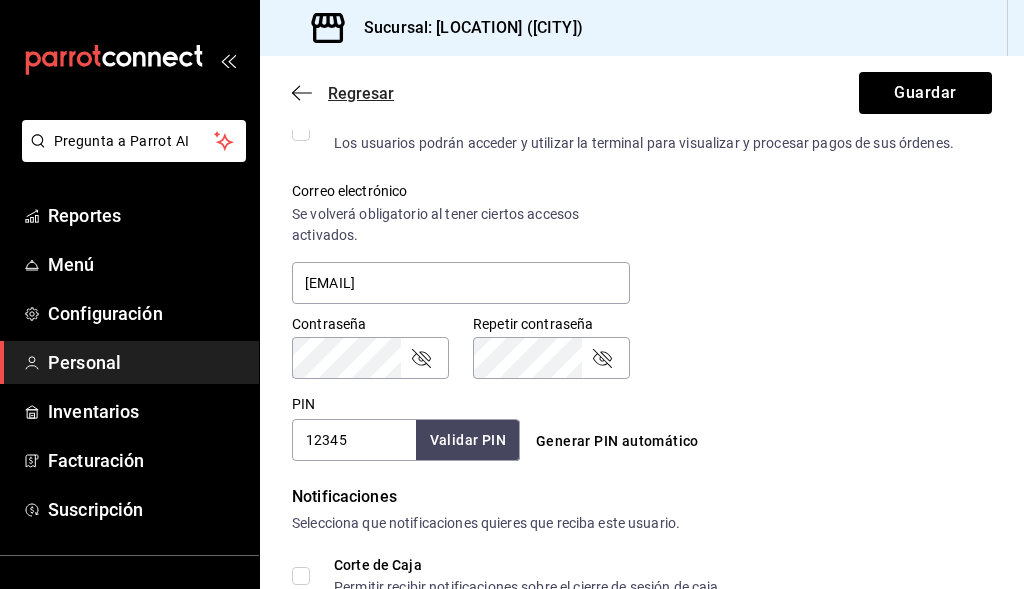 click 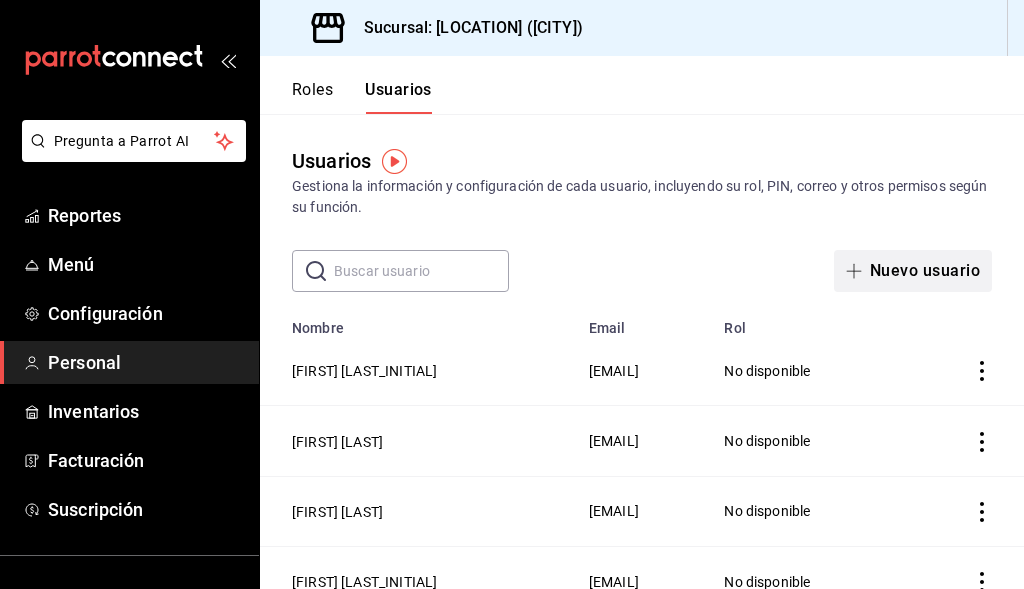 click on "Nuevo usuario" at bounding box center (913, 271) 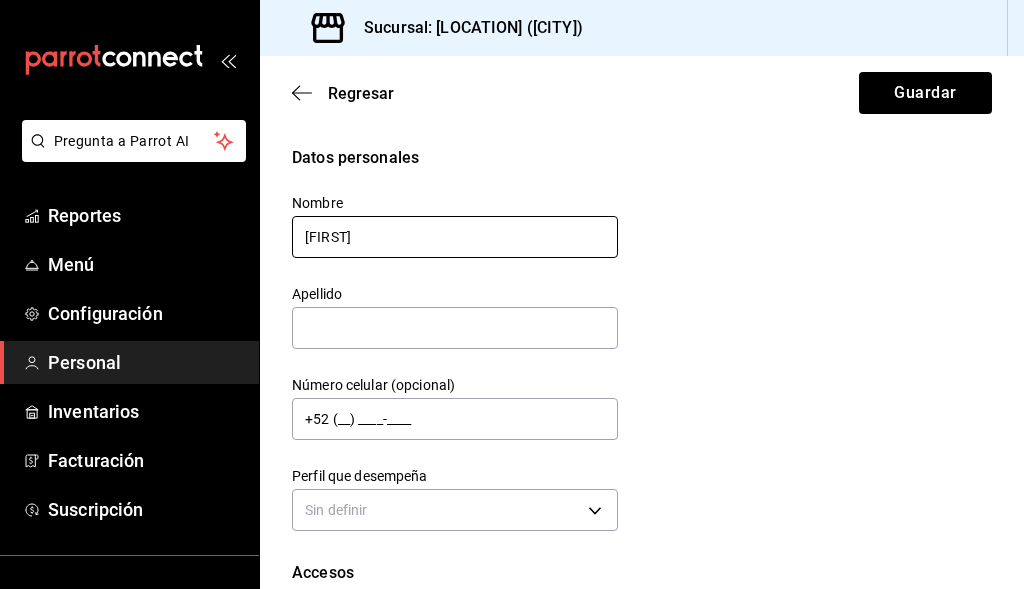 type on "[LAST]" 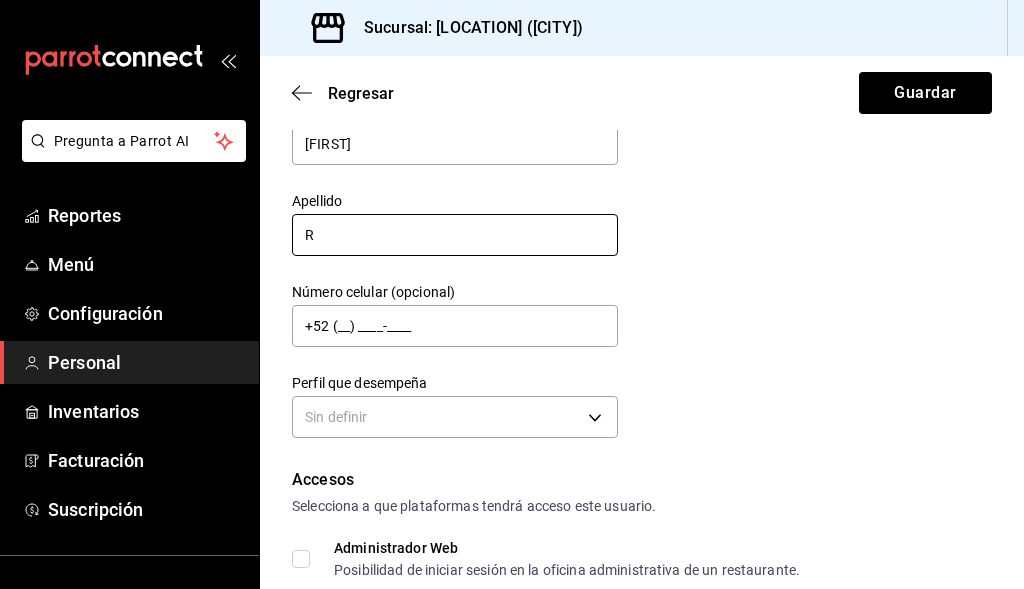 scroll, scrollTop: 200, scrollLeft: 0, axis: vertical 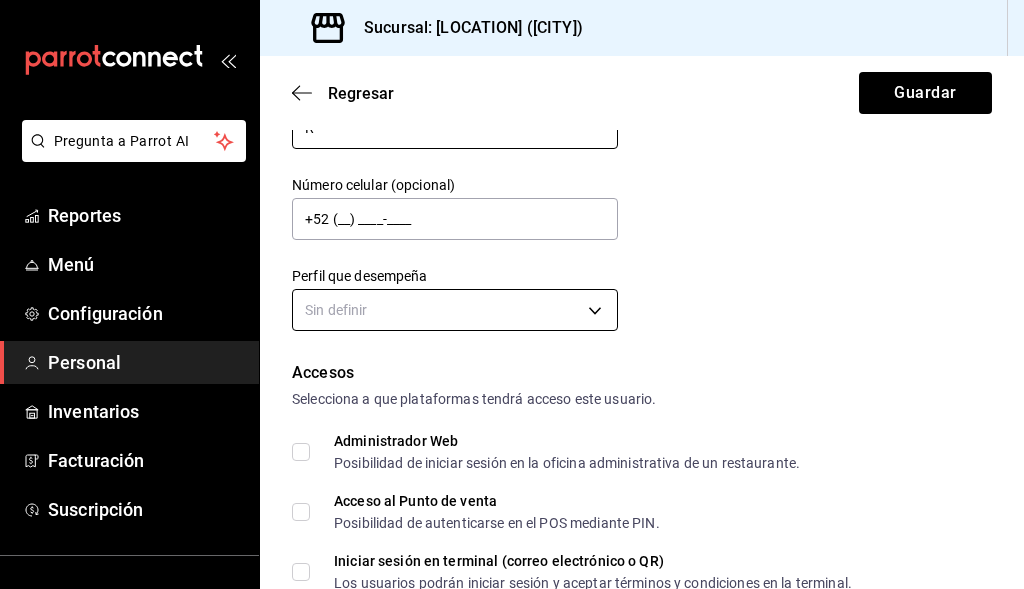 type on "R" 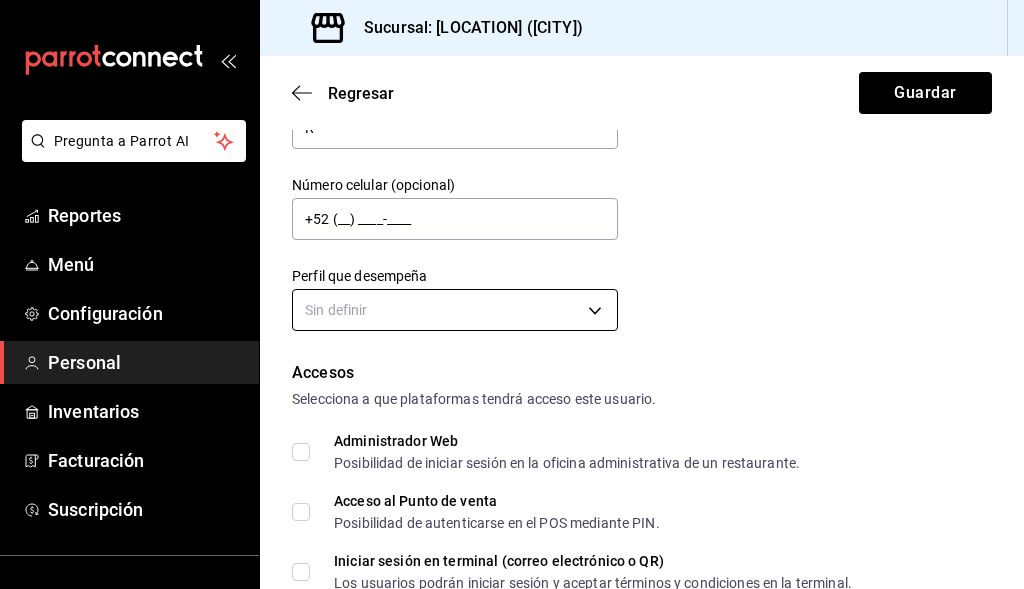 click on "Pregunta a Parrot AI Reportes   Menú   Configuración   Personal   Inventarios   Facturación   Suscripción   Ayuda Recomienda Parrot   Cerrar sesión   Sugerir nueva función   Sucursal: Amazonas (Escobedo) Regresar Guardar Datos personales Nombre Eder Apellido R Número celular (opcional) +52 (__) ____-____ Perfil que desempeña Sin definir Accesos Selecciona a que plataformas tendrá acceso este usuario. Administrador Web Posibilidad de iniciar sesión en la oficina administrativa de un restaurante.  Acceso al Punto de venta Posibilidad de autenticarse en el POS mediante PIN.  Iniciar sesión en terminal (correo electrónico o QR) Los usuarios podrán iniciar sesión y aceptar términos y condiciones en la terminal. Acceso uso de terminal Los usuarios podrán acceder y utilizar la terminal para visualizar y procesar pagos de sus órdenes. Correo electrónico Se volverá obligatorio al tener ciertos accesos activados. Contraseña Contraseña Repetir contraseña Repetir contraseña PIN Validar PIN ​" at bounding box center [512, 294] 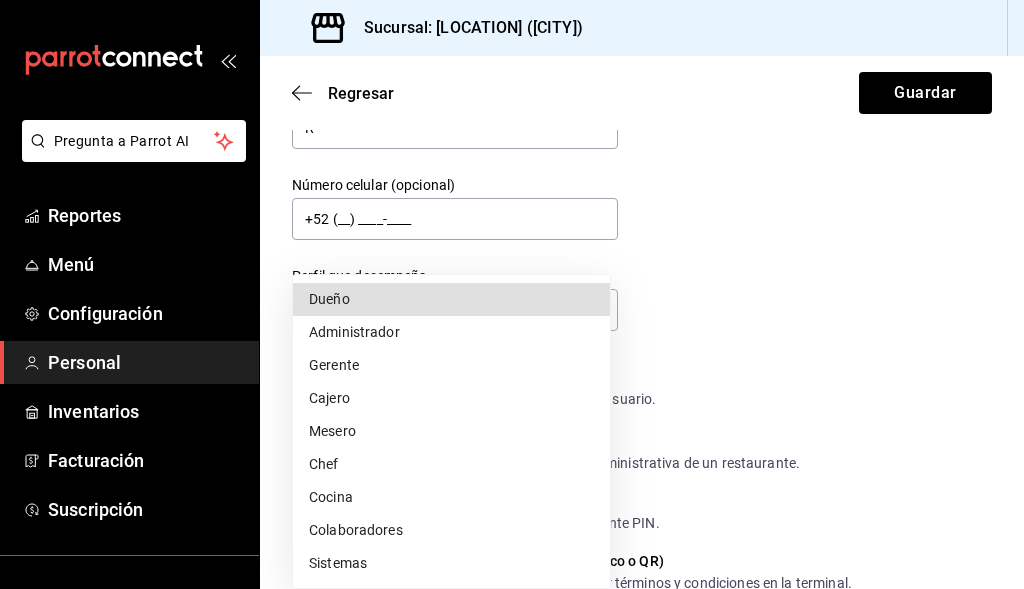 click on "Mesero" at bounding box center (451, 431) 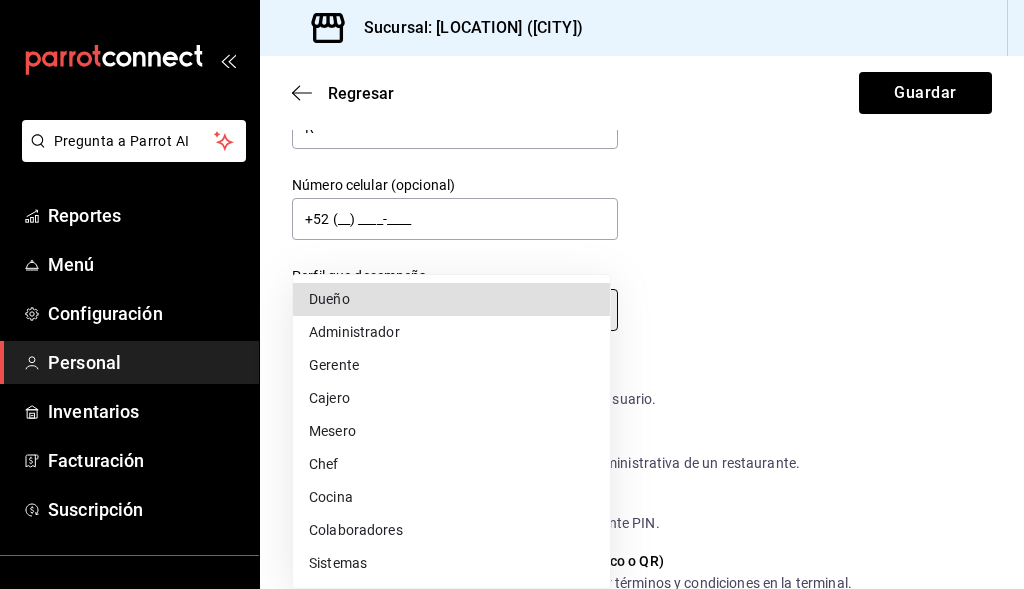 type on "WAITER" 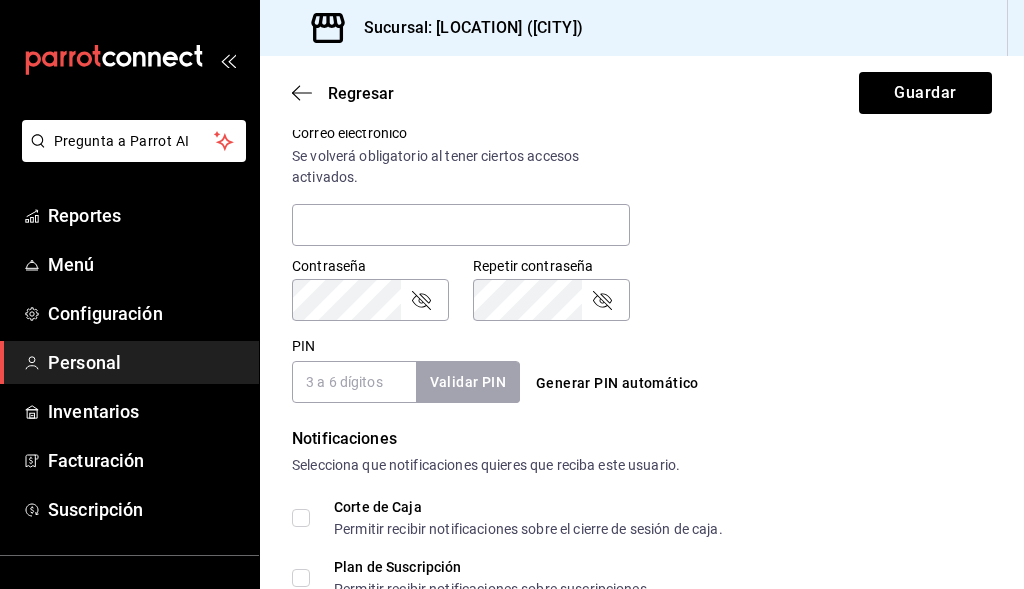 scroll, scrollTop: 800, scrollLeft: 0, axis: vertical 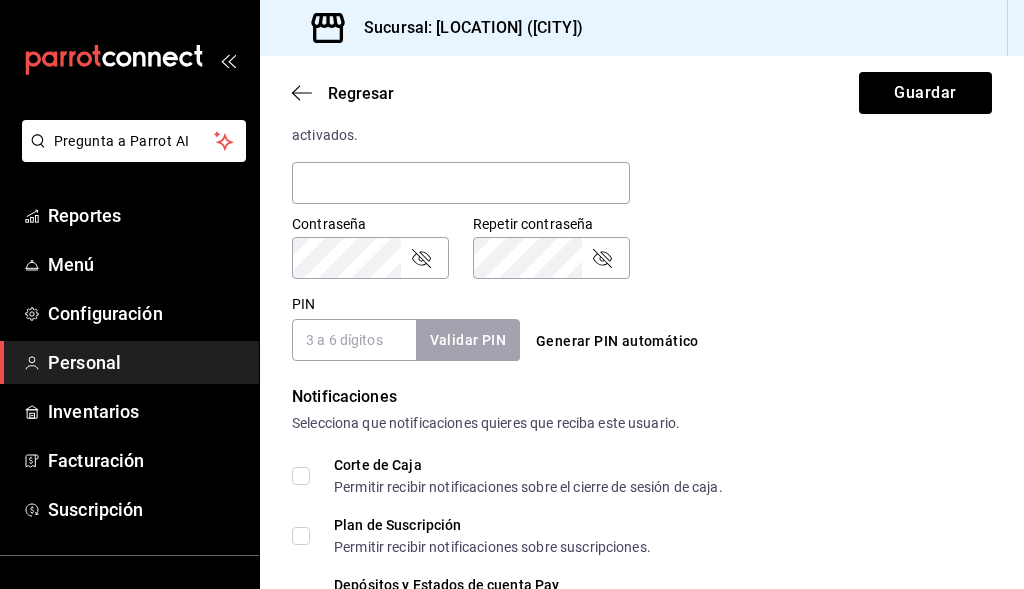 click on "PIN" at bounding box center (354, 340) 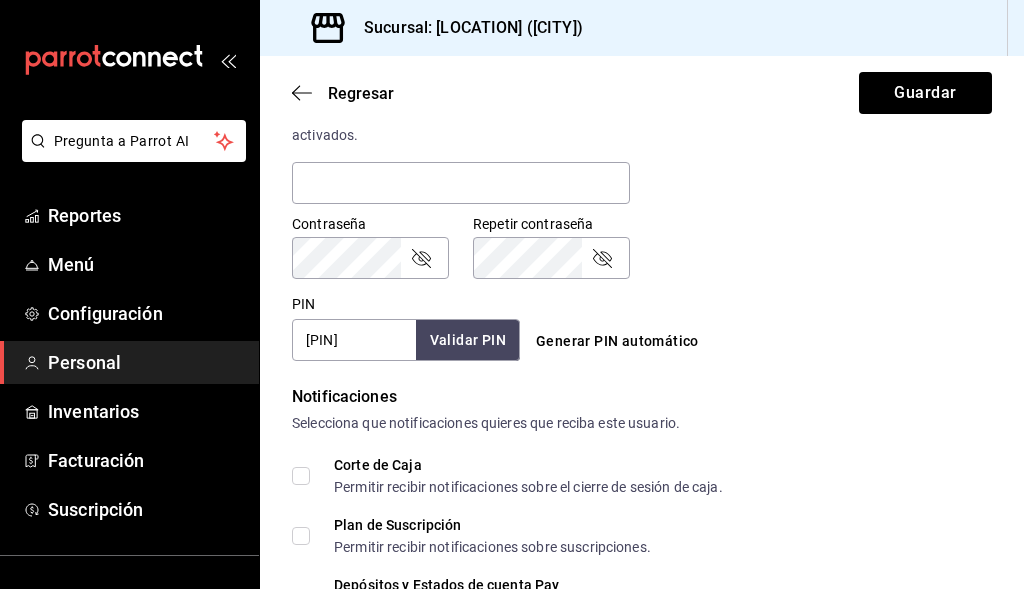 type on "030807" 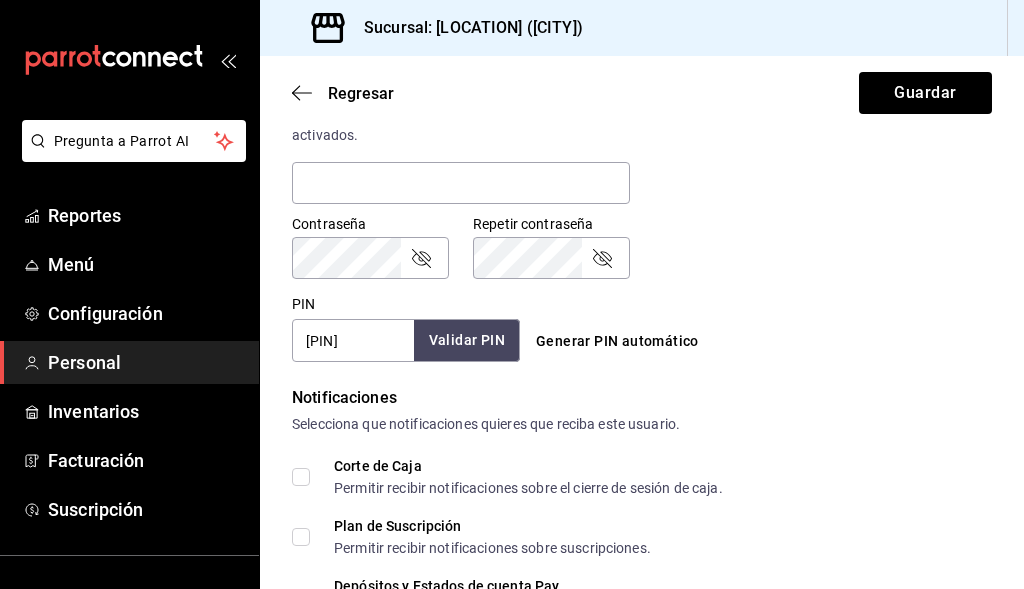 click on "Validar PIN" at bounding box center [467, 340] 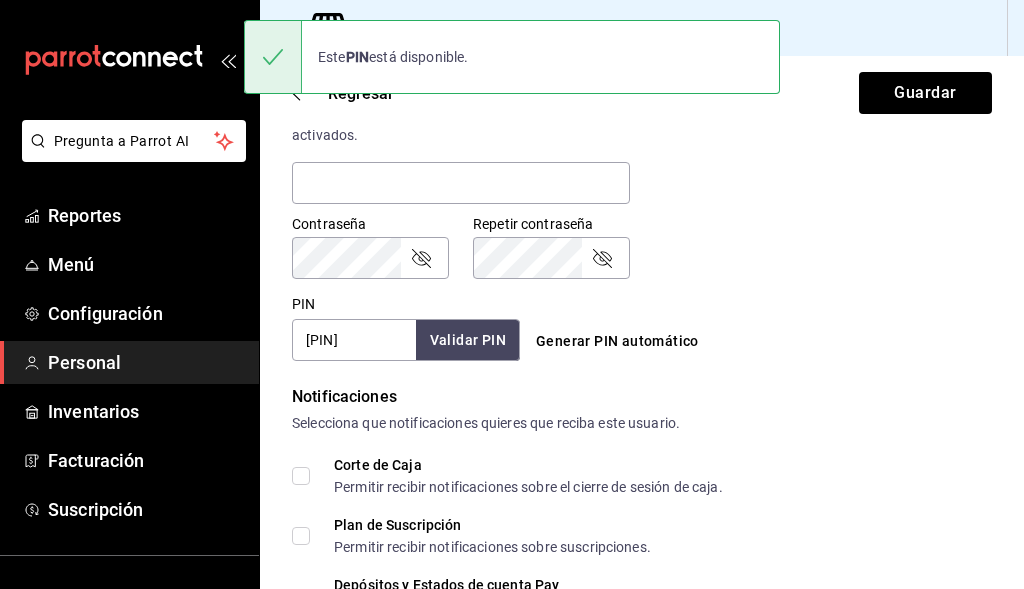 click on "PIN 030807 Validar PIN ​ Generar PIN automático" at bounding box center (638, 324) 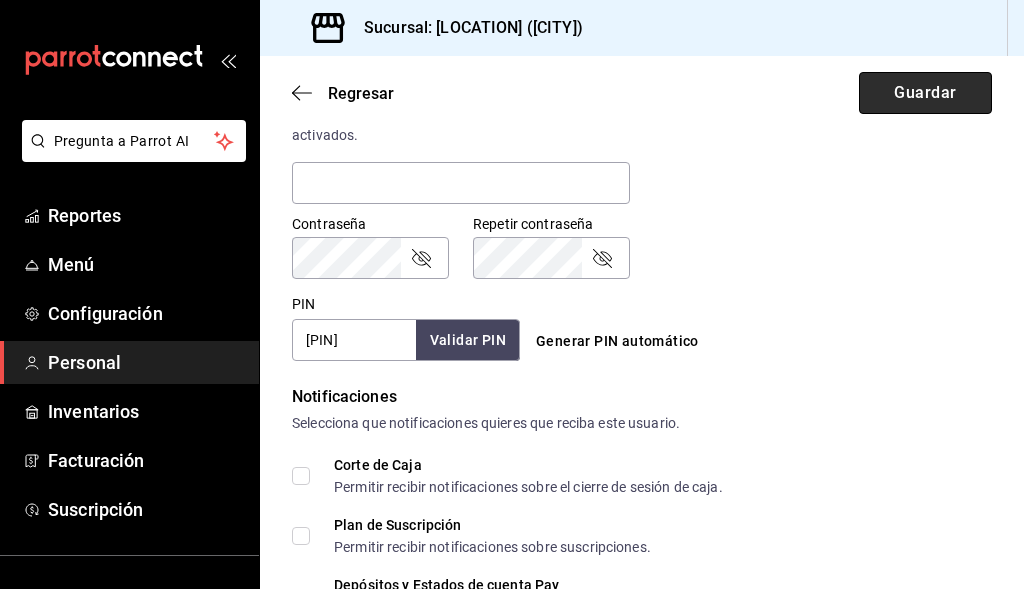 click on "Guardar" at bounding box center [925, 93] 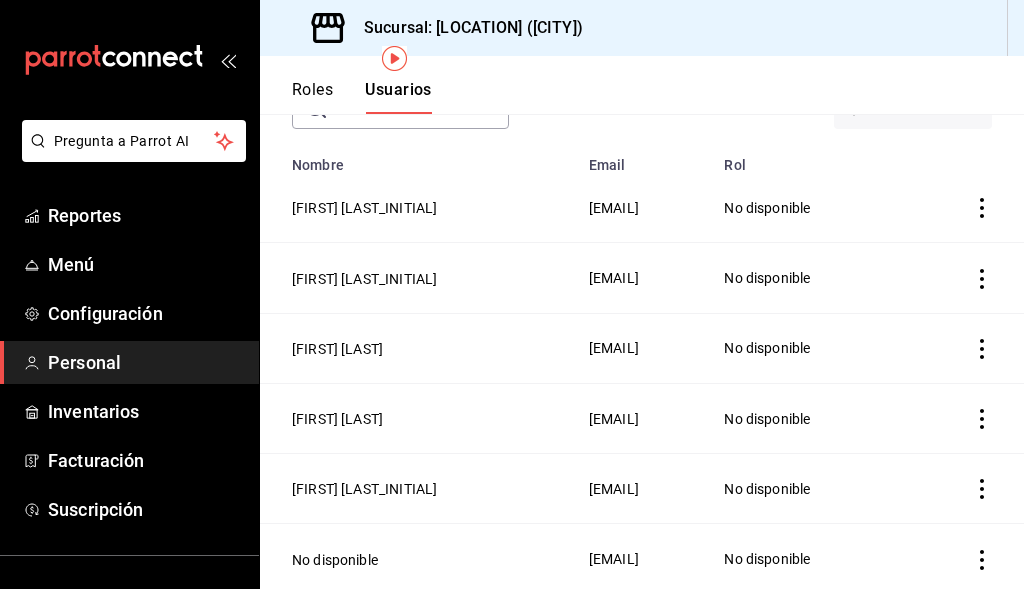 scroll, scrollTop: 0, scrollLeft: 0, axis: both 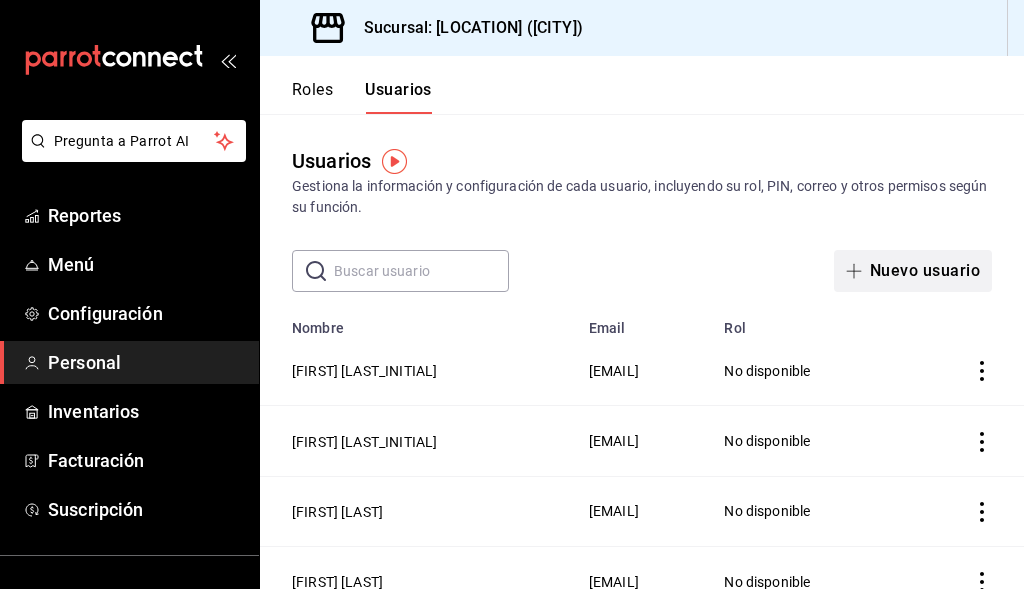 click on "Nuevo usuario" at bounding box center [913, 271] 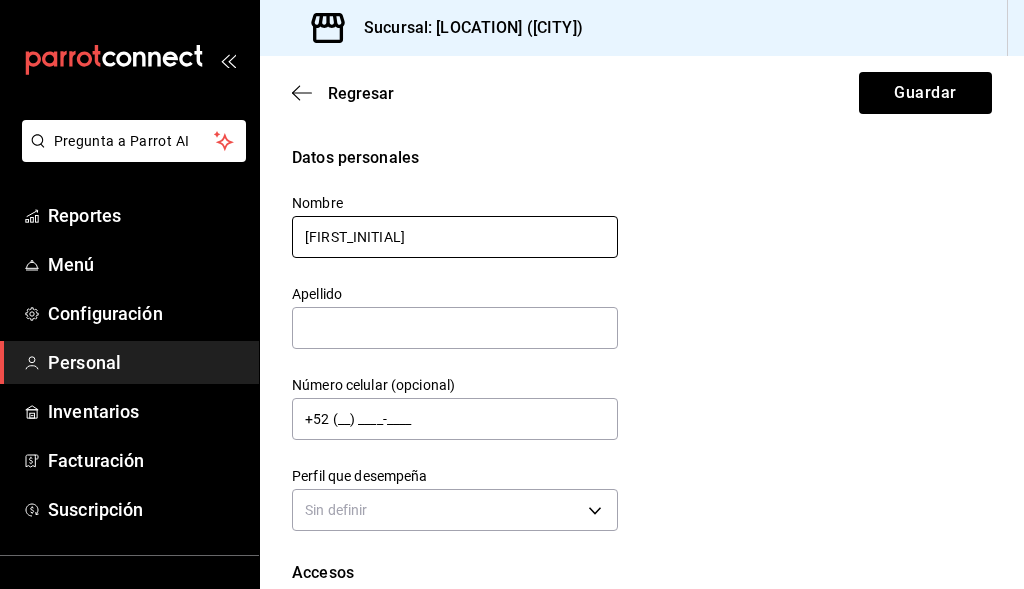 click on "Soni" at bounding box center [455, 237] 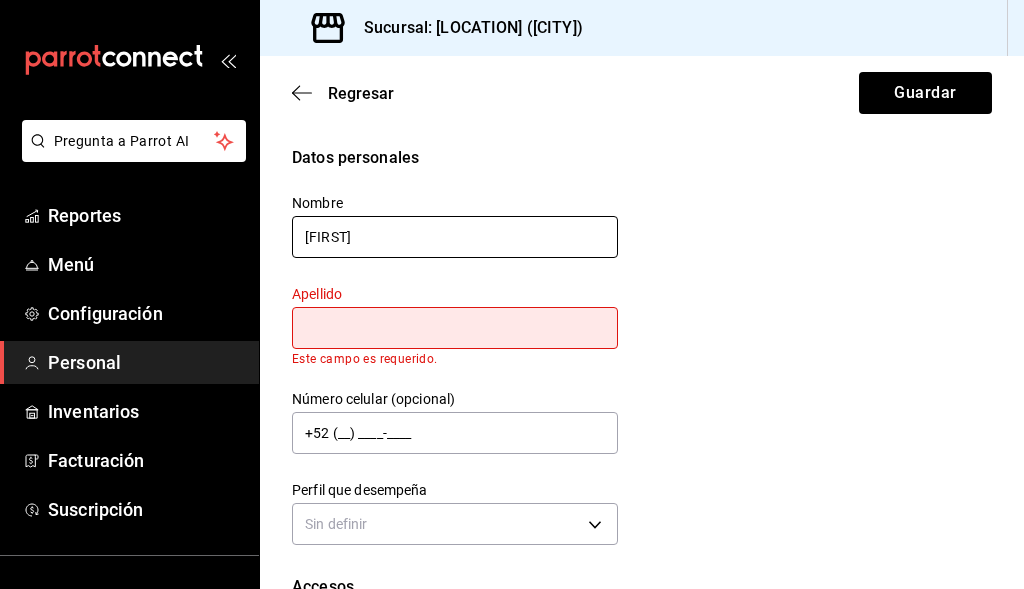 type on "[FIRST]" 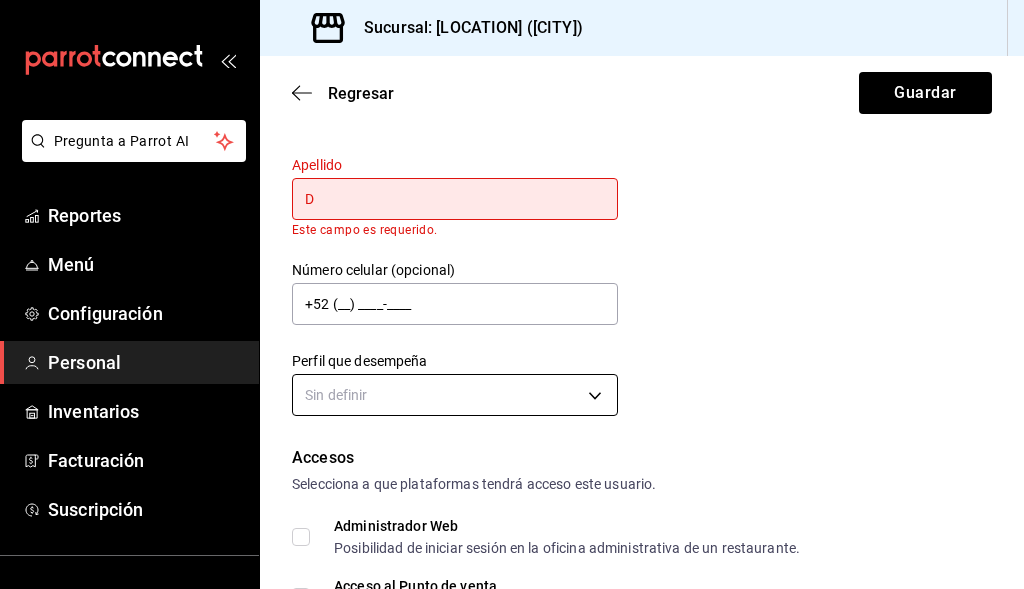 scroll, scrollTop: 300, scrollLeft: 0, axis: vertical 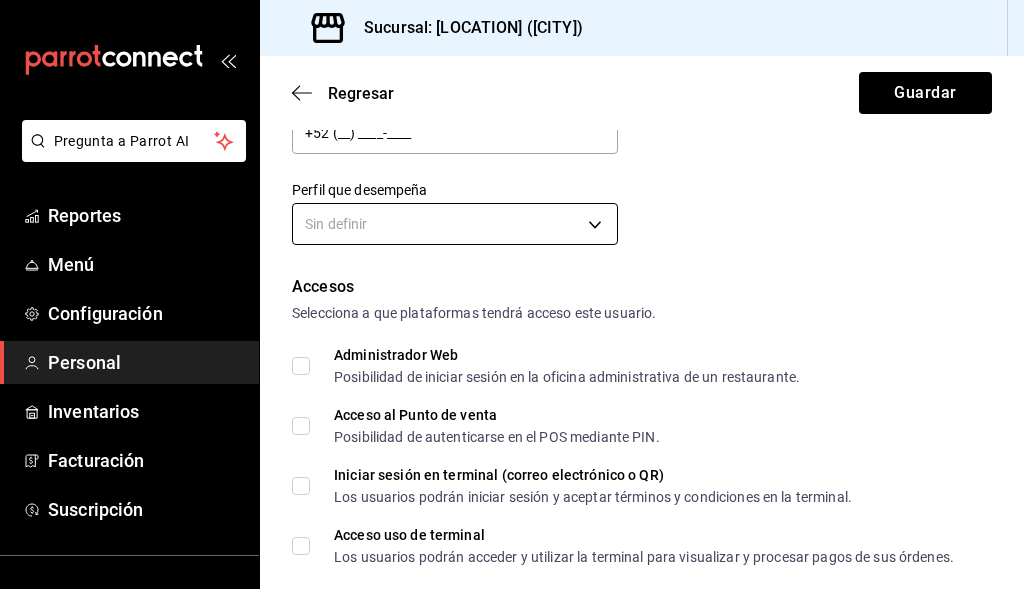 type on "D" 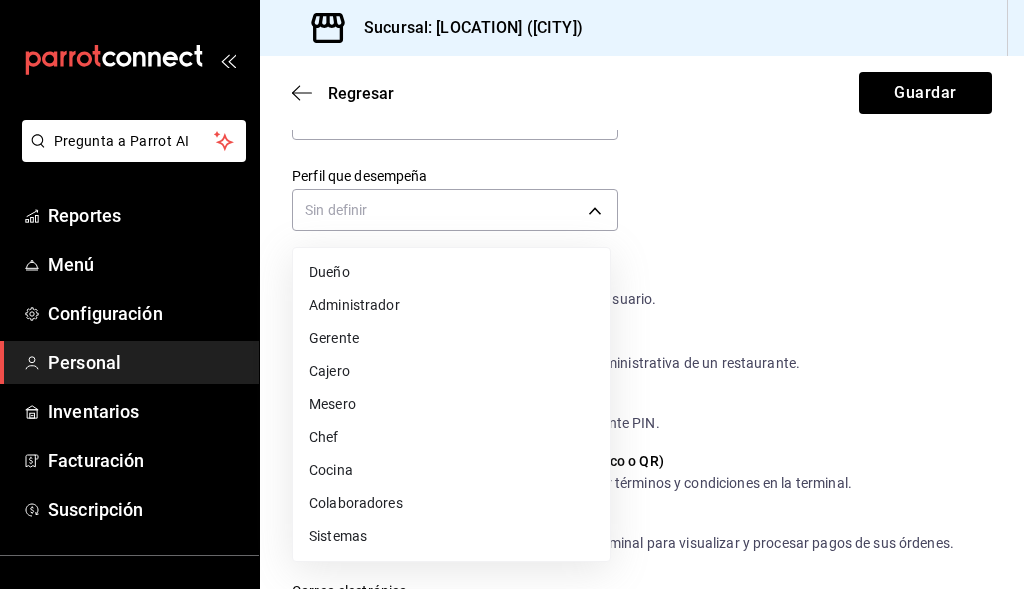 click on "Mesero" at bounding box center [451, 404] 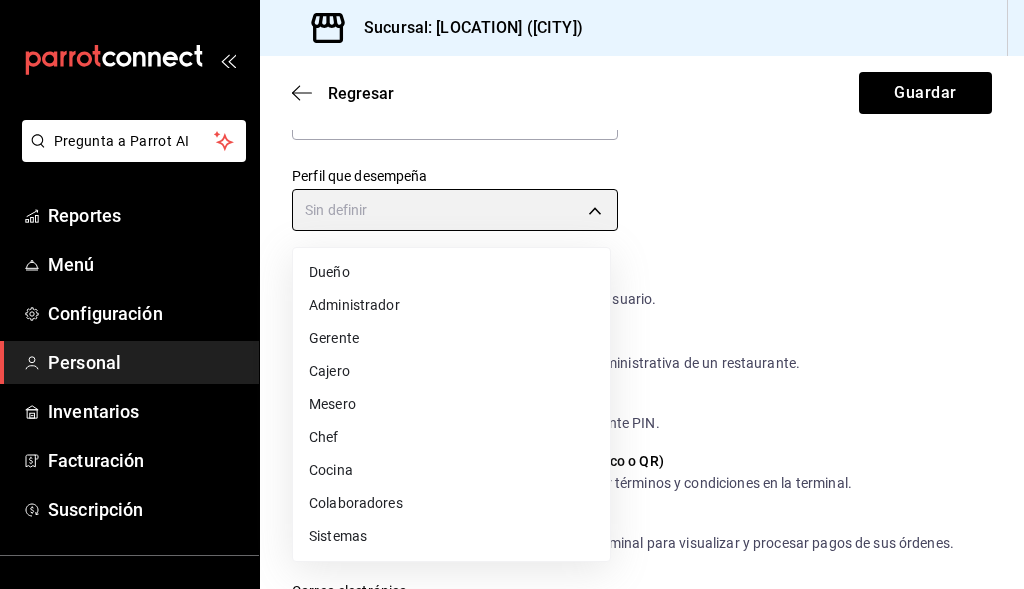 type on "WAITER" 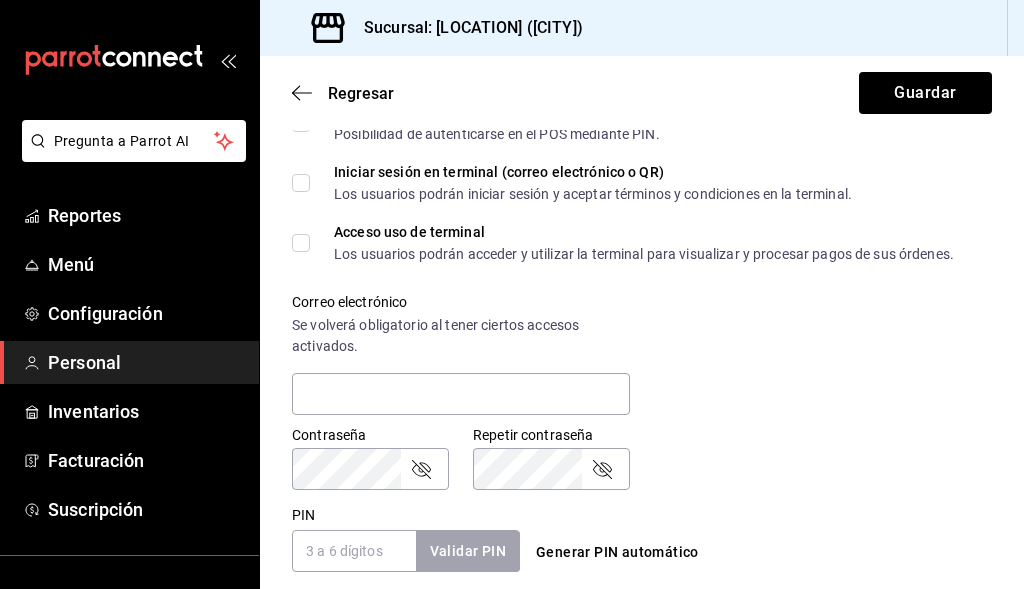 scroll, scrollTop: 700, scrollLeft: 0, axis: vertical 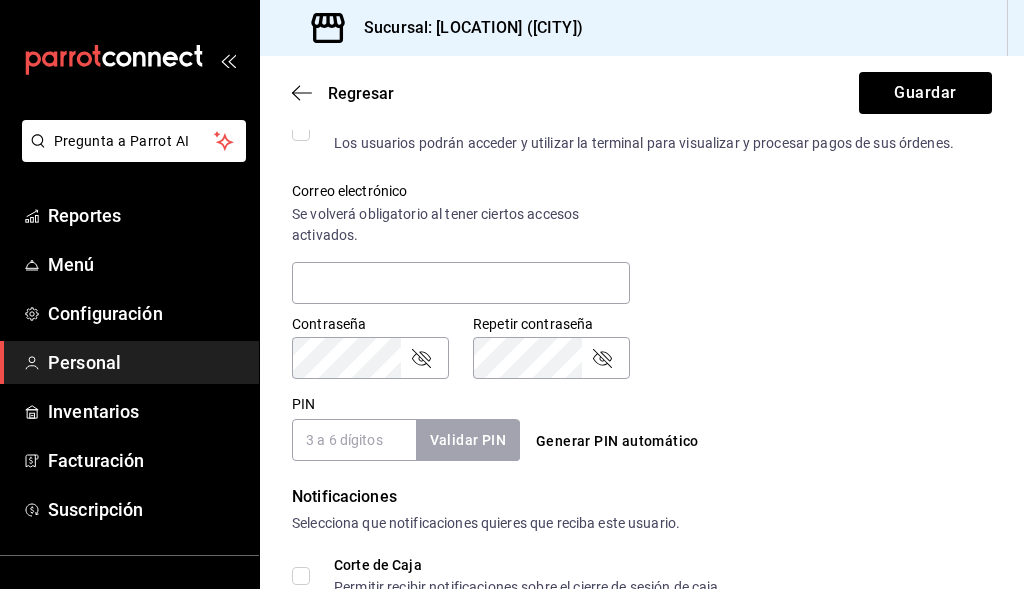 click on "PIN" at bounding box center [354, 440] 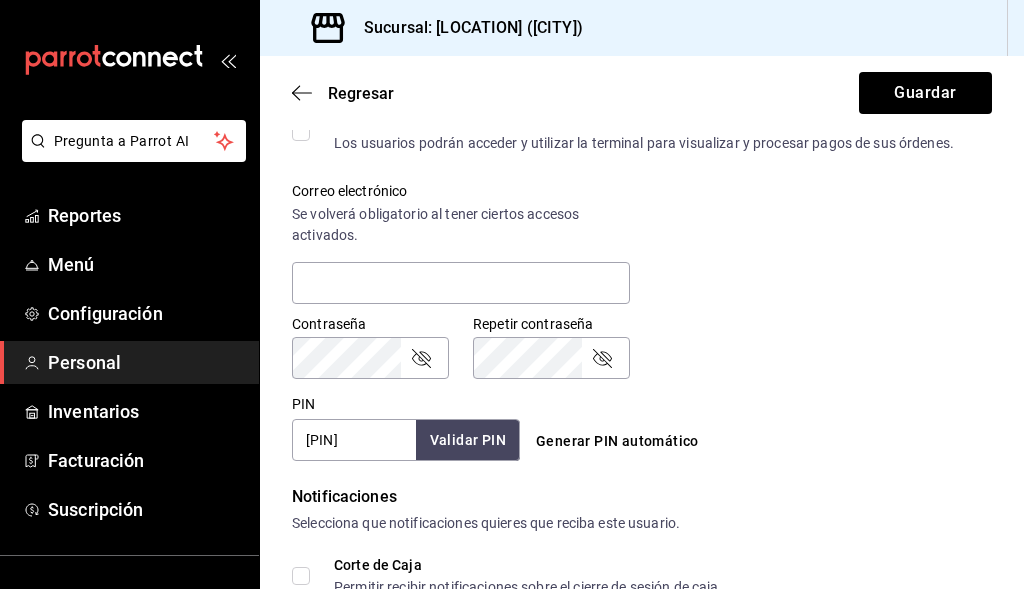 type on "4826" 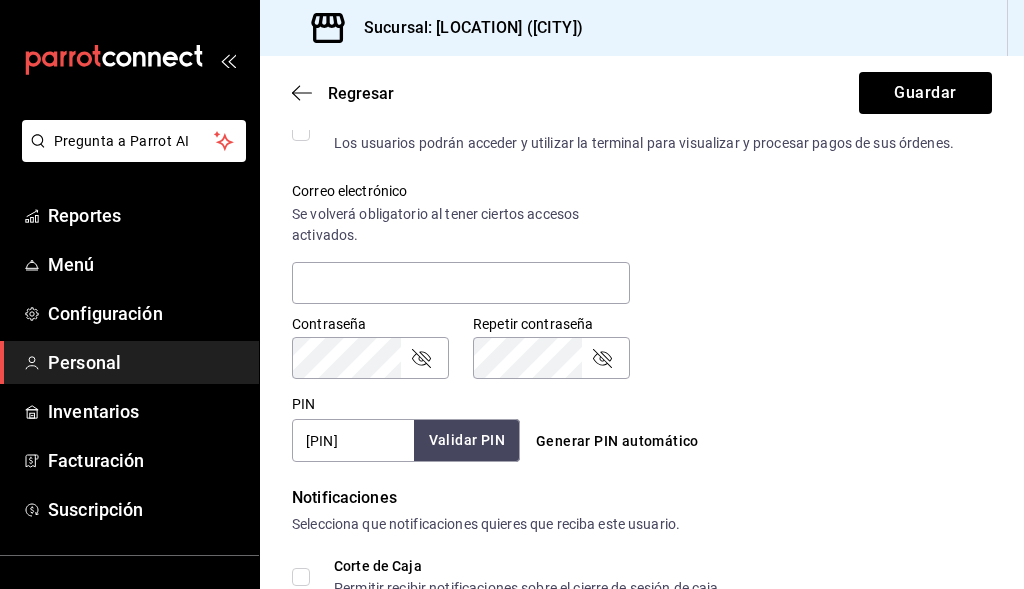 click on "Validar PIN" at bounding box center (467, 440) 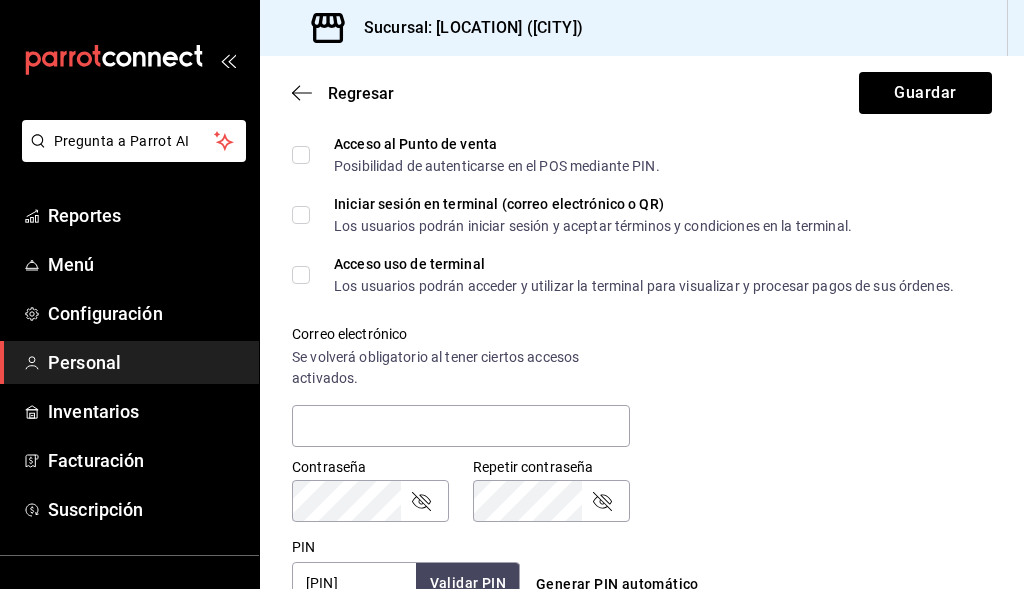 scroll, scrollTop: 500, scrollLeft: 0, axis: vertical 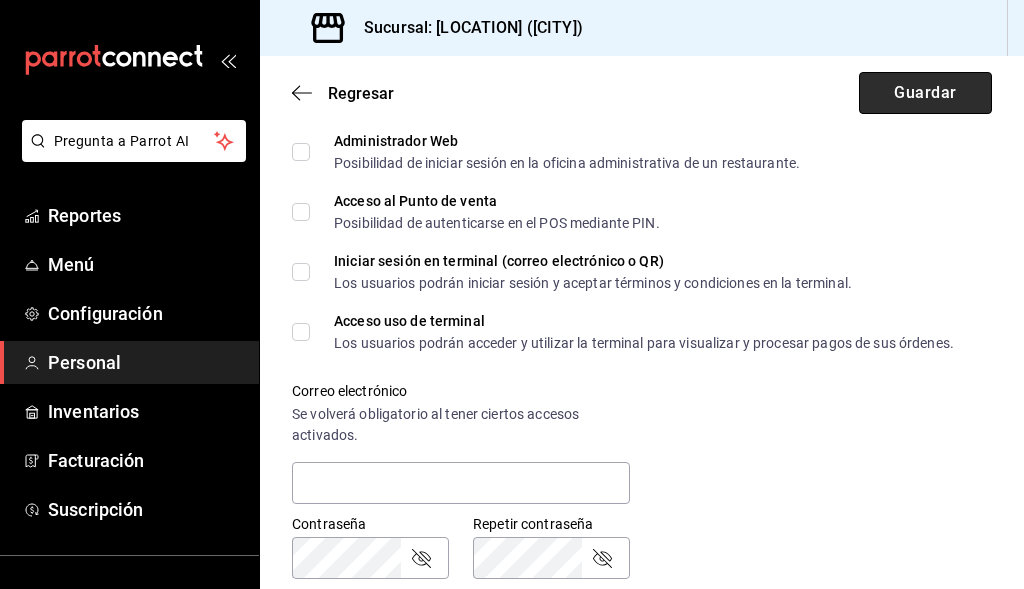 click on "Guardar" at bounding box center (925, 93) 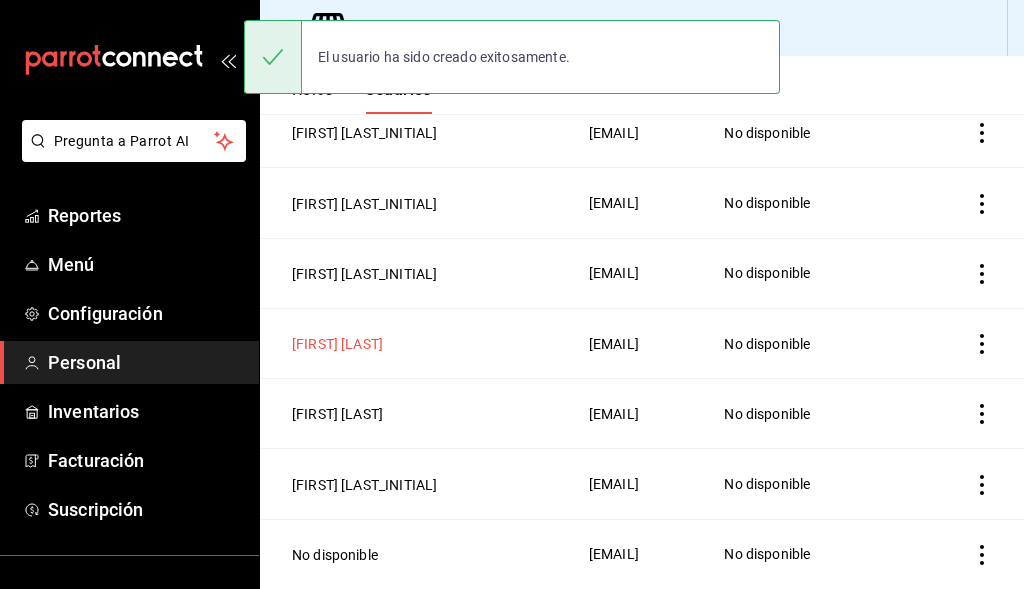 scroll, scrollTop: 163, scrollLeft: 0, axis: vertical 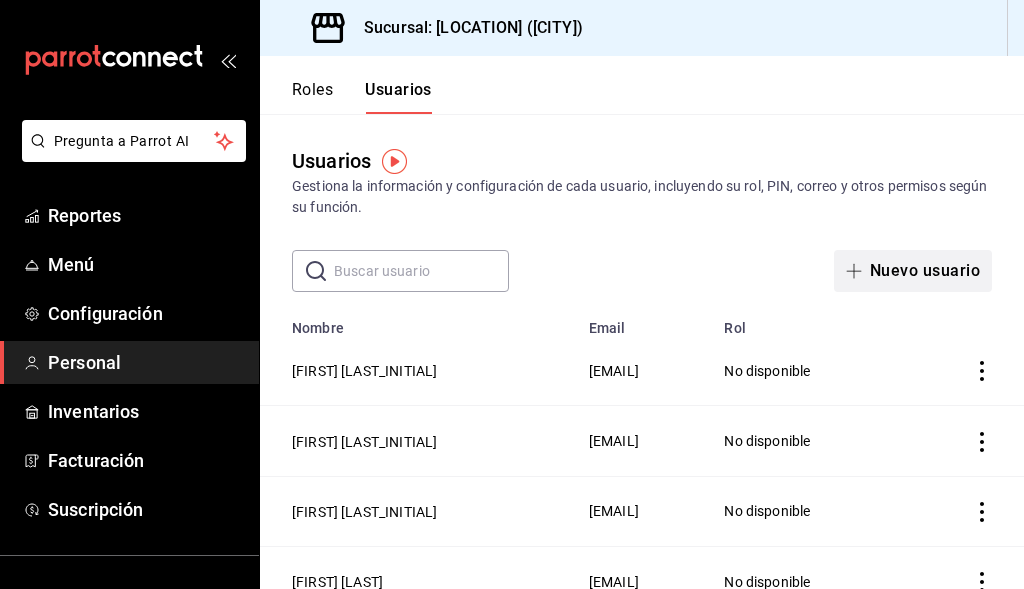 click on "Nuevo usuario" at bounding box center (913, 271) 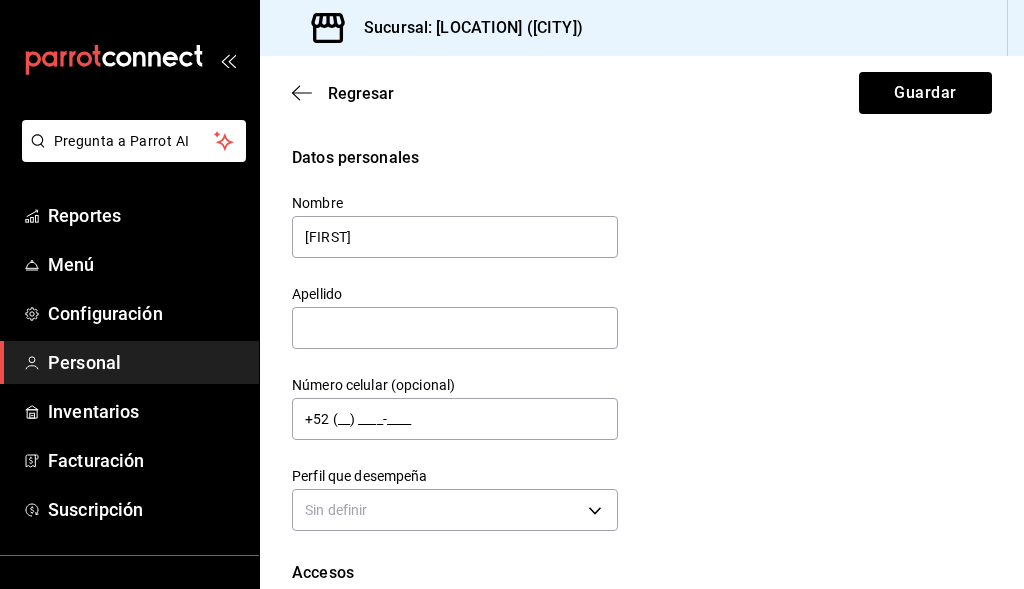 type on "Maricela" 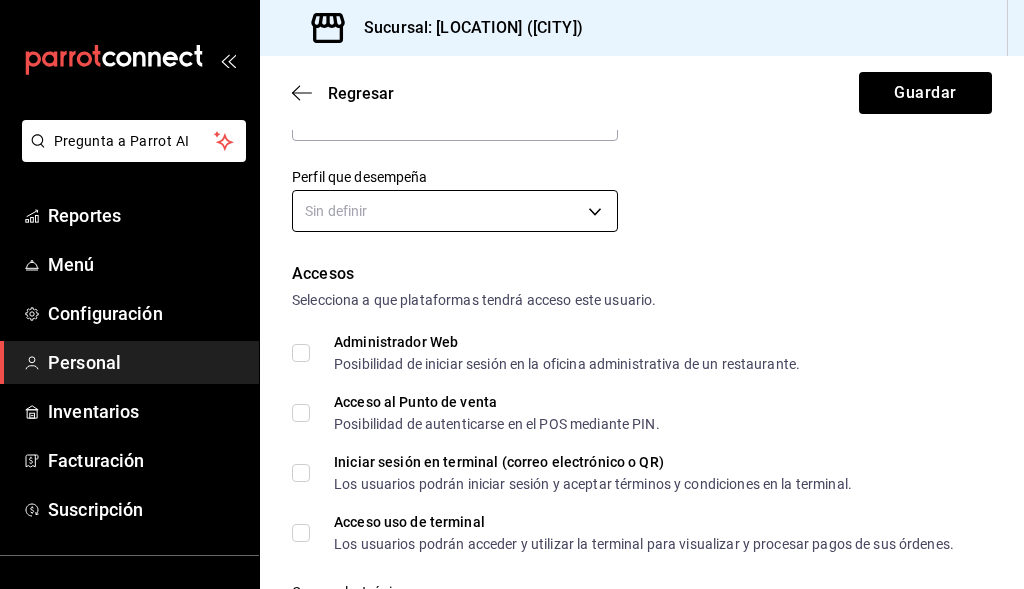 scroll, scrollTop: 300, scrollLeft: 0, axis: vertical 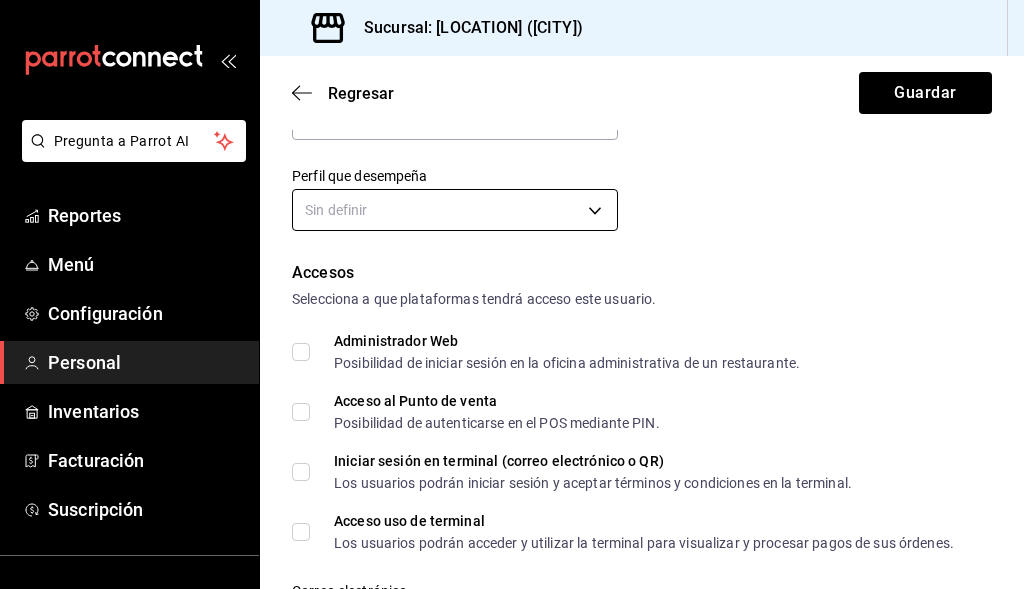 type on "Gzz" 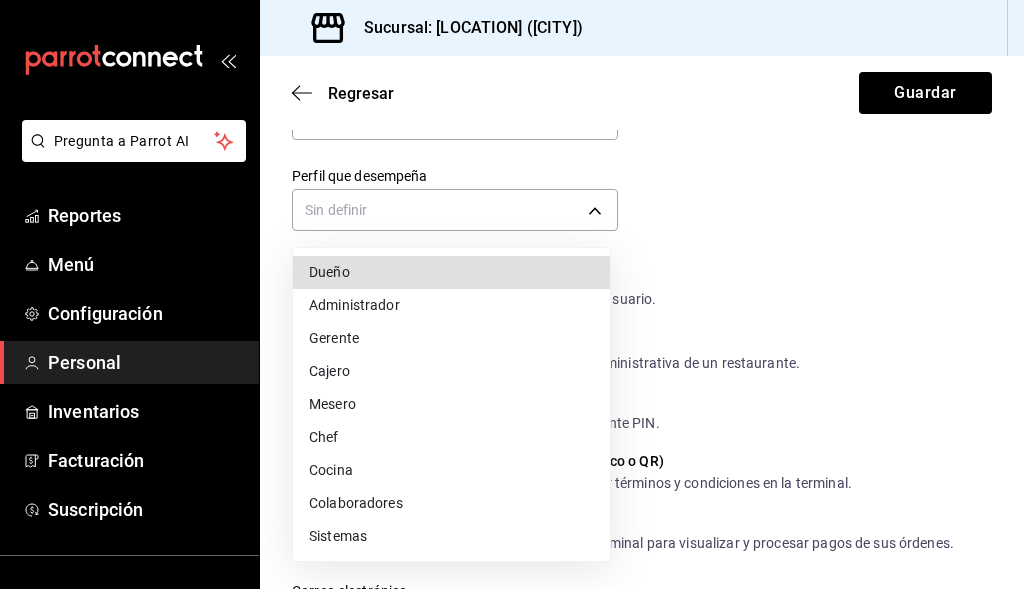 click on "Cocina" at bounding box center [451, 470] 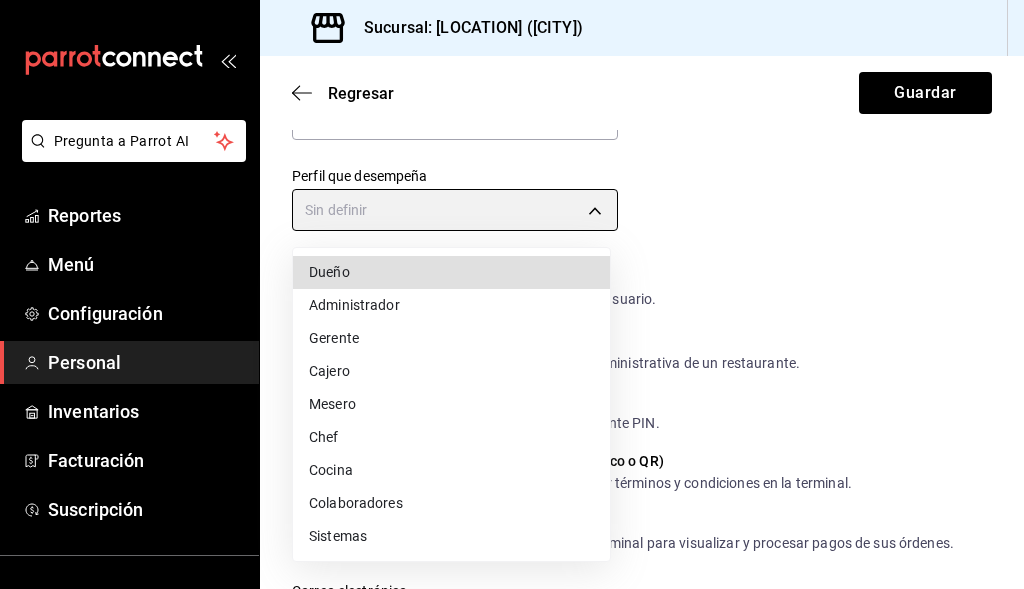 type on "KITCHEN" 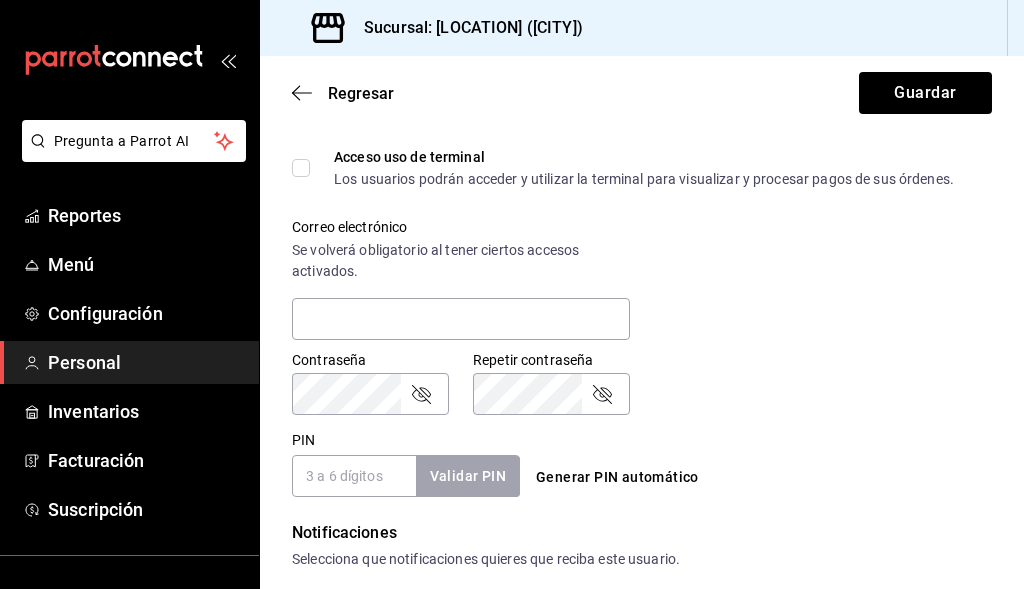 scroll, scrollTop: 700, scrollLeft: 0, axis: vertical 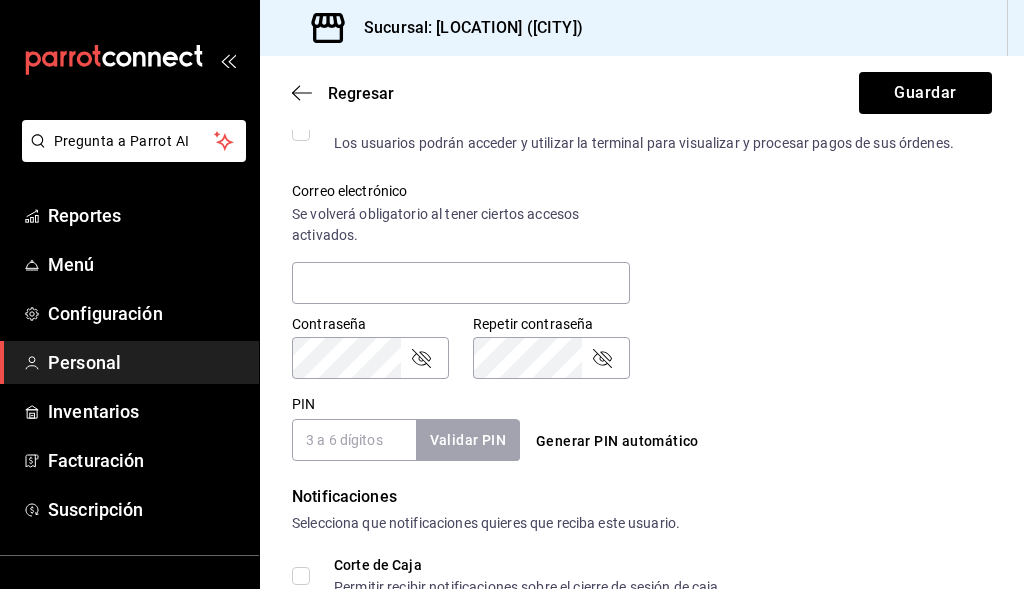 click on "PIN" at bounding box center [354, 440] 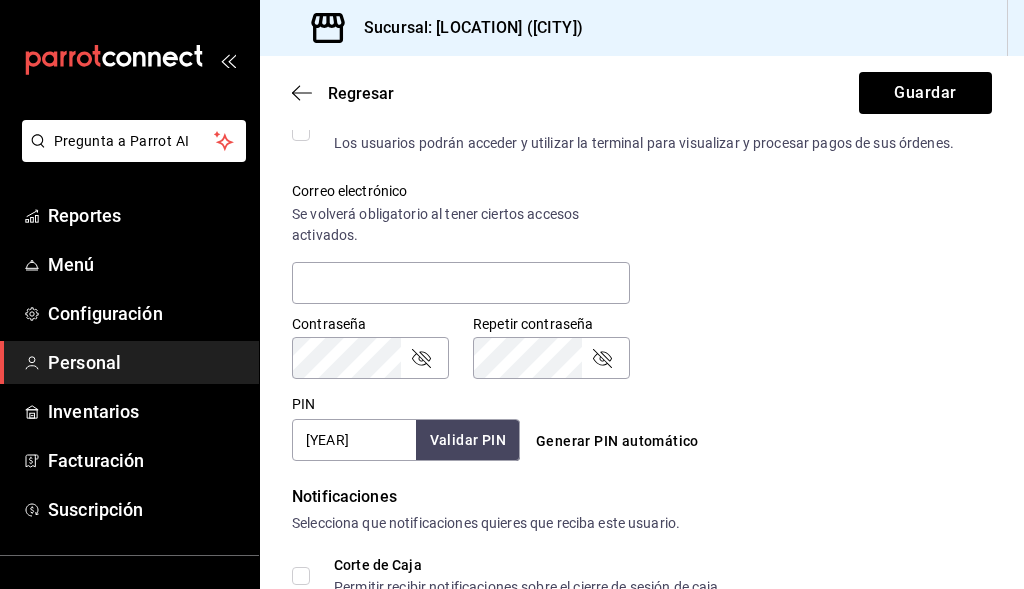 type on "1977" 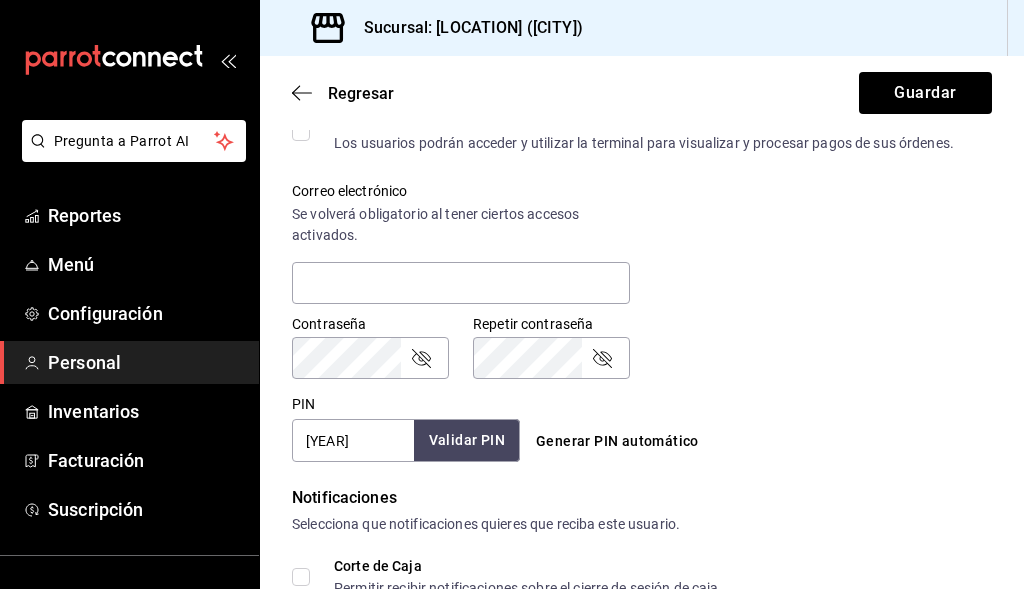 click on "Validar PIN" at bounding box center [467, 440] 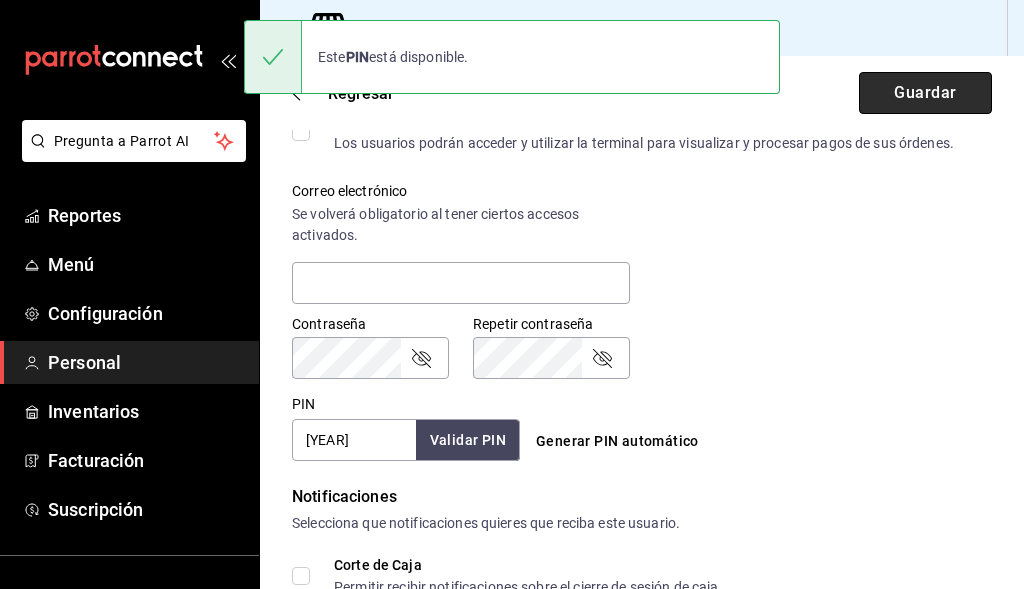 click on "Guardar" at bounding box center (925, 93) 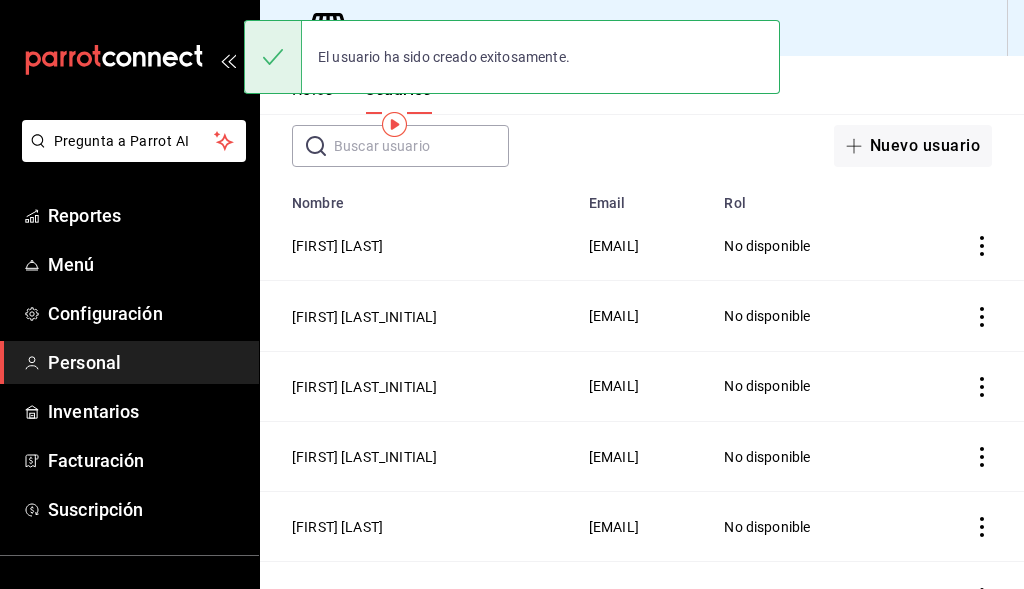 scroll, scrollTop: 32, scrollLeft: 0, axis: vertical 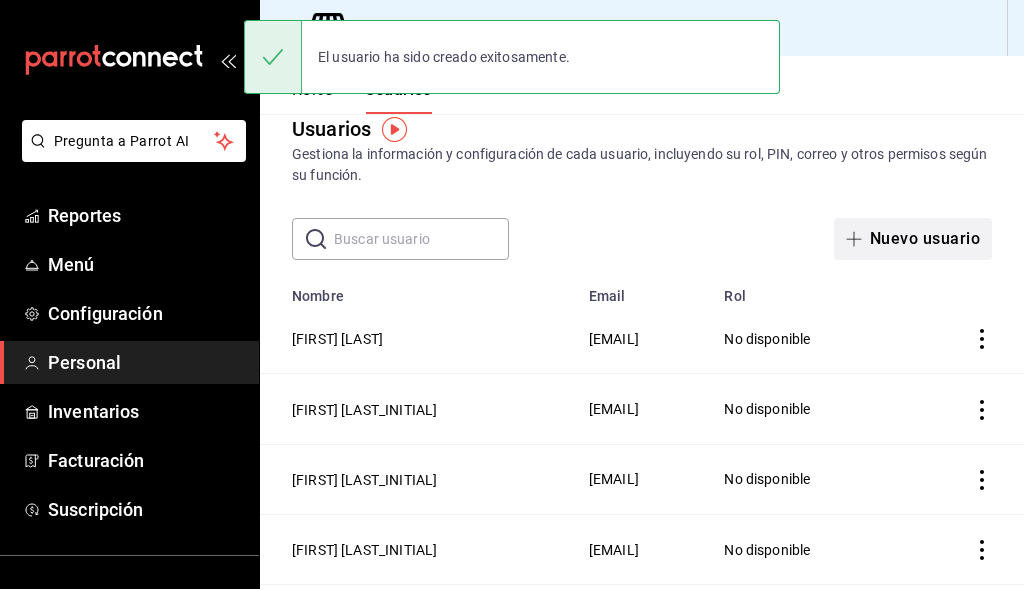 click on "Nuevo usuario" at bounding box center [913, 239] 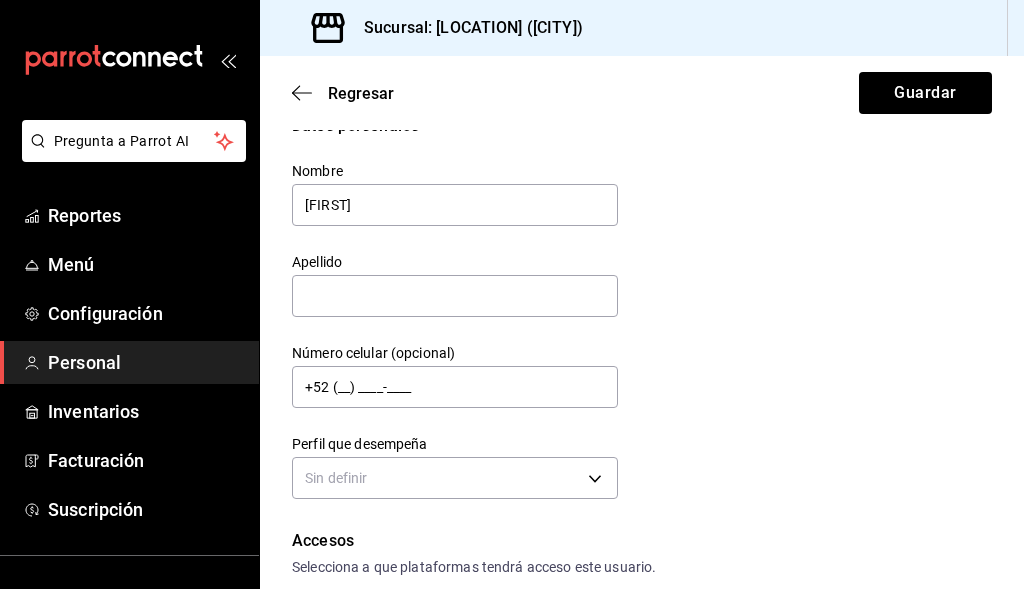 type on "Felipe" 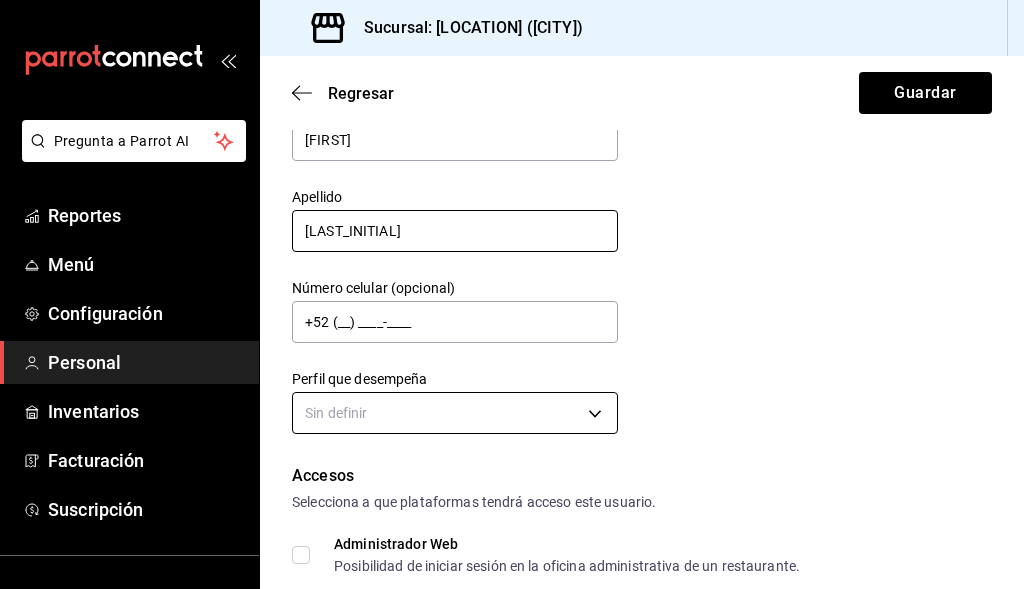 scroll, scrollTop: 132, scrollLeft: 0, axis: vertical 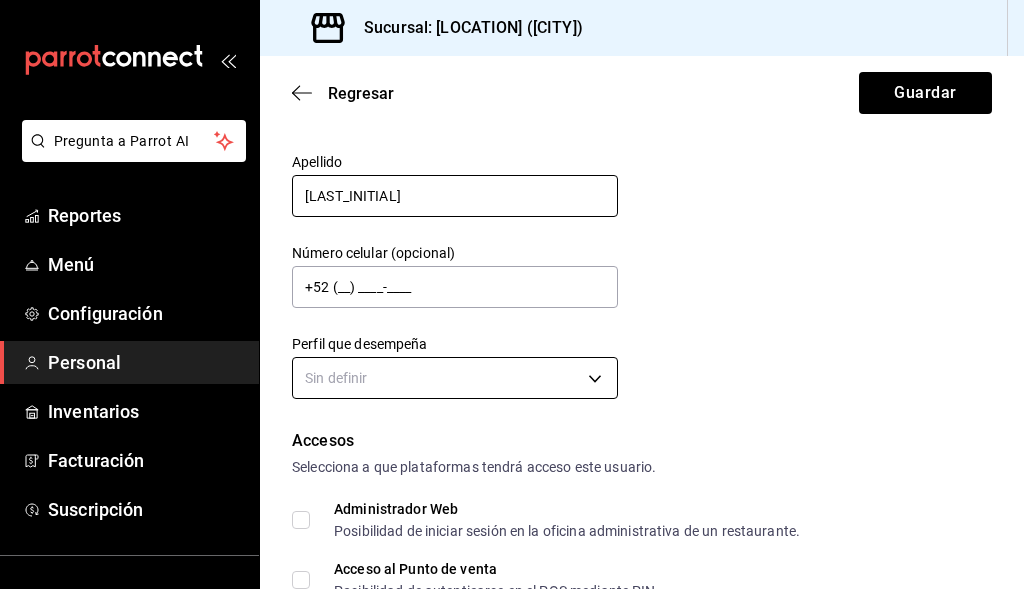 type on "Hdz" 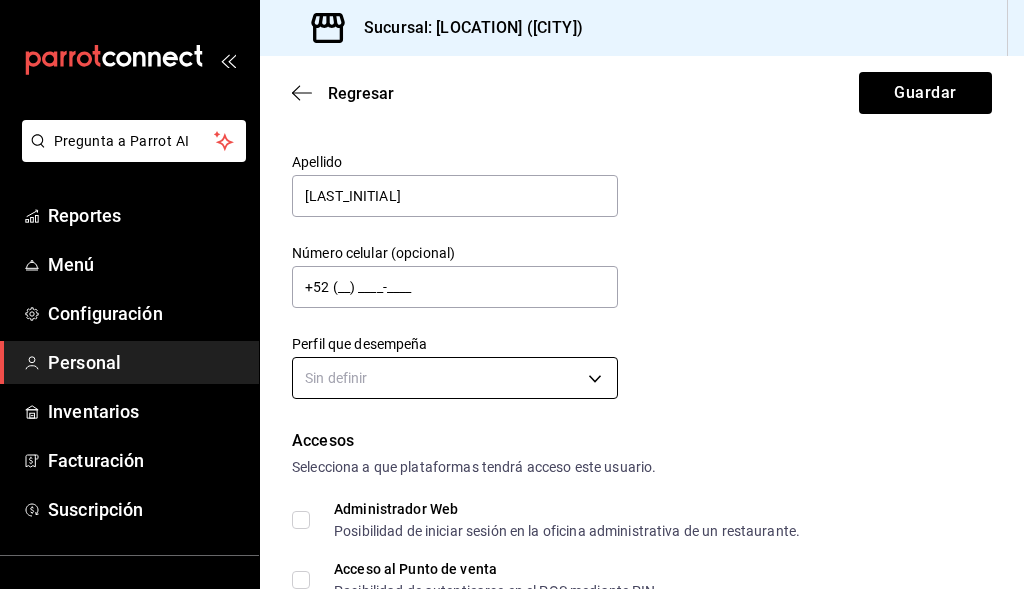 click on "Pregunta a Parrot AI Reportes   Menú   Configuración   Personal   Inventarios   Facturación   Suscripción   Ayuda Recomienda Parrot   Cerrar sesión   Sugerir nueva función   Sucursal: Amazonas (Escobedo) Regresar Guardar Datos personales Nombre Felipe Apellido Hdz Número celular (opcional) +52 (__) ____-____ Perfil que desempeña Sin definir Accesos Selecciona a que plataformas tendrá acceso este usuario. Administrador Web Posibilidad de iniciar sesión en la oficina administrativa de un restaurante.  Acceso al Punto de venta Posibilidad de autenticarse en el POS mediante PIN.  Iniciar sesión en terminal (correo electrónico o QR) Los usuarios podrán iniciar sesión y aceptar términos y condiciones en la terminal. Acceso uso de terminal Los usuarios podrán acceder y utilizar la terminal para visualizar y procesar pagos de sus órdenes. Correo electrónico Se volverá obligatorio al tener ciertos accesos activados. Contraseña Contraseña Repetir contraseña Repetir contraseña PIN Validar PIN ​" at bounding box center (512, 294) 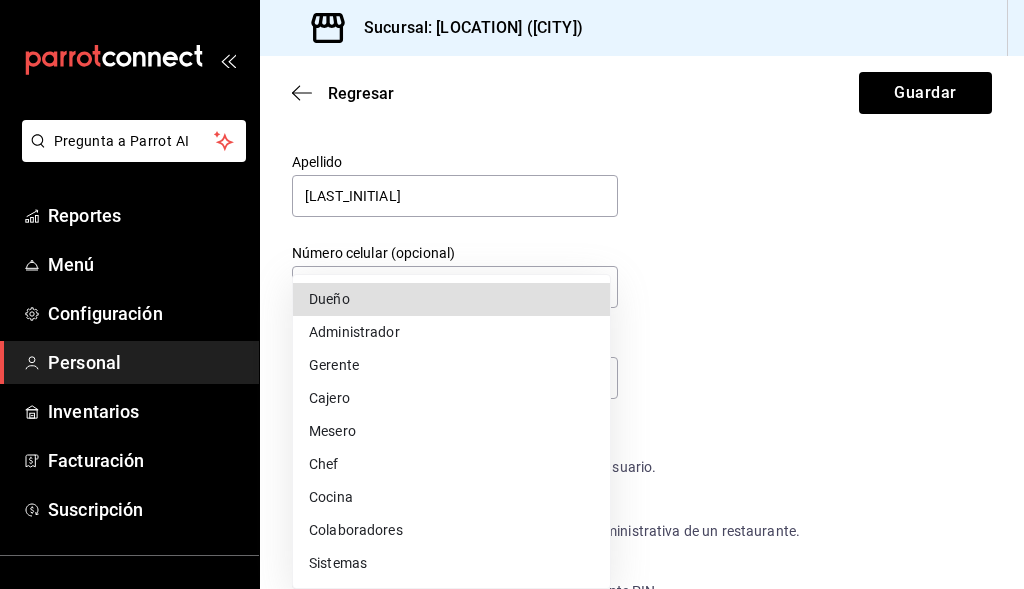 click on "Cocina" at bounding box center [451, 497] 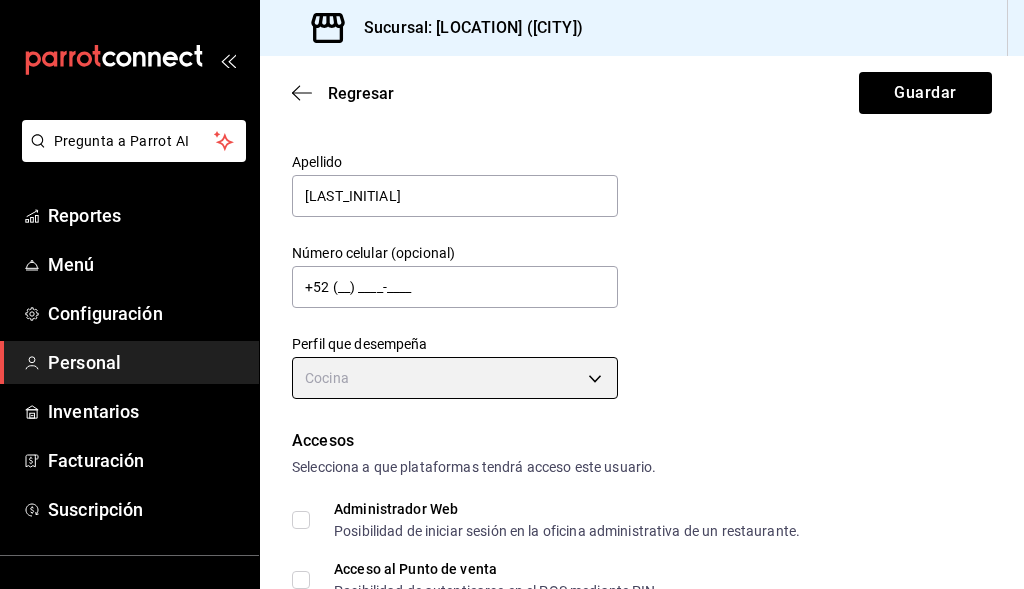 type on "KITCHEN" 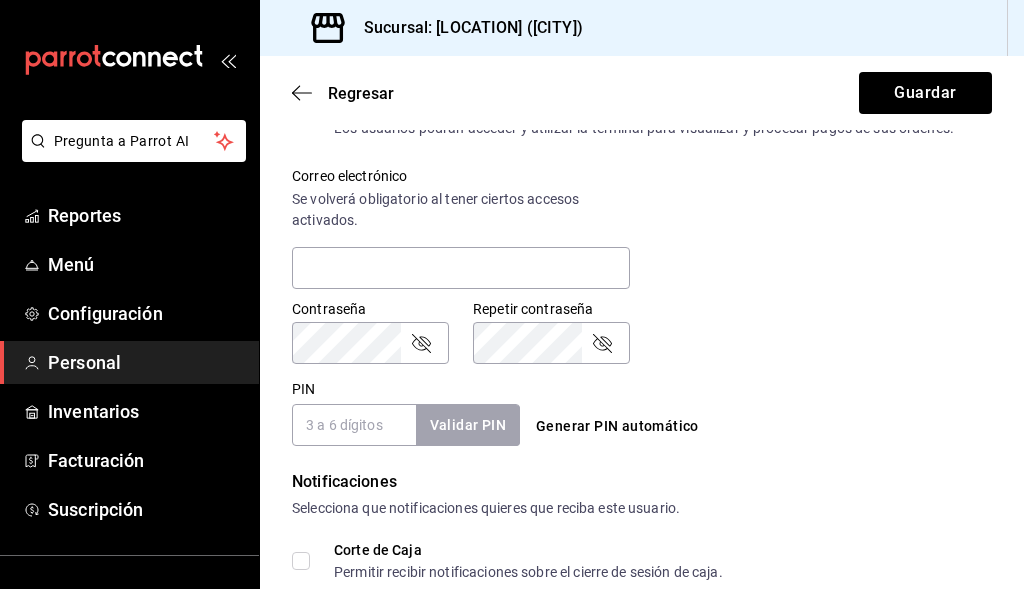 scroll, scrollTop: 732, scrollLeft: 0, axis: vertical 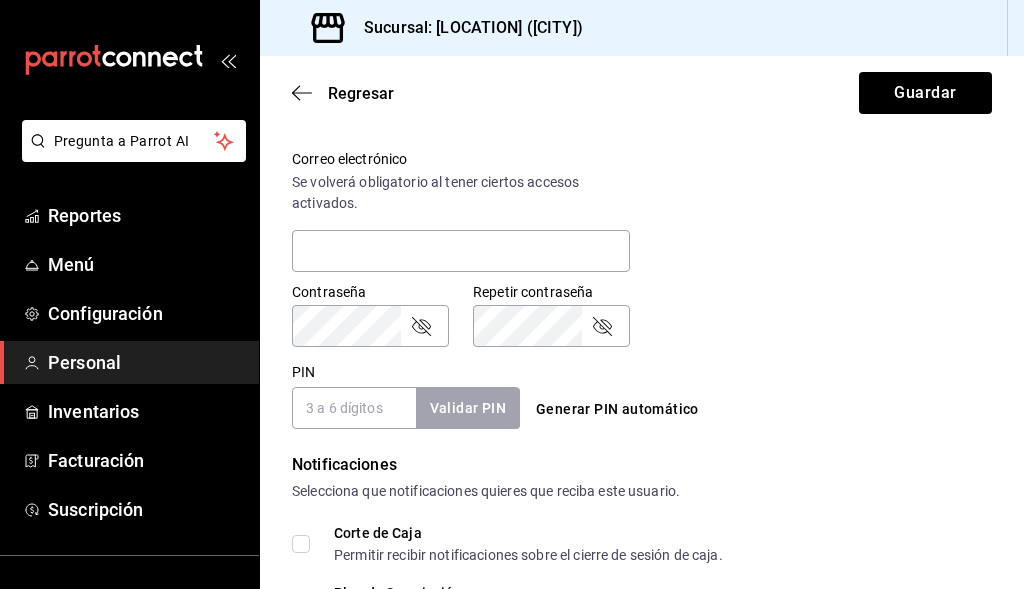 click on "PIN" at bounding box center [354, 408] 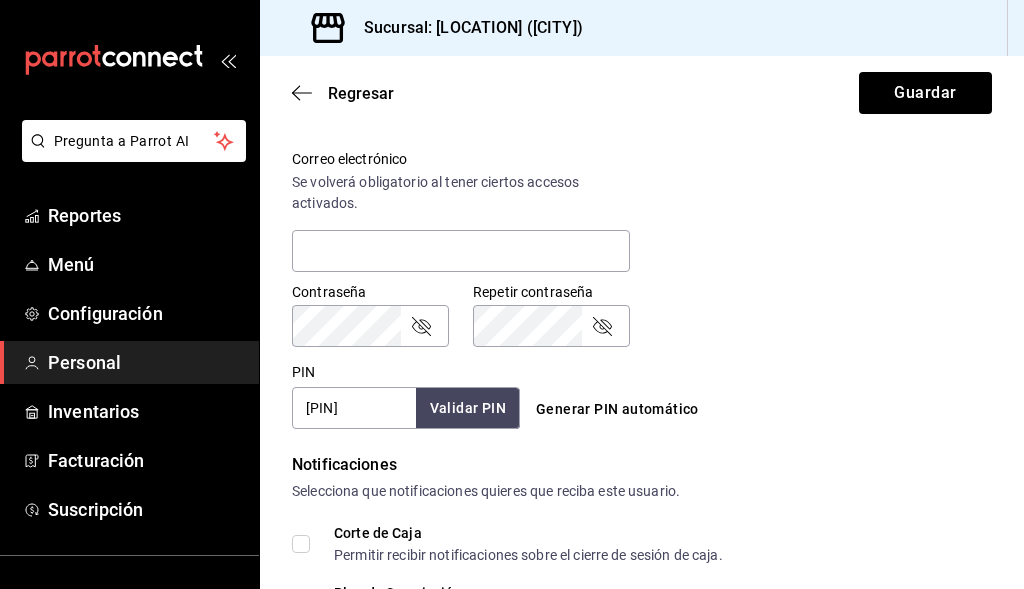 type on "1012" 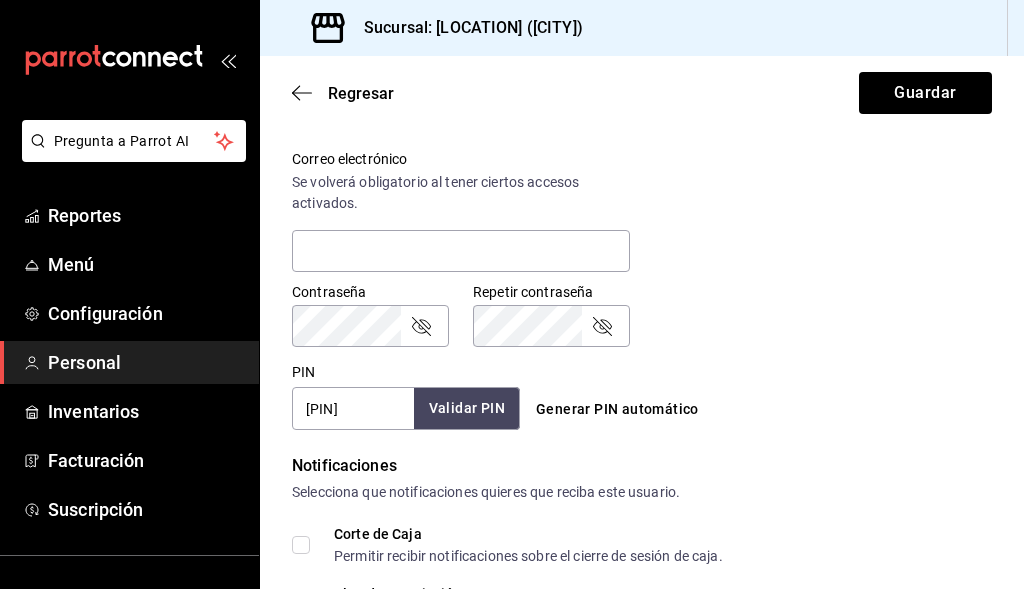 drag, startPoint x: 458, startPoint y: 416, endPoint x: 469, endPoint y: 419, distance: 11.401754 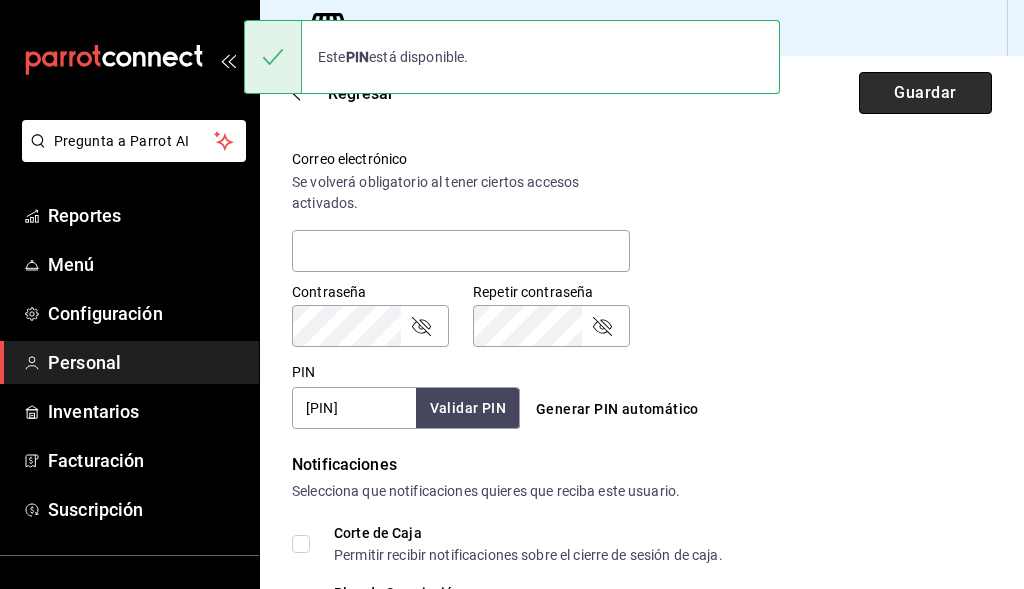 click on "Guardar" at bounding box center (925, 93) 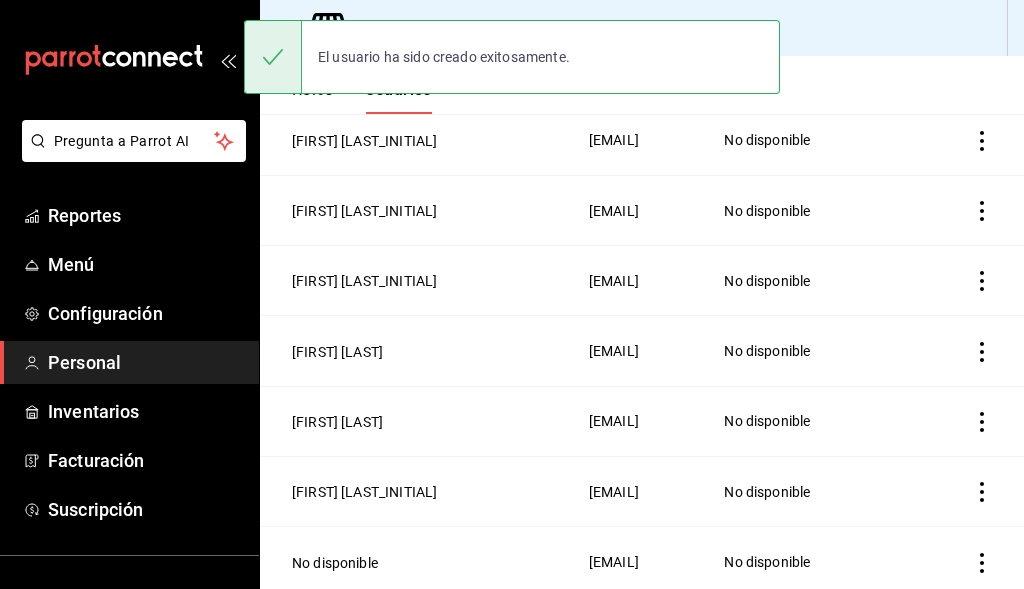 scroll, scrollTop: 0, scrollLeft: 0, axis: both 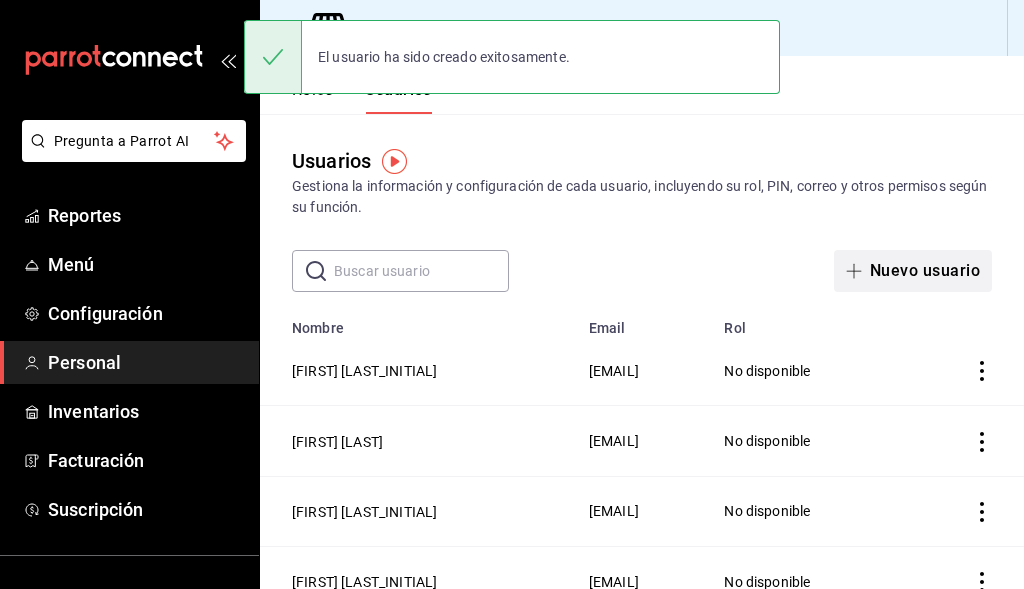 click on "Nuevo usuario" at bounding box center [913, 271] 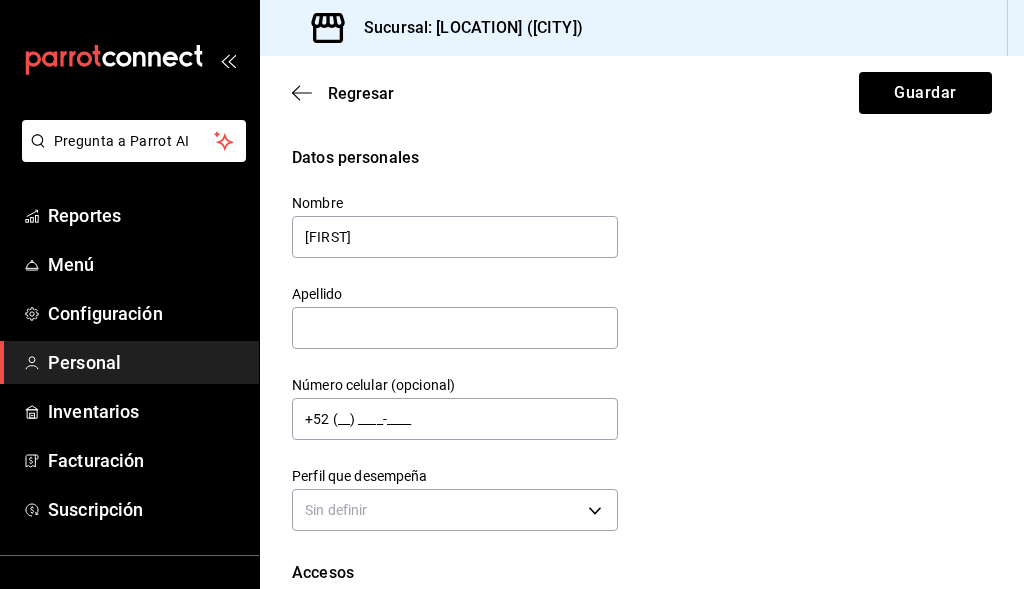 type on "[FIRST]" 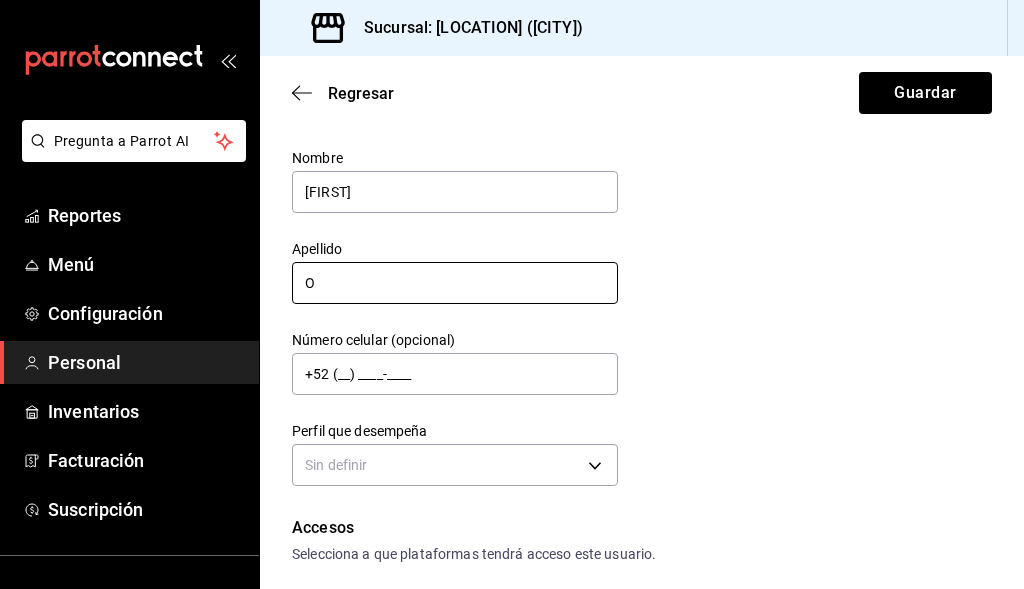 scroll, scrollTop: 0, scrollLeft: 0, axis: both 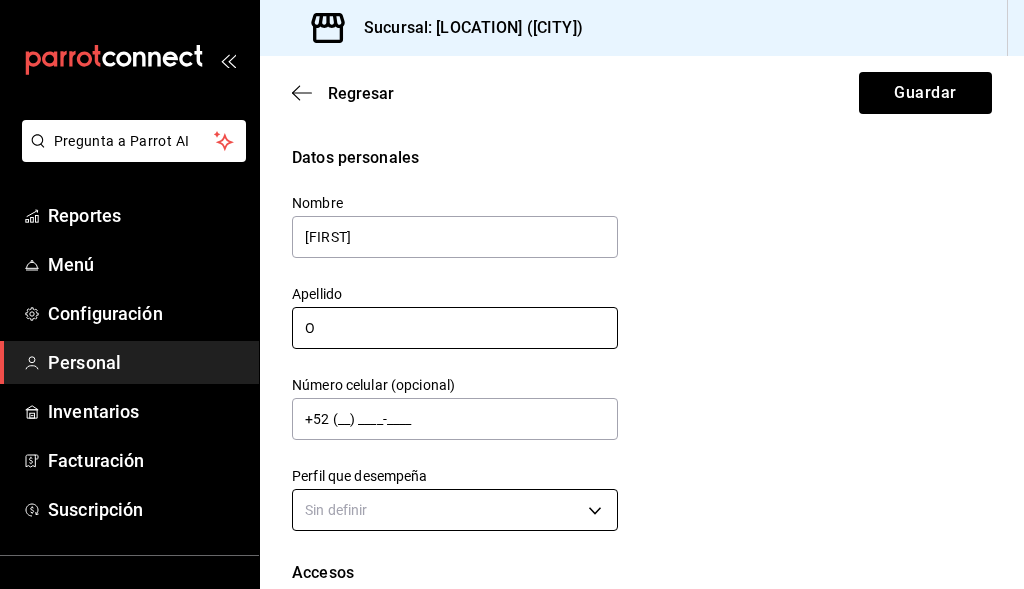 type on "O" 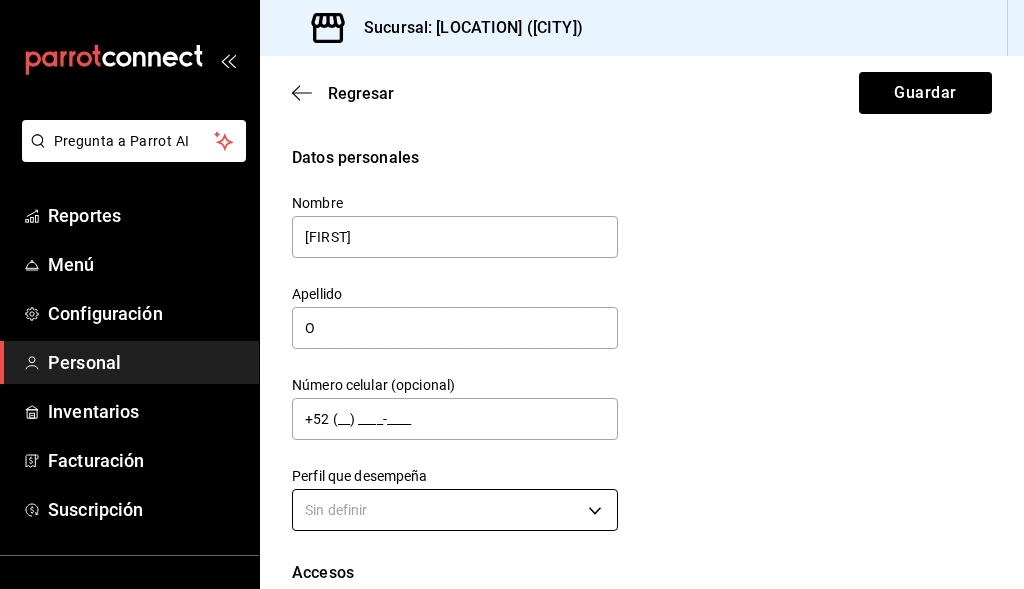 click on "Pregunta a Parrot AI Reportes   Menú   Configuración   Personal   Inventarios   Facturación   Suscripción   Ayuda Recomienda Parrot   Cerrar sesión   Sugerir nueva función   Sucursal: Amazonas (Escobedo) Regresar Guardar Datos personales Nombre Enoc Apellido O Número celular (opcional) +52 (__) ____-____ Perfil que desempeña Sin definir Accesos Selecciona a que plataformas tendrá acceso este usuario. Administrador Web Posibilidad de iniciar sesión en la oficina administrativa de un restaurante.  Acceso al Punto de venta Posibilidad de autenticarse en el POS mediante PIN.  Iniciar sesión en terminal (correo electrónico o QR) Los usuarios podrán iniciar sesión y aceptar términos y condiciones en la terminal. Acceso uso de terminal Los usuarios podrán acceder y utilizar la terminal para visualizar y procesar pagos de sus órdenes. Correo electrónico Se volverá obligatorio al tener ciertos accesos activados. Contraseña Contraseña Repetir contraseña Repetir contraseña PIN Validar PIN ​" at bounding box center (512, 294) 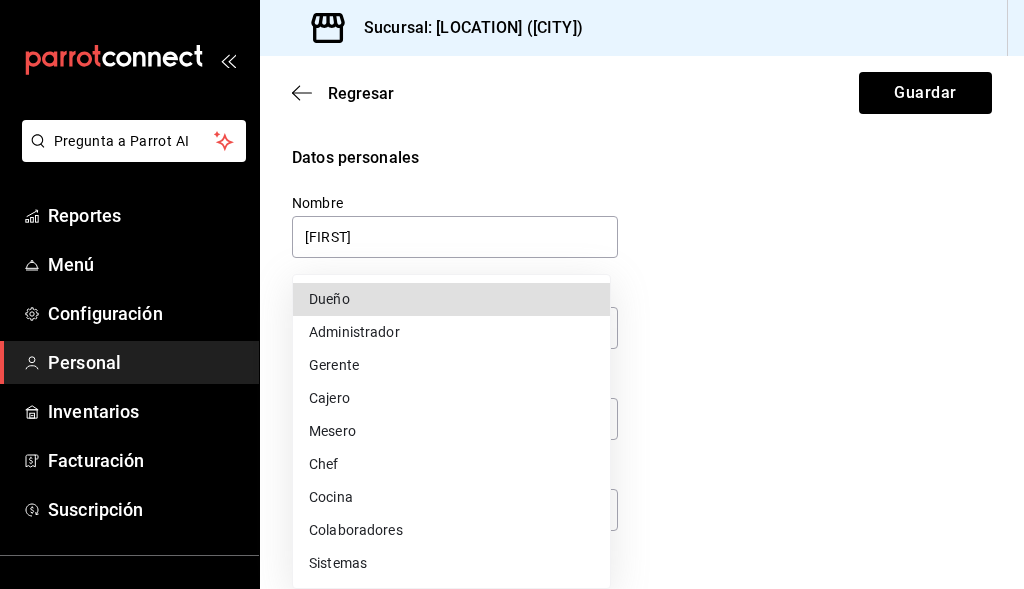 click on "Administrador" at bounding box center [451, 332] 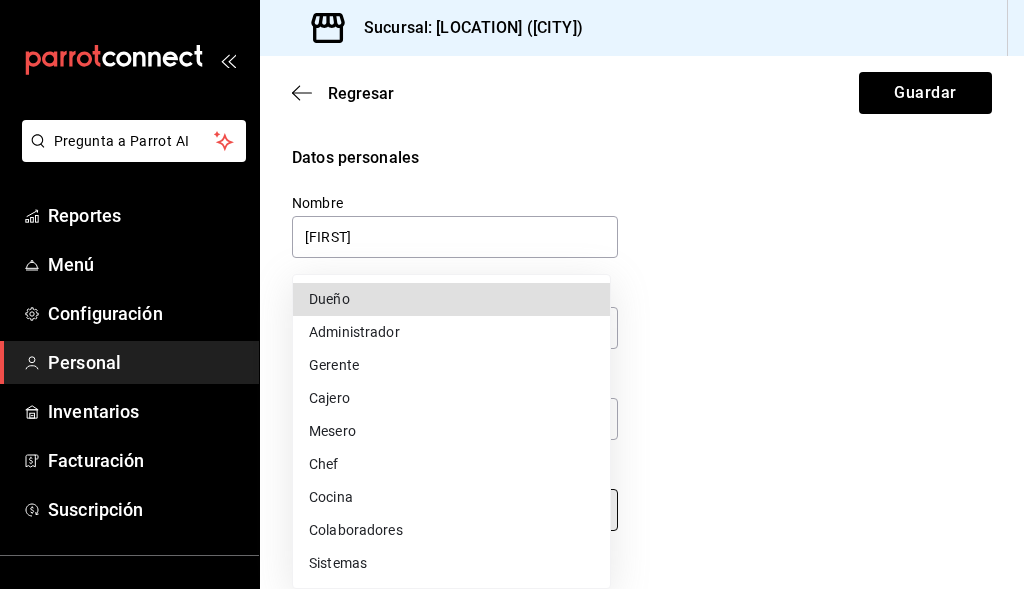 type on "ADMIN" 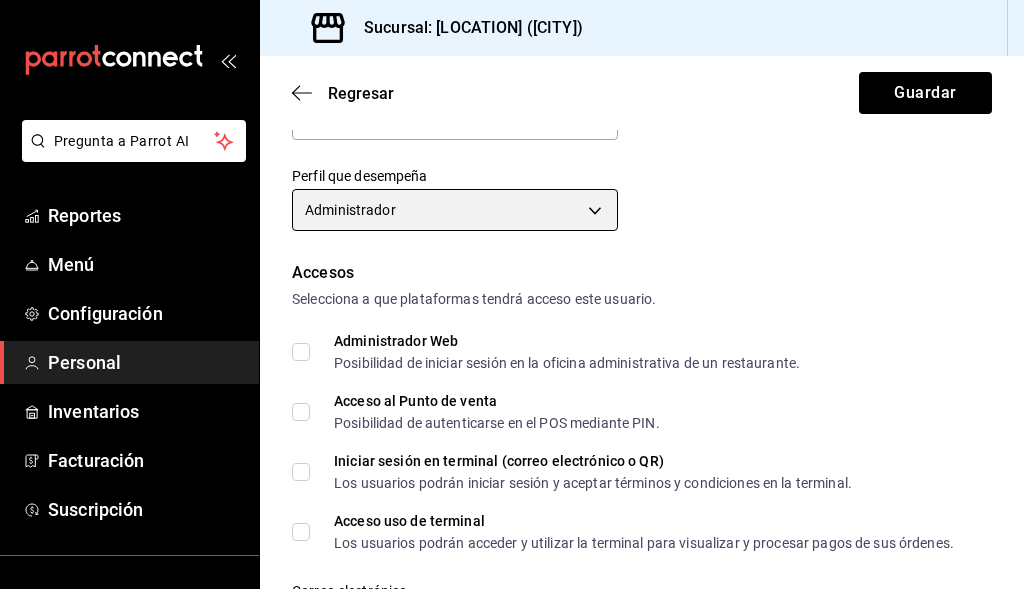 scroll, scrollTop: 400, scrollLeft: 0, axis: vertical 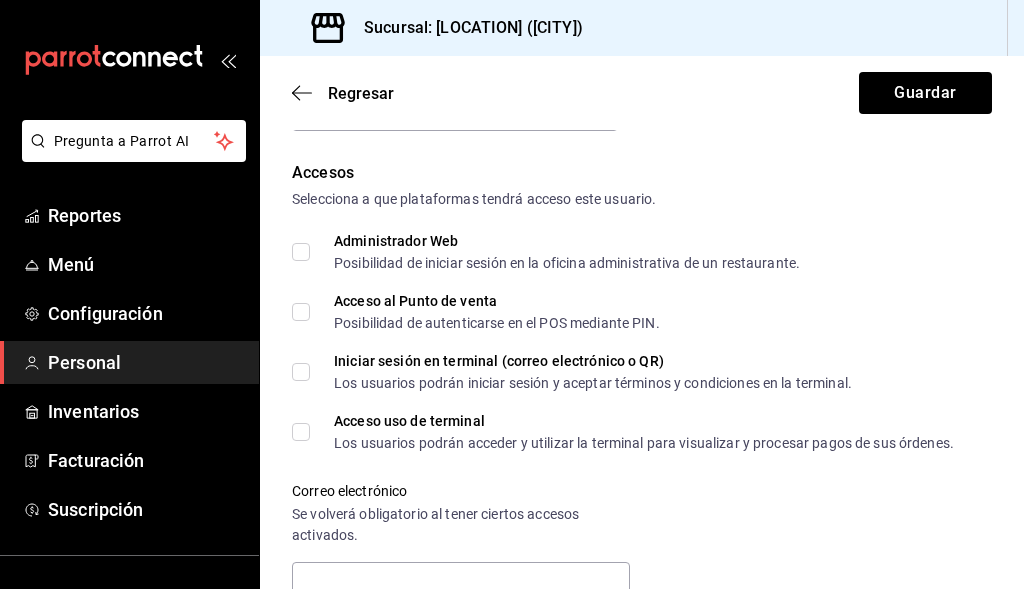 click on "Datos personales Nombre Enoc Apellido O Número celular (opcional) +52 (__) ____-____ Perfil que desempeña Administrador ADMIN Accesos Selecciona a que plataformas tendrá acceso este usuario. Administrador Web Posibilidad de iniciar sesión en la oficina administrativa de un restaurante.  Acceso al Punto de venta Posibilidad de autenticarse en el POS mediante PIN.  Iniciar sesión en terminal (correo electrónico o QR) Los usuarios podrán iniciar sesión y aceptar términos y condiciones en la terminal. Acceso uso de terminal Los usuarios podrán acceder y utilizar la terminal para visualizar y procesar pagos de sus órdenes. Correo electrónico Se volverá obligatorio al tener ciertos accesos activados. Contraseña Contraseña Repetir contraseña Repetir contraseña PIN Validar PIN ​ Generar PIN automático Notificaciones Selecciona que notificaciones quieres que reciba este usuario. Corte de Caja Permitir recibir notificaciones sobre el cierre de sesión de caja. Plan de Suscripción Roles" at bounding box center (642, 473) 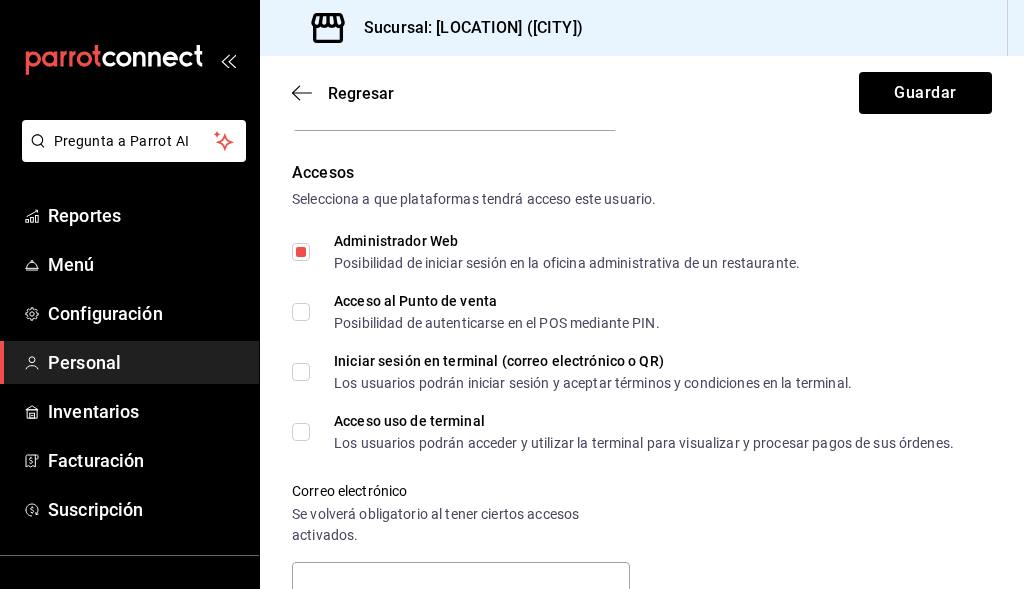 click on "Acceso al Punto de venta Posibilidad de autenticarse en el POS mediante PIN." at bounding box center (301, 312) 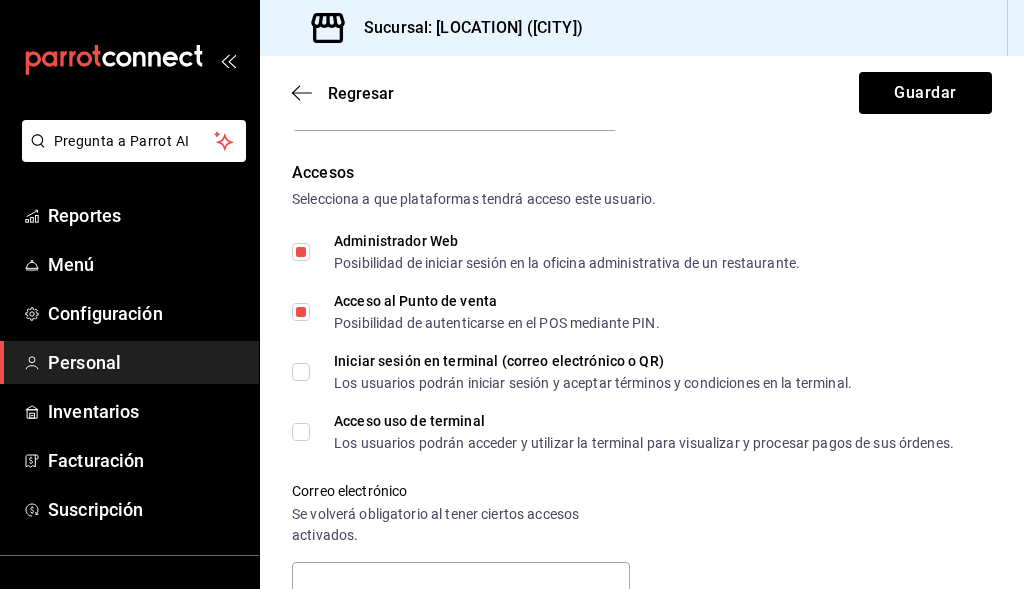 click on "Iniciar sesión en terminal (correo electrónico o QR) Los usuarios podrán iniciar sesión y aceptar términos y condiciones en la terminal." at bounding box center [301, 372] 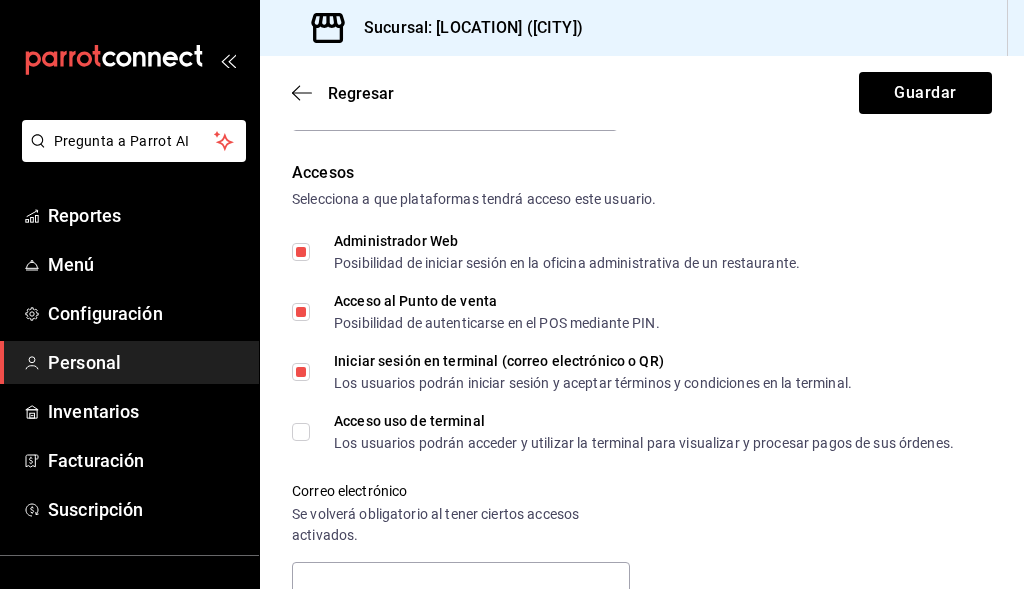 drag, startPoint x: 300, startPoint y: 436, endPoint x: 325, endPoint y: 421, distance: 29.15476 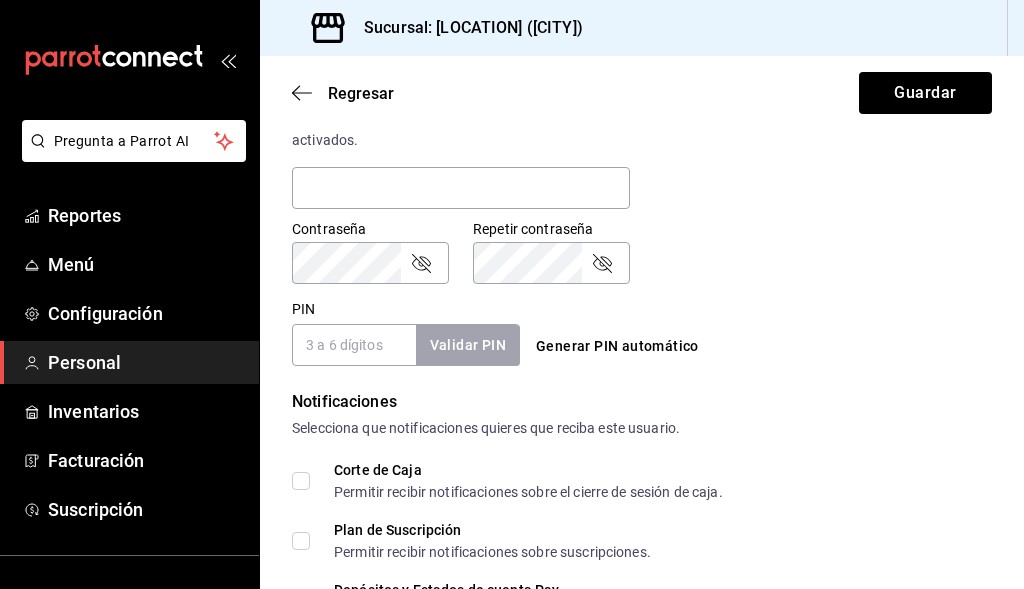 scroll, scrollTop: 800, scrollLeft: 0, axis: vertical 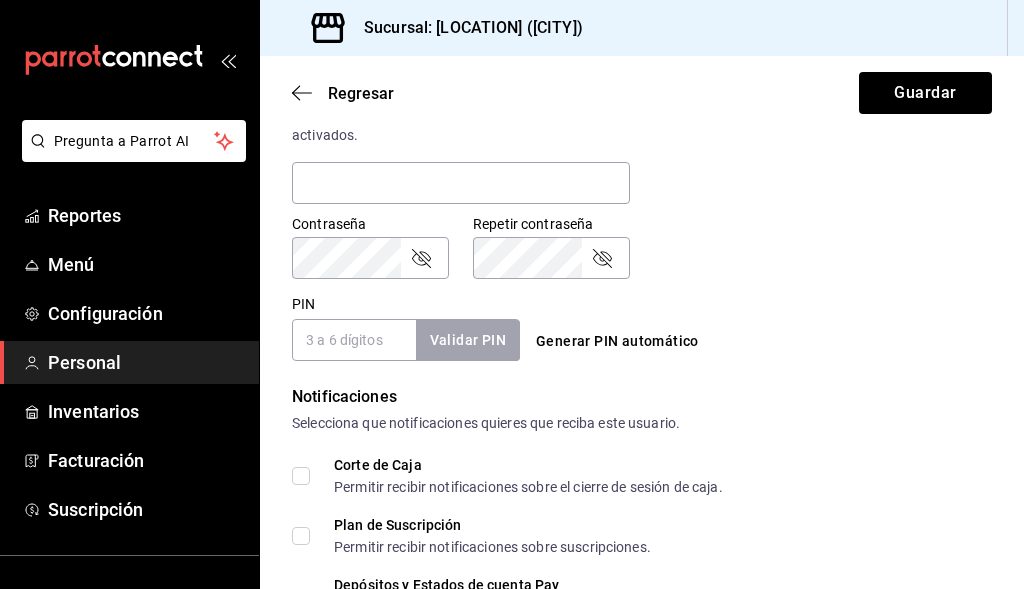 click on "PIN" at bounding box center [354, 340] 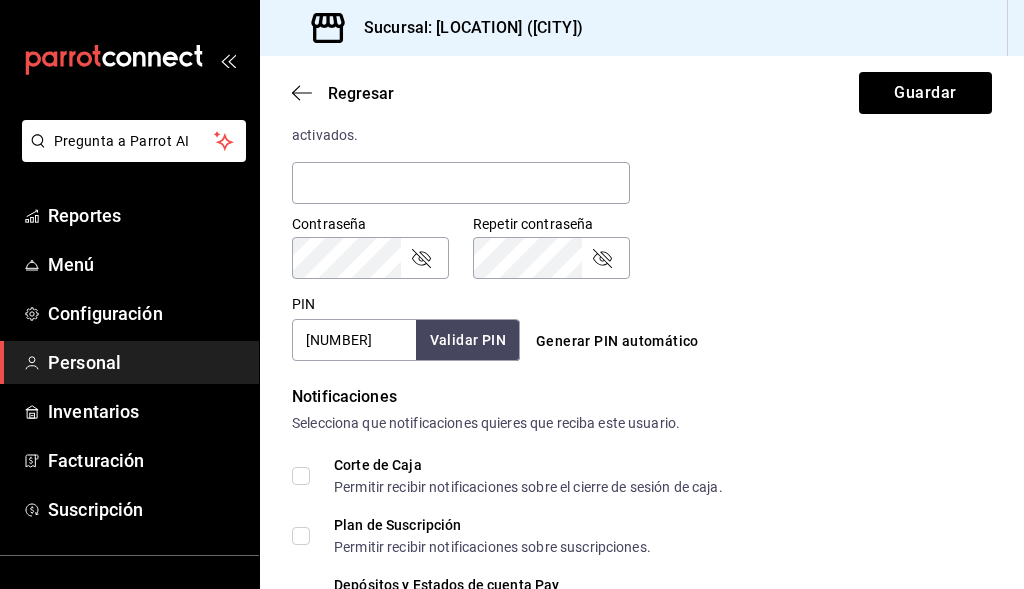 type on "[PIN]" 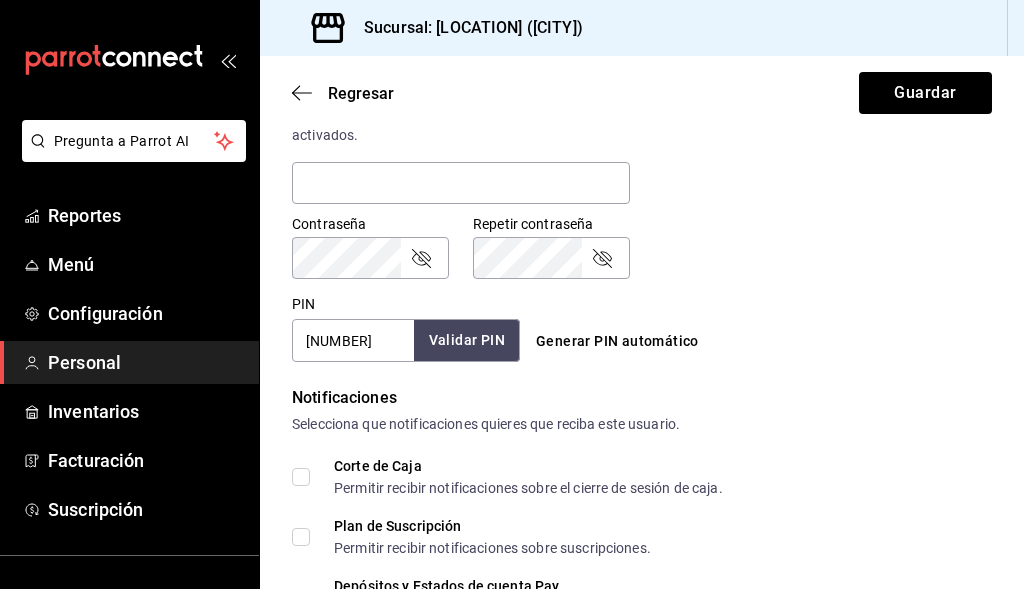 click on "Validar PIN" at bounding box center (467, 340) 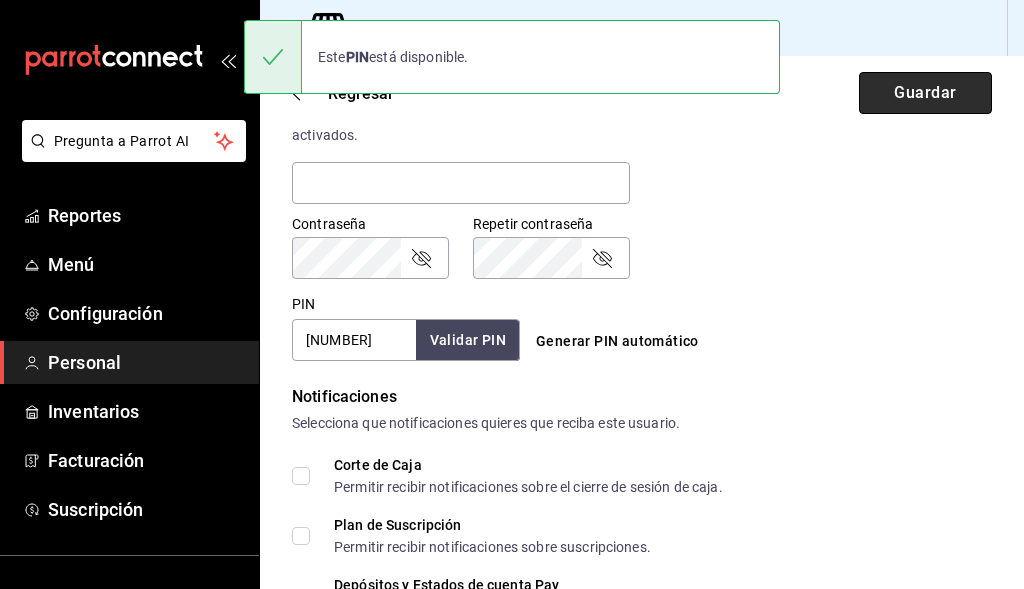 click on "Guardar" at bounding box center (925, 93) 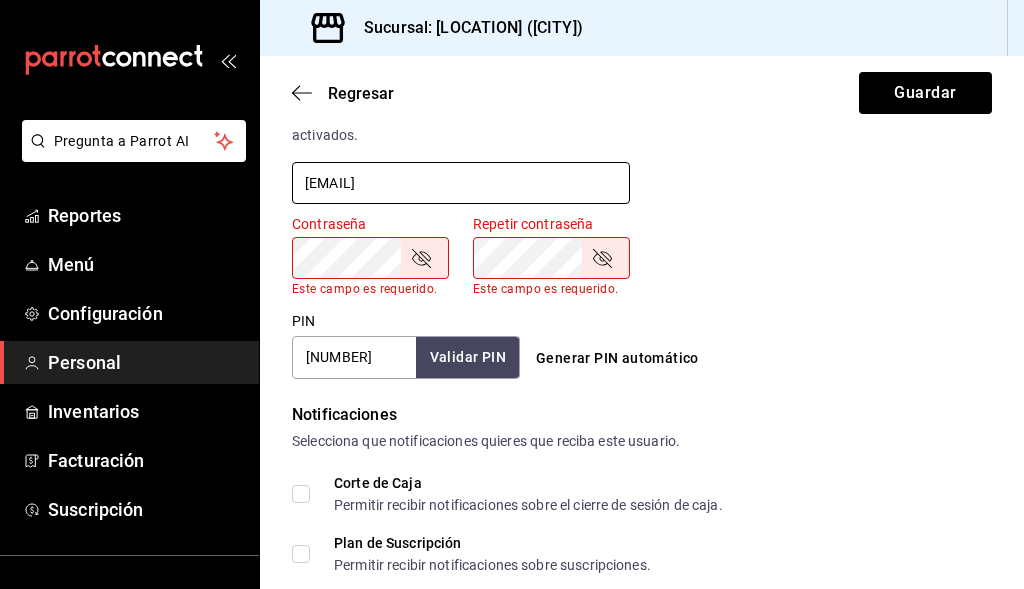 type on "[EMAIL]" 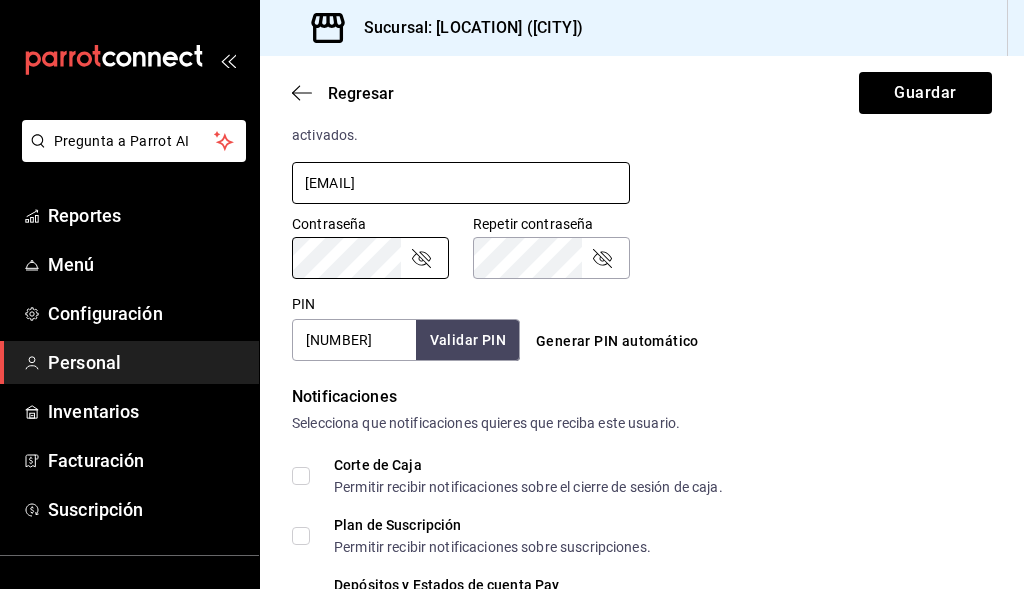 type 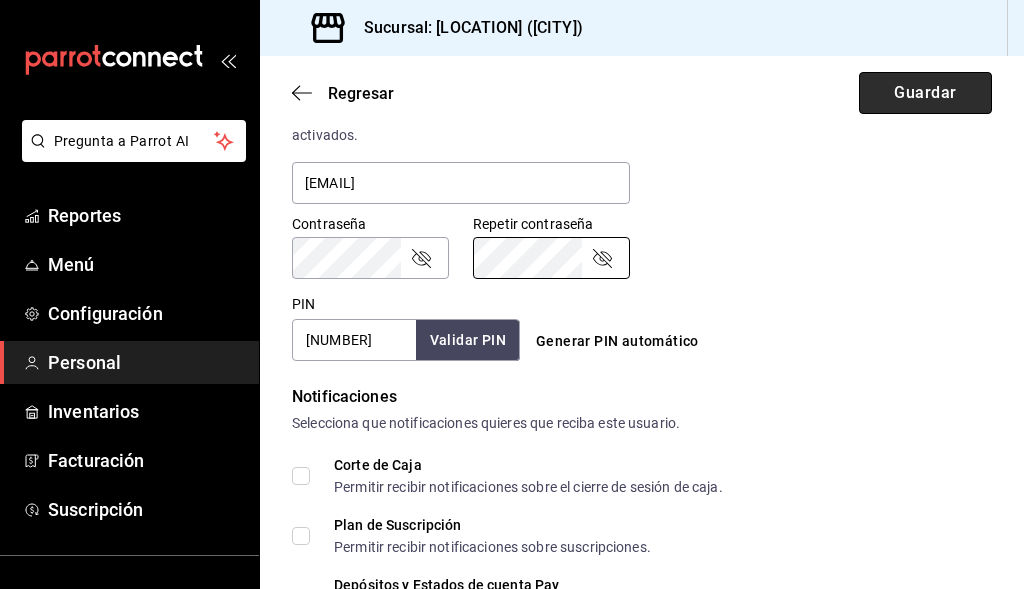 click on "Guardar" at bounding box center [925, 93] 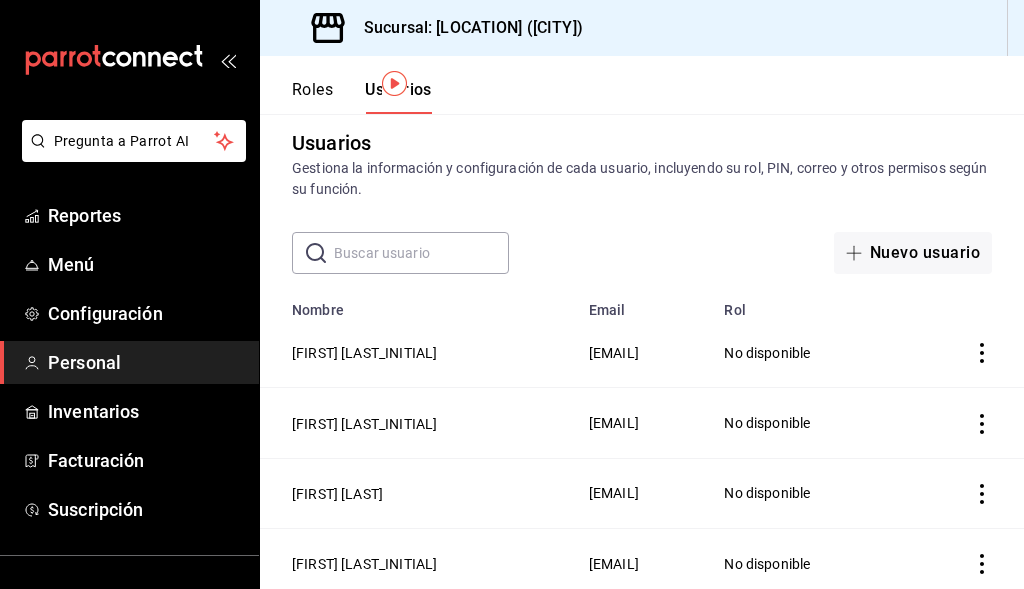 scroll, scrollTop: 0, scrollLeft: 0, axis: both 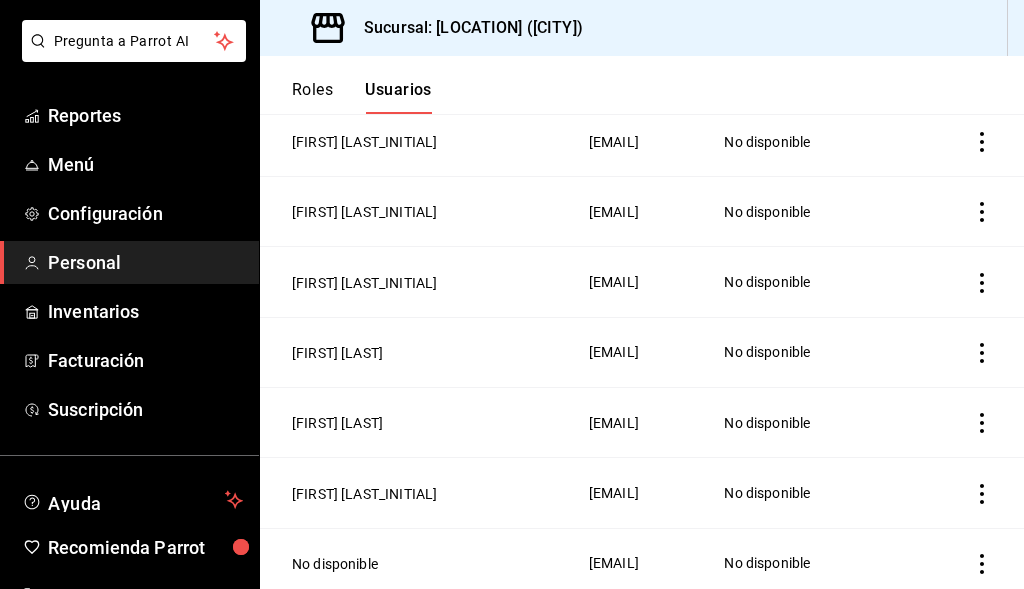 click on "[EMAIL]" at bounding box center (644, 563) 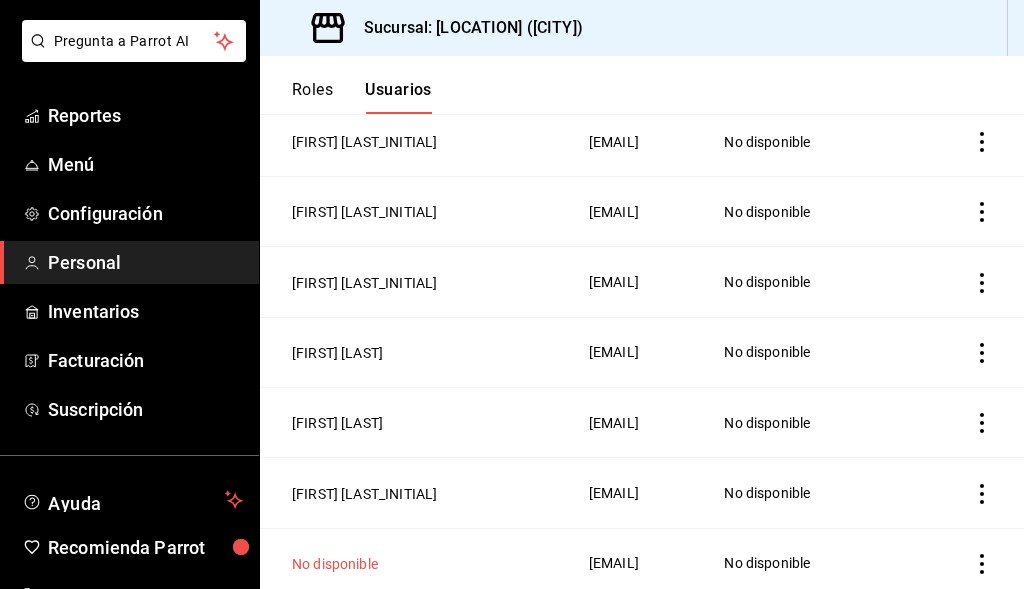 click on "No disponible" at bounding box center (335, 564) 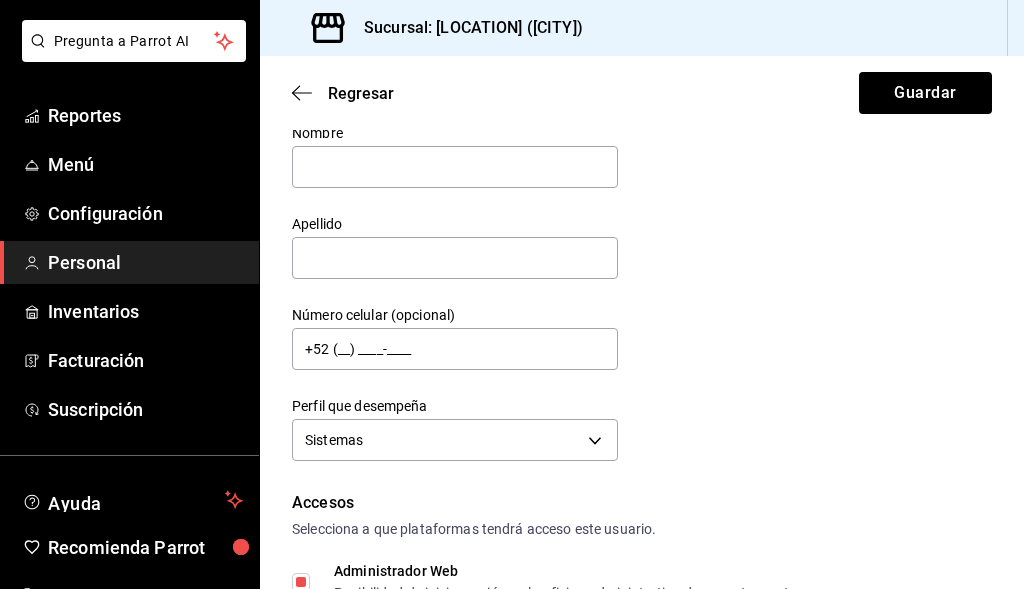 scroll, scrollTop: 0, scrollLeft: 0, axis: both 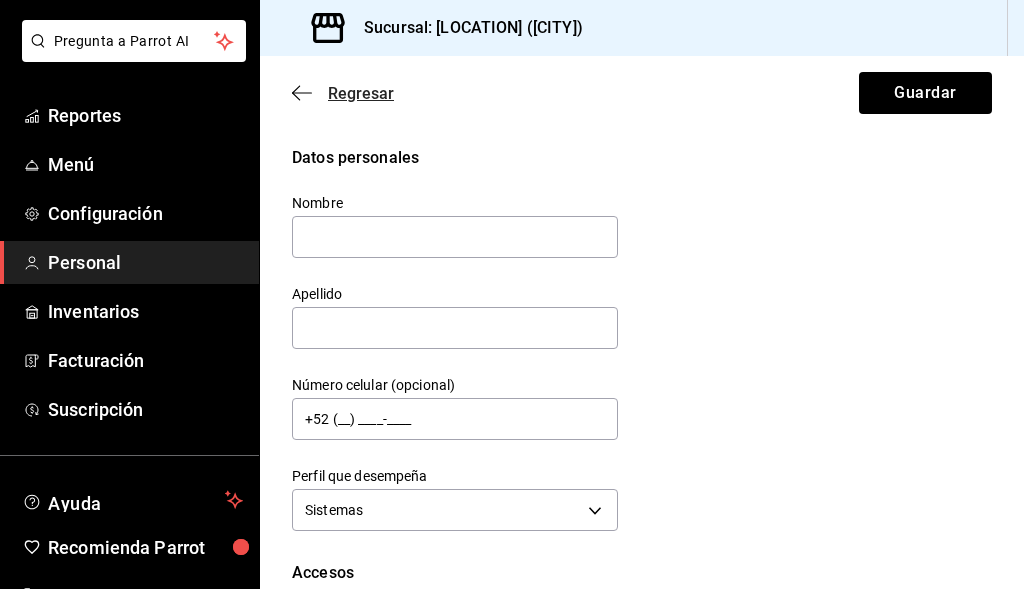 click 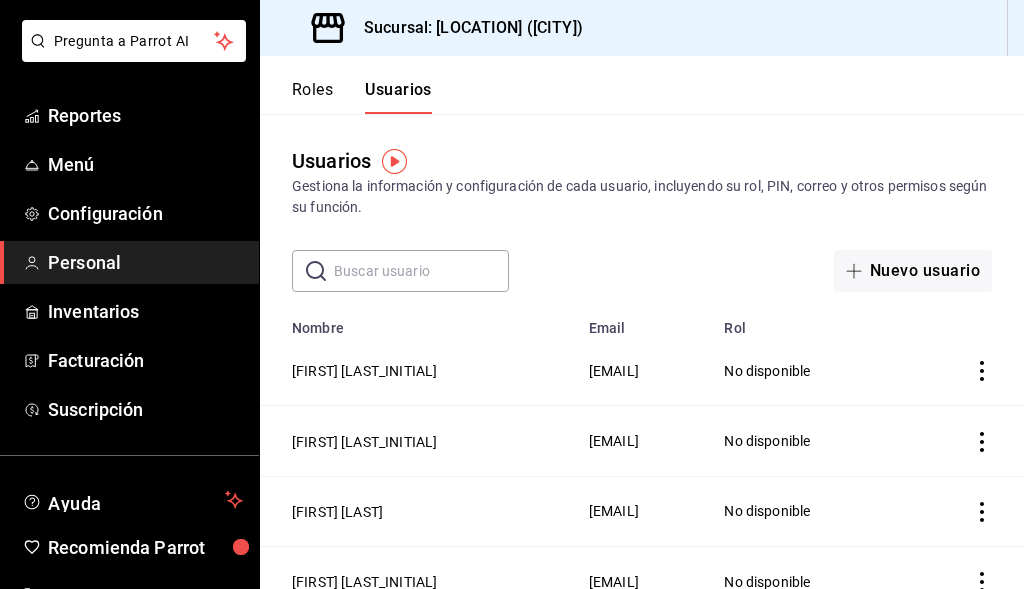 click on "Roles" at bounding box center [312, 97] 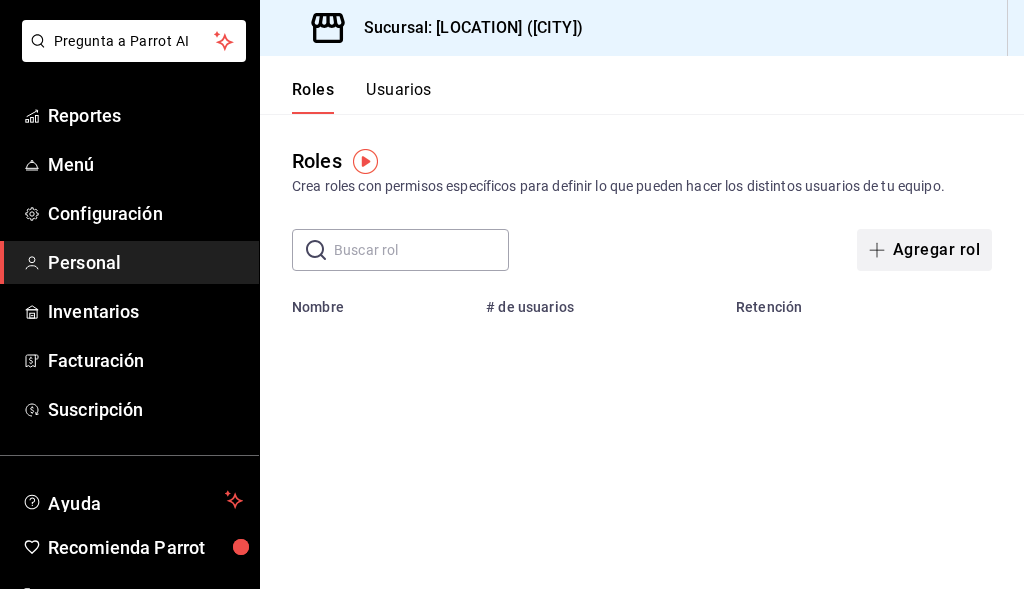 click on "Agregar rol" at bounding box center [924, 250] 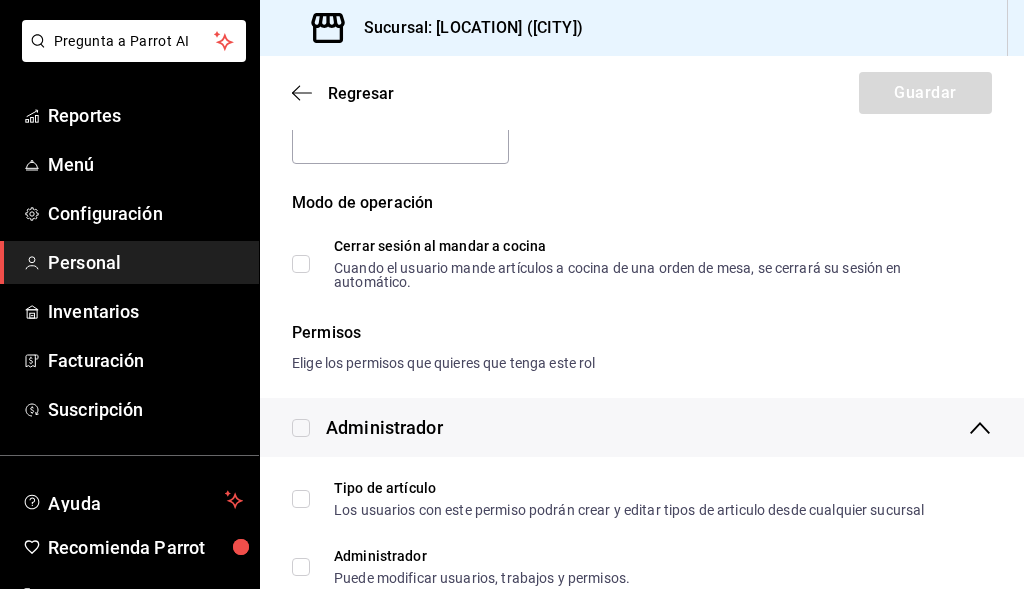 scroll, scrollTop: 0, scrollLeft: 0, axis: both 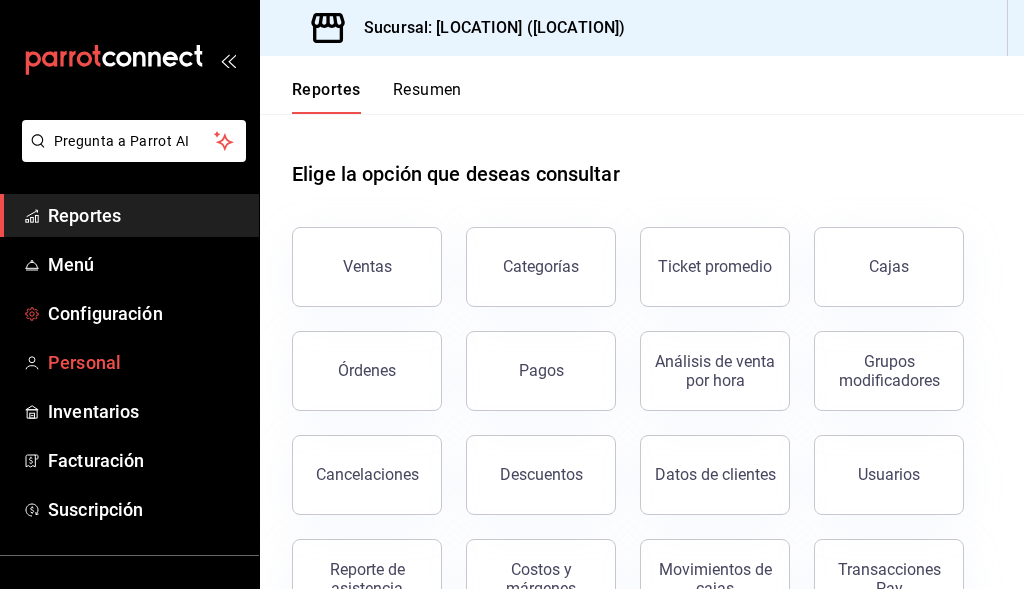 click on "Personal" at bounding box center [145, 362] 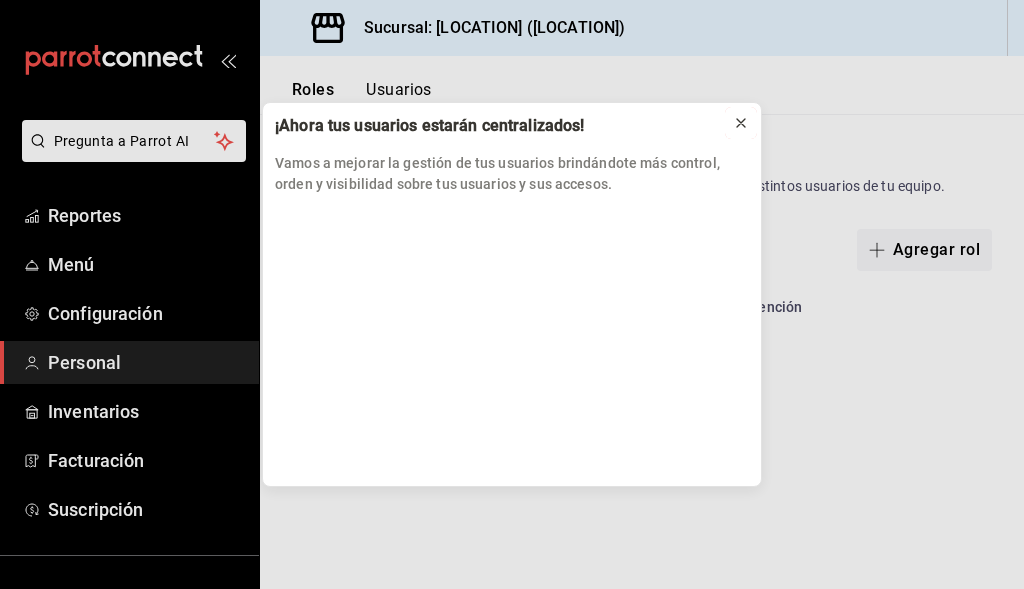 click at bounding box center [741, 123] 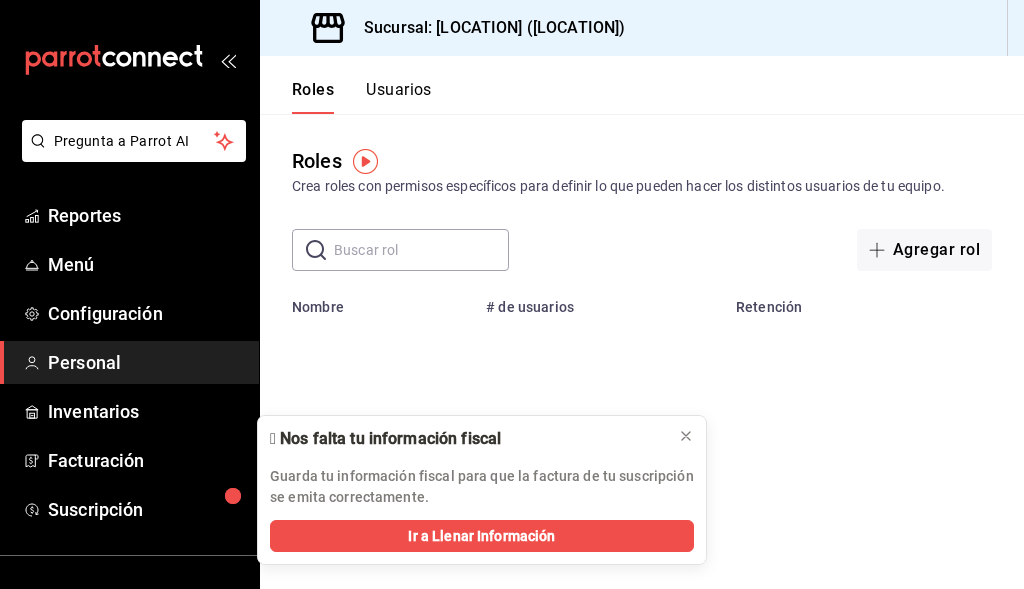 click on "Usuarios" at bounding box center [399, 97] 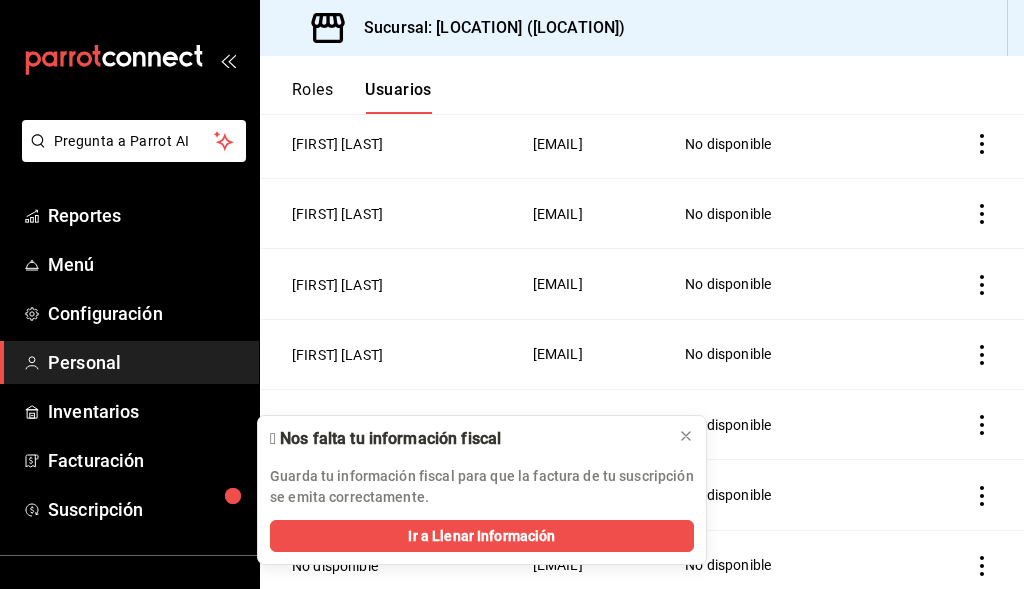 scroll, scrollTop: 440, scrollLeft: 0, axis: vertical 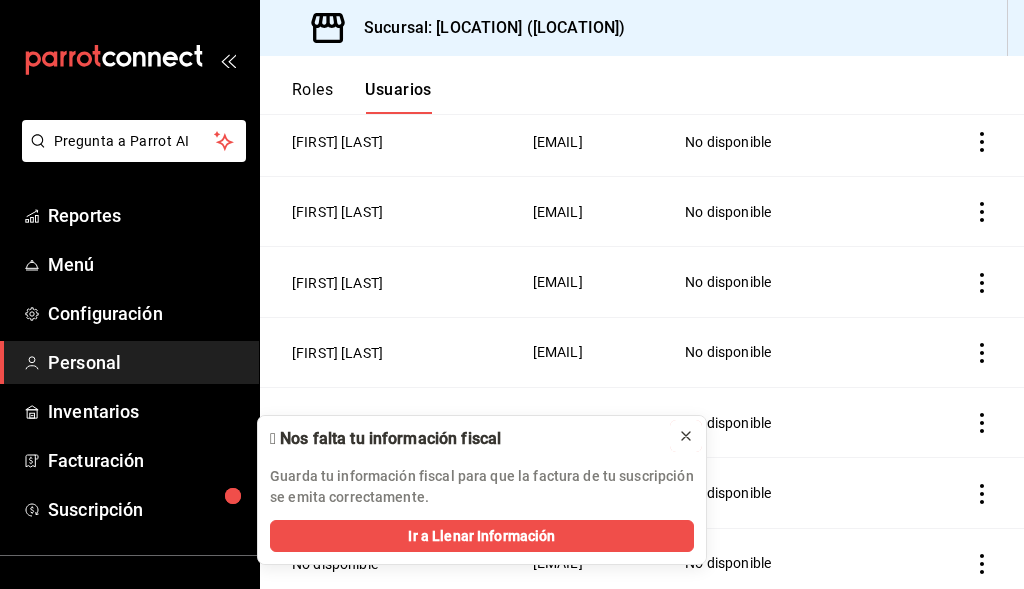 click 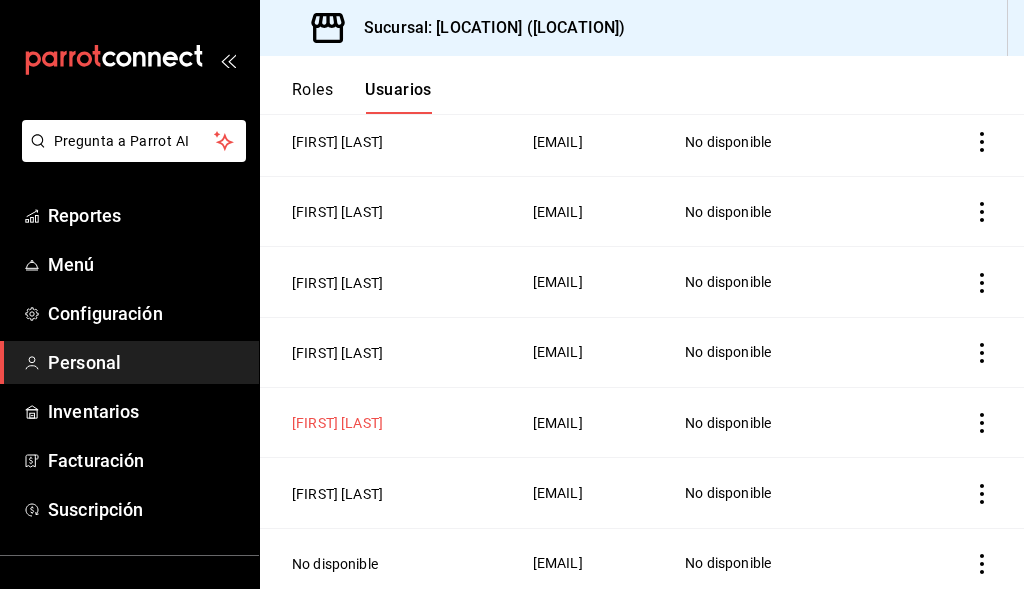 click on "[FIRST] [LAST]" at bounding box center [337, 423] 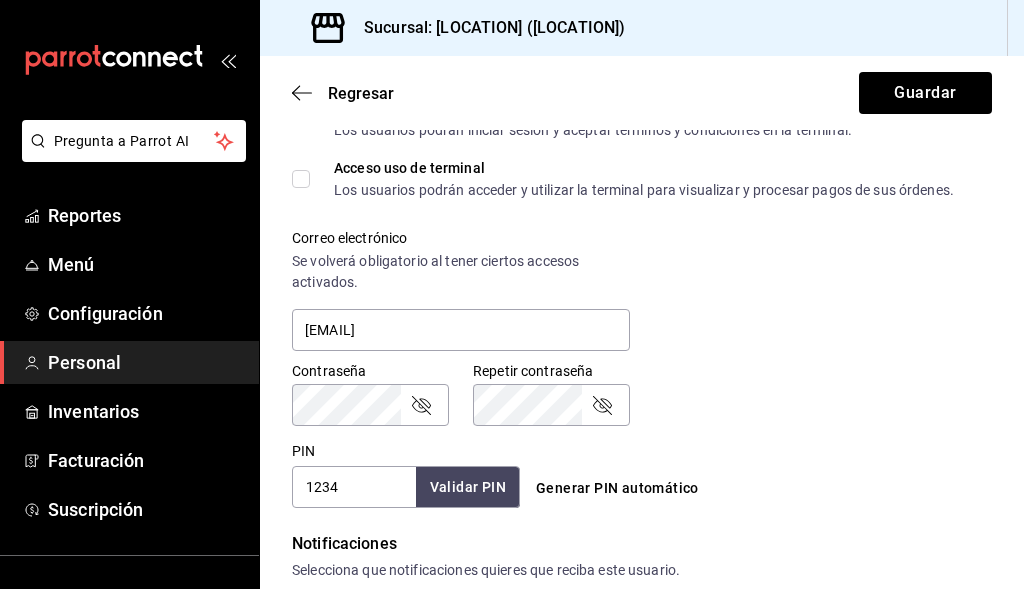 scroll, scrollTop: 700, scrollLeft: 0, axis: vertical 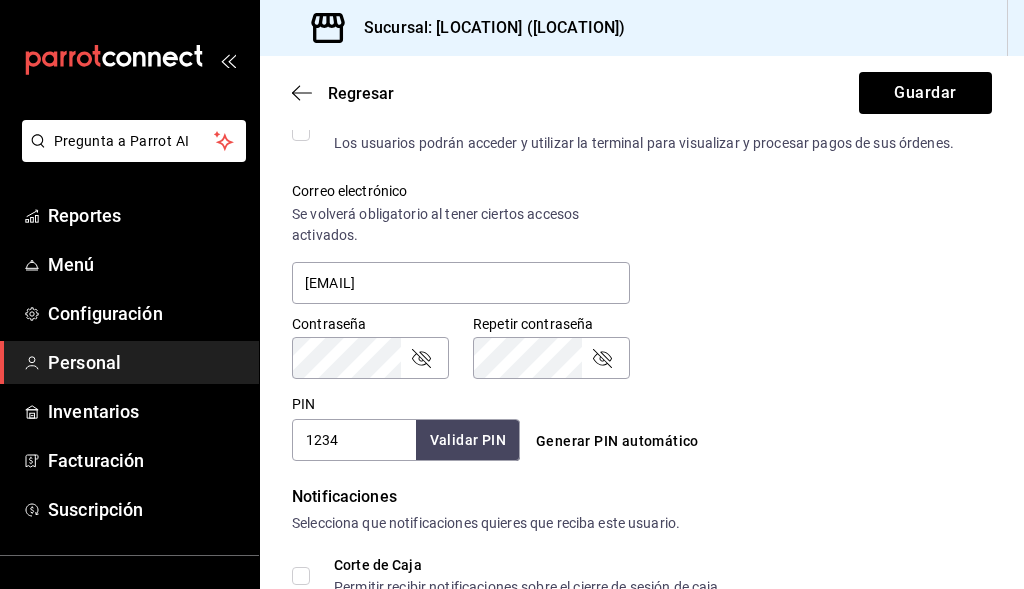 click on "[PIN]" at bounding box center (354, 440) 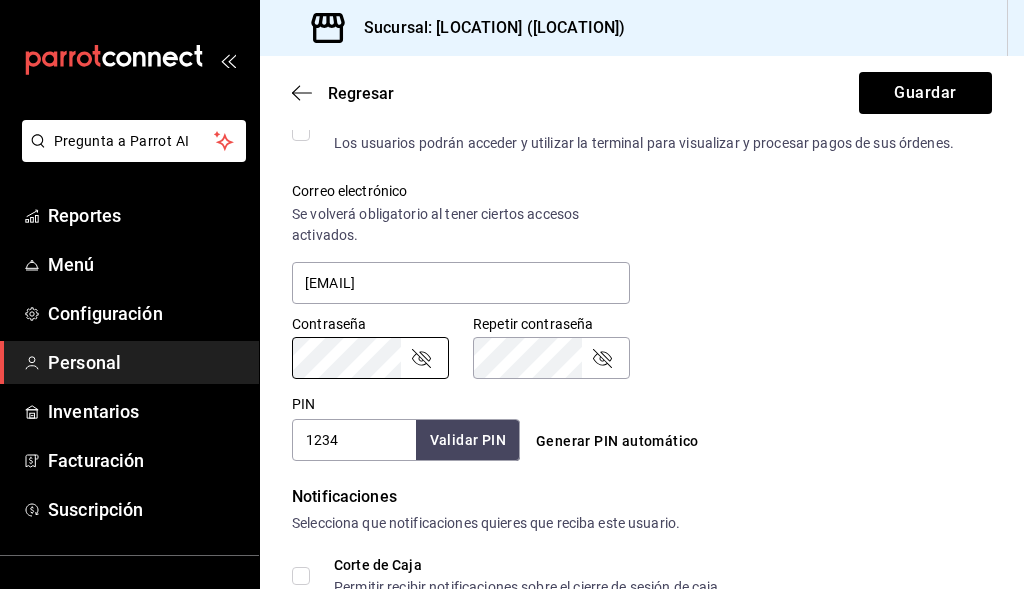 click on "[PIN]" at bounding box center [354, 440] 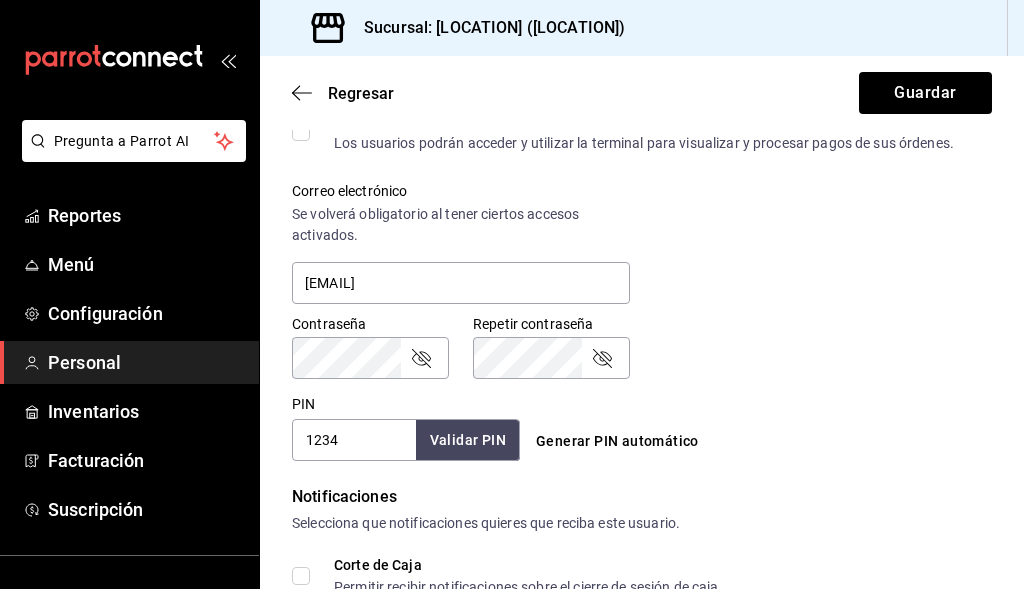 click on "[PIN]" at bounding box center [354, 440] 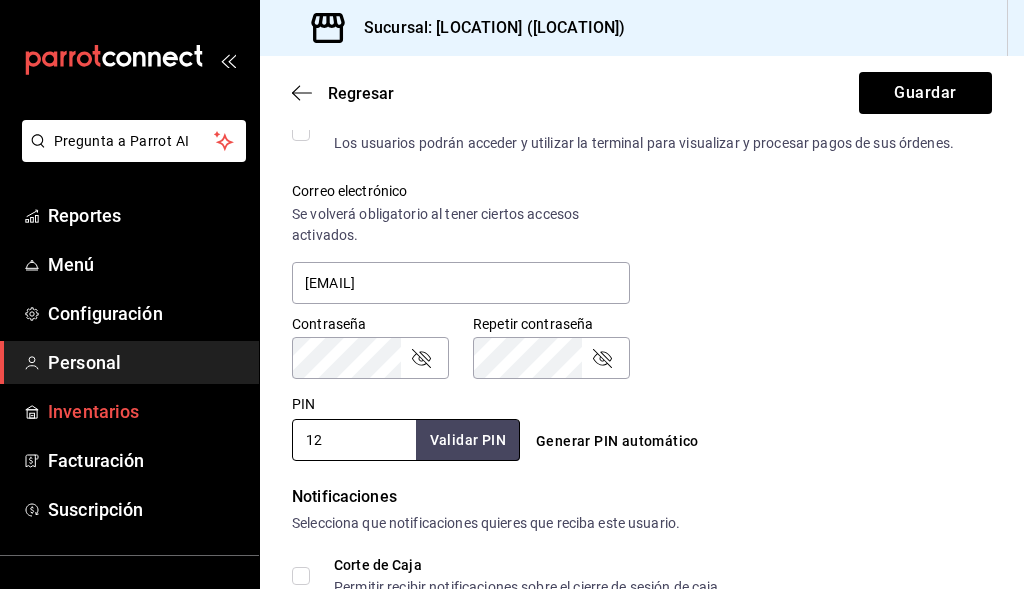 type on "1" 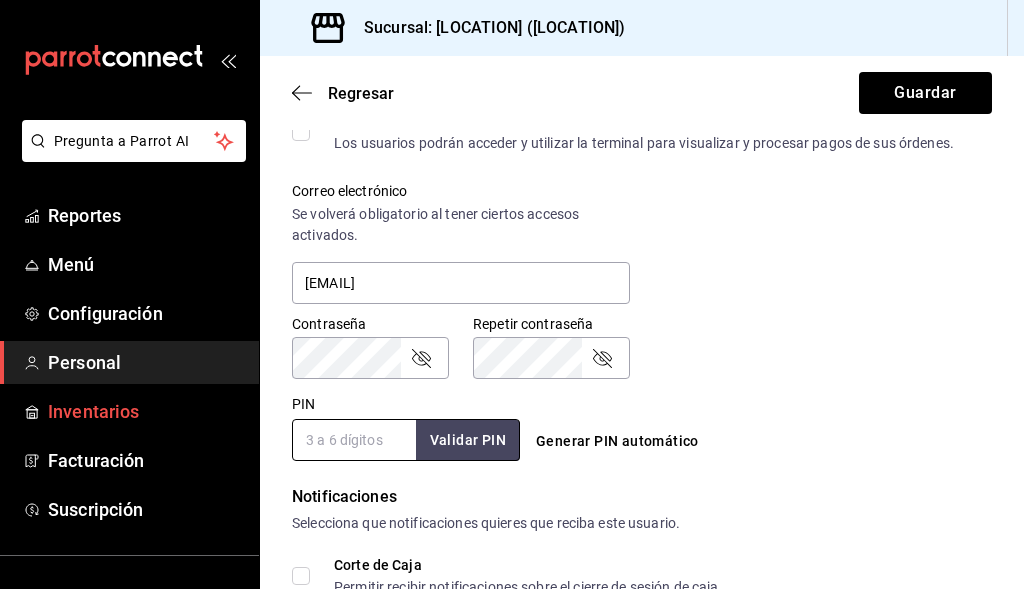 drag, startPoint x: 379, startPoint y: 438, endPoint x: 218, endPoint y: 402, distance: 164.97575 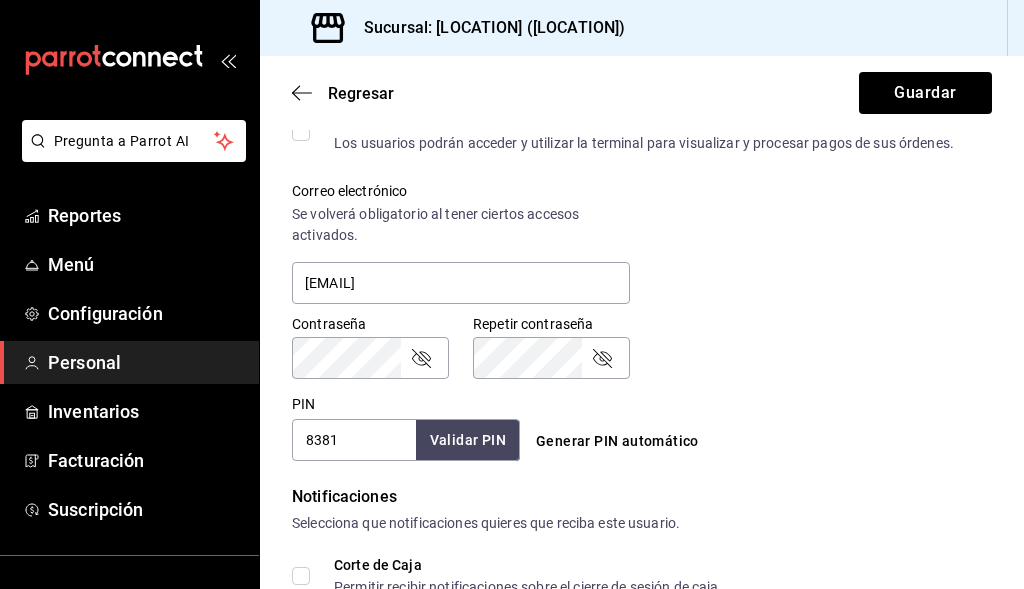 type on "8381" 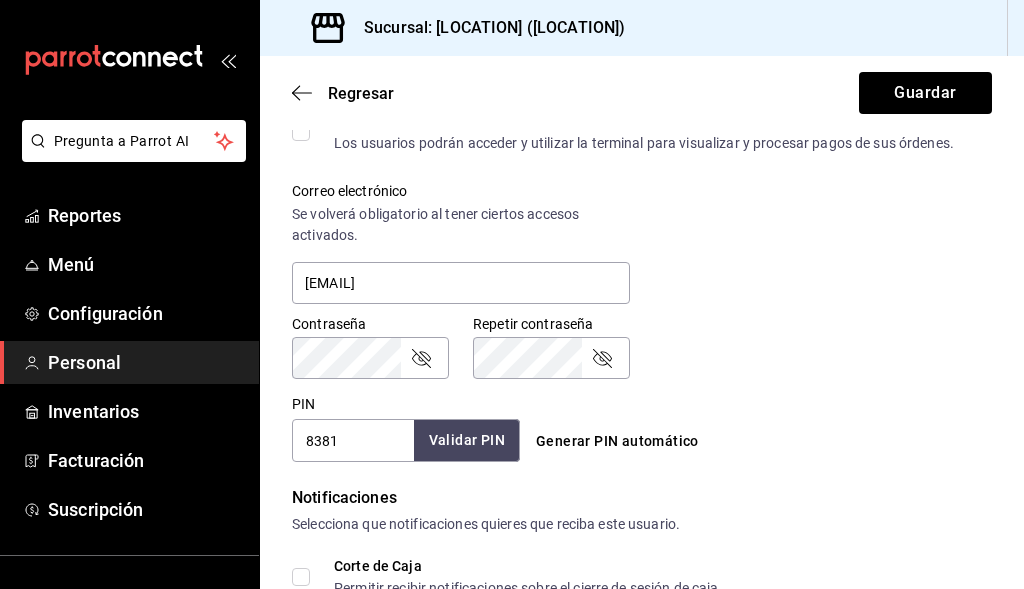 click on "Validar PIN" at bounding box center (467, 440) 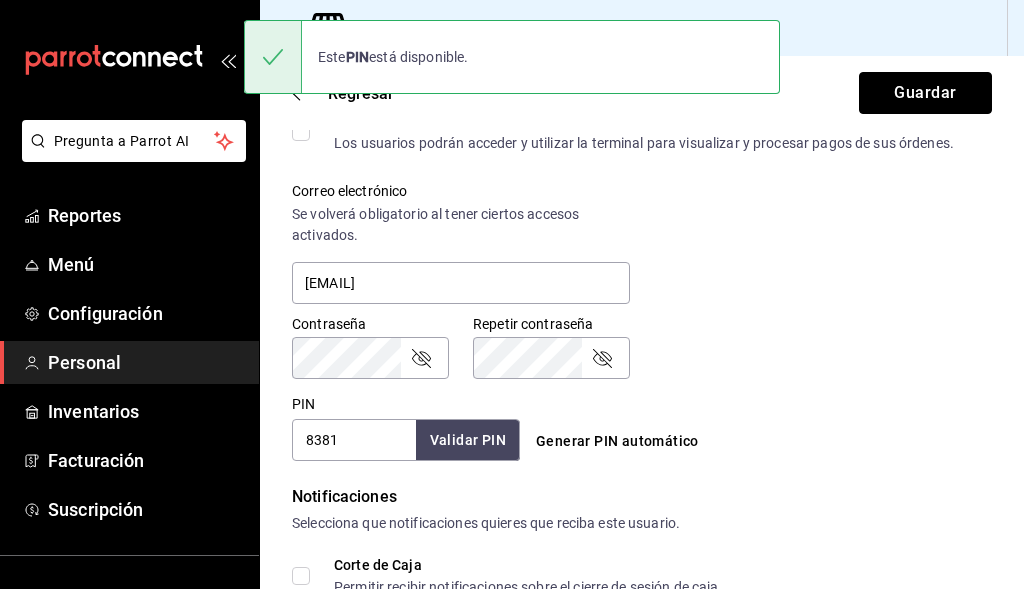 click on "Guardar" at bounding box center [925, 93] 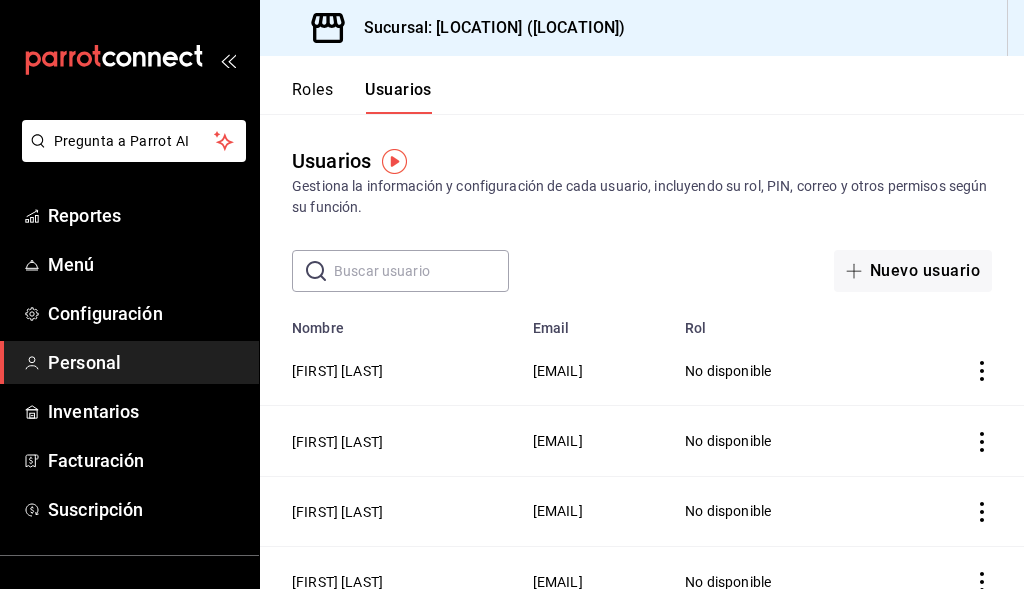 click on "Usuarios Gestiona la información y configuración de cada usuario, incluyendo su rol, PIN, correo y otros permisos según su función." at bounding box center [642, 182] 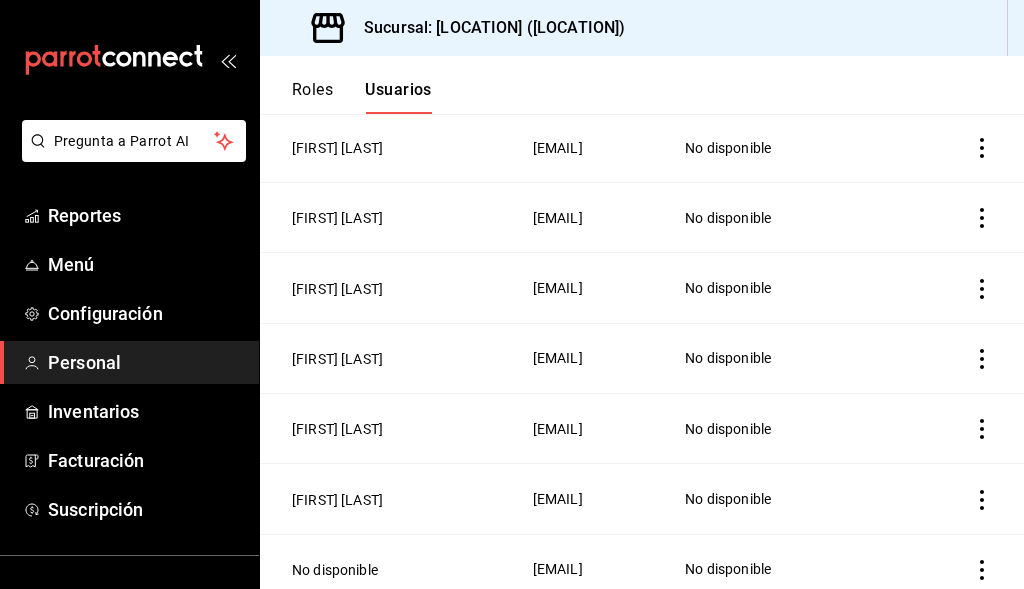 scroll, scrollTop: 440, scrollLeft: 0, axis: vertical 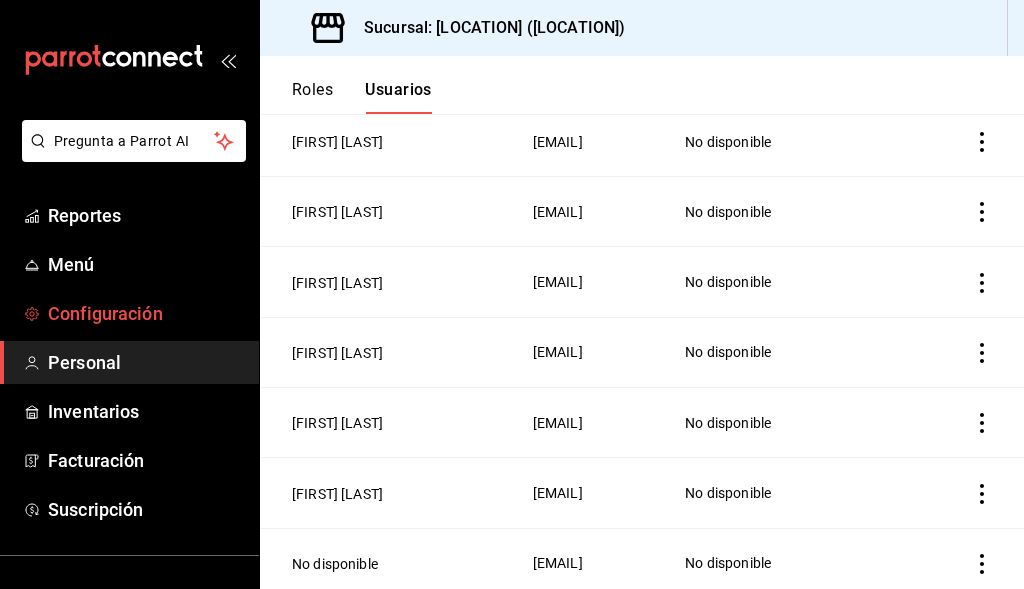 click on "Configuración" at bounding box center [145, 313] 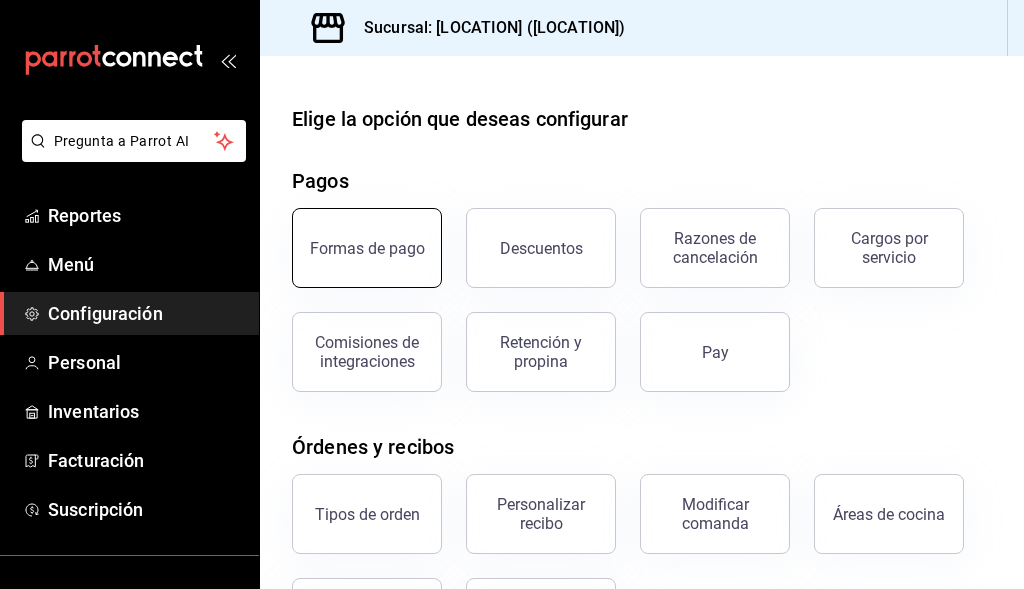 click on "Formas de pago" at bounding box center (367, 248) 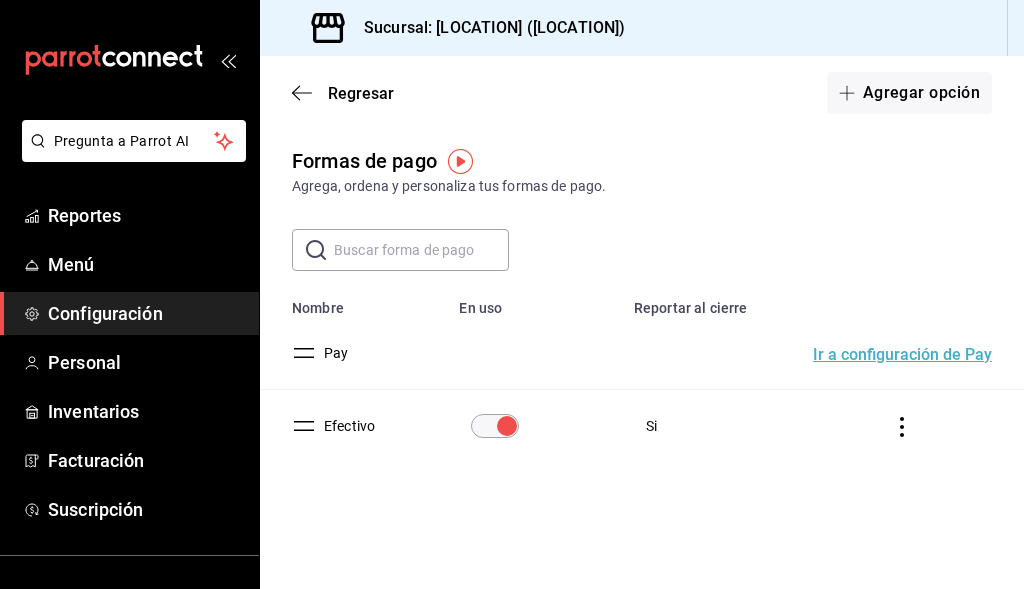 click 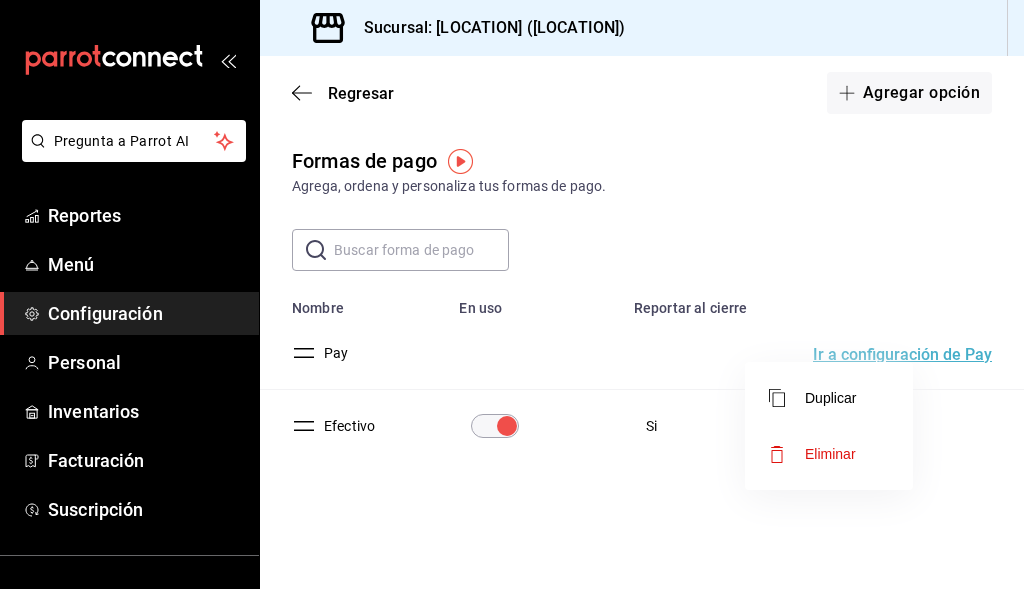 click at bounding box center [512, 294] 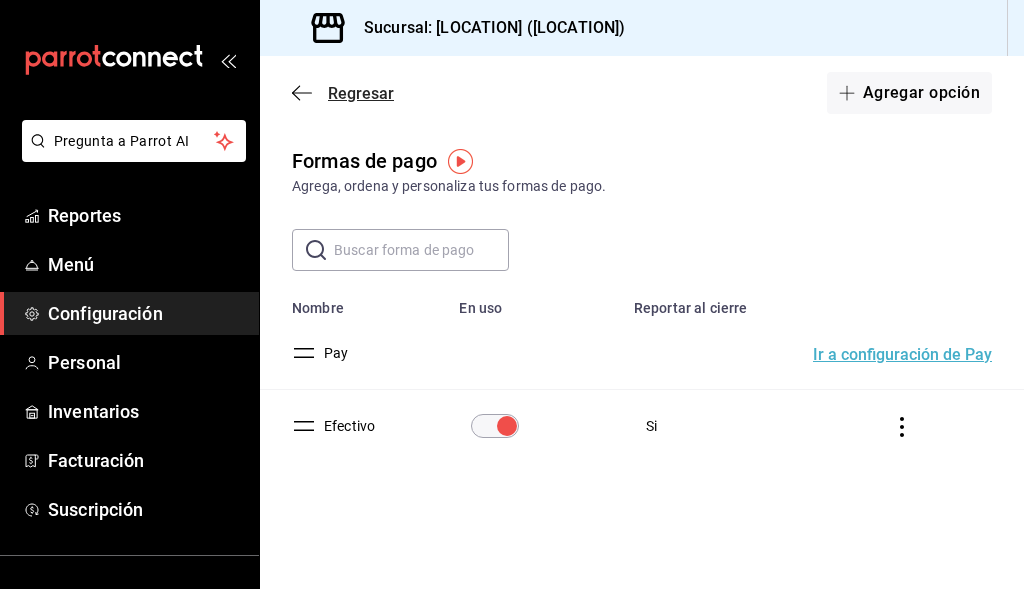 click on "Regresar Agregar opción" at bounding box center (642, 93) 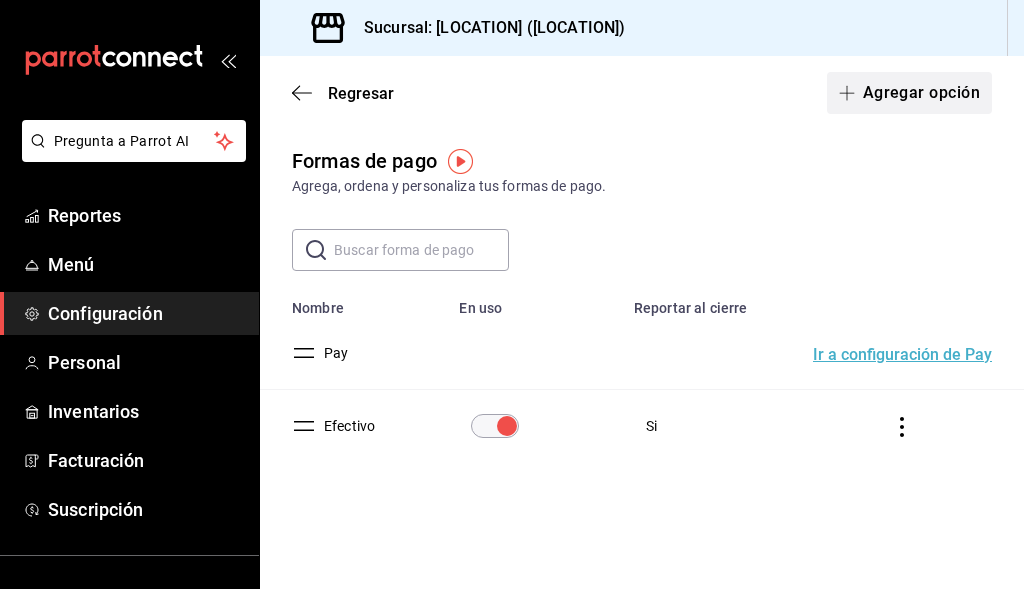 click on "Agregar opción" at bounding box center [909, 93] 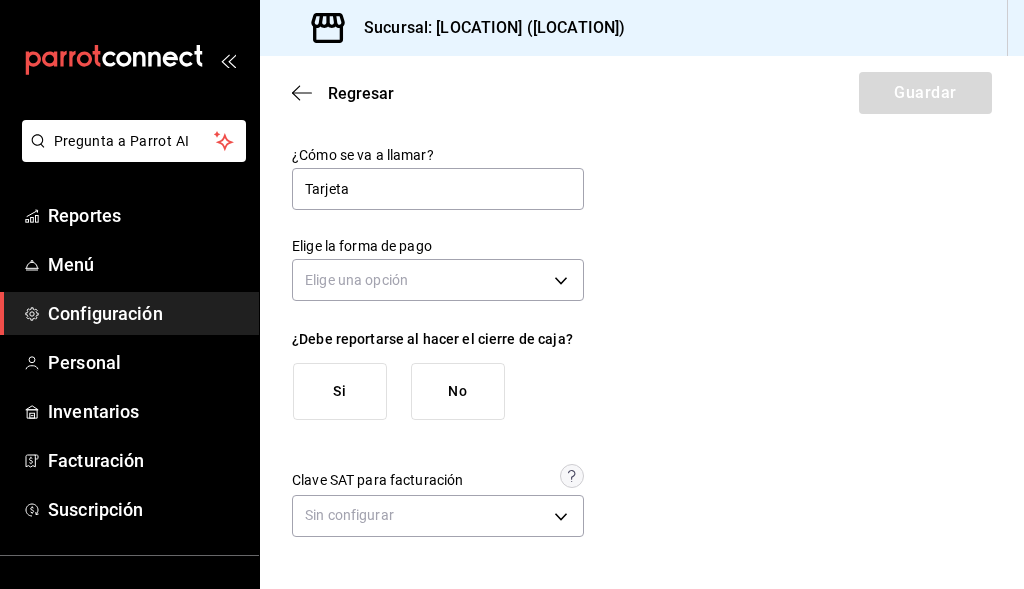 type on "Tarjeta" 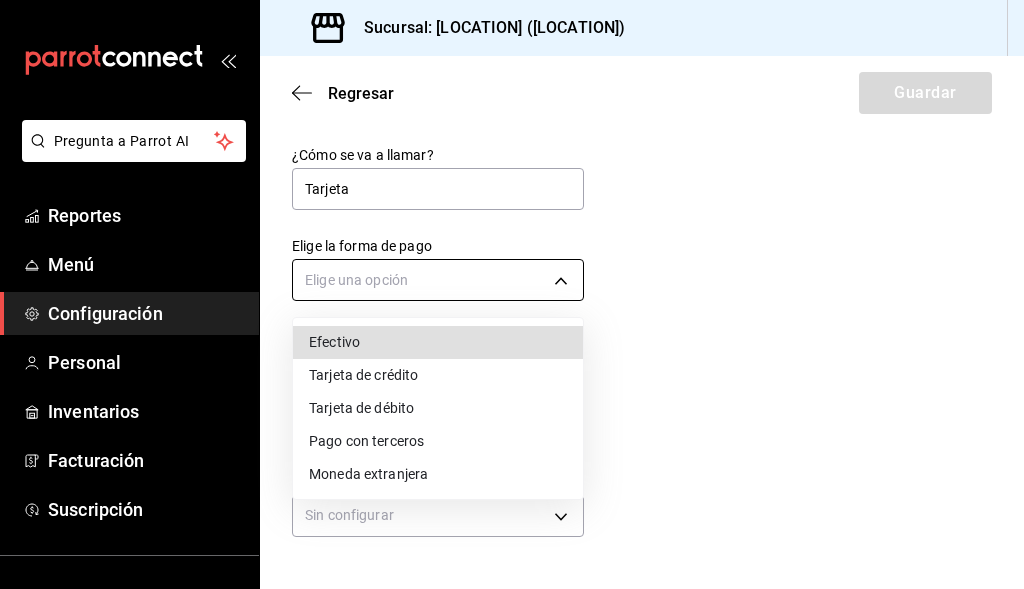 click on "Pregunta a Parrot AI Reportes   Menú   Configuración   Personal   Inventarios   Facturación   Suscripción   Ayuda Recomienda Parrot   Cerrar sesión   Sugerir nueva función   Sucursal: Amazonas (Escobedo) Regresar Guardar ¿Cómo se va a llamar? Tarjeta Elige la forma de pago Elige una opción ¿Debe reportarse al hacer el cierre de caja? Si No Clave SAT para facturación Sin configurar GANA 1 MES GRATIS EN TU SUSCRIPCIÓN AQUÍ ¿Recuerdas cómo empezó tu restaurante?
Hoy puedes ayudar a un colega a tener el mismo cambio que tú viviste.
Recomienda Parrot directamente desde tu Portal Administrador.
Es fácil y rápido.
🎁 Por cada restaurante que se una, ganas 1 mes gratis. Ver video tutorial Ir a video Ver video tutorial Ir a video Ver video tutorial Ir a video Pregunta a Parrot AI Reportes   Menú   Configuración   Personal   Inventarios   Facturación   Suscripción   Ayuda Recomienda Parrot   Cerrar sesión   Sugerir nueva función   Visitar centro de ayuda (81) 2046 6363 (81) 2046 6363" at bounding box center [512, 294] 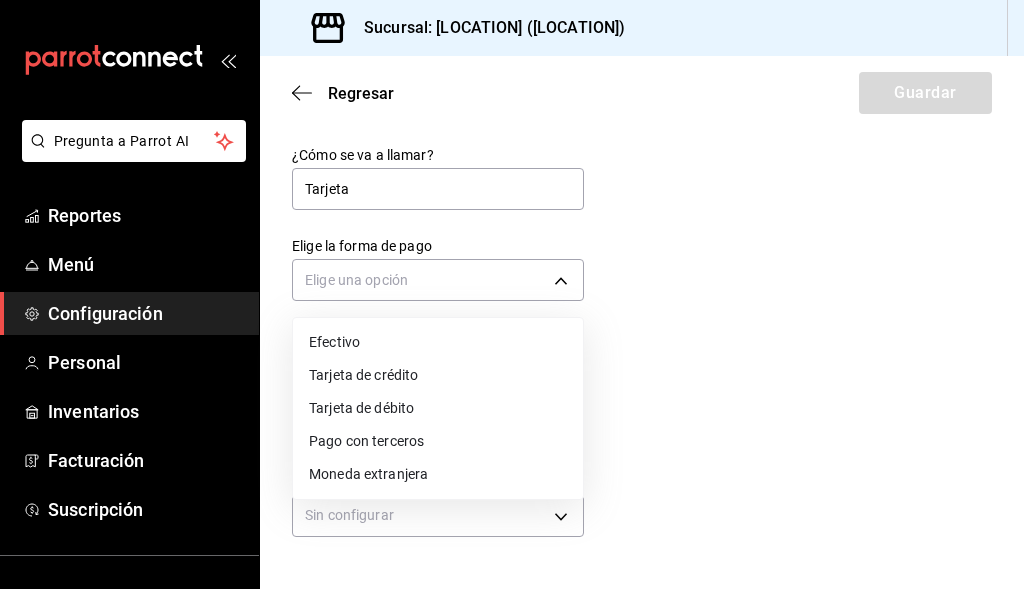 click on "Tarjeta de débito" at bounding box center (438, 408) 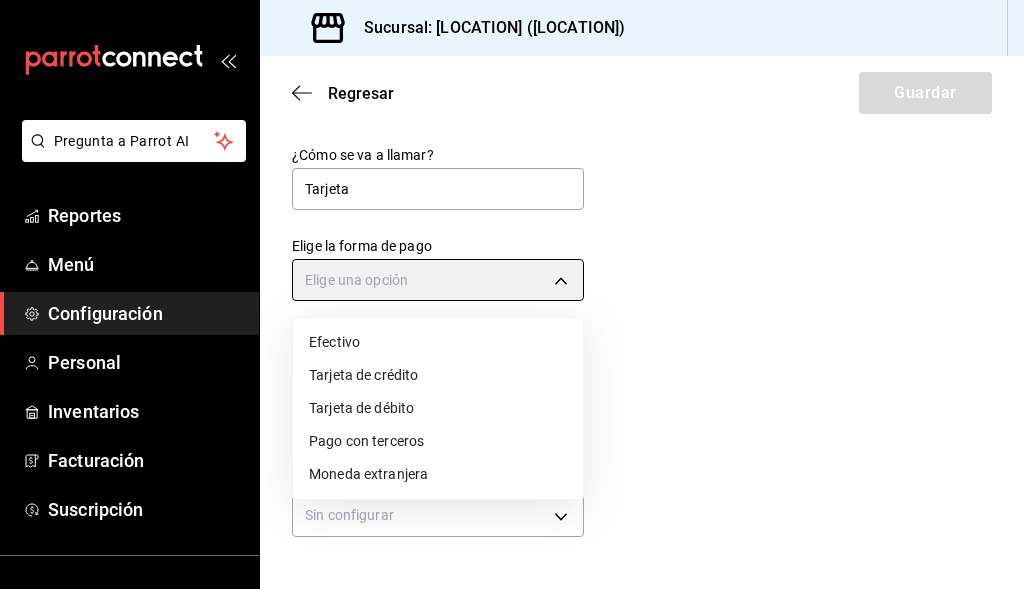 type on "DEBIT_CARD" 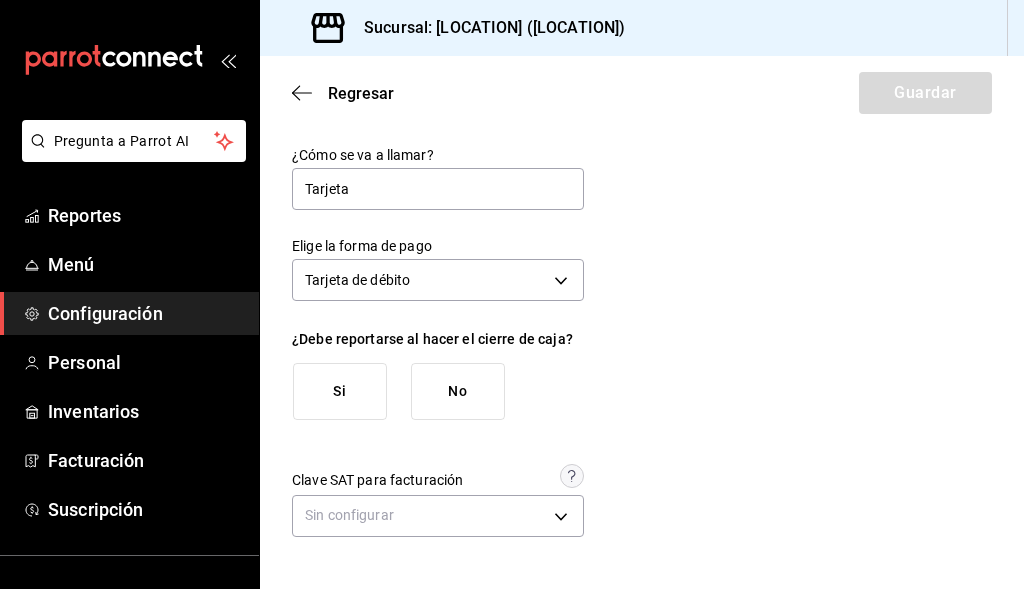 click on "¿Cómo se va a llamar? Tarjeta Elige la forma de pago Tarjeta de débito DEBIT_CARD ¿Debe reportarse al hacer el cierre de caja? Si No Clave SAT para facturación Sin configurar" at bounding box center (642, 344) 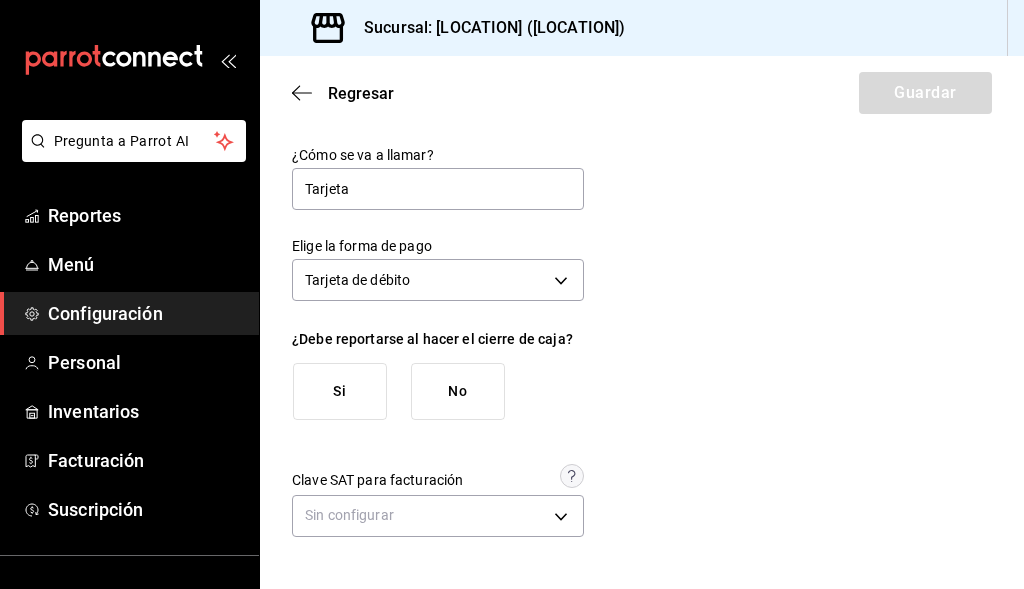 click on "Si" at bounding box center (340, 391) 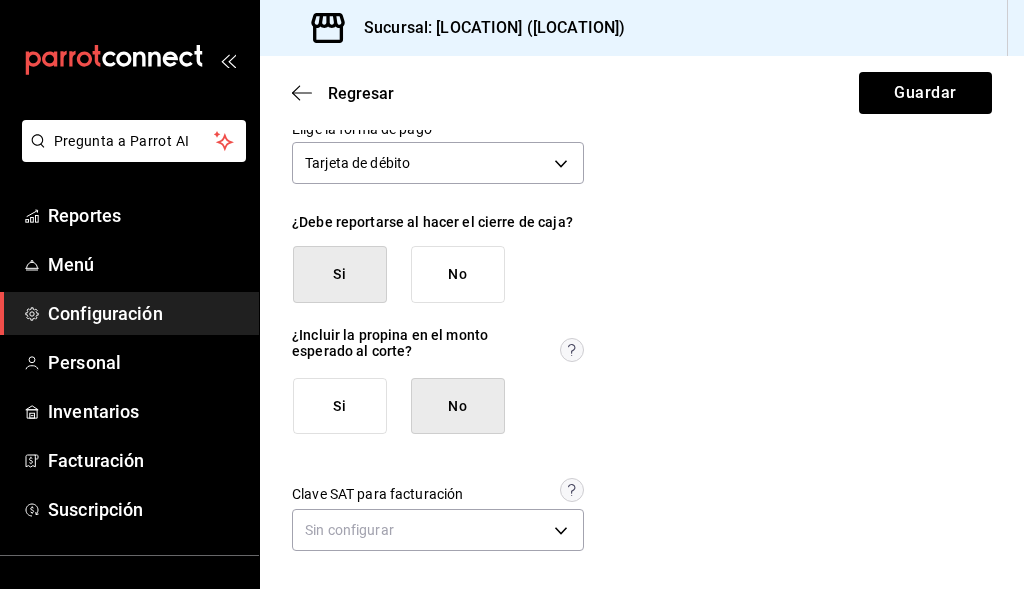 scroll, scrollTop: 120, scrollLeft: 0, axis: vertical 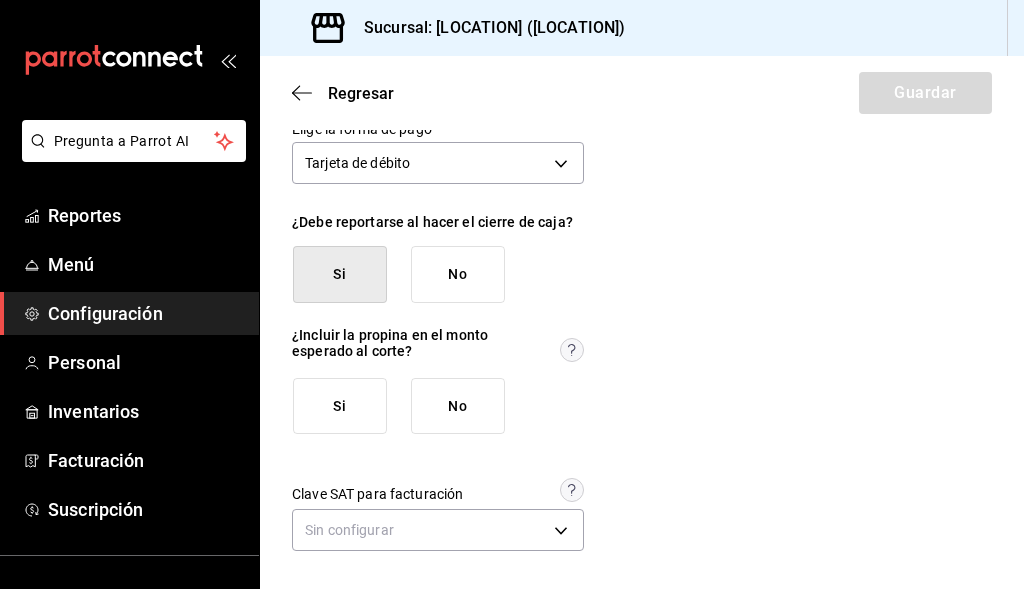 click on "No" at bounding box center [458, 406] 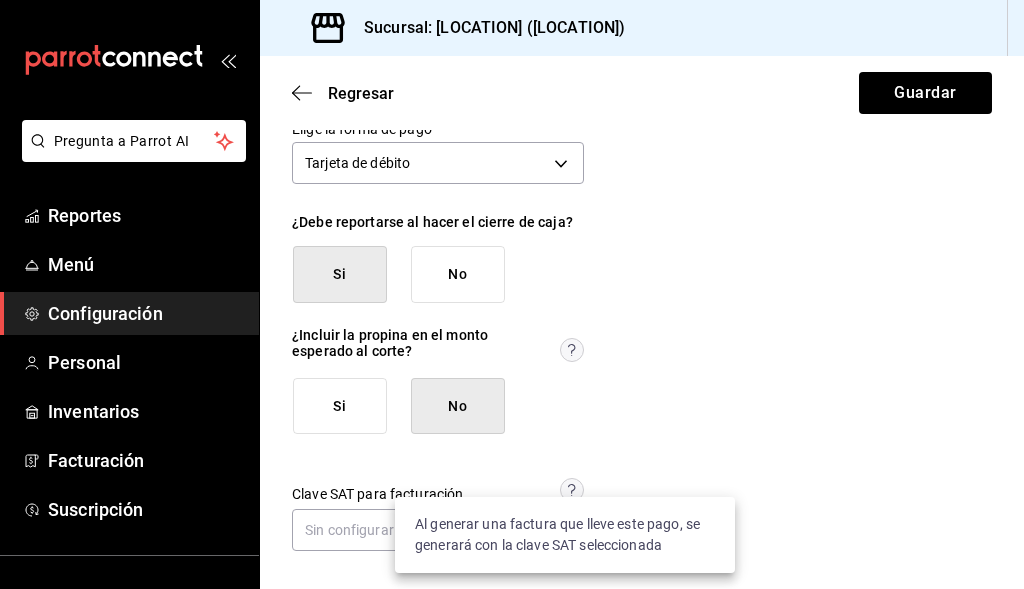 click 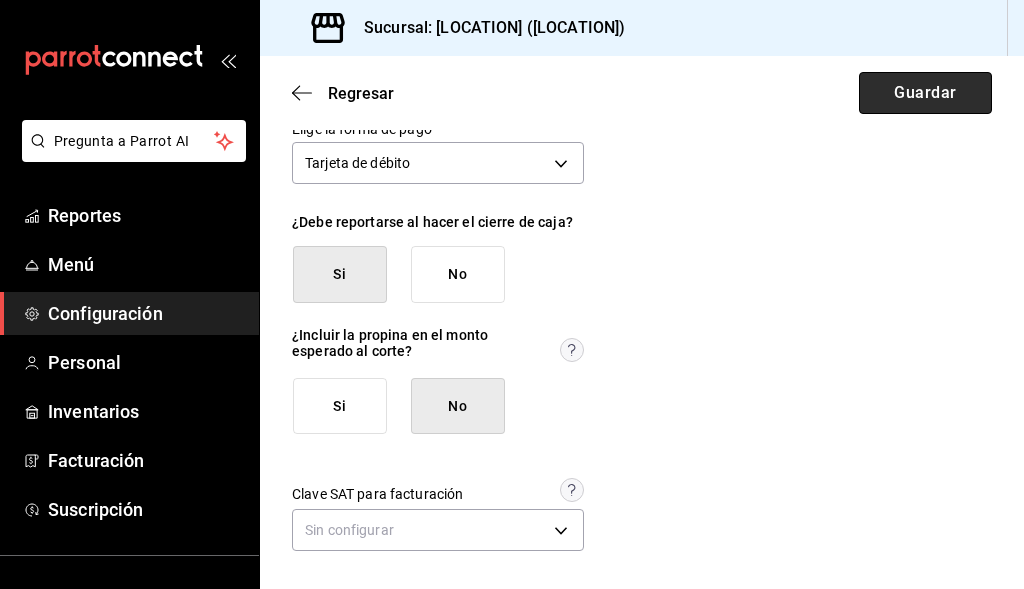 click on "Guardar" at bounding box center (925, 93) 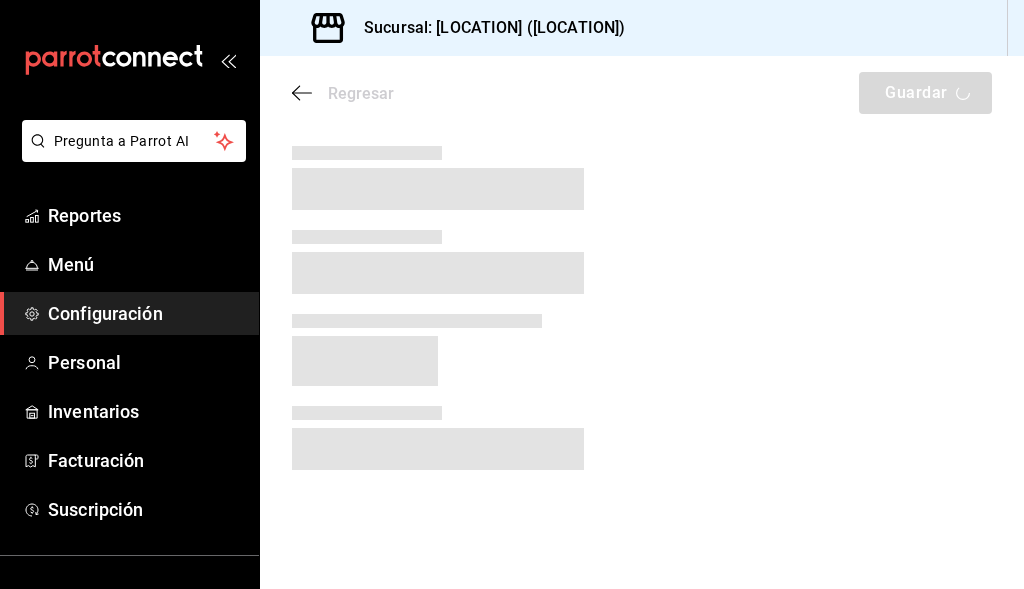 scroll, scrollTop: 0, scrollLeft: 0, axis: both 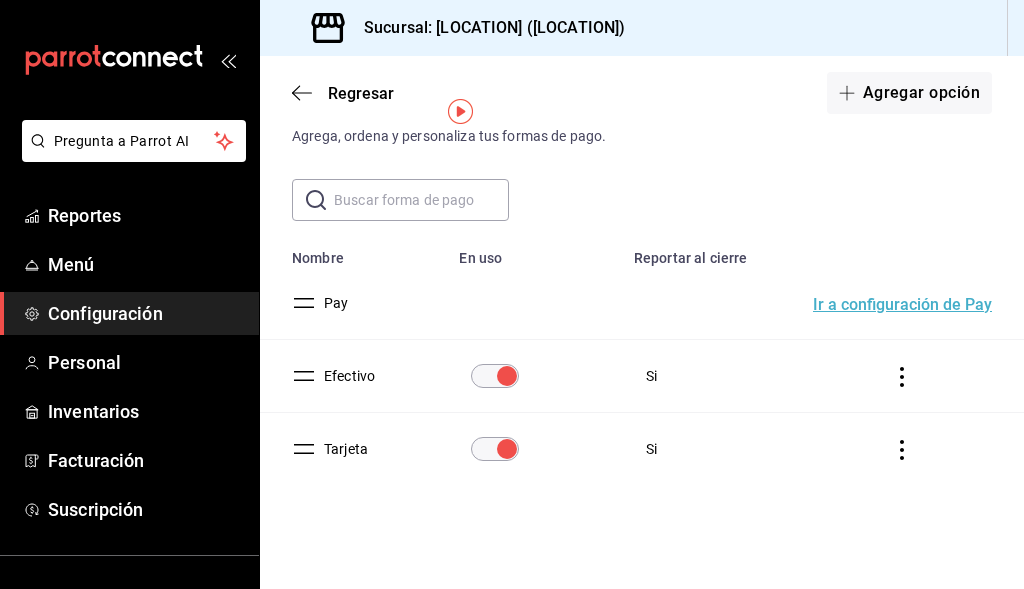 click on "Configuración" at bounding box center [145, 313] 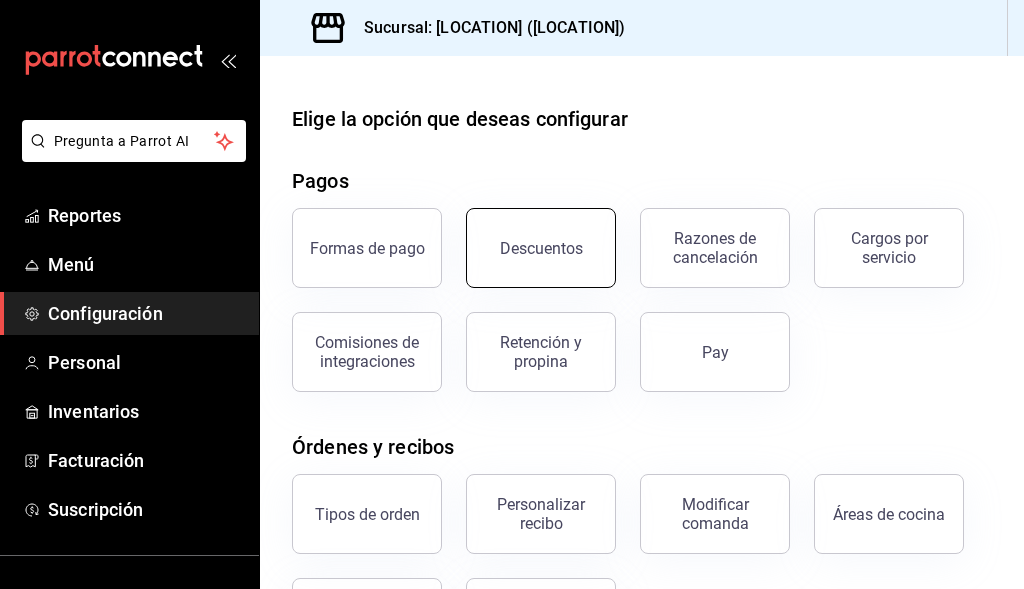 click on "Descuentos" at bounding box center [541, 248] 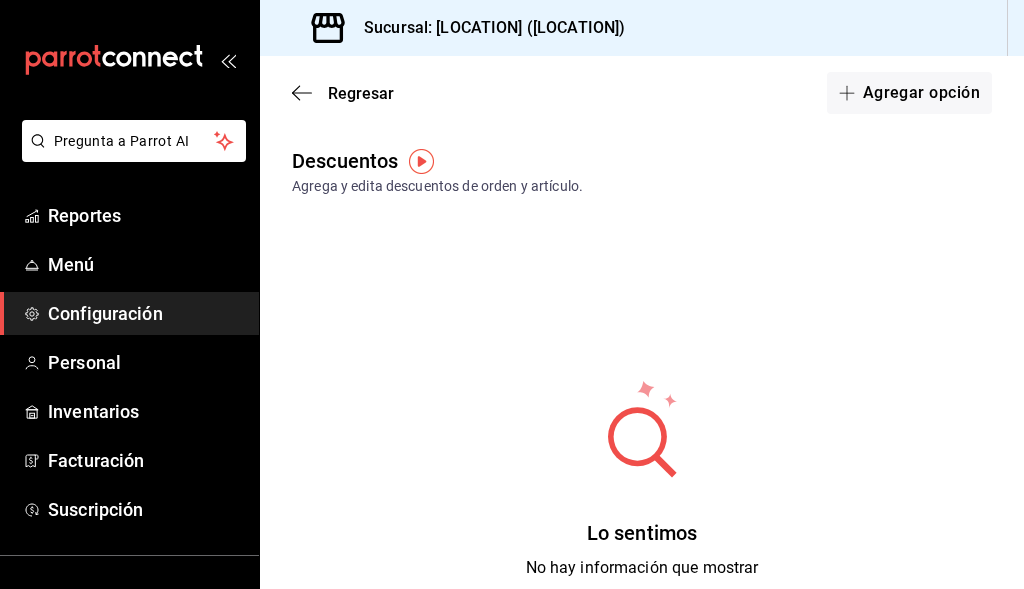 click on "Configuración" at bounding box center [145, 313] 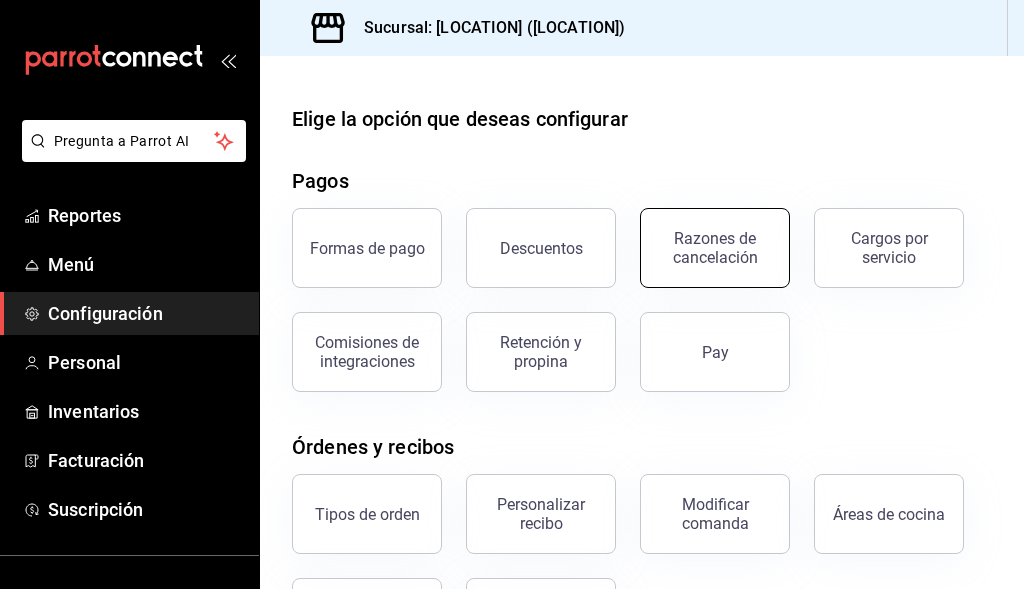 click on "Razones de cancelación" at bounding box center [715, 248] 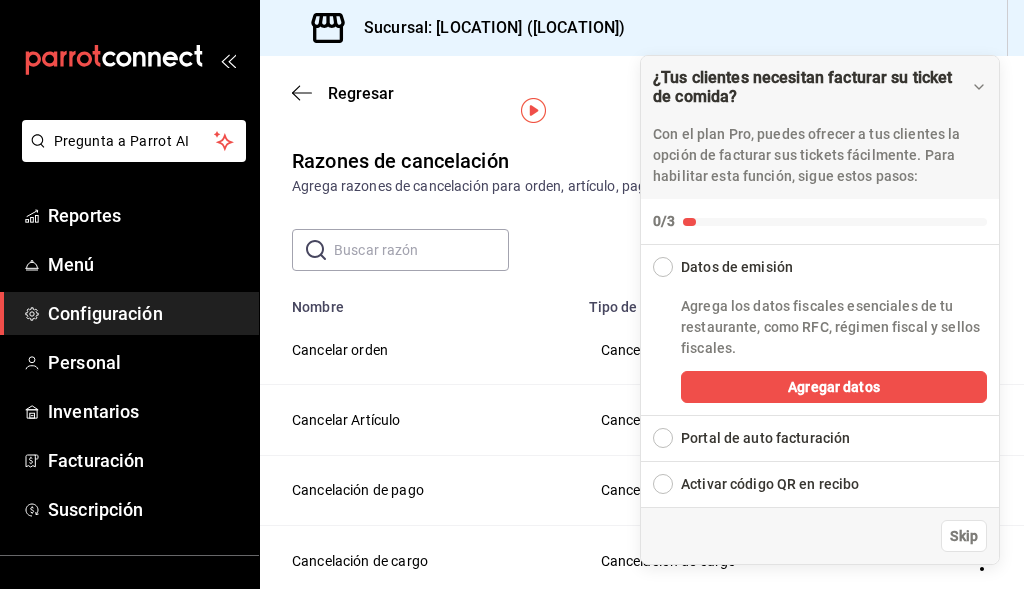 scroll, scrollTop: 100, scrollLeft: 0, axis: vertical 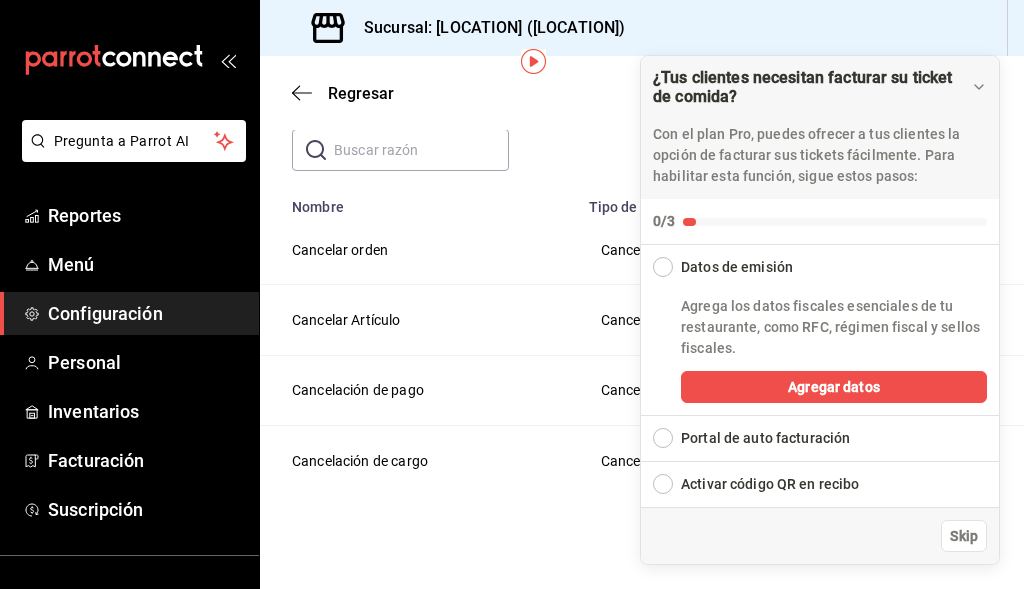 click at bounding box center [663, 267] 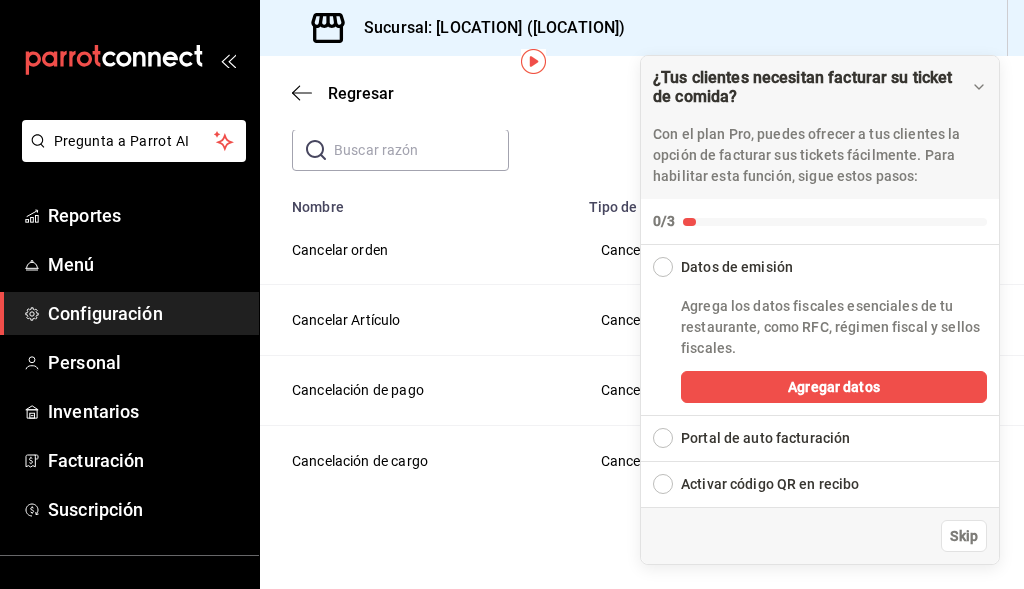 click on "Datos de emisión" at bounding box center [737, 267] 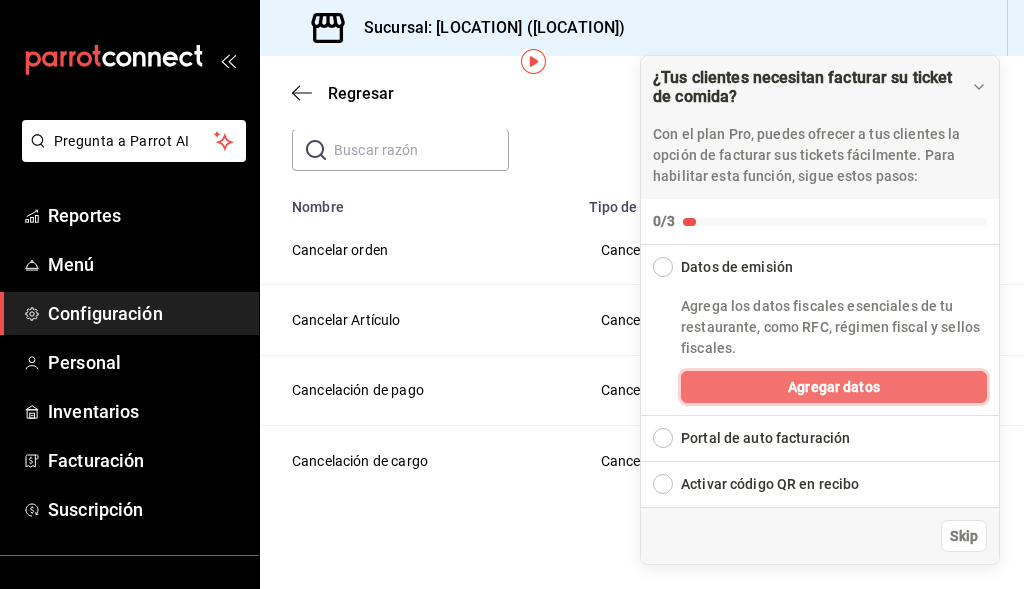 click on "Agregar datos" at bounding box center (834, 387) 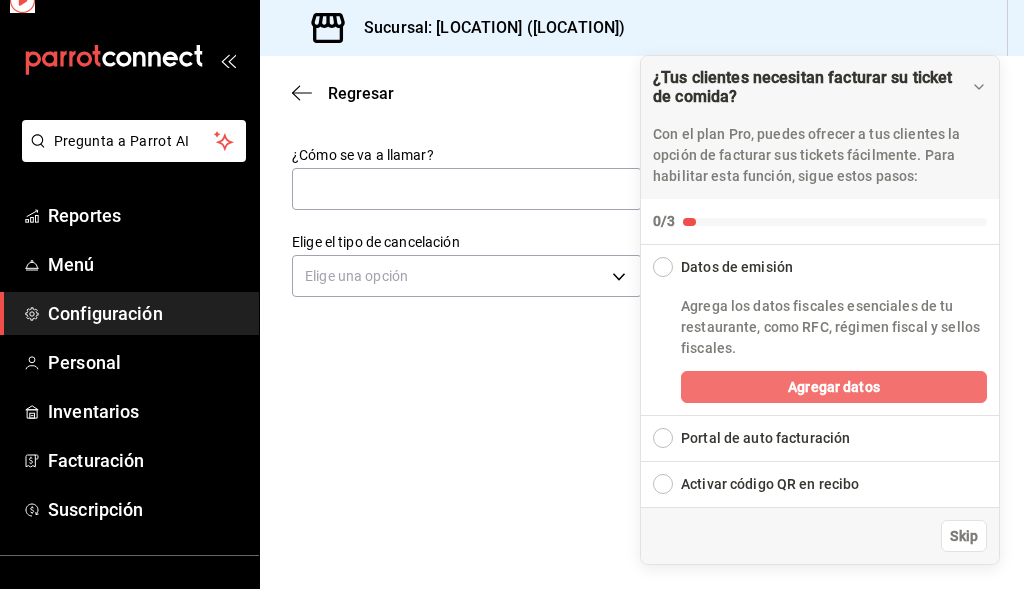 scroll, scrollTop: 0, scrollLeft: 0, axis: both 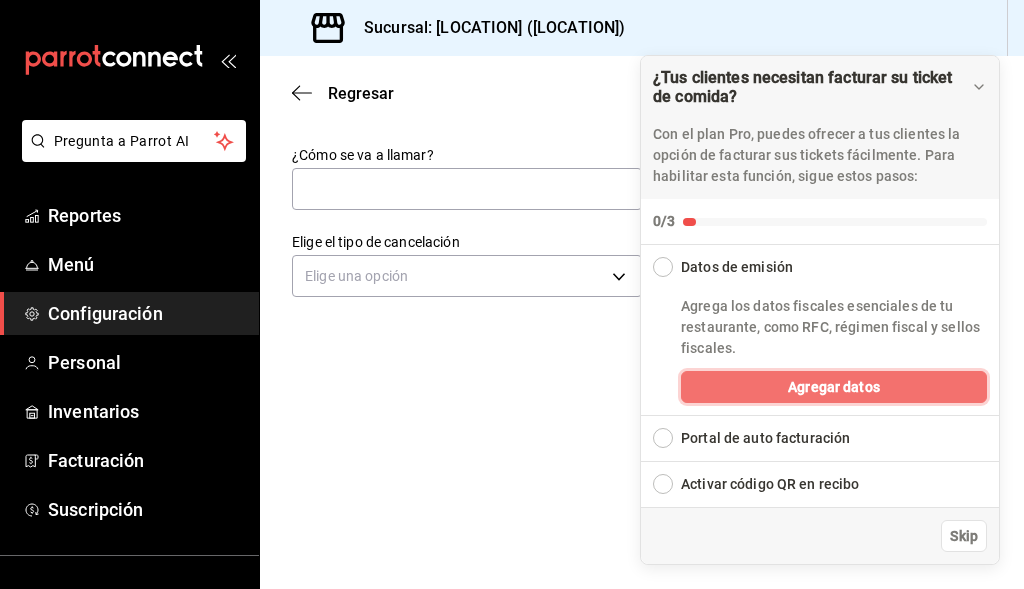 click on "Agregar datos" at bounding box center (834, 387) 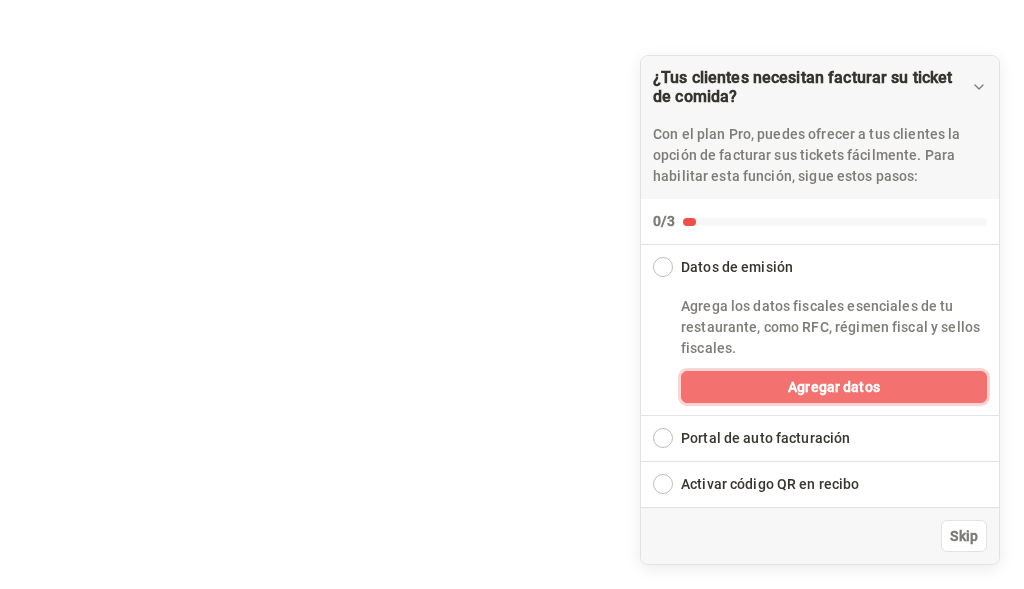 click on "Agregar datos" at bounding box center (834, 387) 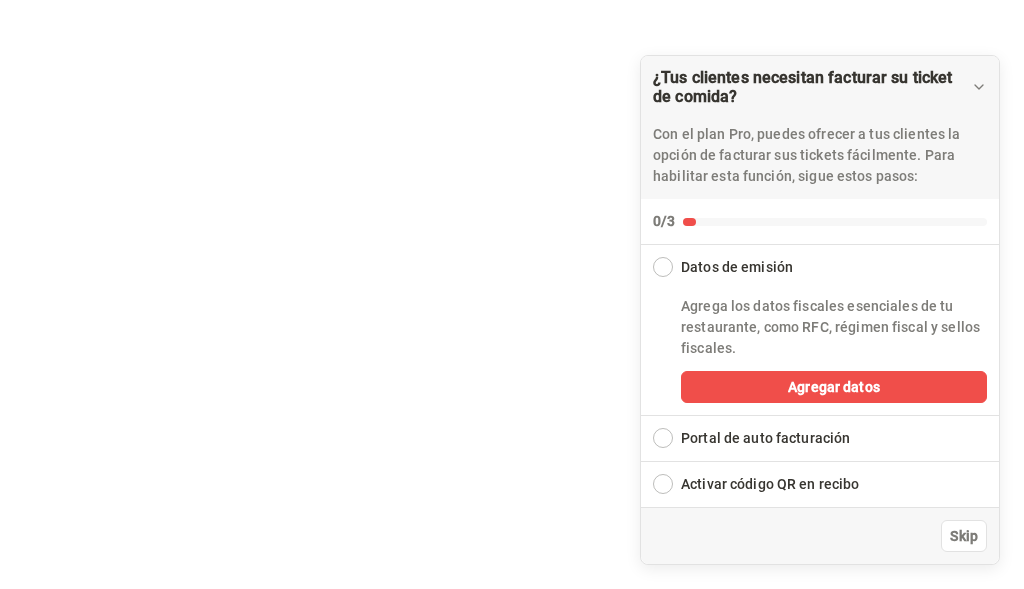 click on "¿Tus clientes necesitan facturar su ticket de comida? Con el plan Pro, puedes ofrecer a tus clientes la opción de facturar sus tickets fácilmente. Para habilitar esta función, sigue estos pasos: 0/3 Datos de emisión Agrega los datos fiscales esenciales de tu restaurante, como RFC, régimen fiscal y sellos fiscales. Agregar datos Portal de auto facturación Configura tu portal para que los clientes generen sus facturas su ticket. Configura tu portal Activar código QR en recibo Activa el QR en el recibo desde configuración del portal. Ir a Personalizar recibo Skip GANA 1 MES GRATIS EN TU SUSCRIPCIÓN AQUÍ ¿Recuerdas cómo empezó tu restaurante?
Hoy puedes ayudar a un colega a tener el mismo cambio que tú viviste.
Recomienda Parrot directamente desde tu Portal Administrador.
Es fácil y rápido.
🎁 Por cada restaurante que se una, ganas 1 mes gratis. Ver video tutorial Ir a video Ver video tutorial Ir a video Ver video tutorial Ir a video Ver video tutorial Ir a video Ver video tutorial" at bounding box center [512, 0] 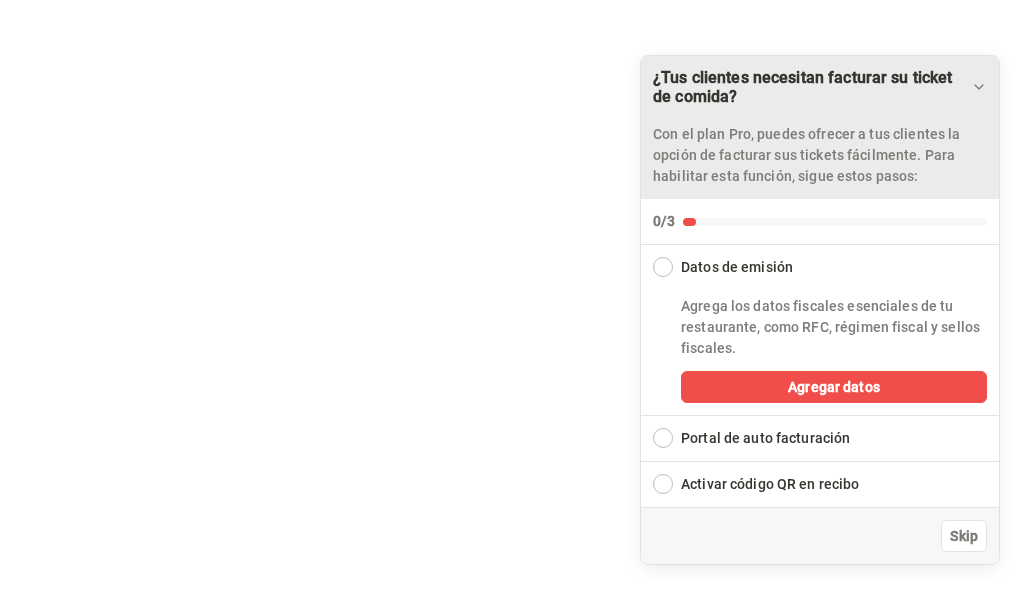 click 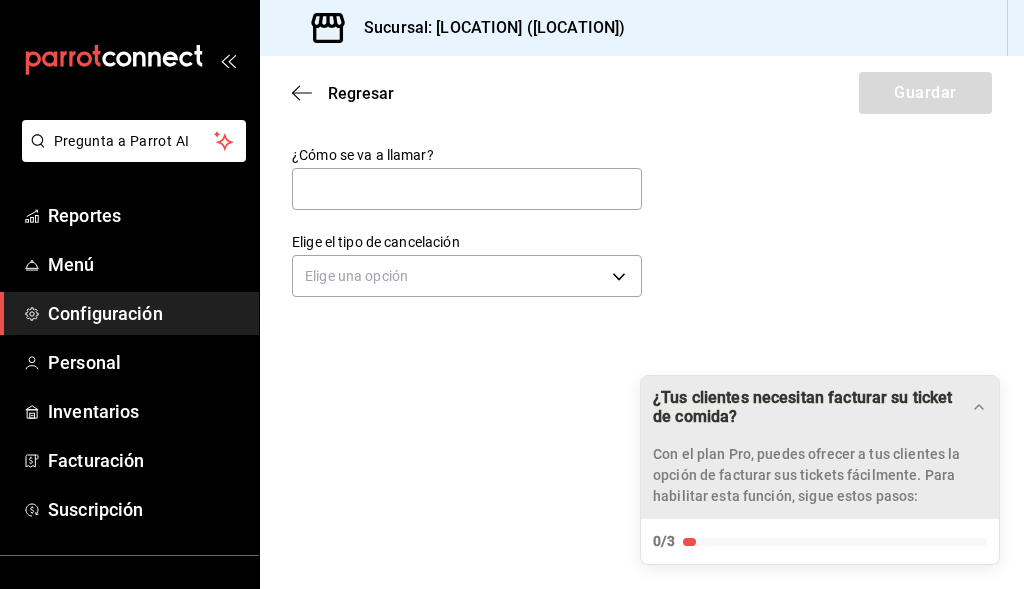 click on "Configuración" at bounding box center (145, 313) 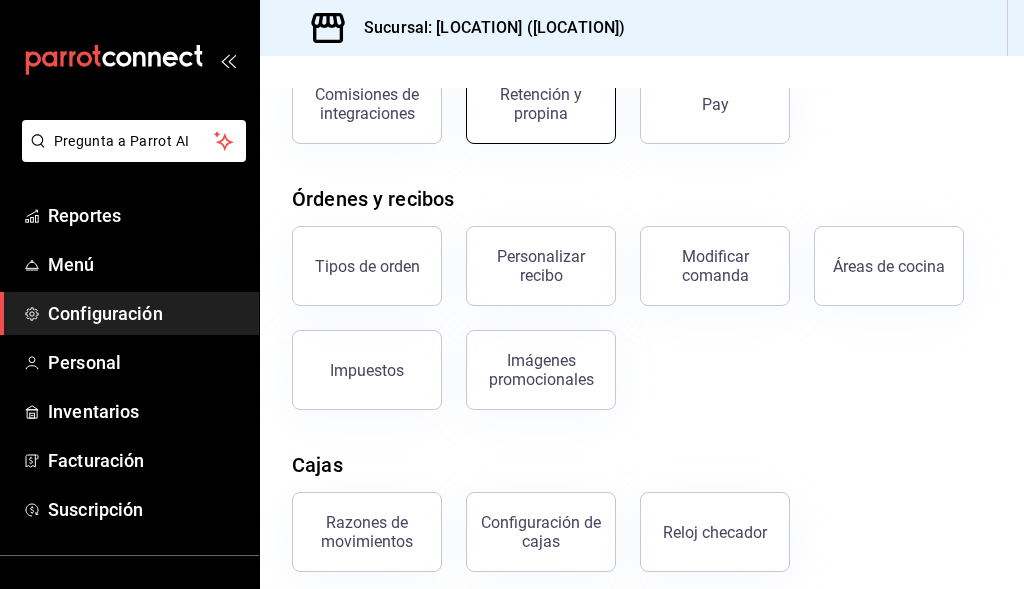 scroll, scrollTop: 300, scrollLeft: 0, axis: vertical 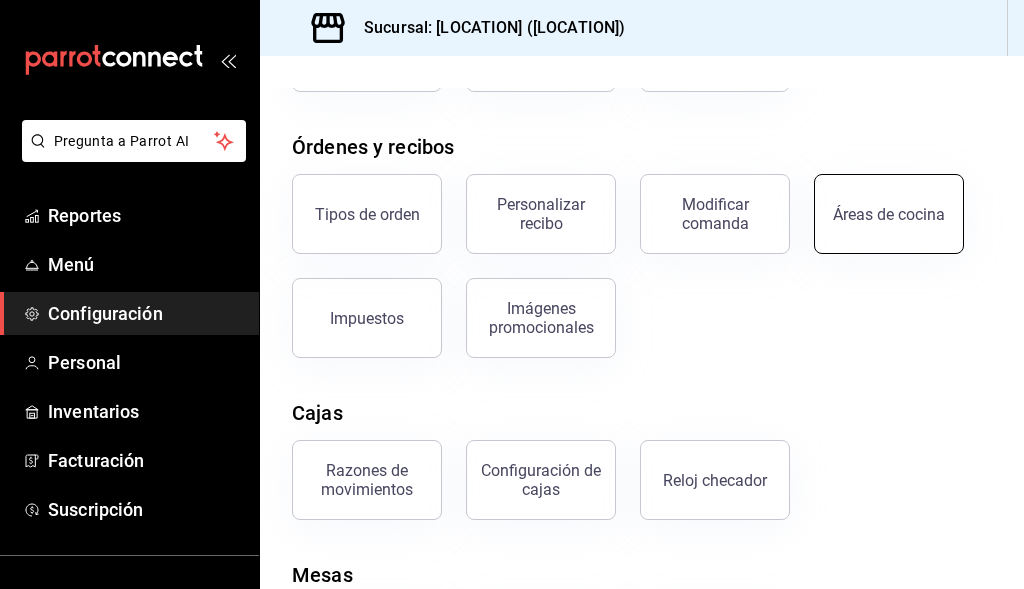click on "Áreas de cocina" at bounding box center (889, 214) 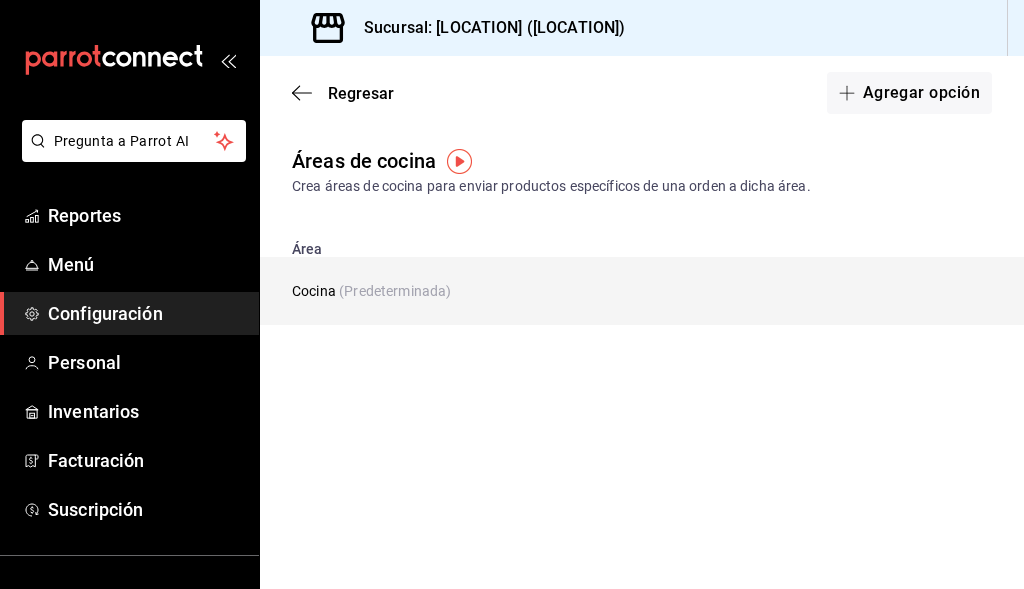 click on "(Predeterminada)" at bounding box center (395, 291) 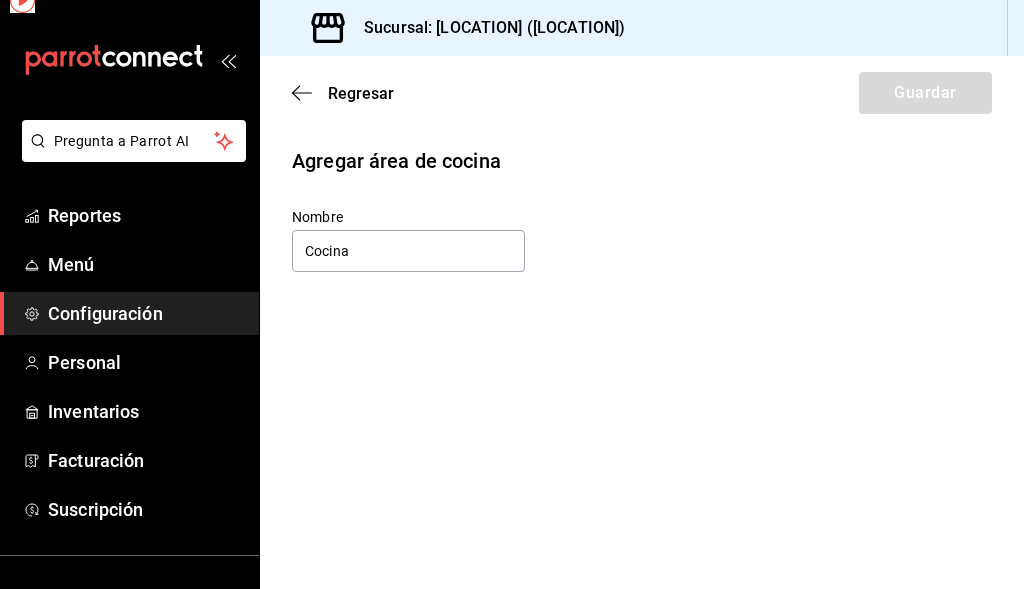 click on "Regresar Guardar" at bounding box center [642, 93] 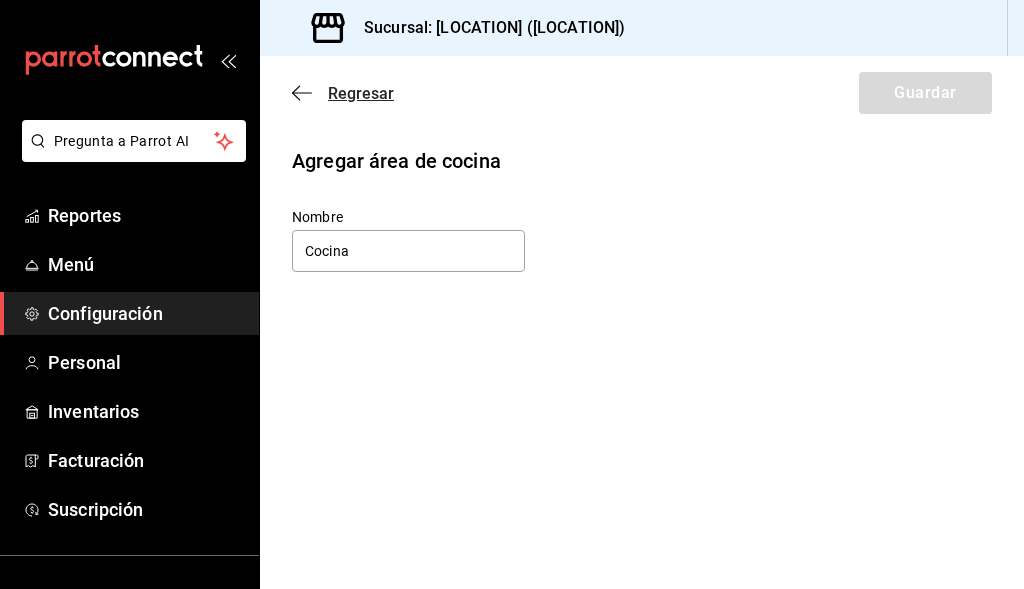 click 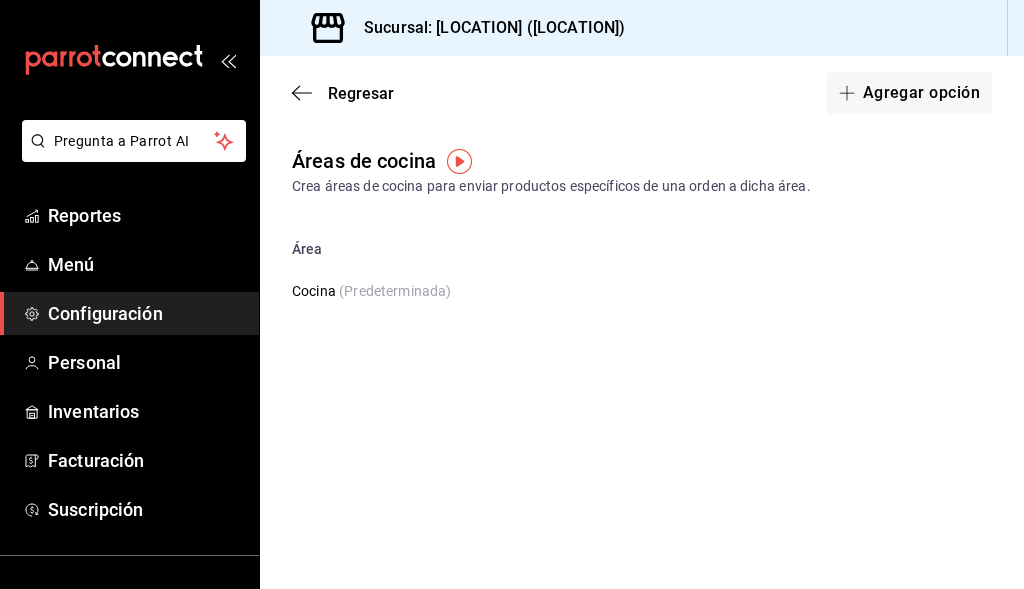 click at bounding box center [459, 161] 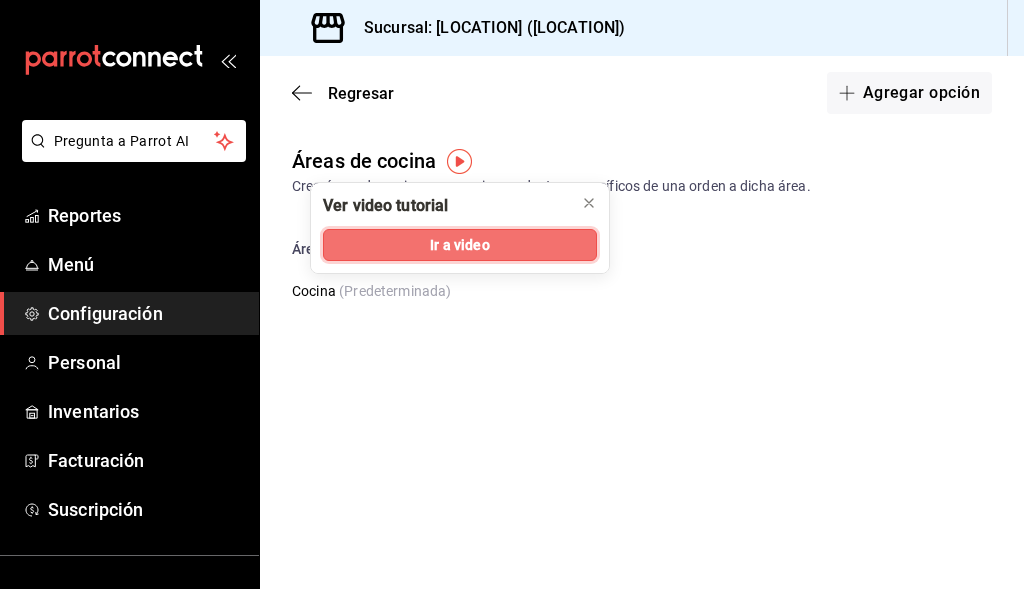 click on "Ir a video" at bounding box center [460, 245] 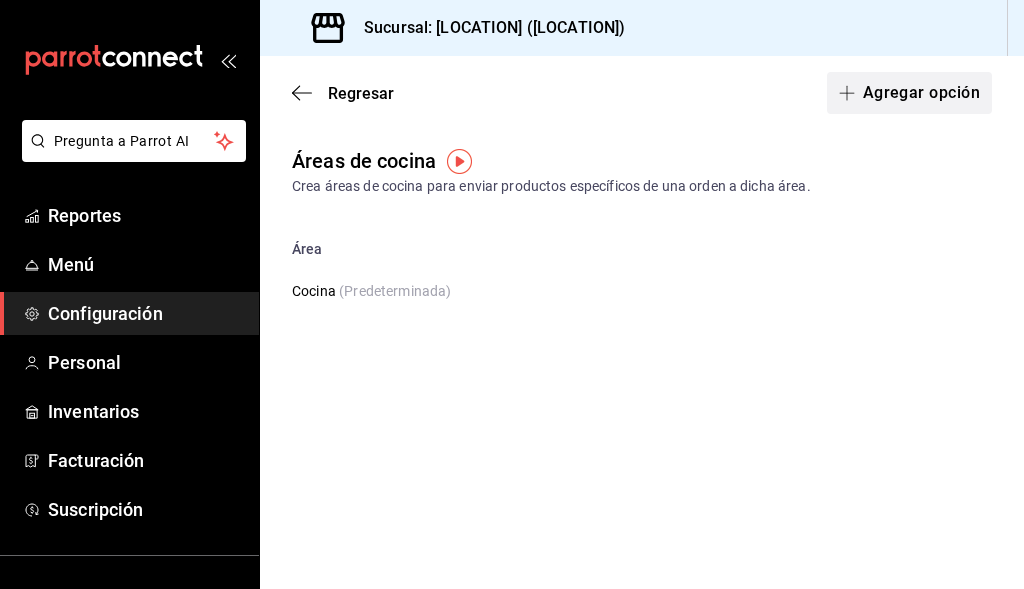 click on "Agregar opción" at bounding box center [909, 93] 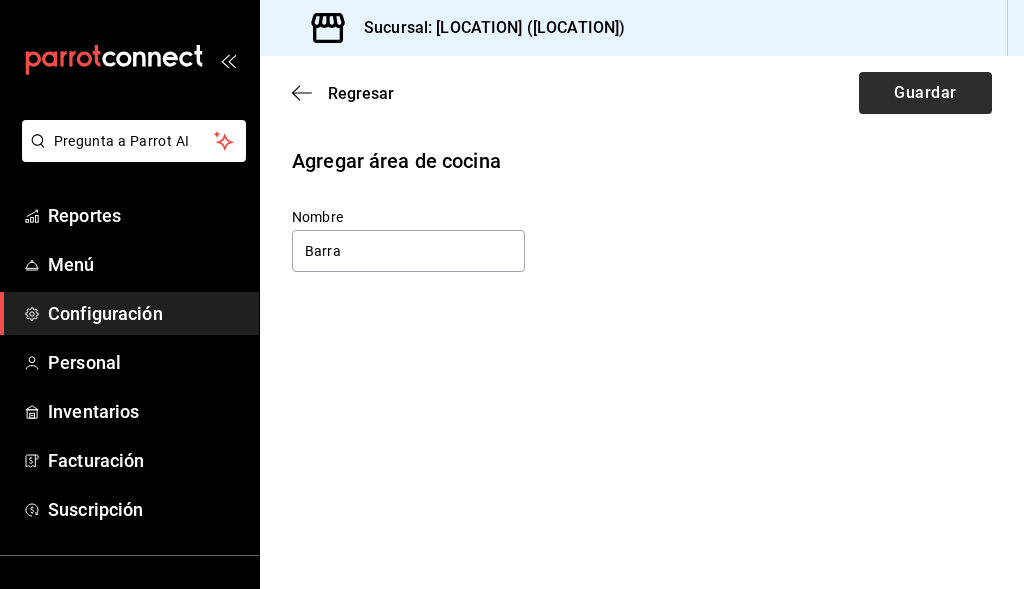 type on "Barra" 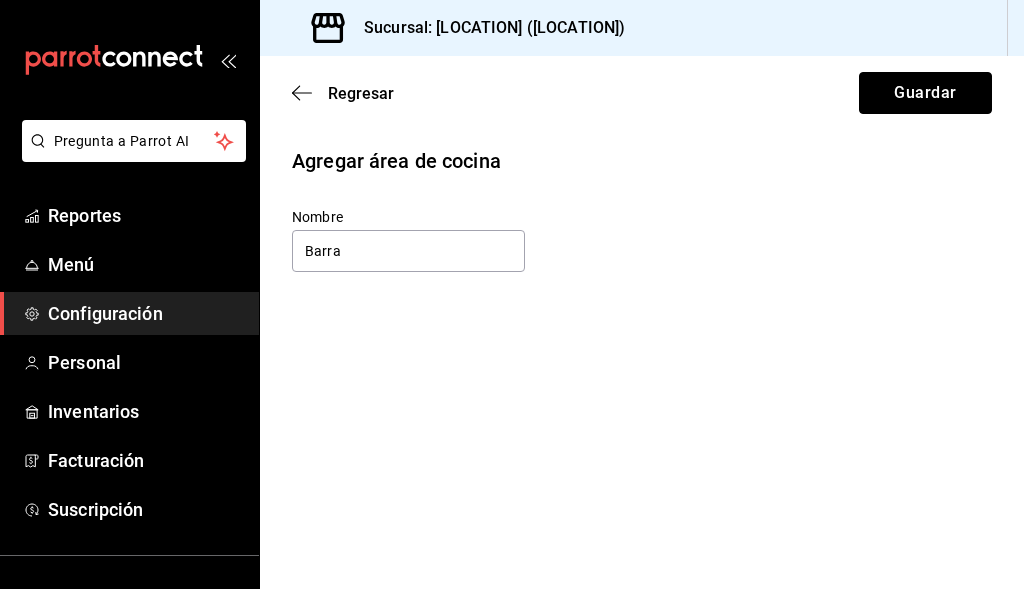 drag, startPoint x: 954, startPoint y: 92, endPoint x: 926, endPoint y: 96, distance: 28.284271 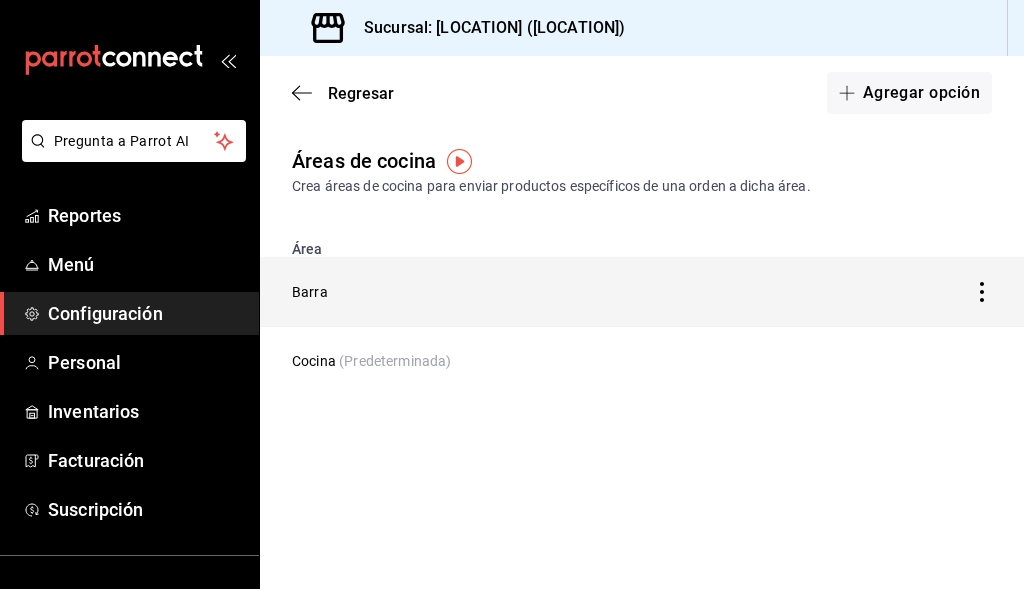 click 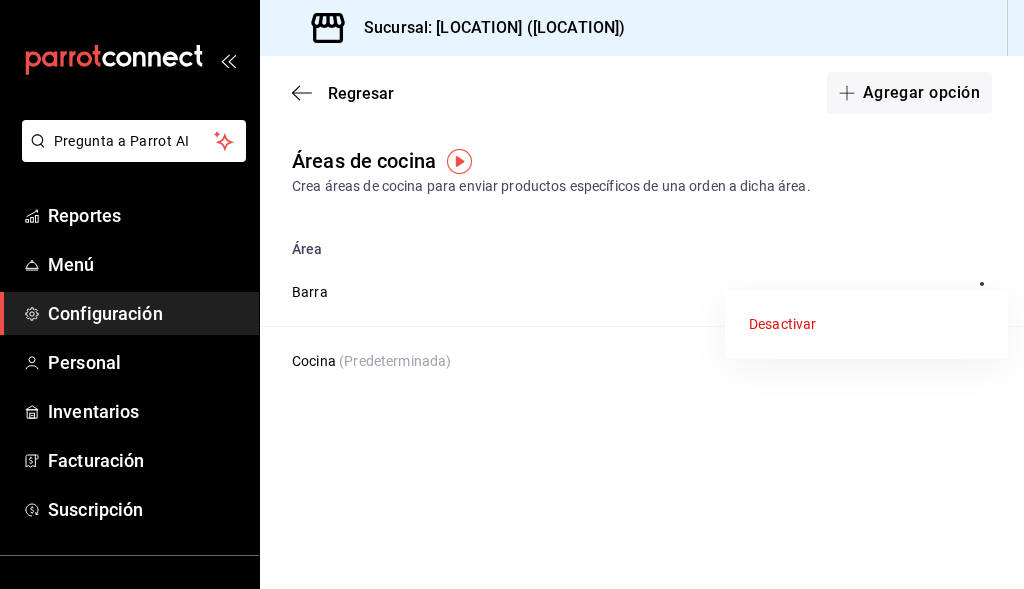 click on "Desactivar" at bounding box center (866, 324) 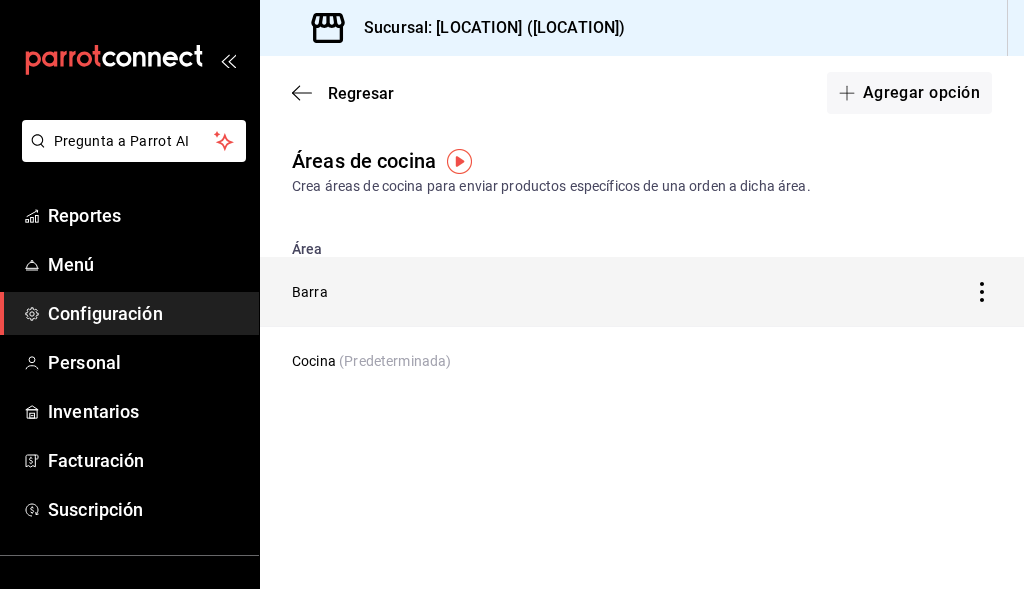 click on "Barra" at bounding box center (542, 292) 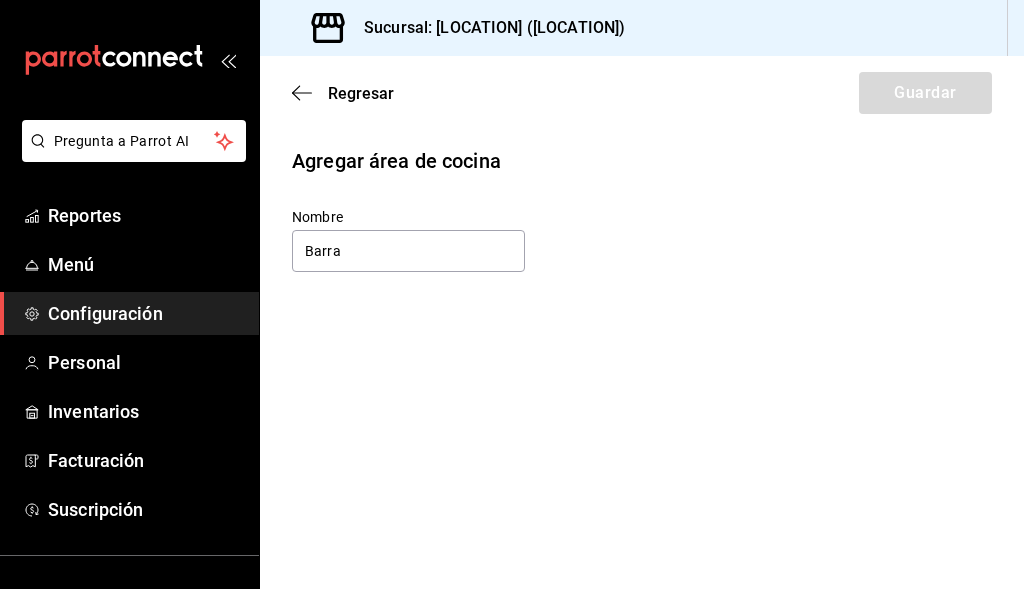 click on "Configuración" at bounding box center (145, 313) 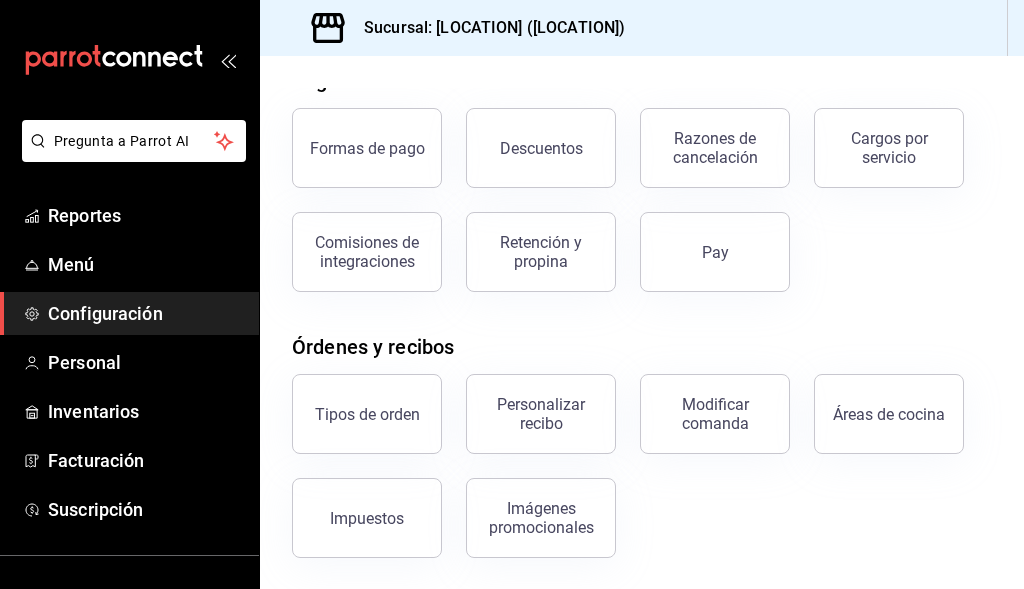 scroll, scrollTop: 200, scrollLeft: 0, axis: vertical 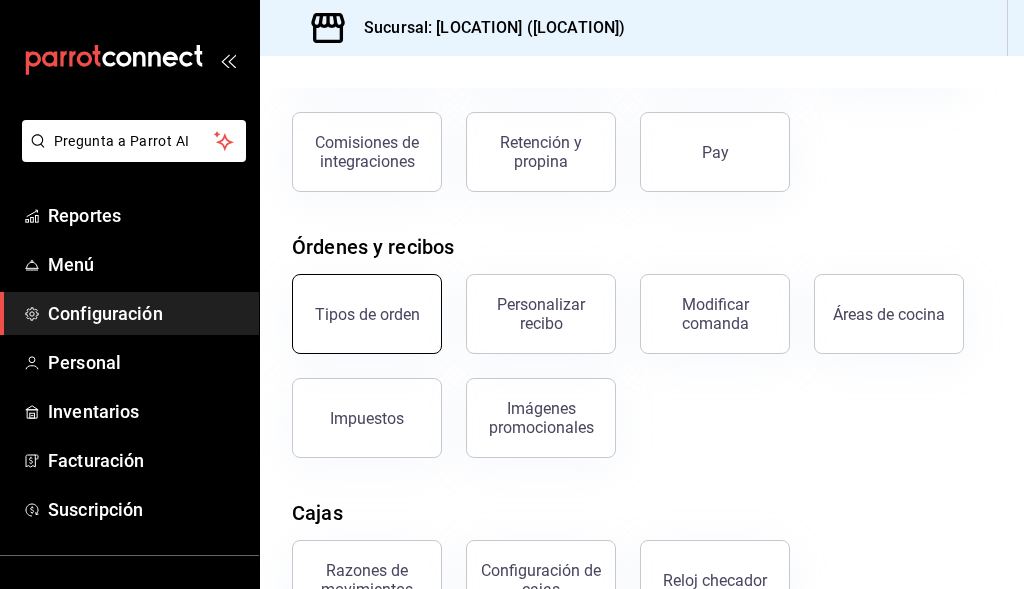 click on "Tipos de orden" at bounding box center [367, 314] 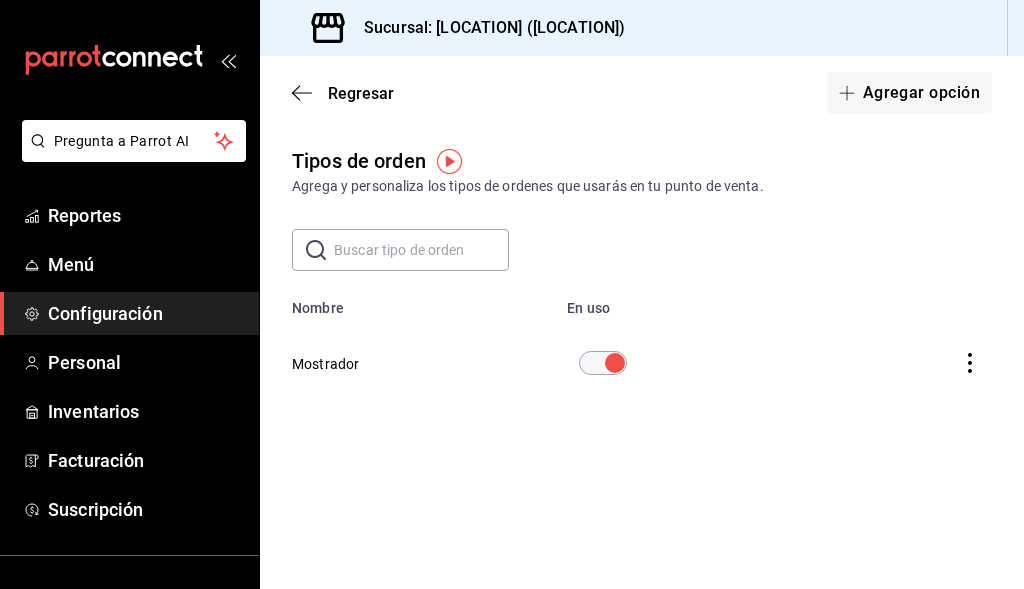 click at bounding box center [449, 161] 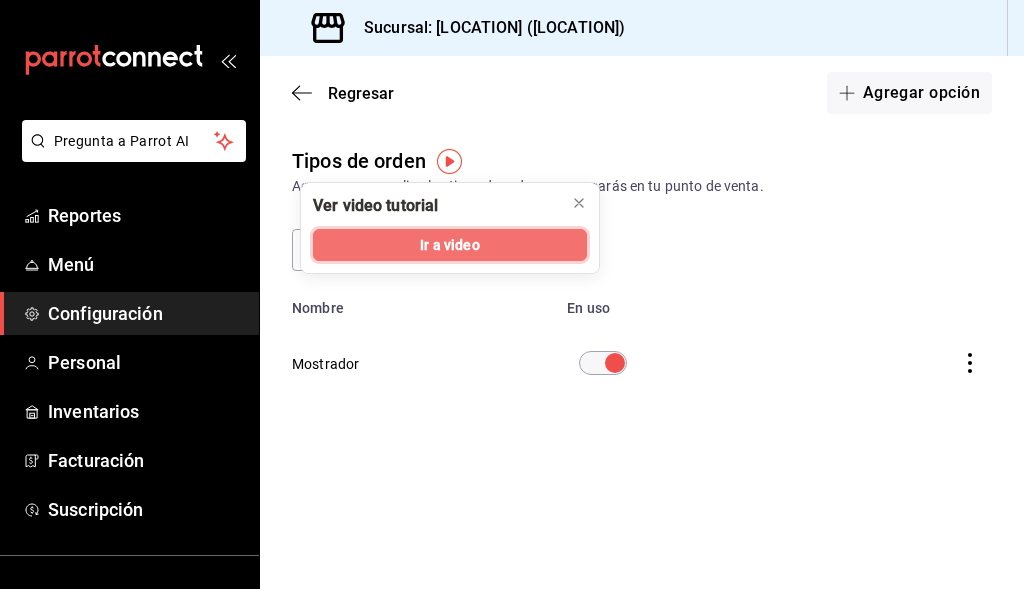 click on "Ir a video" at bounding box center [449, 245] 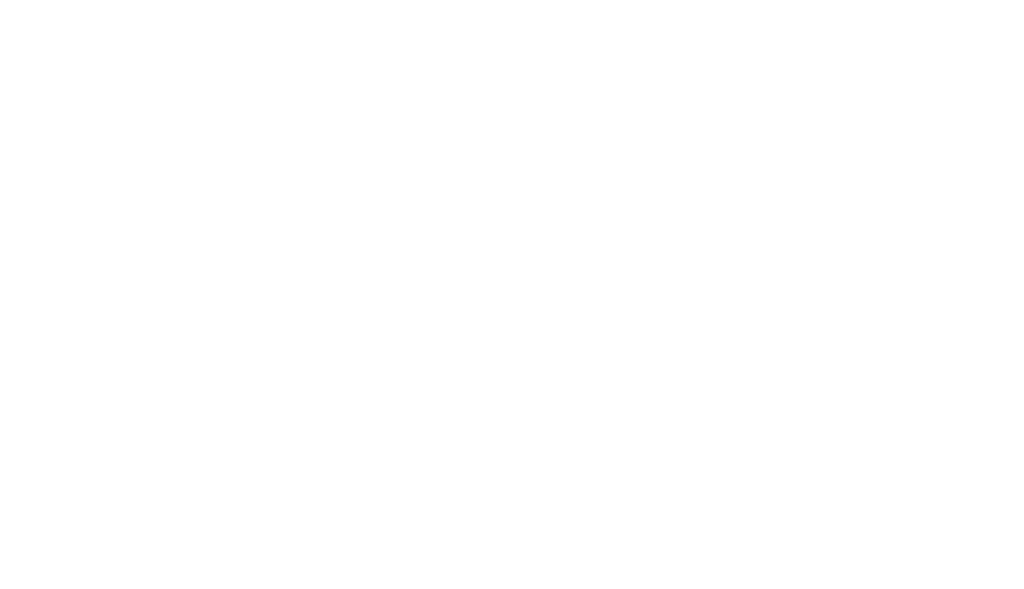 scroll, scrollTop: 0, scrollLeft: 0, axis: both 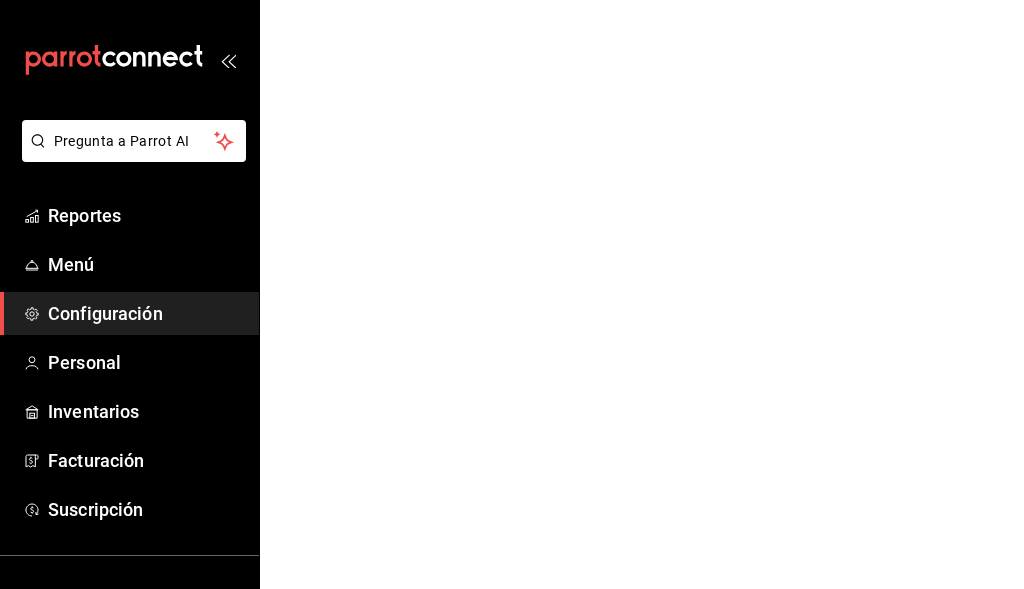 click on "Configuración" at bounding box center [145, 313] 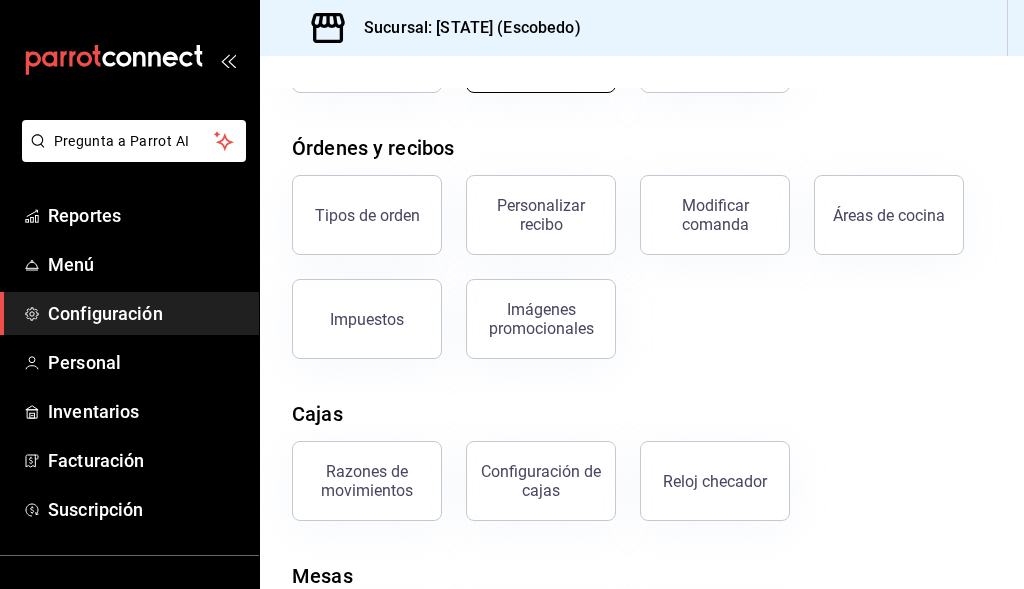 scroll, scrollTop: 200, scrollLeft: 0, axis: vertical 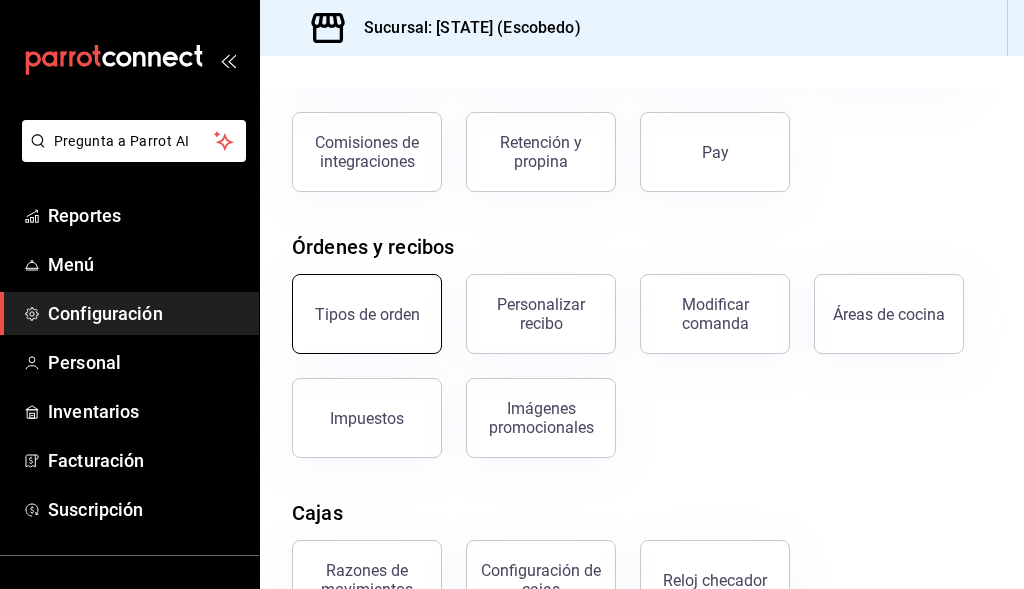 click on "Tipos de orden" at bounding box center (367, 314) 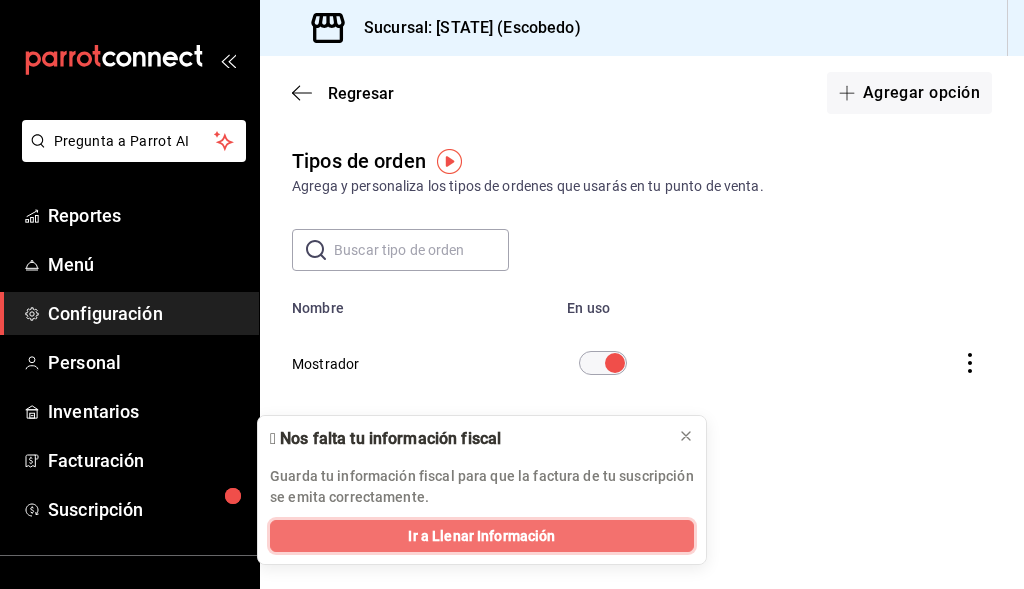 click on "Ir a Llenar Información" at bounding box center (482, 536) 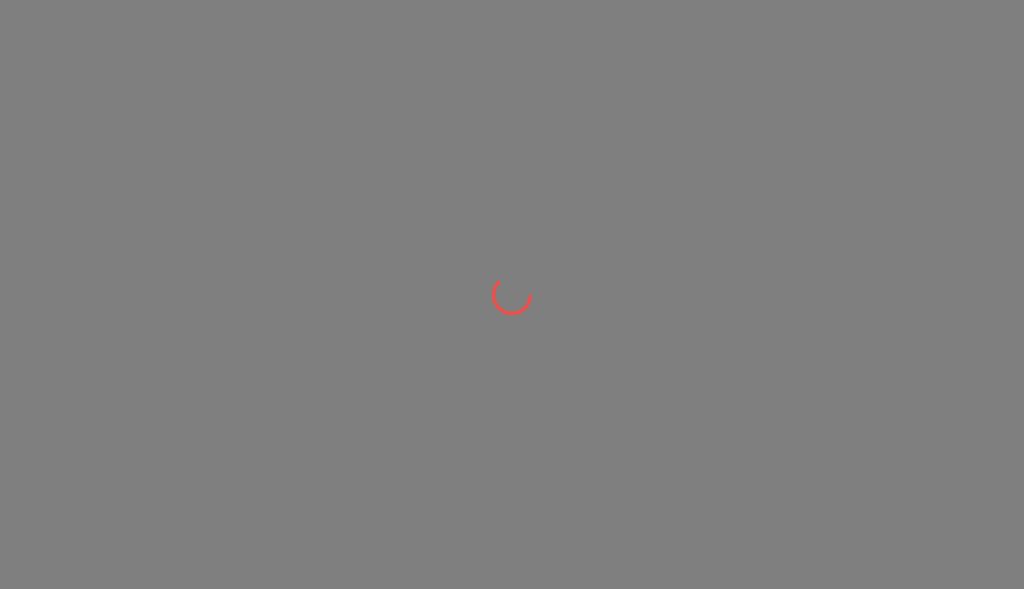 scroll, scrollTop: 0, scrollLeft: 0, axis: both 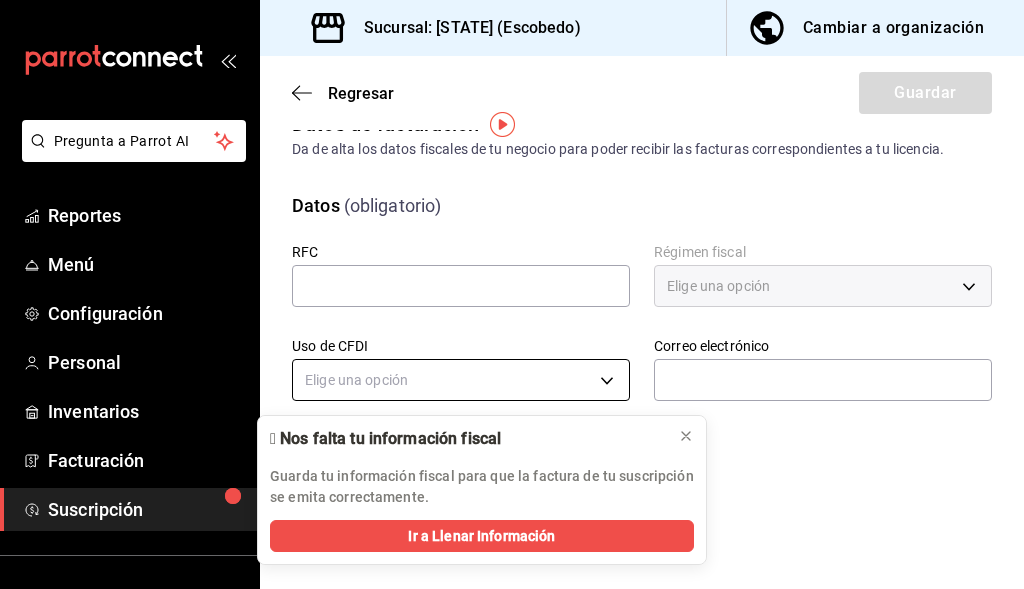 click on "Pregunta a Parrot AI Reportes   Menú   Configuración   Personal   Inventarios   Facturación   Suscripción   Ayuda Recomienda Parrot   Cerrar sesión   Sugerir nueva función   Sucursal: [STATE] (Escobedo) Cambiar a organización Regresar Guardar Datos de facturación Da de alta los datos fiscales de tu negocio para poder recibir las facturas correspondientes a tu licencia. Datos (obligatorio) RFC Régimen fiscal Elige una opción Uso de CFDI Elige una opción Correo electrónico Dirección (obligatorio) Código postal Pregunta a Parrot AI Reportes   Menú   Configuración   Personal   Inventarios   Facturación   Suscripción   Ayuda Recomienda Parrot   Cerrar sesión   Sugerir nueva función   GANA 1 MES GRATIS EN TU SUSCRIPCIÓN AQUÍ ¿Recuerdas cómo empezó tu restaurante?
Hoy puedes ayudar a un colega a tener el mismo cambio que tú viviste.
Recomienda Parrot directamente desde tu Portal Administrador.
Es fácil y rápido.
🎁 Por cada restaurante que se una, ganas 1 mes gratis. Ir a video" at bounding box center (512, 294) 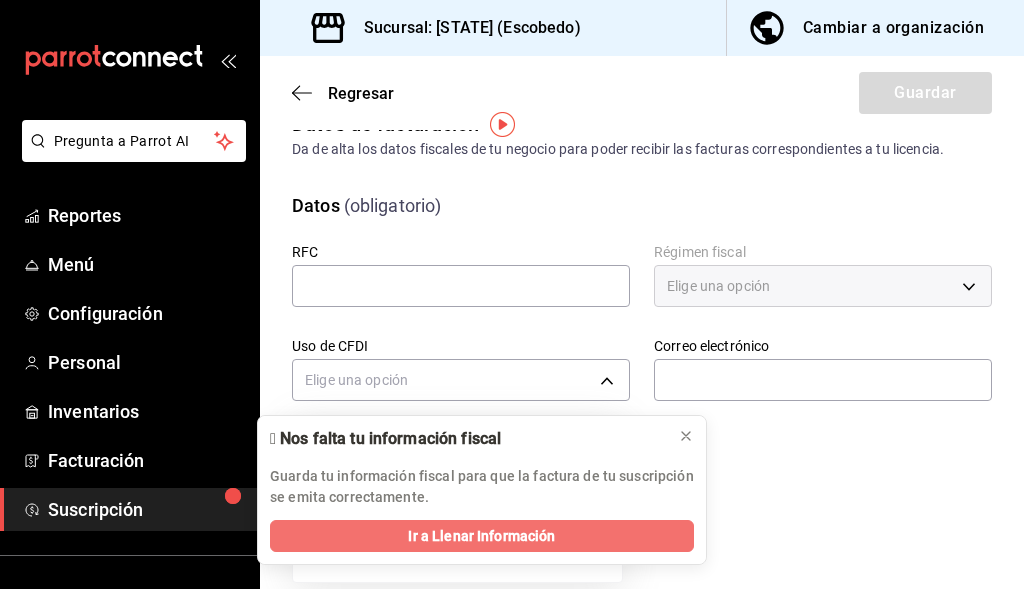 click on "Ir a Llenar Información" at bounding box center [482, 536] 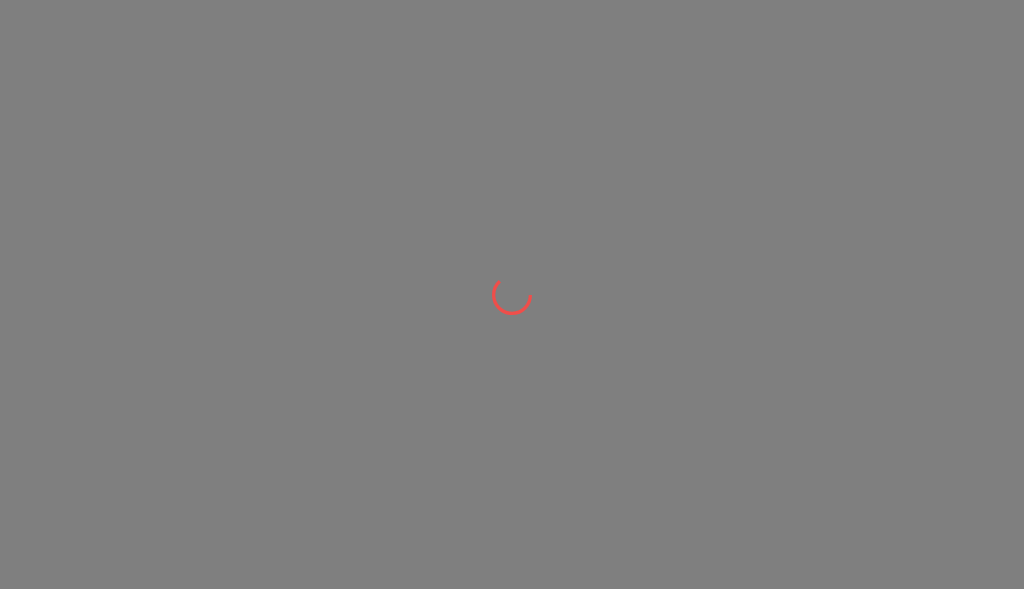 scroll, scrollTop: 0, scrollLeft: 0, axis: both 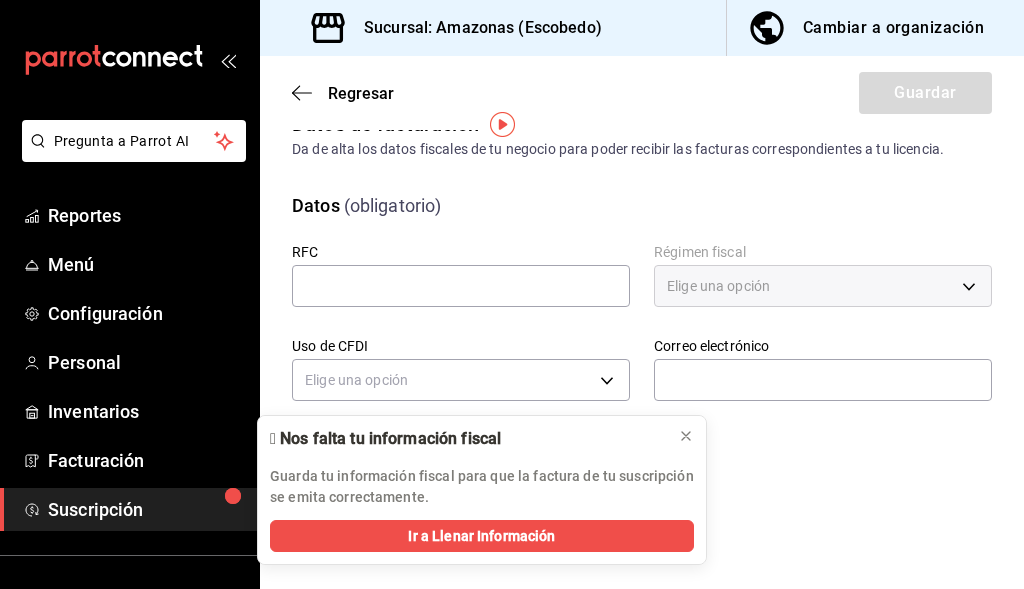 click on "Elige una opción" at bounding box center (823, 286) 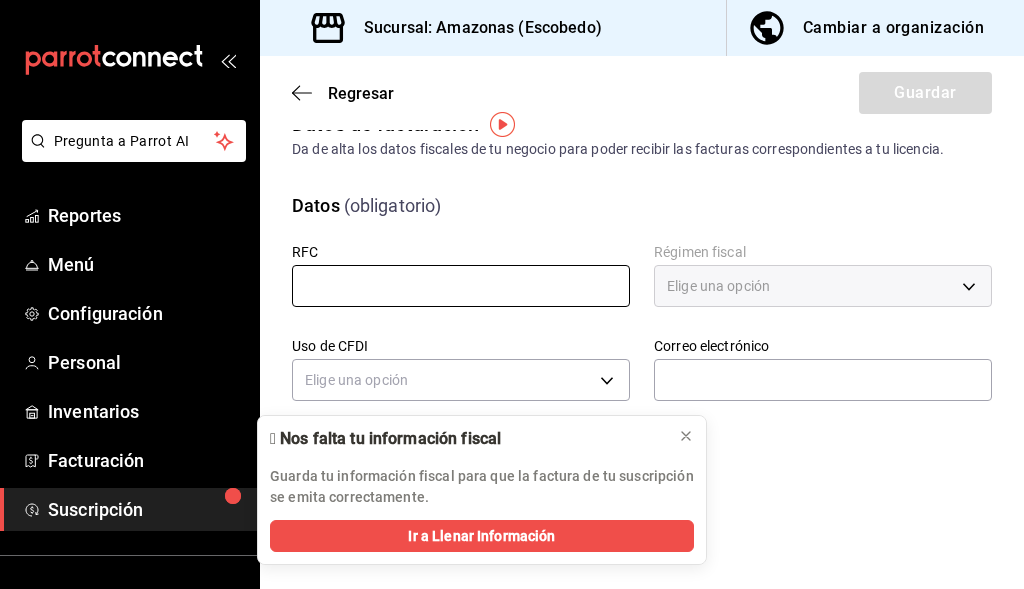 click at bounding box center [461, 286] 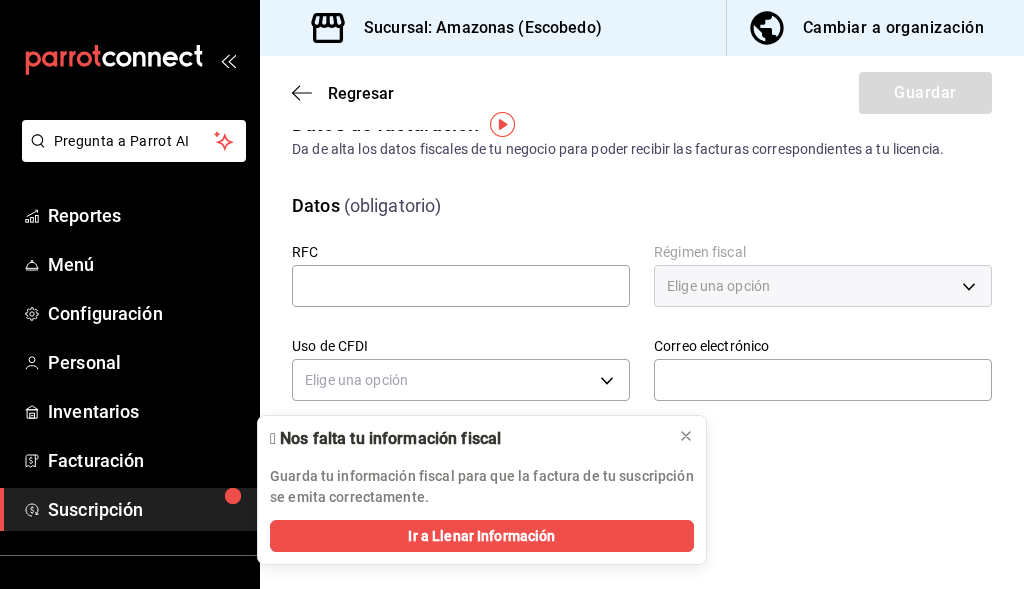click on "Elige una opción" at bounding box center [823, 286] 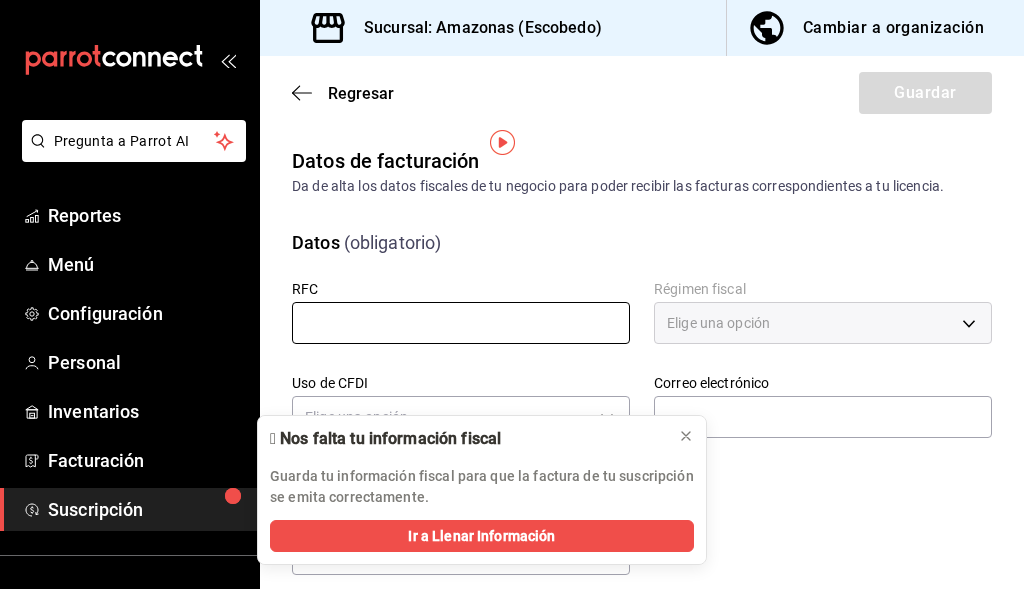 scroll, scrollTop: 37, scrollLeft: 0, axis: vertical 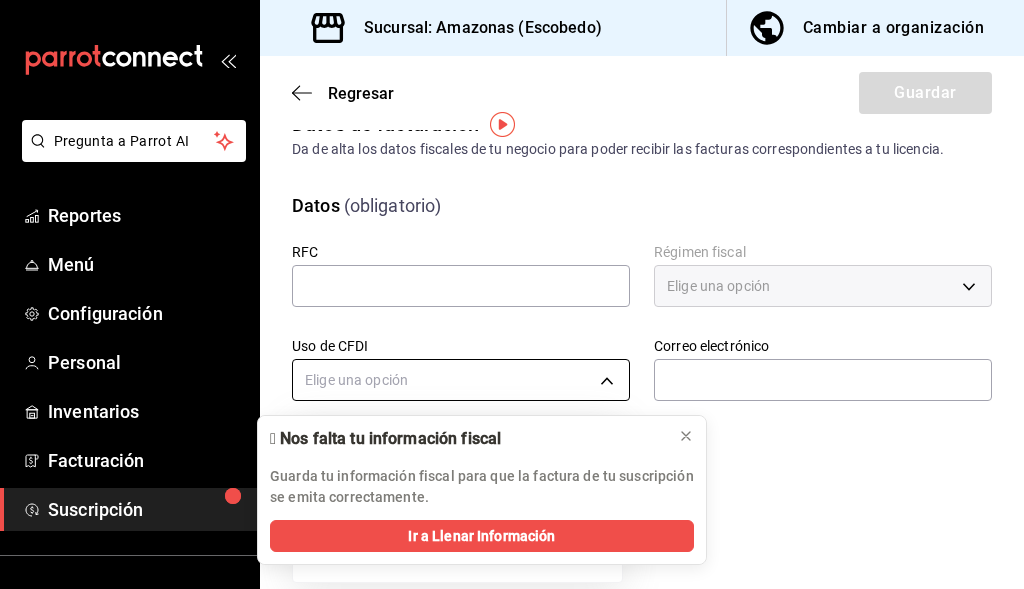 click on "Pregunta a Parrot AI Reportes   Menú   Configuración   Personal   Inventarios   Facturación   Suscripción   Ayuda Recomienda Parrot   Cerrar sesión   Sugerir nueva función   Sucursal: Amazonas ([CITY]) Cambiar a organización Regresar Guardar Datos de facturación Da de alta los datos fiscales de tu negocio para poder recibir las facturas correspondientes a tu licencia. Datos (obligatorio) RFC Régimen fiscal Elige una opción Uso de CFDI Elige una opción Correo electrónico Dirección (obligatorio) Código postal Pregunta a Parrot AI Reportes   Menú   Configuración   Personal   Inventarios   Facturación   Suscripción   Ayuda Recomienda Parrot   Cerrar sesión   Sugerir nueva función   GANA 1 MES GRATIS EN TU SUSCRIPCIÓN AQUÍ ¿Recuerdas cómo empezó tu restaurante?
Hoy puedes ayudar a un colega a tener el mismo cambio que tú viviste.
Recomienda Parrot directamente desde tu Portal Administrador.
Es fácil y rápido.
🎁 Por cada restaurante que se una, ganas 1 mes gratis. Ir a video" at bounding box center [512, 294] 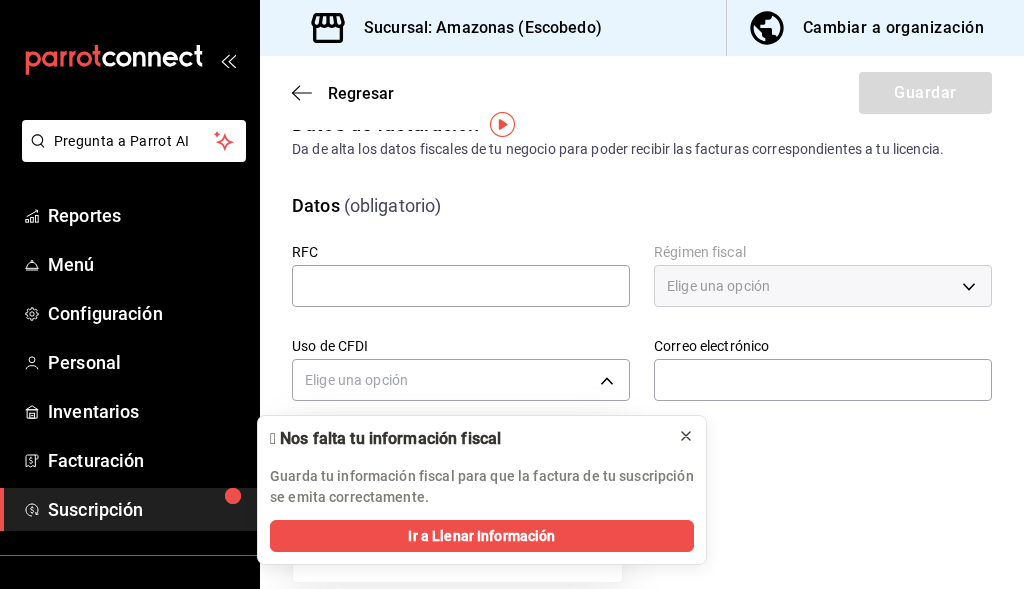 click 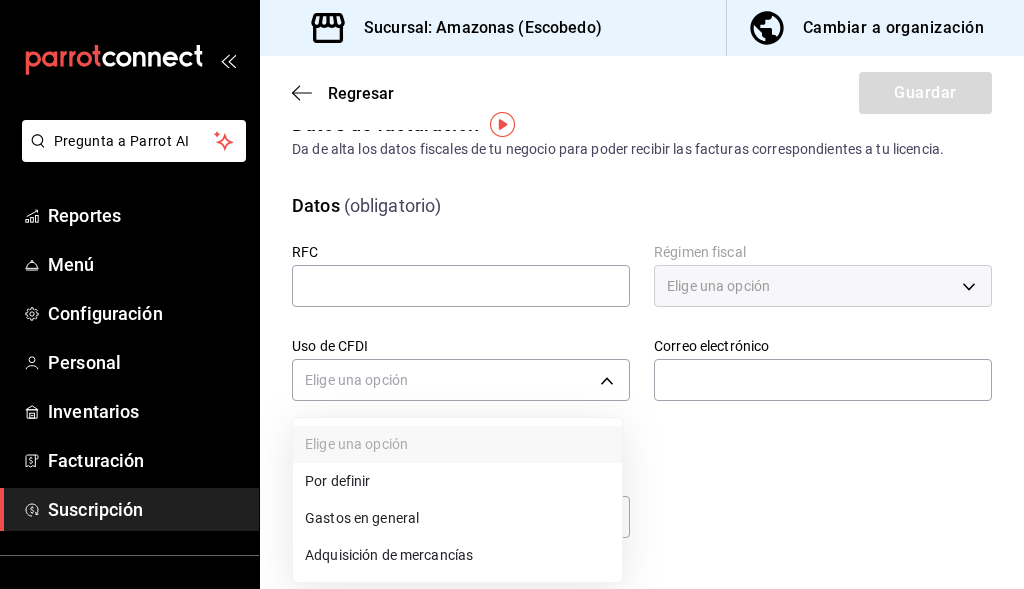 click at bounding box center [512, 294] 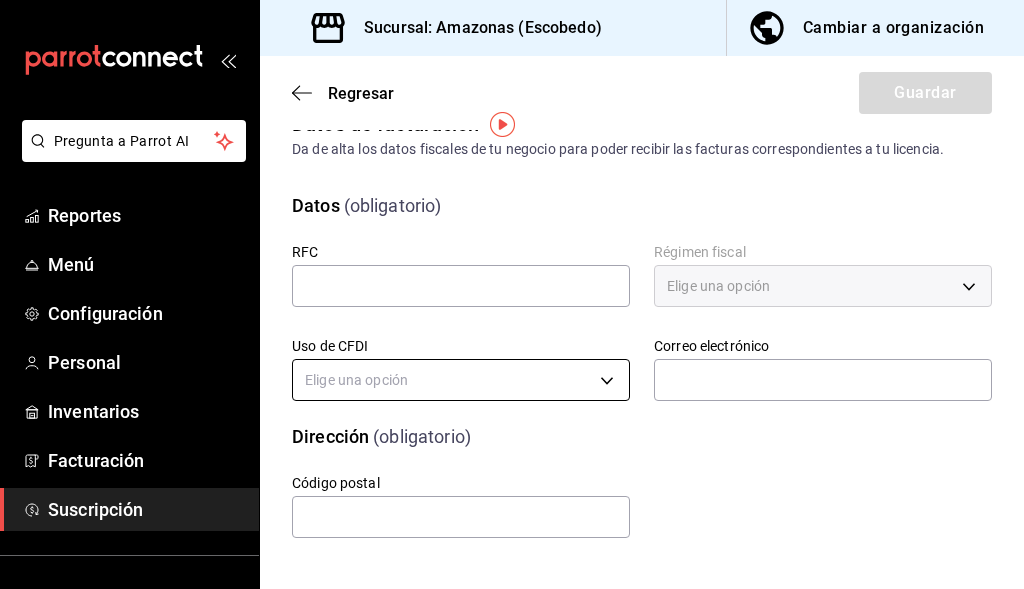 click on "Pregunta a Parrot AI Reportes   Menú   Configuración   Personal   Inventarios   Facturación   Suscripción   Ayuda Recomienda Parrot   Cerrar sesión   Sugerir nueva función   Sucursal: Amazonas ([CITY]) Cambiar a organización Regresar Guardar Datos de facturación Da de alta los datos fiscales de tu negocio para poder recibir las facturas correspondientes a tu licencia. Datos (obligatorio) RFC Régimen fiscal Elige una opción Uso de CFDI Elige una opción Correo electrónico Dirección (obligatorio) Código postal Pregunta a Parrot AI Reportes   Menú   Configuración   Personal   Inventarios   Facturación   Suscripción   Ayuda Recomienda Parrot   Cerrar sesión   Sugerir nueva función   GANA 1 MES GRATIS EN TU SUSCRIPCIÓN AQUÍ ¿Recuerdas cómo empezó tu restaurante?
Hoy puedes ayudar a un colega a tener el mismo cambio que tú viviste.
Recomienda Parrot directamente desde tu Portal Administrador.
Es fácil y rápido.
🎁 Por cada restaurante que se una, ganas 1 mes gratis. Ir a video" at bounding box center (512, 294) 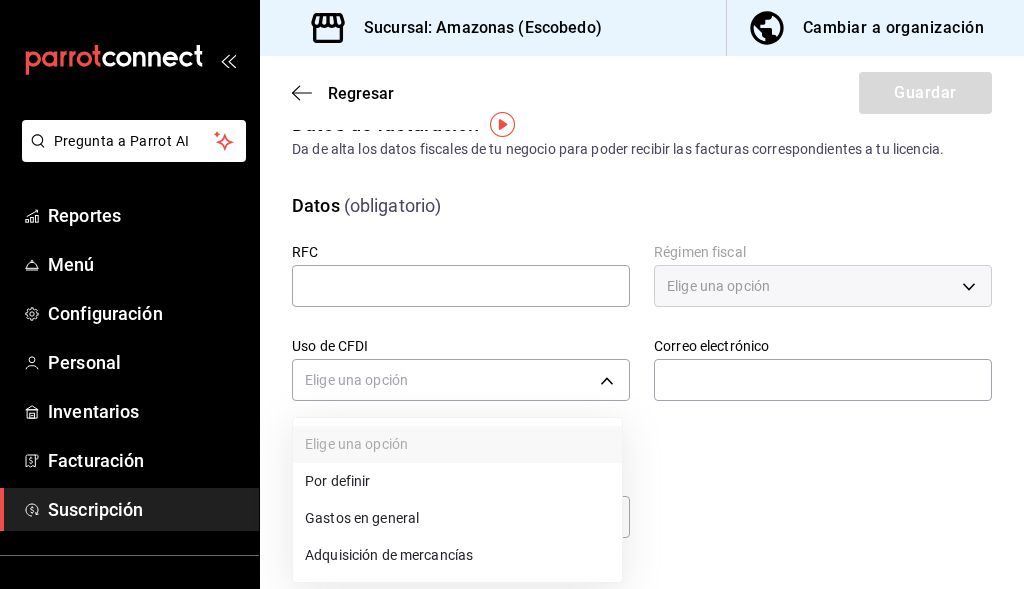 click at bounding box center [512, 294] 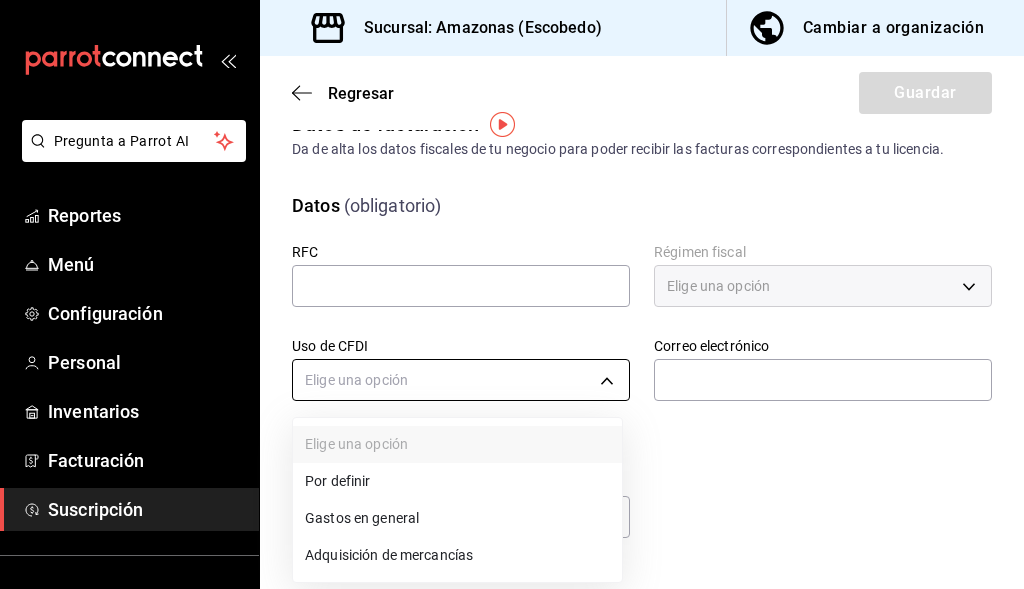 click on "Pregunta a Parrot AI Reportes   Menú   Configuración   Personal   Inventarios   Facturación   Suscripción   Ayuda Recomienda Parrot   Cerrar sesión   Sugerir nueva función   Sucursal: Amazonas ([CITY]) Cambiar a organización Regresar Guardar Datos de facturación Da de alta los datos fiscales de tu negocio para poder recibir las facturas correspondientes a tu licencia. Datos (obligatorio) RFC Régimen fiscal Elige una opción Uso de CFDI Elige una opción Correo electrónico Dirección (obligatorio) Código postal Pregunta a Parrot AI Reportes   Menú   Configuración   Personal   Inventarios   Facturación   Suscripción   Ayuda Recomienda Parrot   Cerrar sesión   Sugerir nueva función   GANA 1 MES GRATIS EN TU SUSCRIPCIÓN AQUÍ ¿Recuerdas cómo empezó tu restaurante?
Hoy puedes ayudar a un colega a tener el mismo cambio que tú viviste.
Recomienda Parrot directamente desde tu Portal Administrador.
Es fácil y rápido.
🎁 Por cada restaurante que se una, ganas 1 mes gratis. Ir a video" at bounding box center (512, 294) 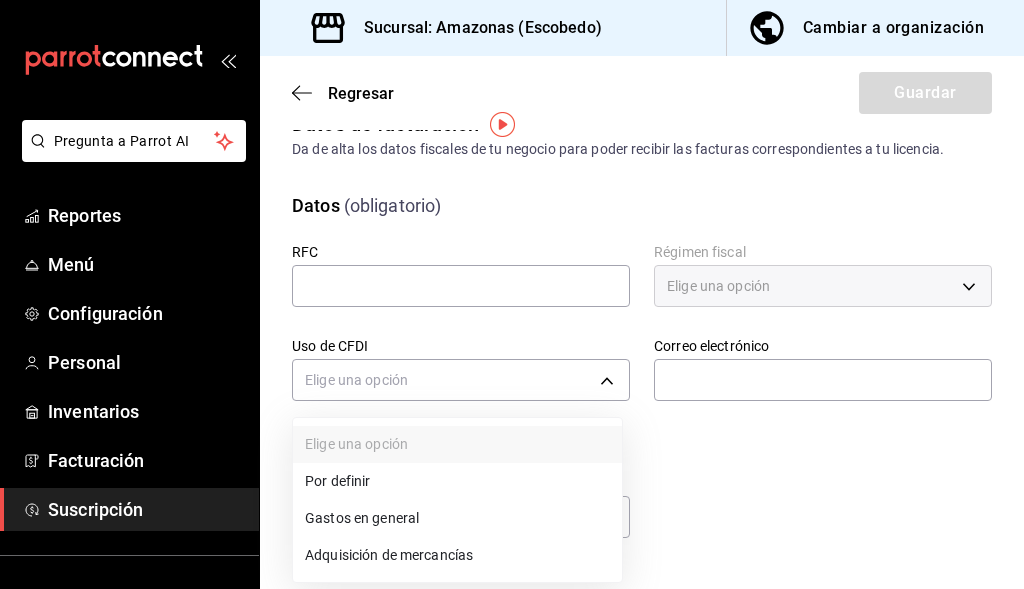 click at bounding box center [512, 294] 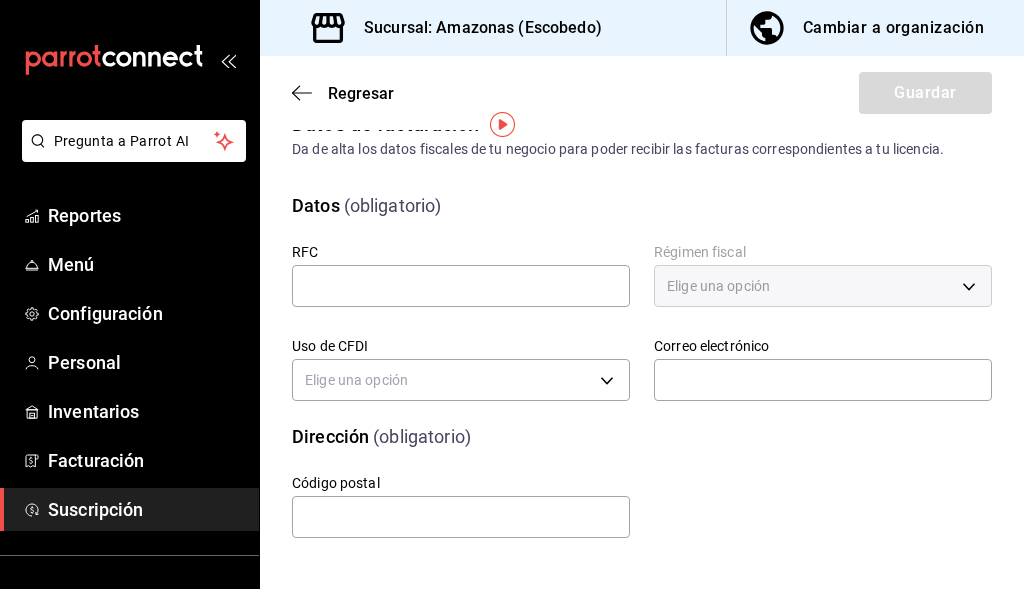 click on "Código postal" at bounding box center [618, 483] 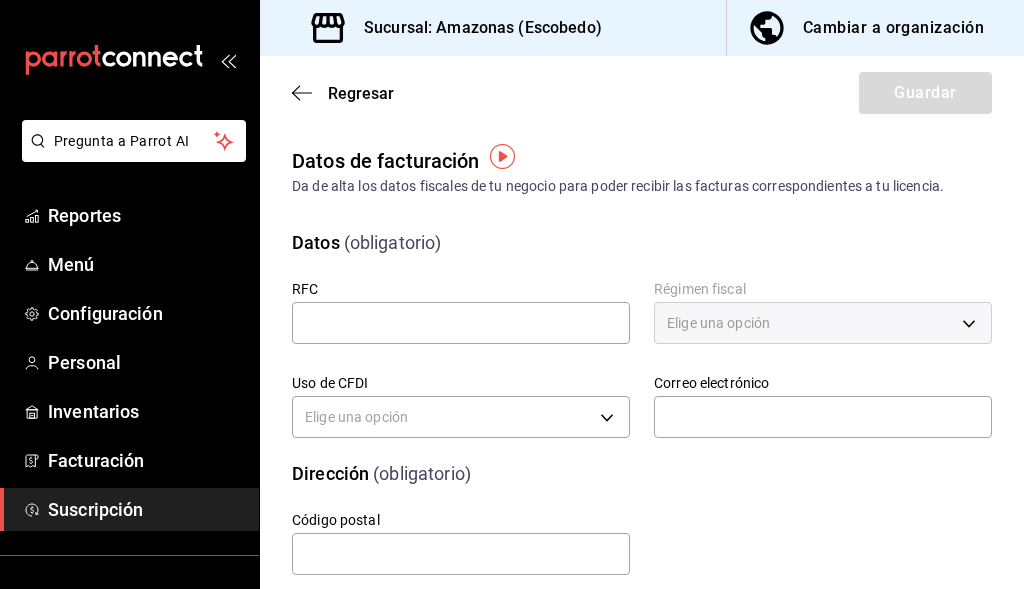 scroll, scrollTop: 37, scrollLeft: 0, axis: vertical 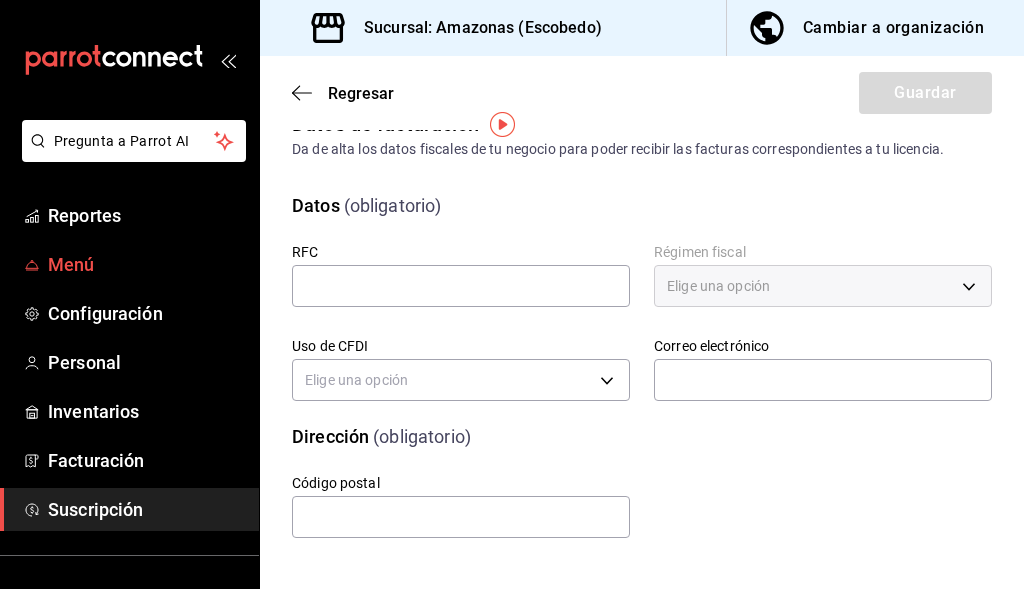 click on "Menú" at bounding box center (145, 264) 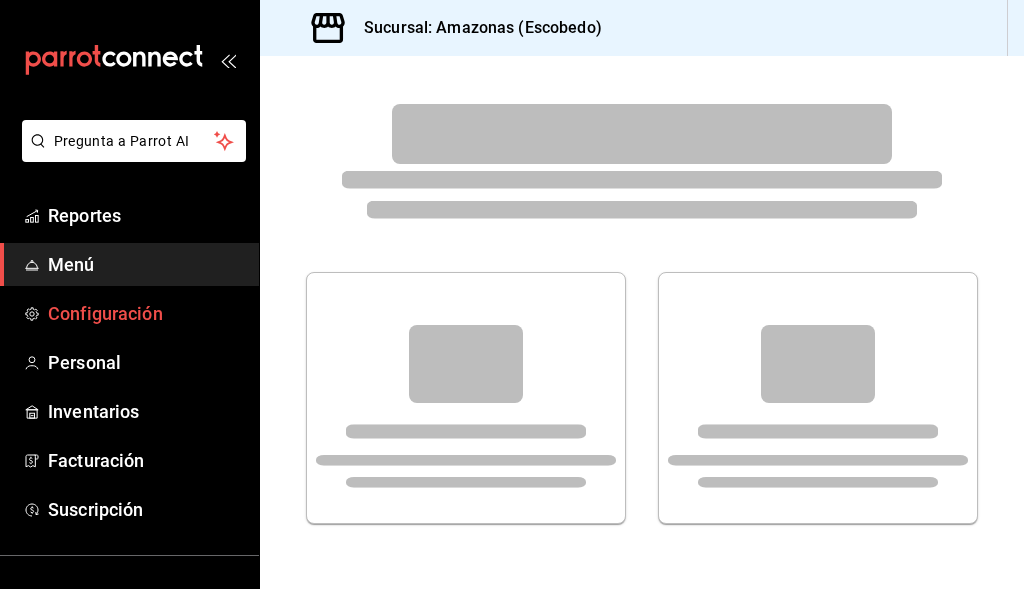 click on "Configuración" at bounding box center (145, 313) 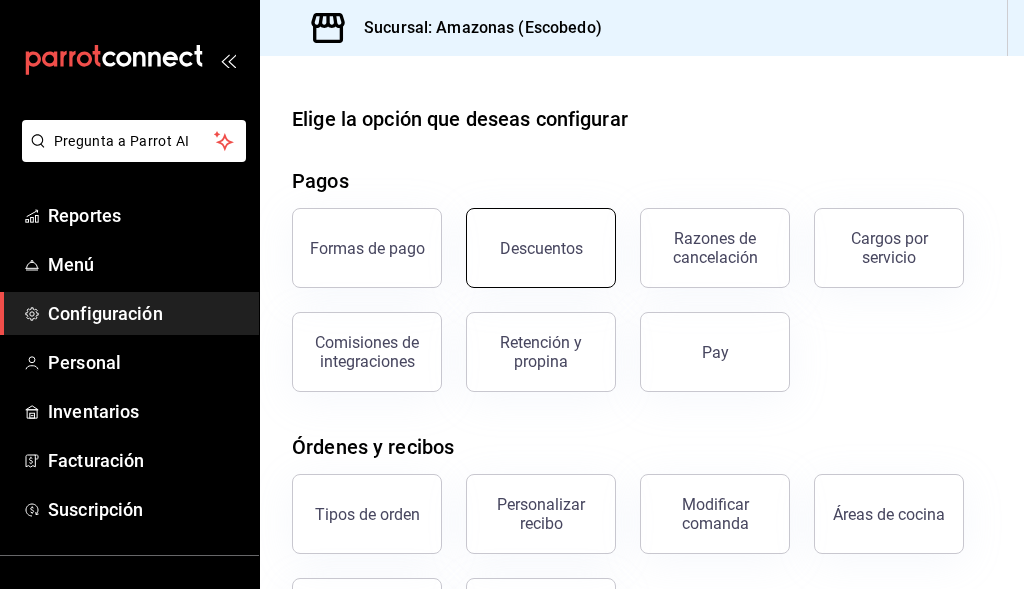 click on "Descuentos" at bounding box center [541, 248] 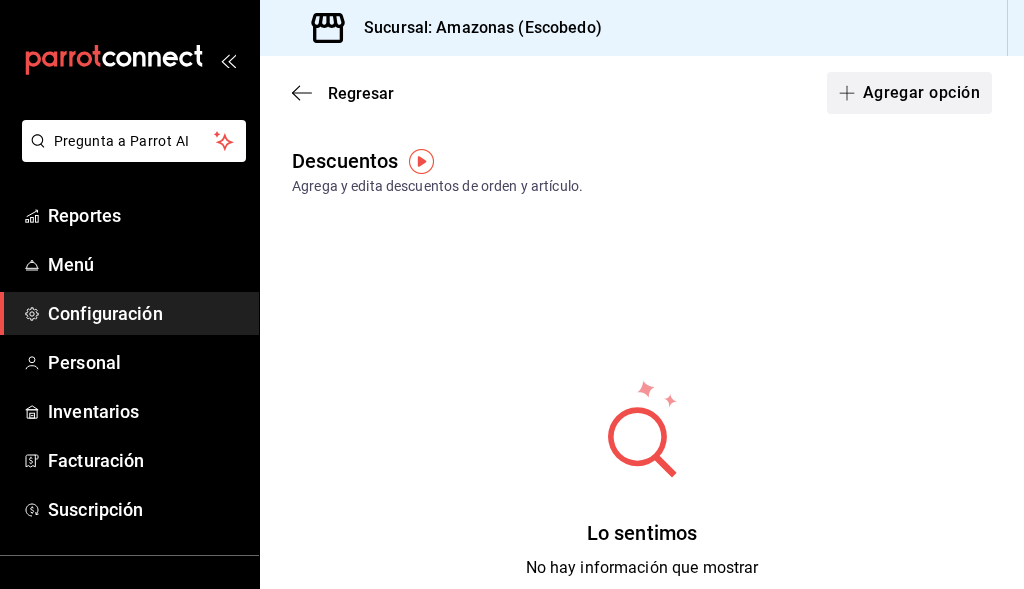 click on "Agregar opción" at bounding box center (909, 93) 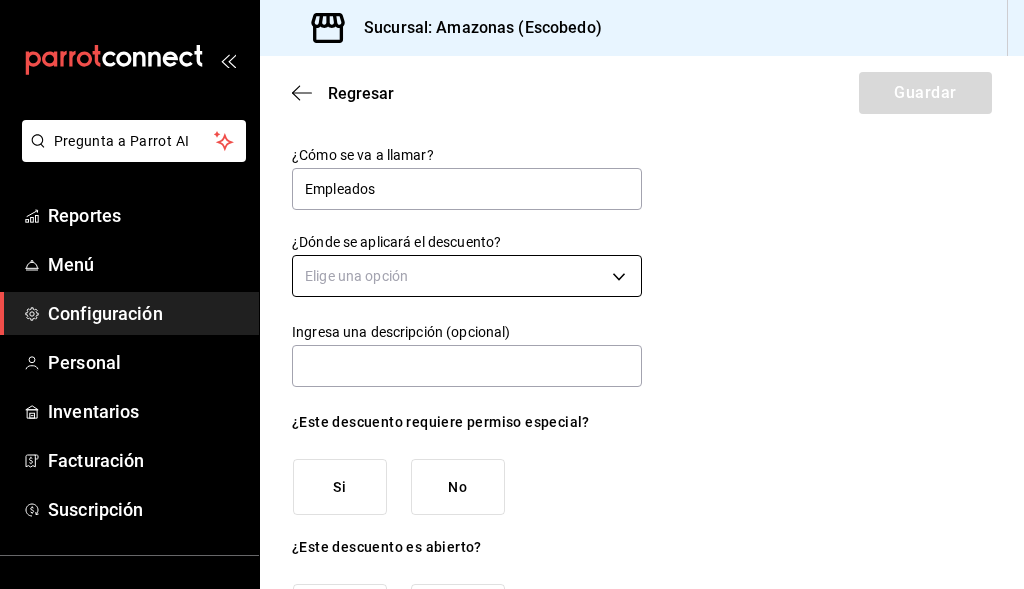type on "Empleados" 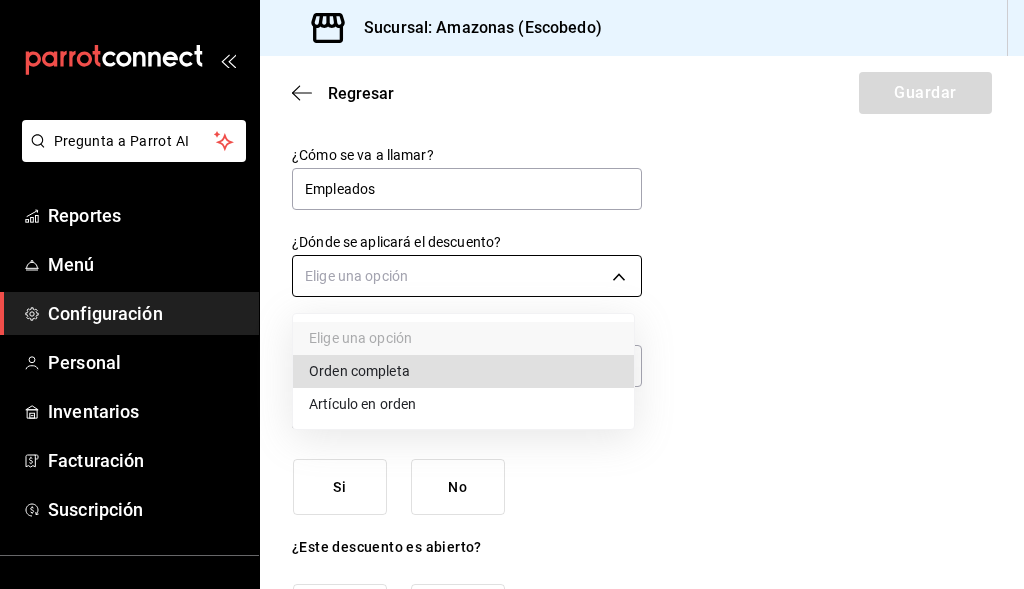 click on "Pregunta a Parrot AI Reportes   Menú   Configuración   Personal   Inventarios   Facturación   Suscripción   Ayuda Recomienda Parrot   Cerrar sesión   Sugerir nueva función   Sucursal: Amazonas (Escobedo) Regresar Guardar ¿Cómo se va a llamar? Empleados ¿Dónde se aplicará el descuento? Elige una opción Ingresa una descripción (opcional) ¿Este descuento requiere permiso especial? Si No ¿Este descuento es abierto? Si No ¿Este descuento será aplicado como porcentaje o cantidad? Porcentaje Cantidad GANA 1 MES GRATIS EN TU SUSCRIPCIÓN AQUÍ ¿Recuerdas cómo empezó tu restaurante?
Hoy puedes ayudar a un colega a tener el mismo cambio que tú viviste.
Recomienda Parrot directamente desde tu Portal Administrador.
Es fácil y rápido.
🎁 Por cada restaurante que se una, ganas 1 mes gratis. Ver video tutorial Ir a video Ver video tutorial Ir a video Pregunta a Parrot AI Reportes   Menú   Configuración   Personal   Inventarios   Facturación   Suscripción   Ayuda Recomienda Parrot" at bounding box center [512, 294] 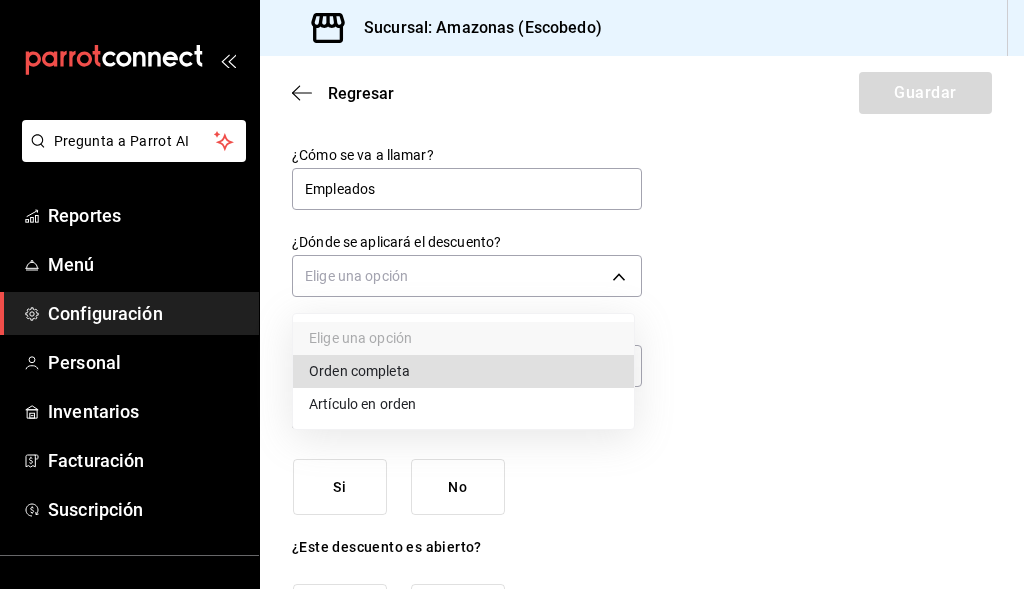 click on "Orden completa" at bounding box center [463, 371] 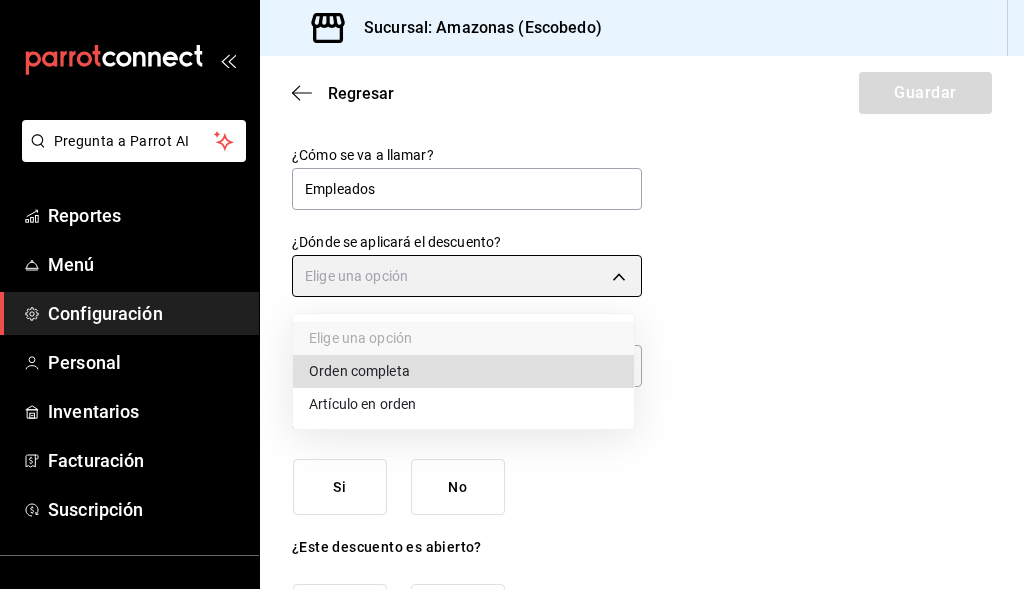 type on "ORDER" 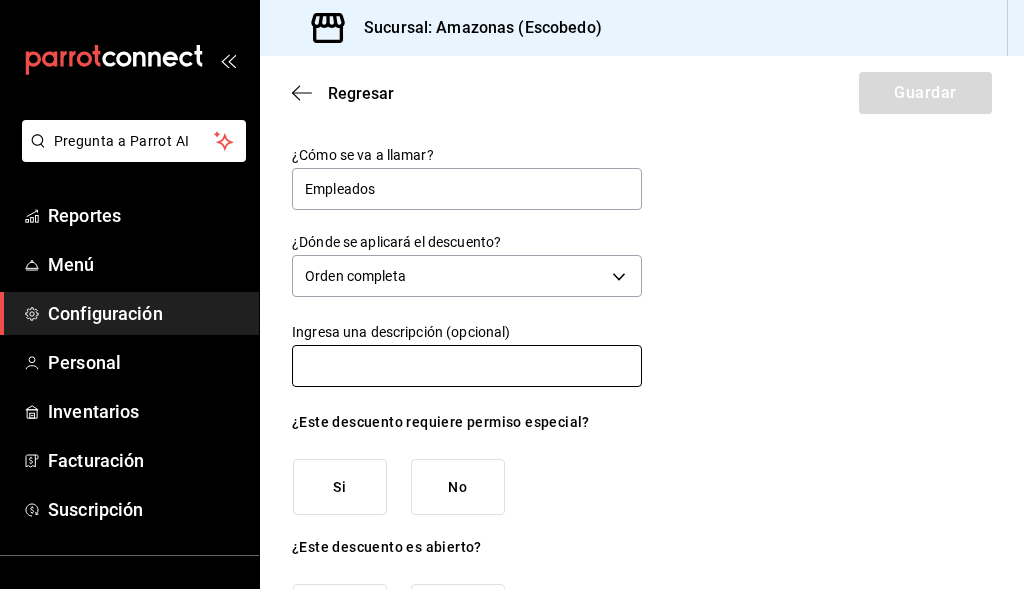 click at bounding box center (467, 366) 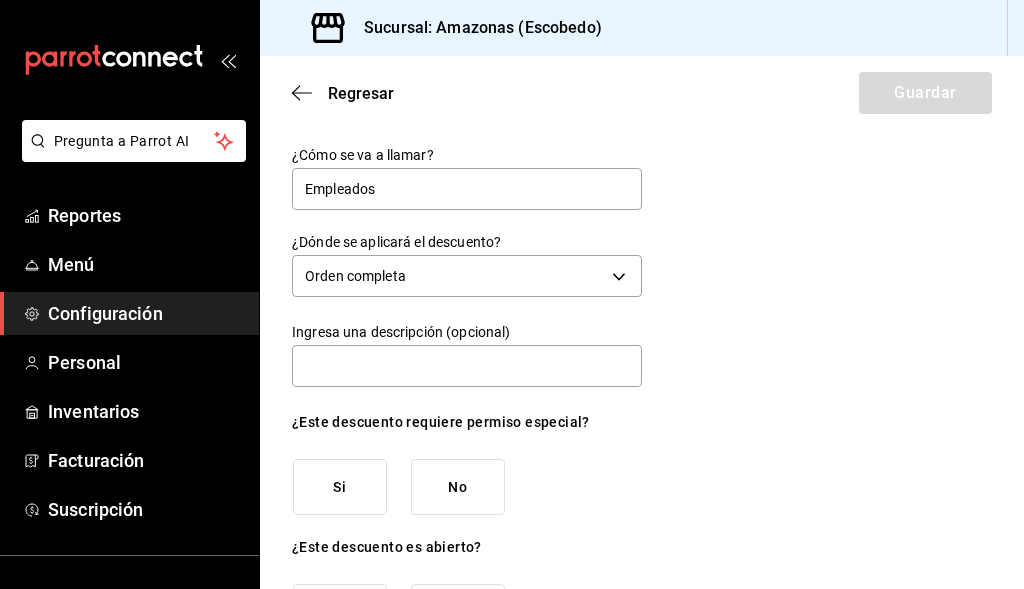 click on "¿Cómo se va a llamar? Empleados ¿Dónde se aplicará el descuento? Orden completa ORDER Ingresa una descripción (opcional) ¿Este descuento requiere permiso especial? Si No ¿Este descuento es abierto? Si No ¿Este descuento será aplicado como porcentaje o cantidad? Porcentaje Cantidad" at bounding box center (642, 468) 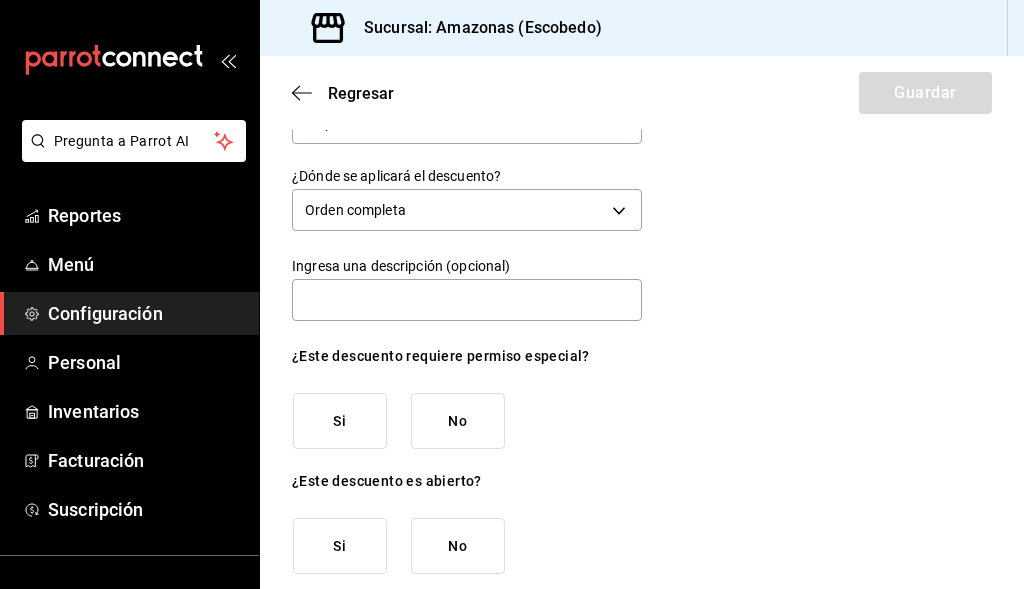 scroll, scrollTop: 100, scrollLeft: 0, axis: vertical 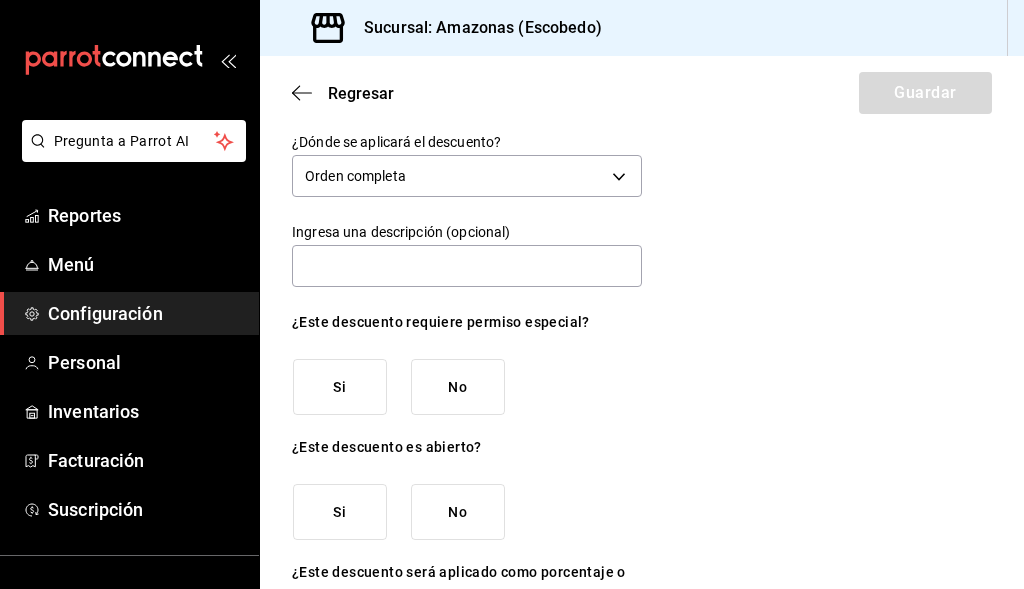 click on "Si" at bounding box center (340, 387) 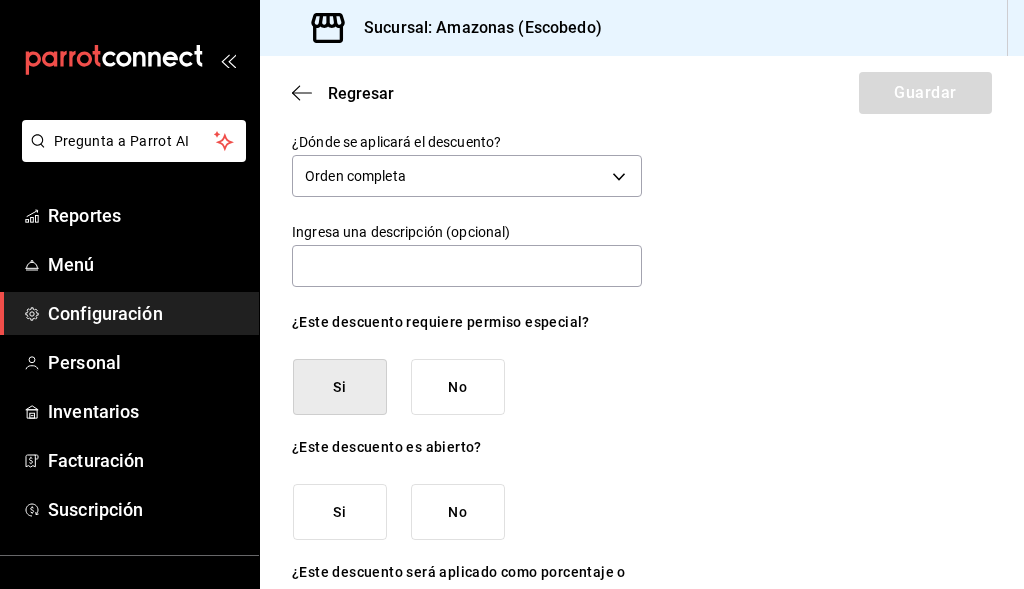 scroll, scrollTop: 200, scrollLeft: 0, axis: vertical 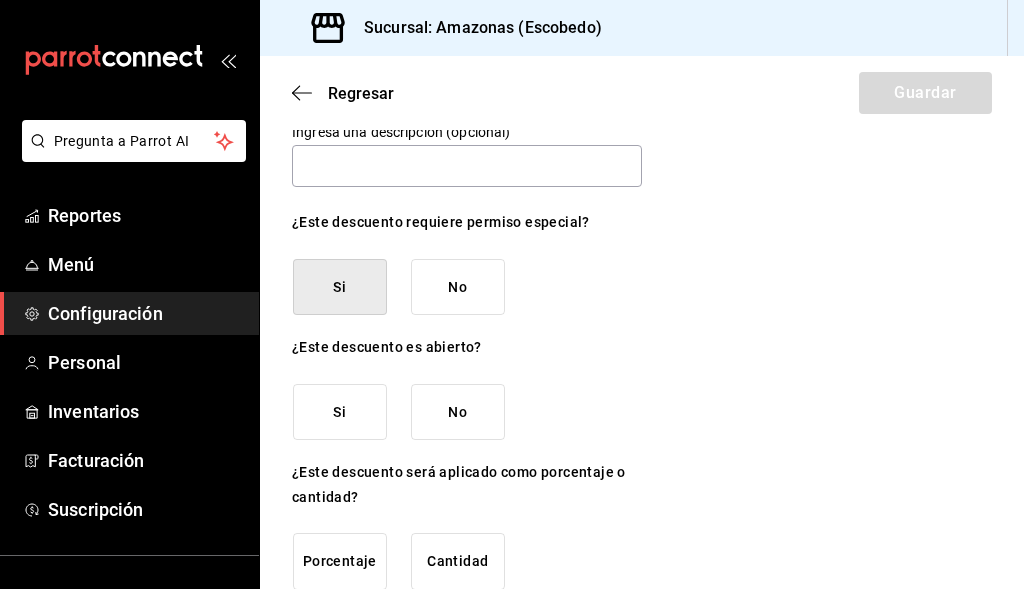 click on "Si" at bounding box center (340, 412) 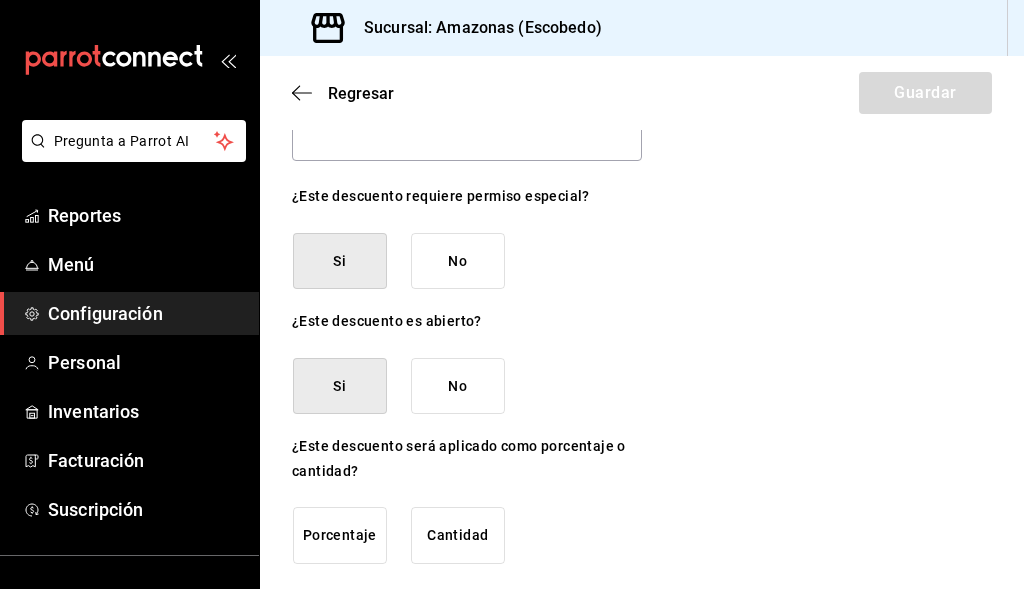 scroll, scrollTop: 233, scrollLeft: 0, axis: vertical 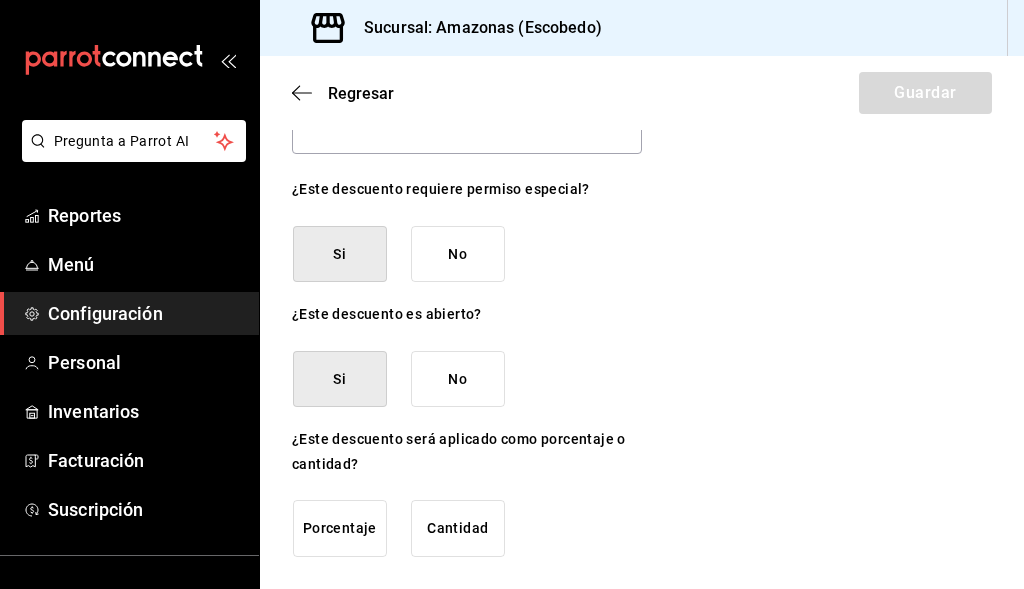 click on "Porcentaje" at bounding box center (340, 528) 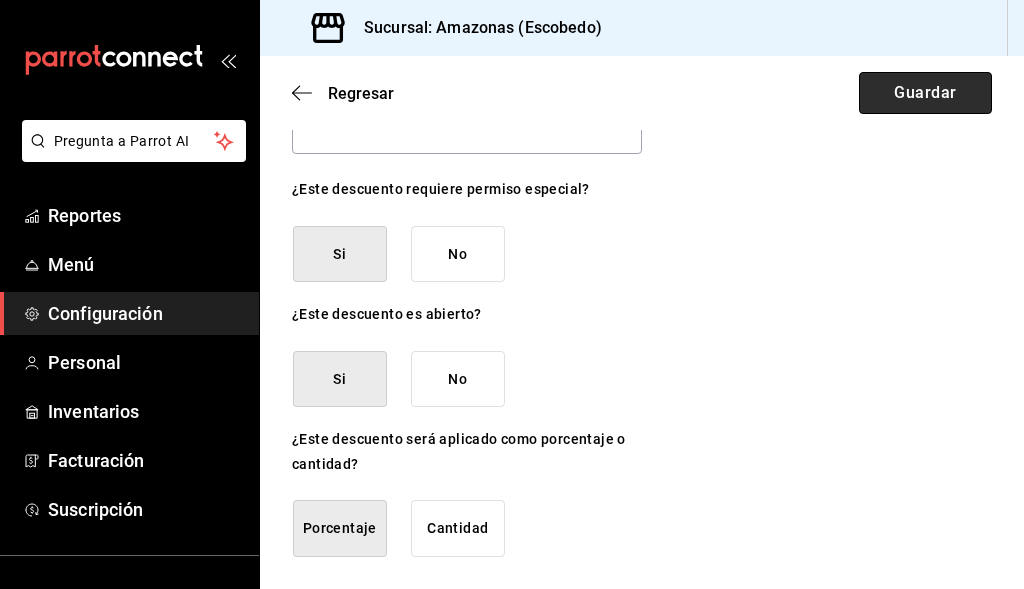 click on "Guardar" at bounding box center (925, 93) 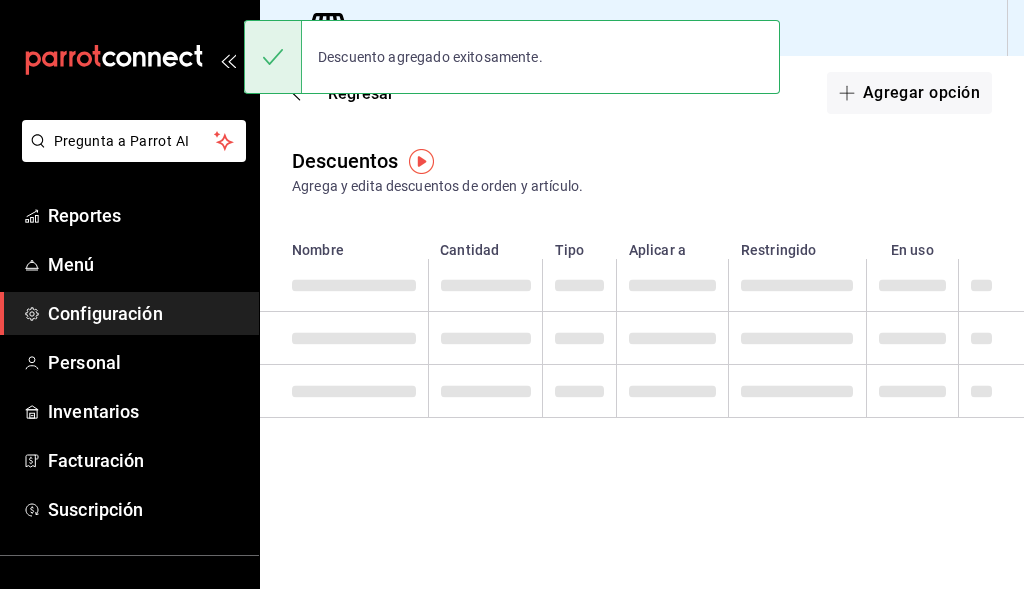 scroll, scrollTop: 0, scrollLeft: 0, axis: both 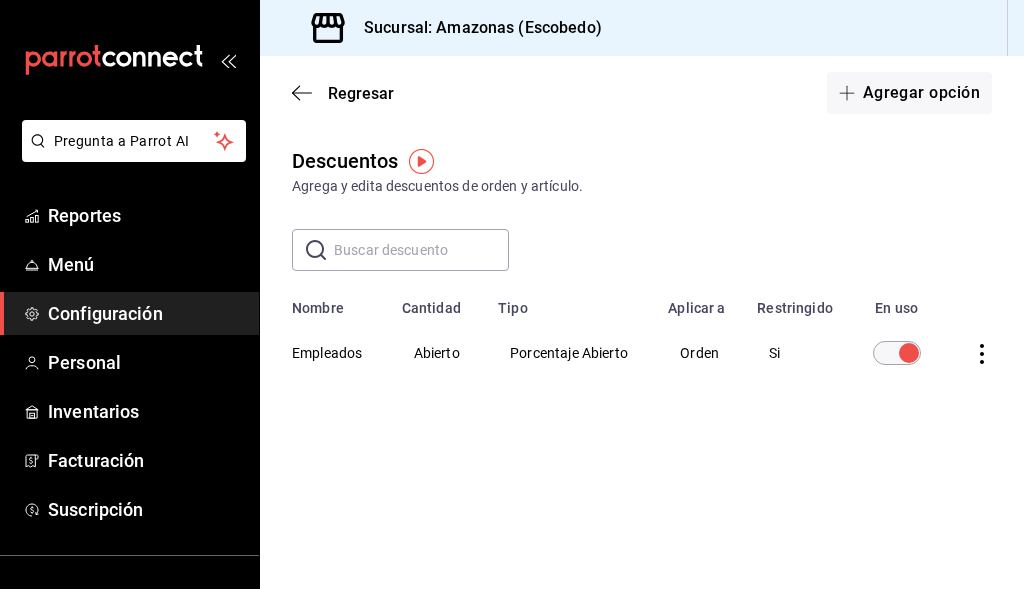 click 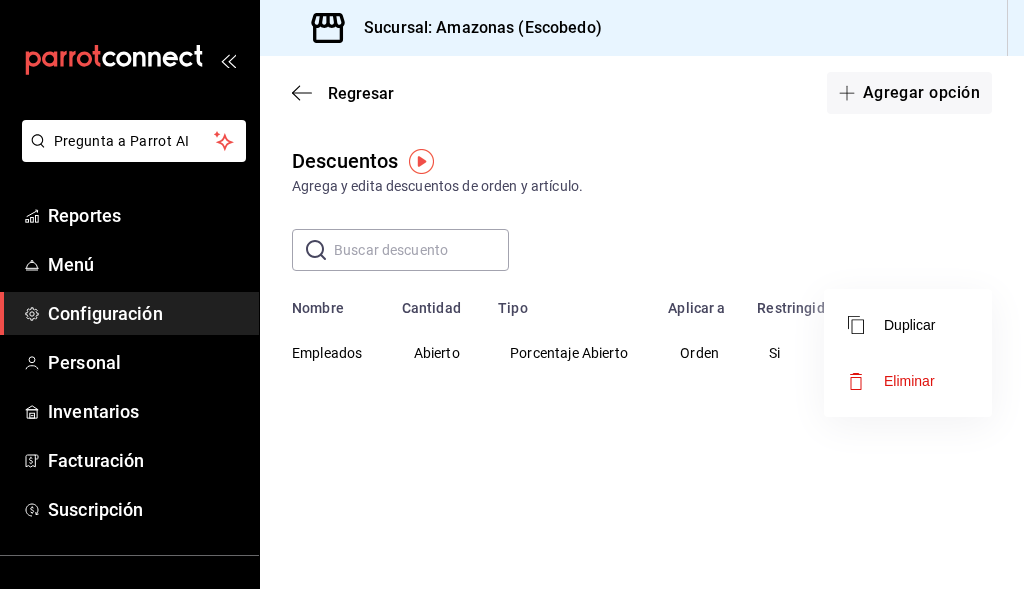 click at bounding box center [512, 294] 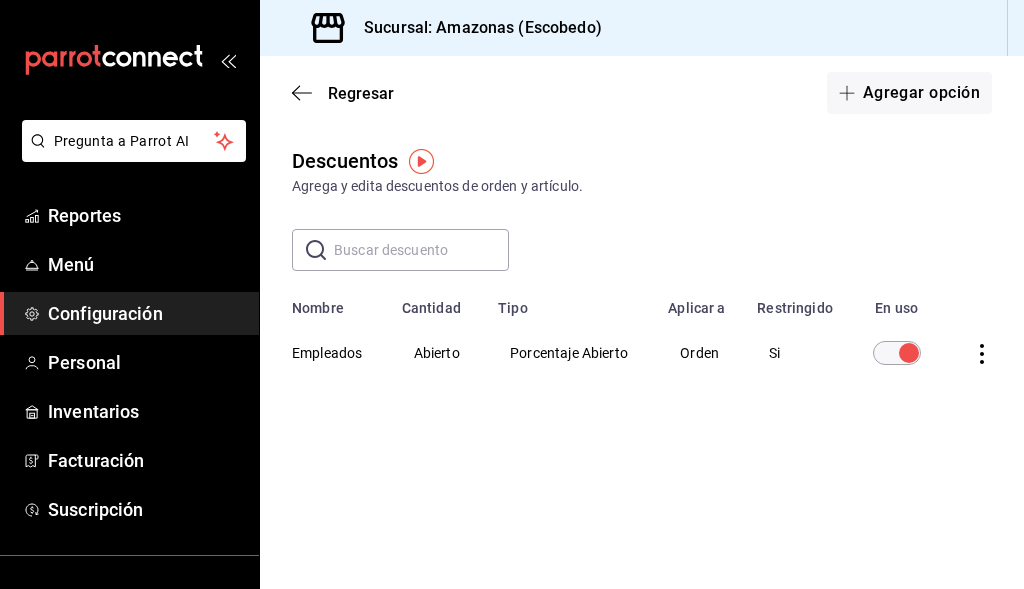 click on "Descuentos Agrega y edita descuentos de orden y artículo. ​ ​ Nombre Cantidad Tipo Aplicar a Restringido En uso Empleados Abierto Porcentaje Abierto Orden Si" at bounding box center [642, 303] 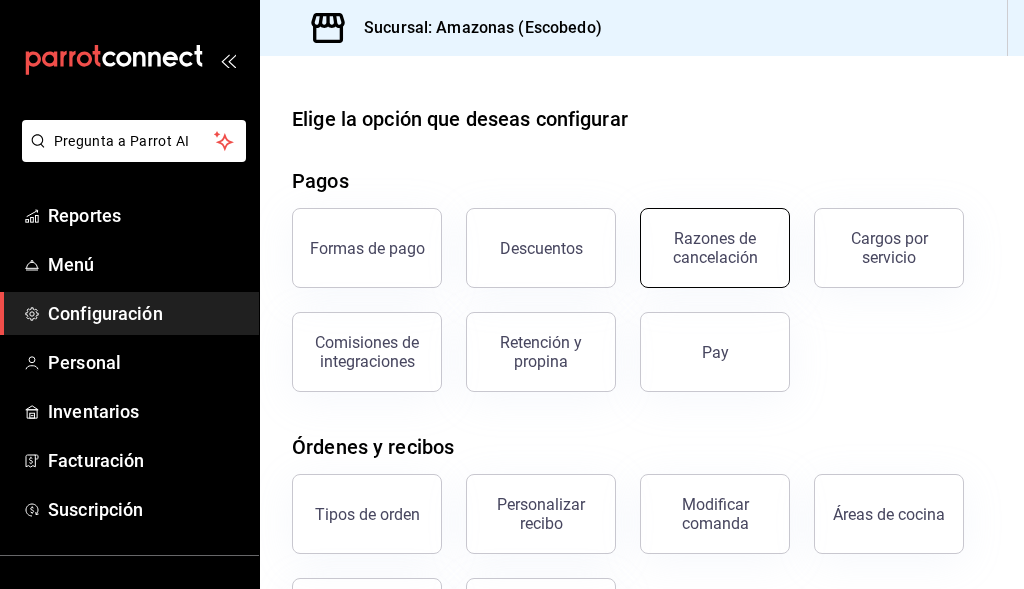 click on "Razones de cancelación" at bounding box center (715, 248) 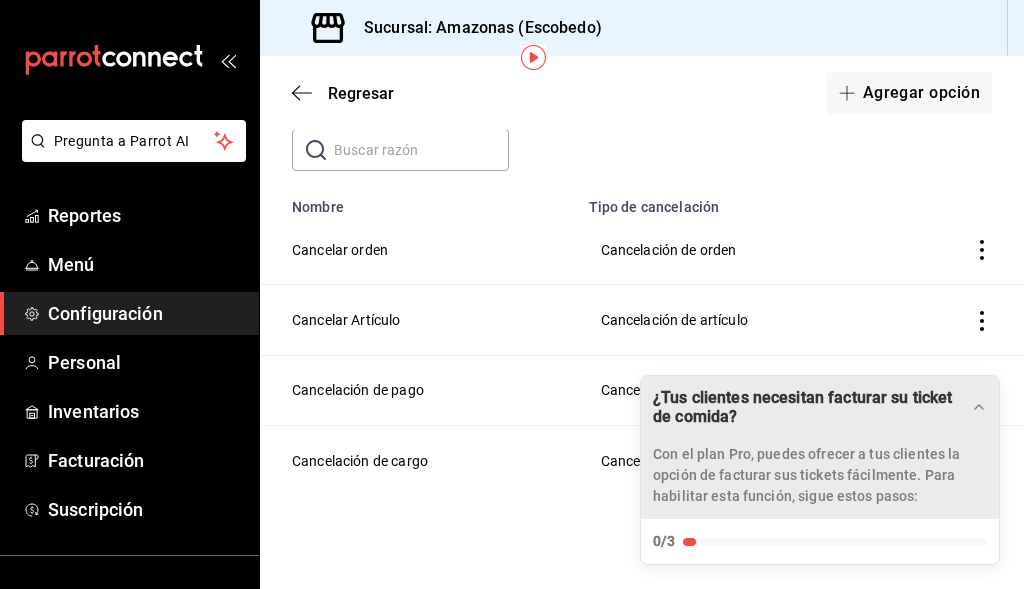scroll, scrollTop: 115, scrollLeft: 0, axis: vertical 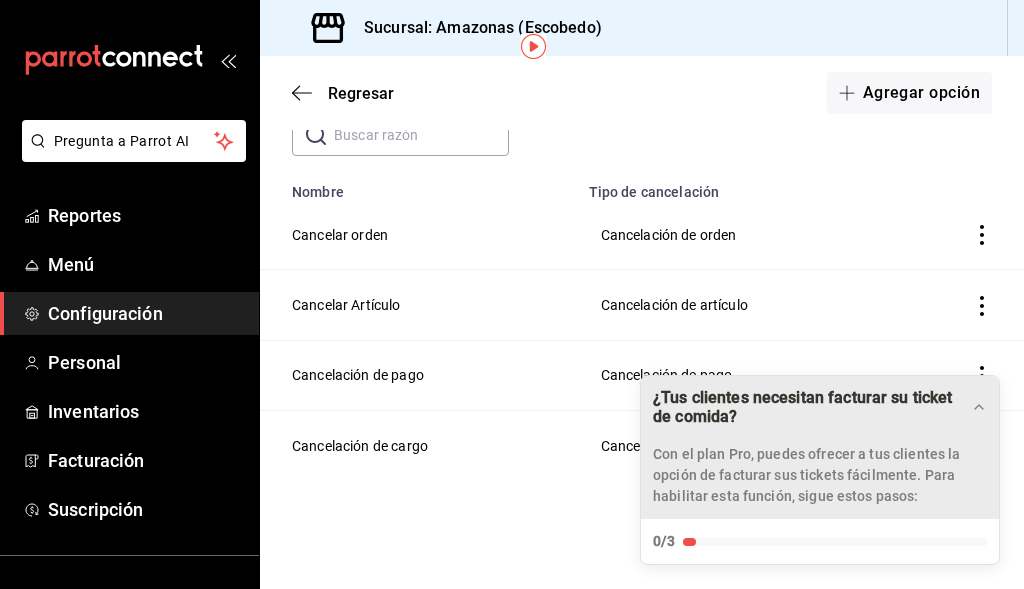 click on "¿Tus clientes necesitan facturar su ticket de comida? Con el plan Pro, puedes ofrecer a tus clientes la opción de facturar sus tickets fácilmente. Para habilitar esta función, sigue estos pasos:" at bounding box center [820, 447] 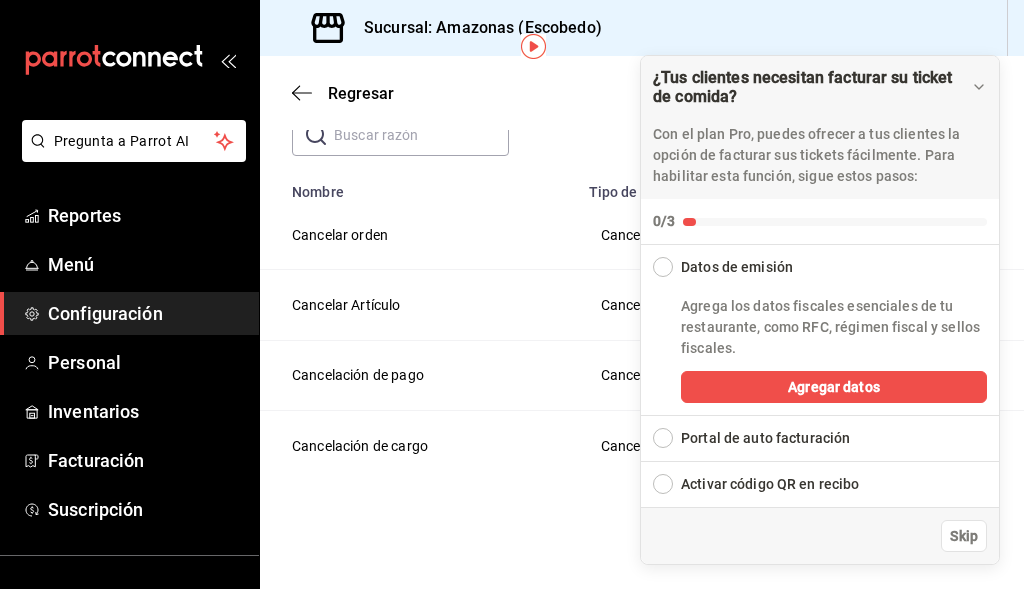click on "Configuración" at bounding box center (145, 313) 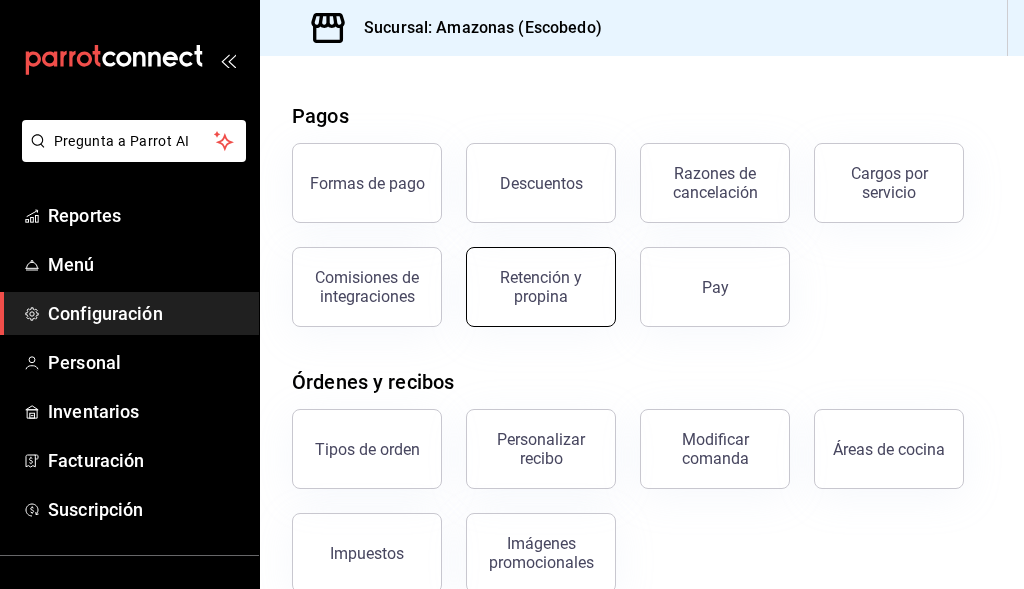 scroll, scrollTop: 100, scrollLeft: 0, axis: vertical 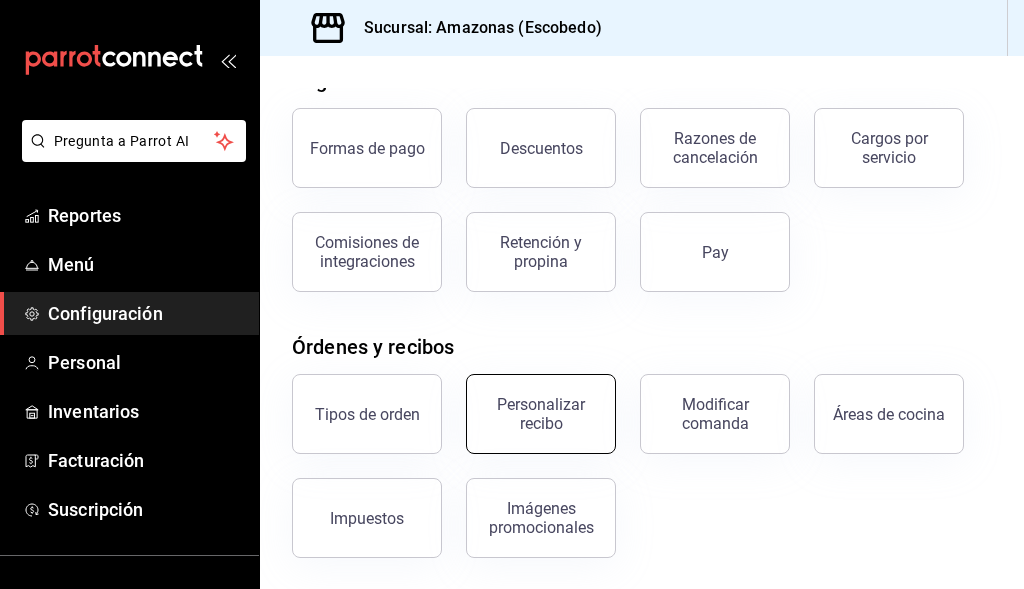 click on "Personalizar recibo" at bounding box center (541, 414) 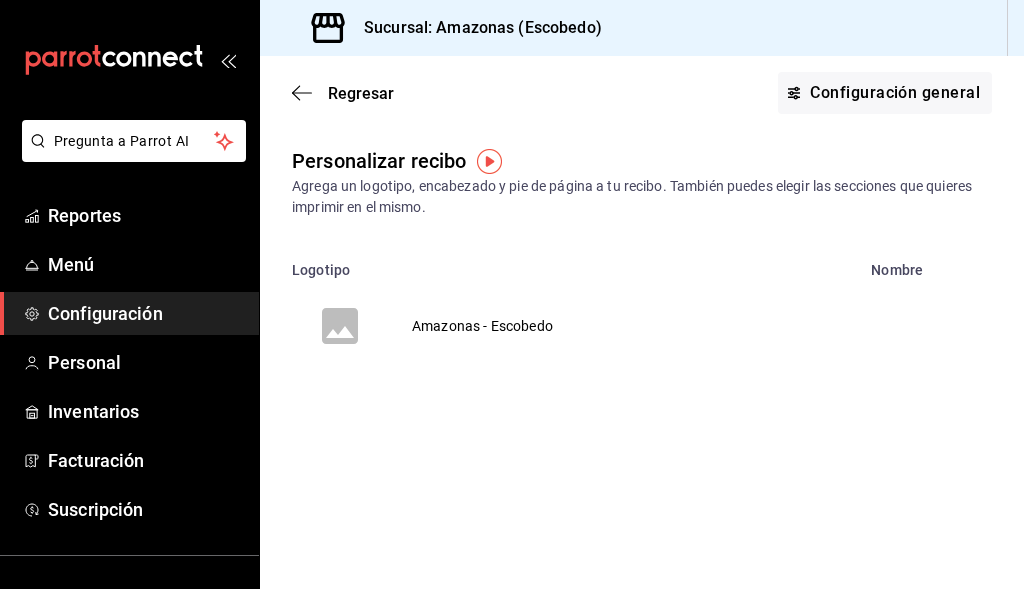drag, startPoint x: 408, startPoint y: 327, endPoint x: 528, endPoint y: 327, distance: 120 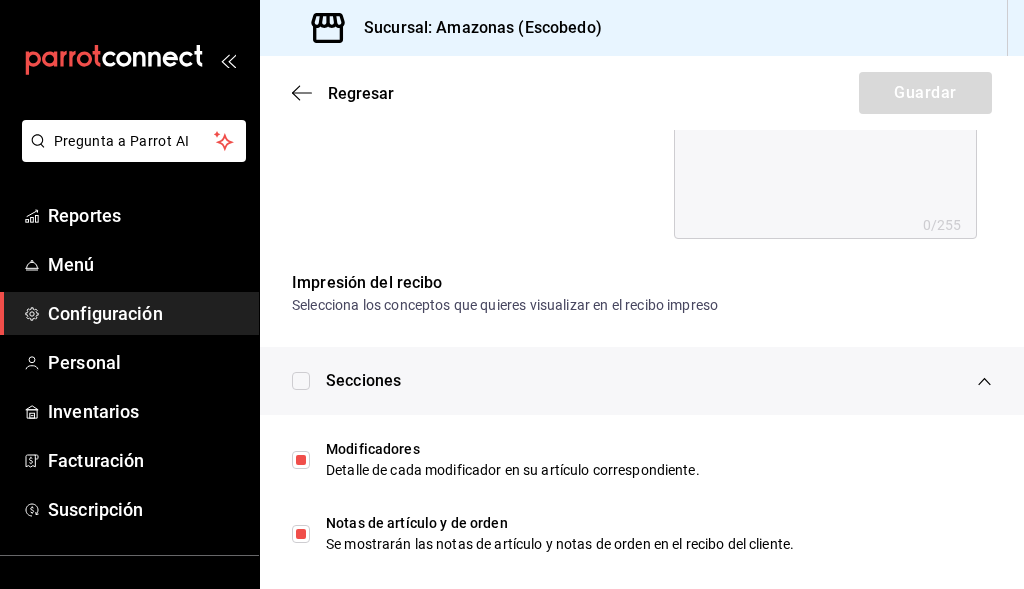 scroll, scrollTop: 1000, scrollLeft: 0, axis: vertical 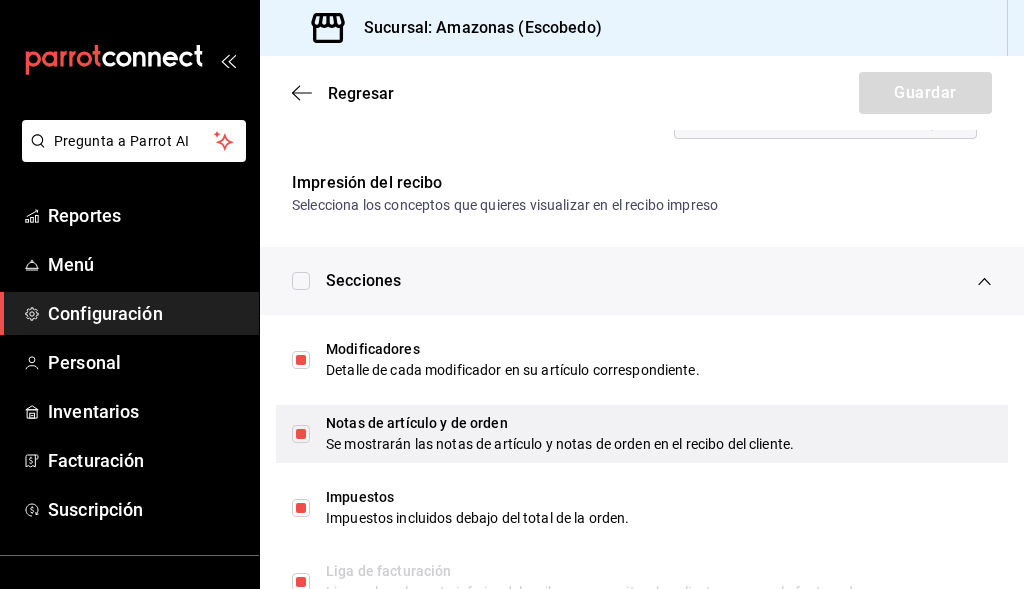 click at bounding box center (301, 434) 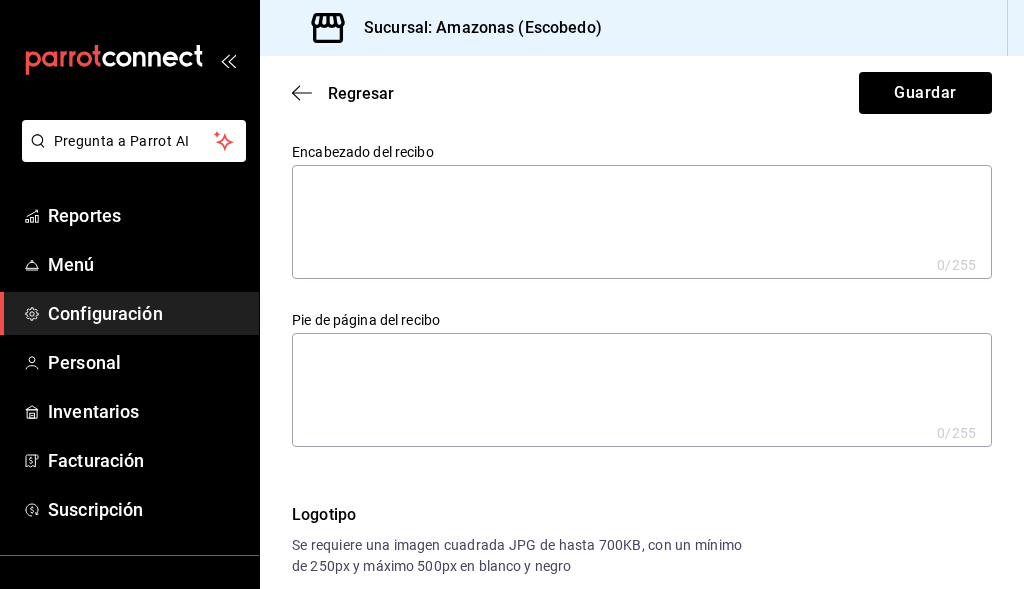 scroll, scrollTop: 0, scrollLeft: 0, axis: both 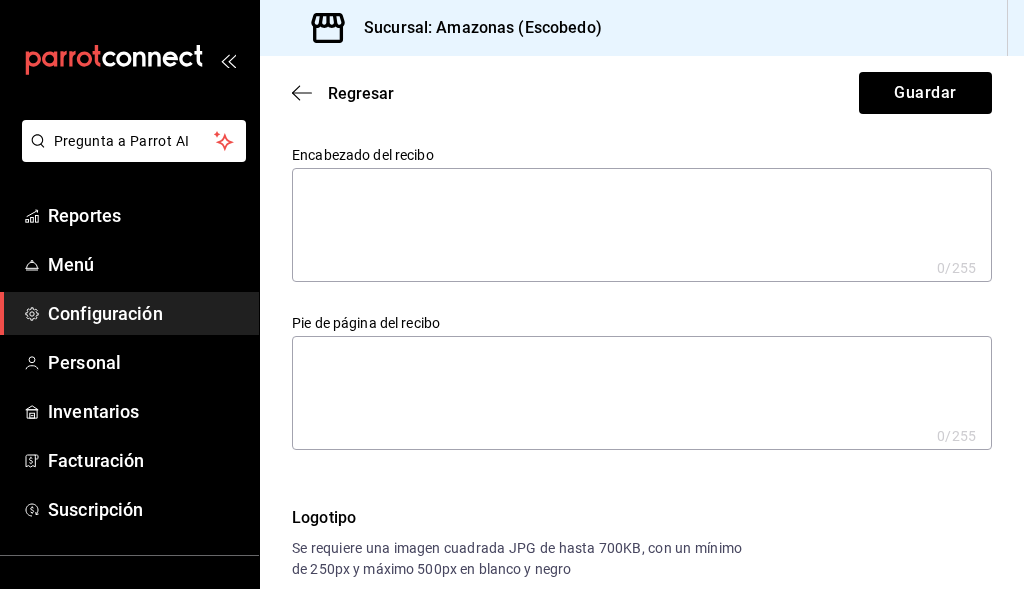 click at bounding box center [642, 225] 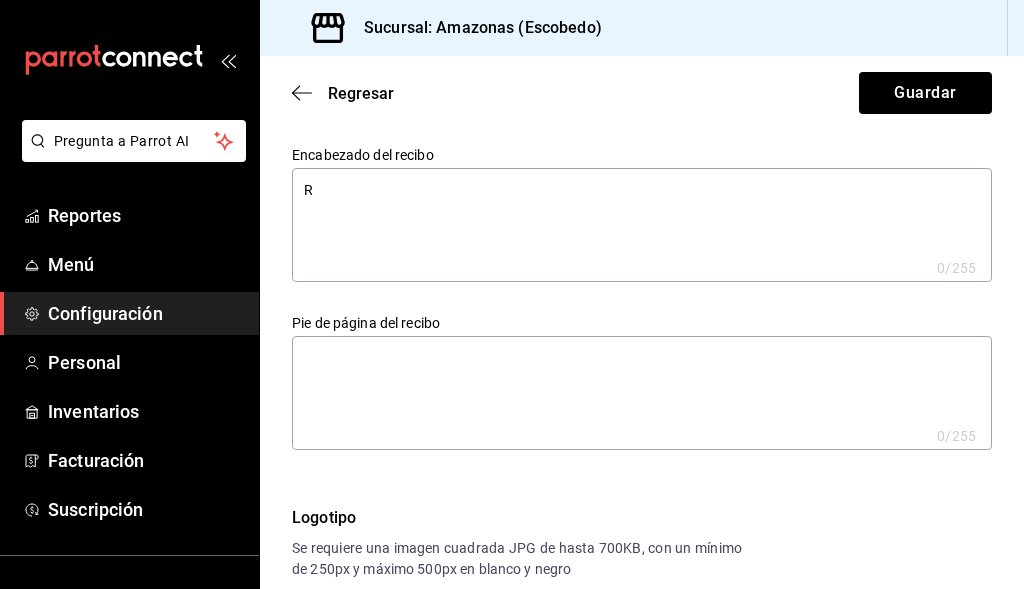 type on "RE" 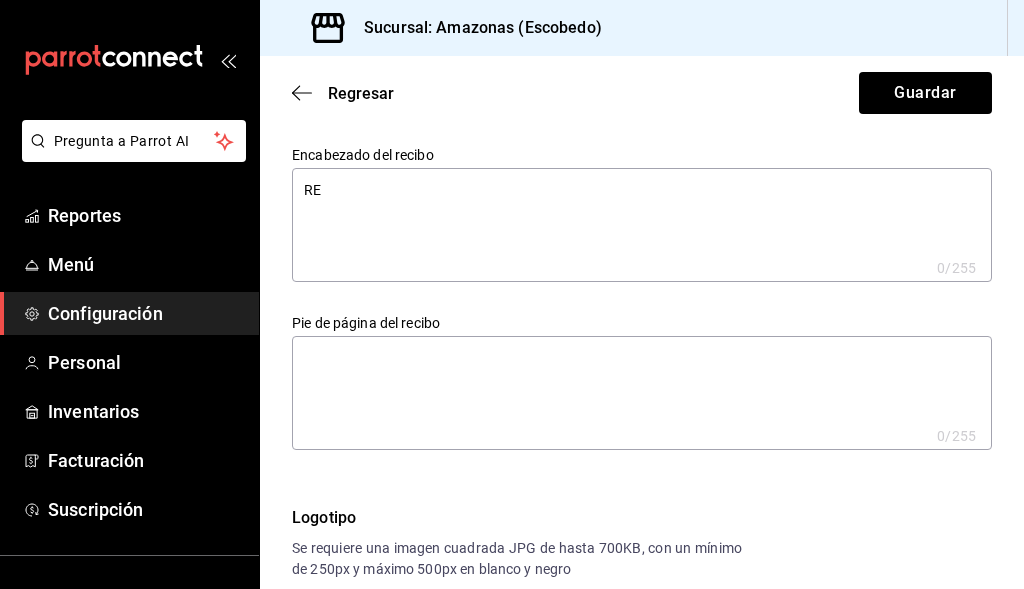 type on "x" 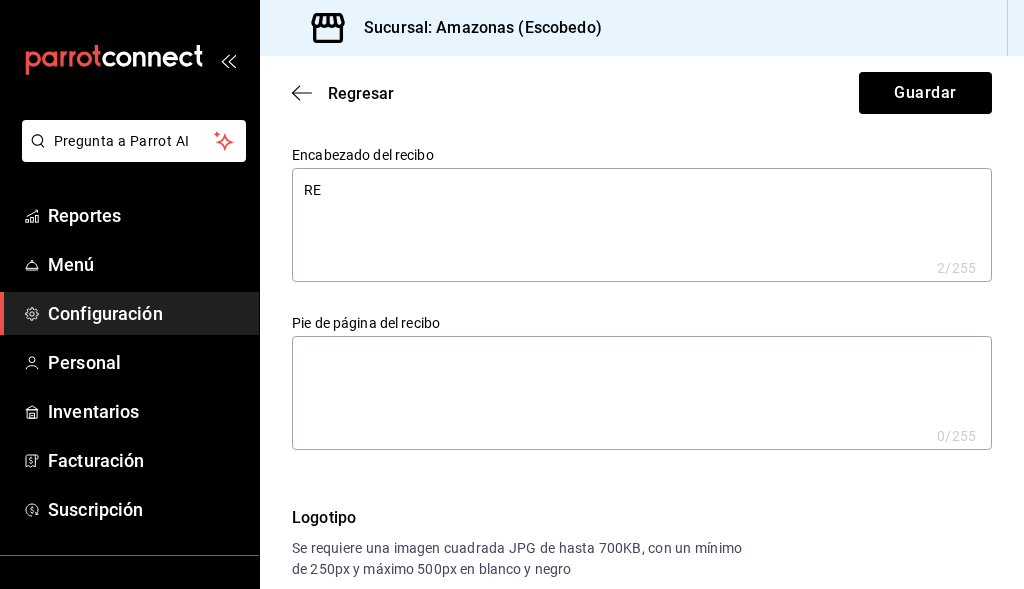 type on "RES" 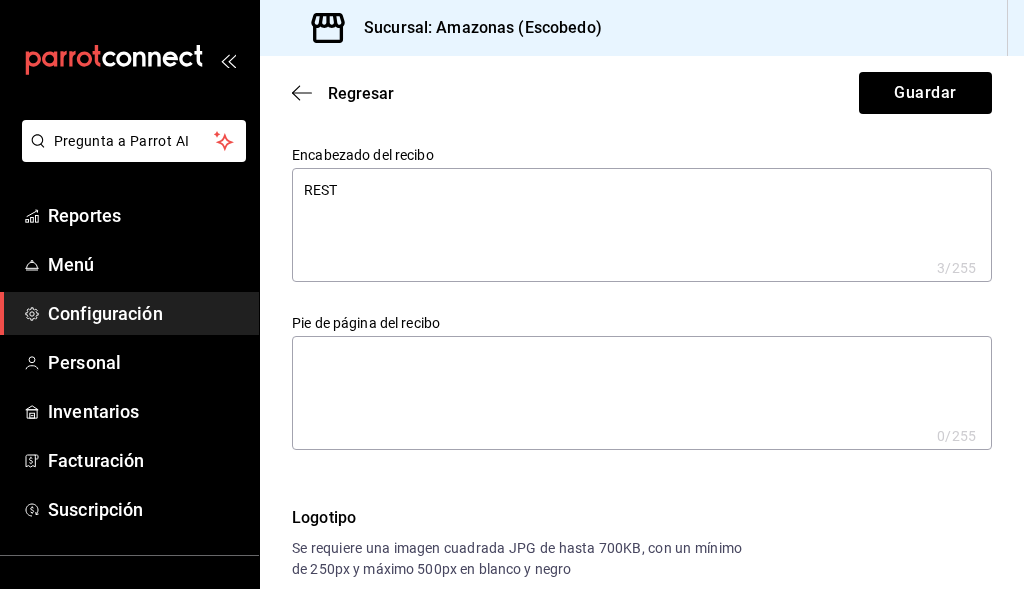 type on "RESTA" 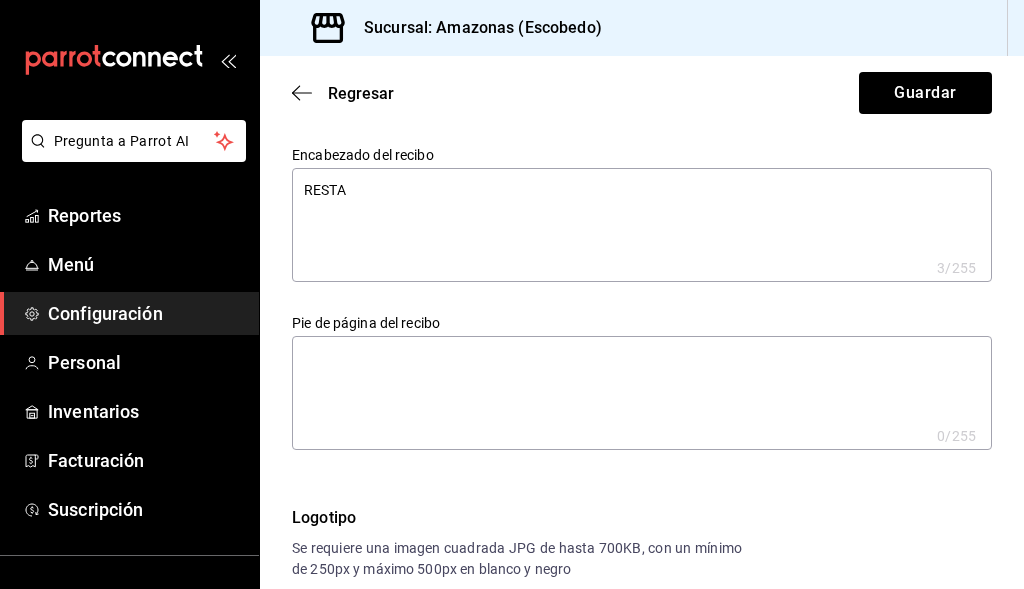 type on "x" 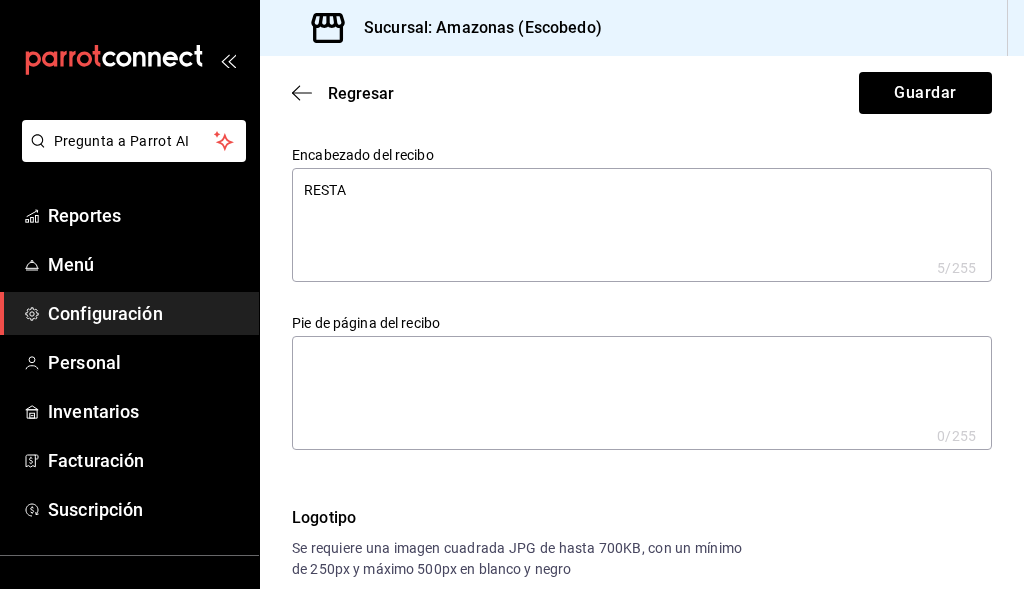 type on "RESTAU" 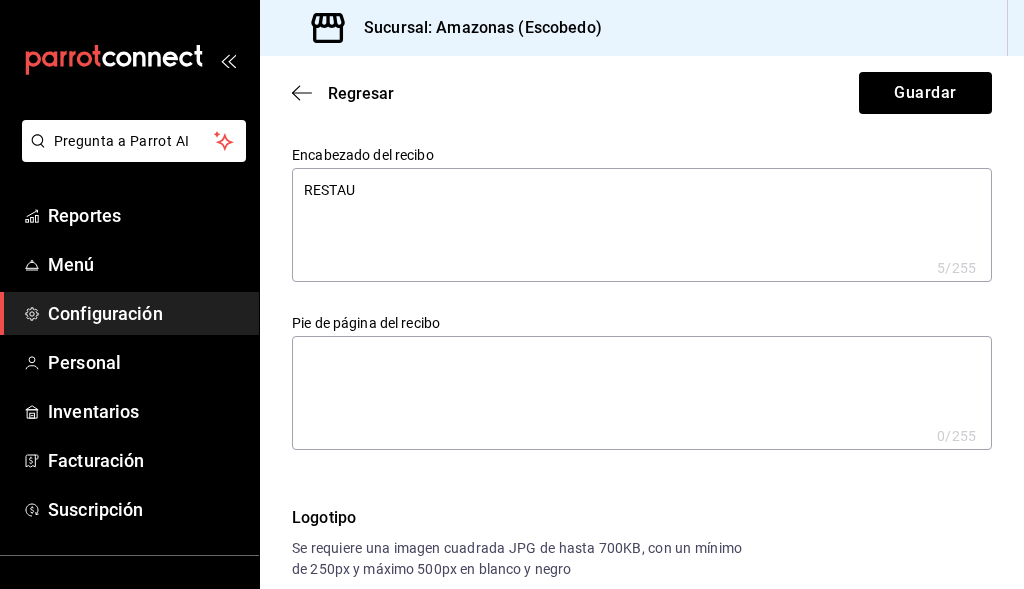 type on "x" 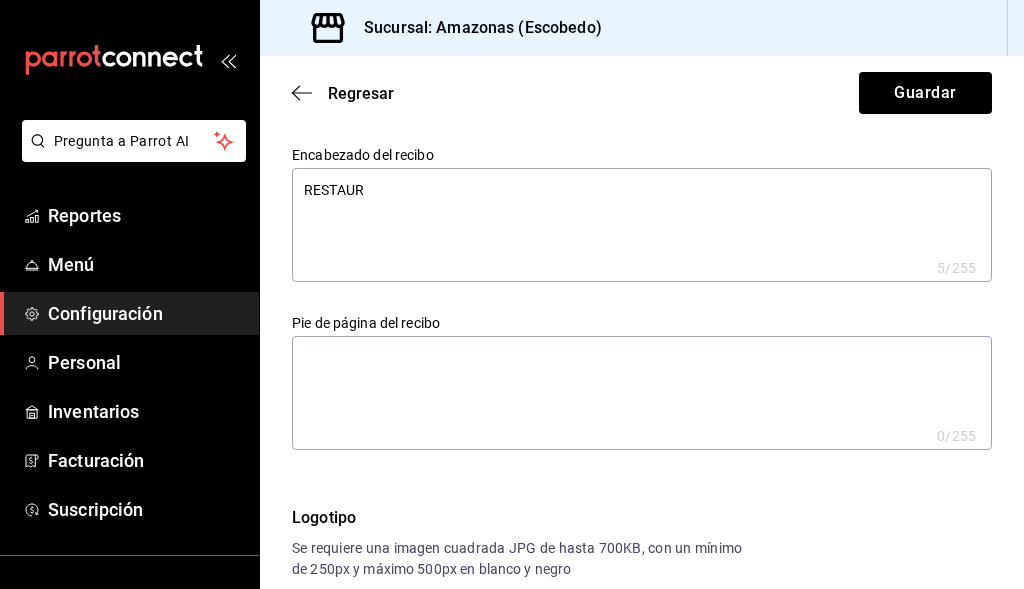 type on "RESTAURA" 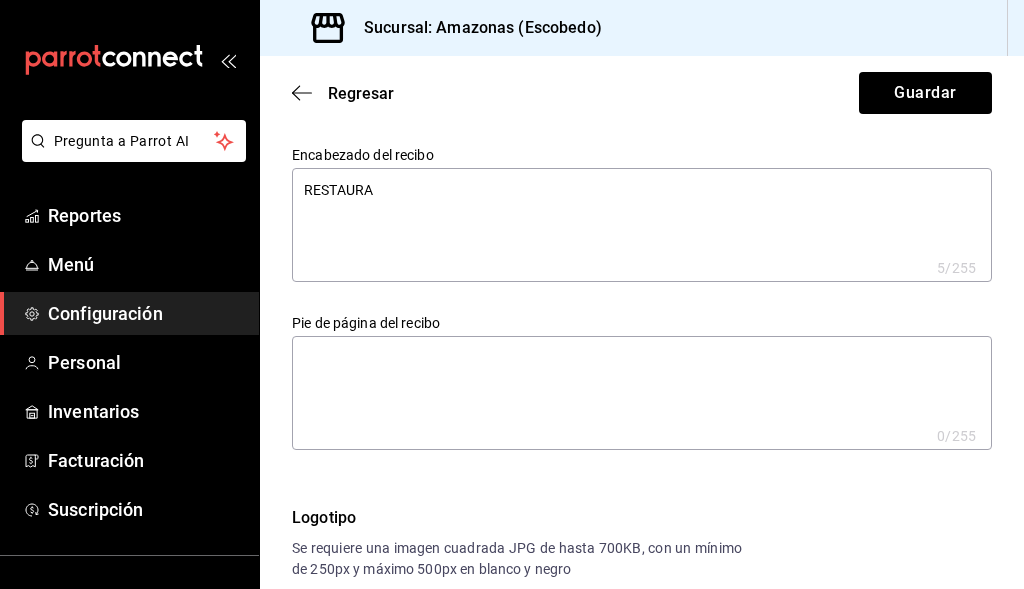 type on "x" 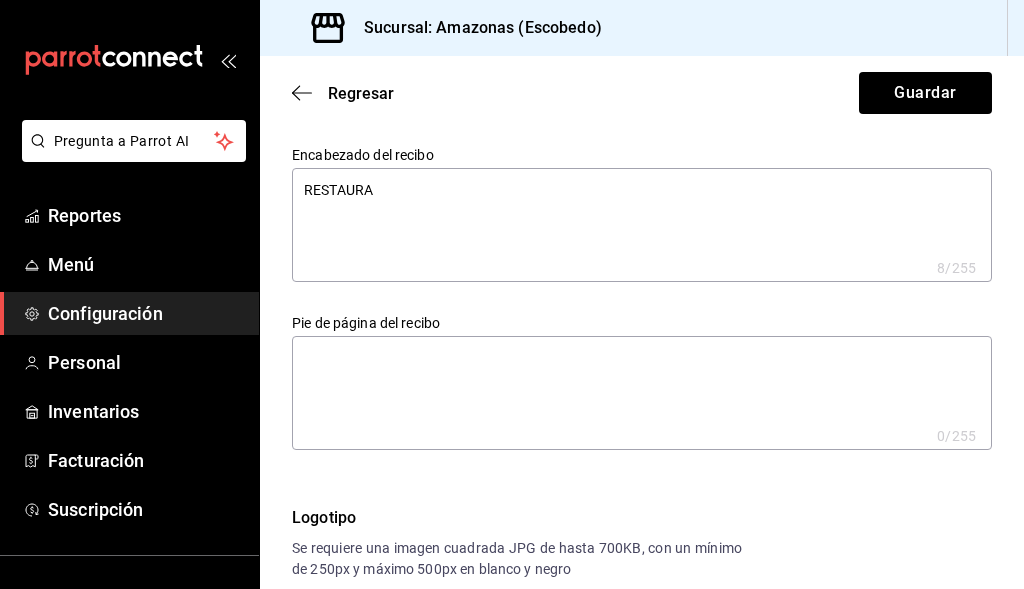 type on "RESTAURAN" 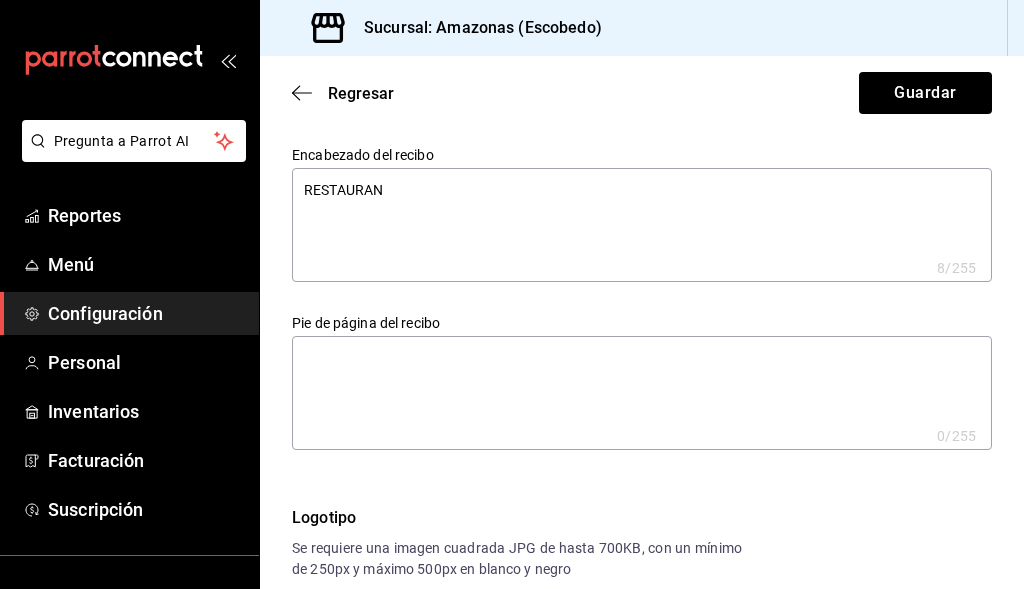 type on "x" 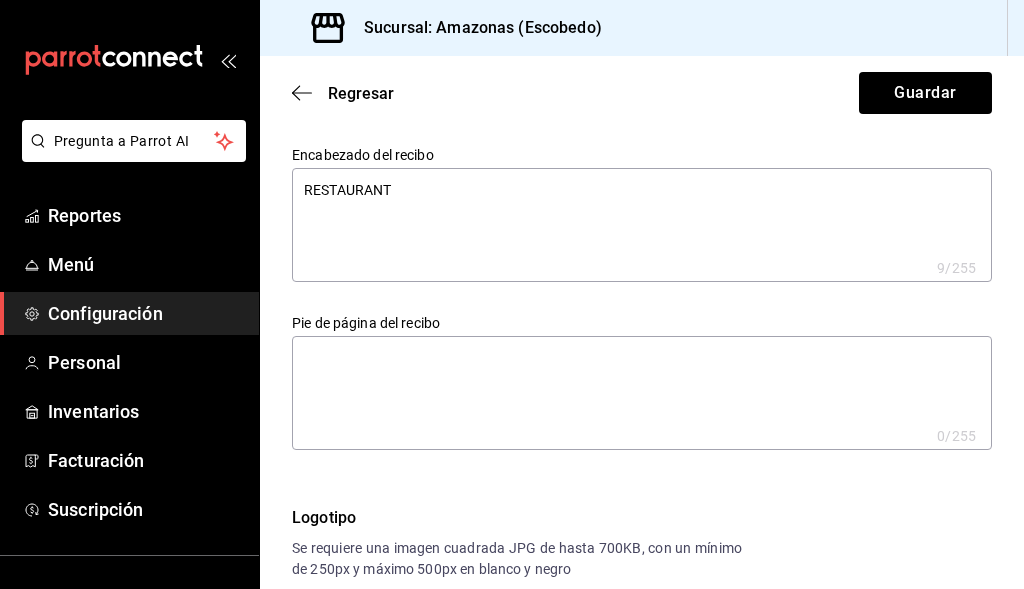 type on "RESTAURANTE" 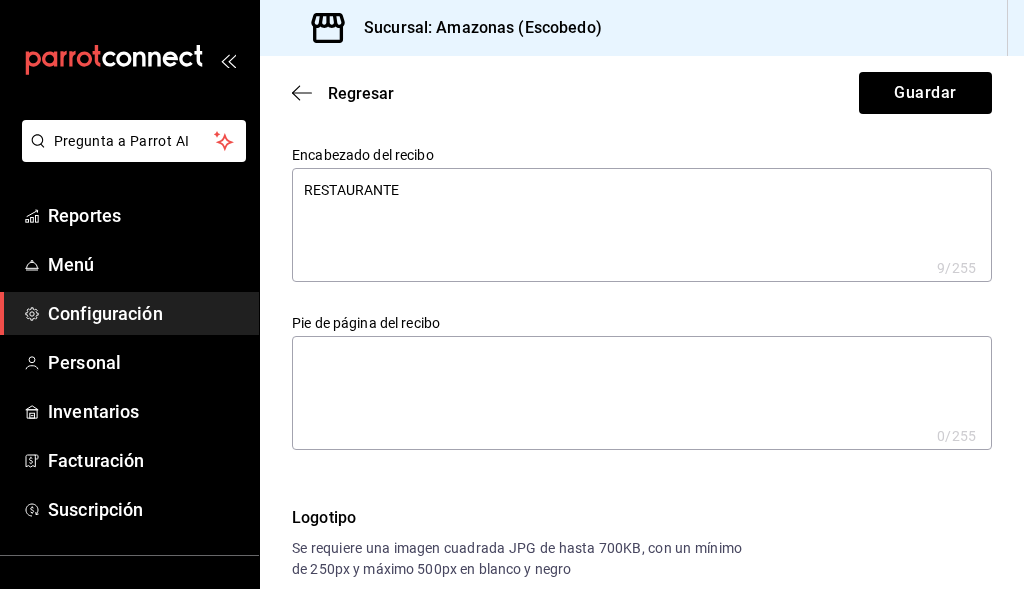 type on "x" 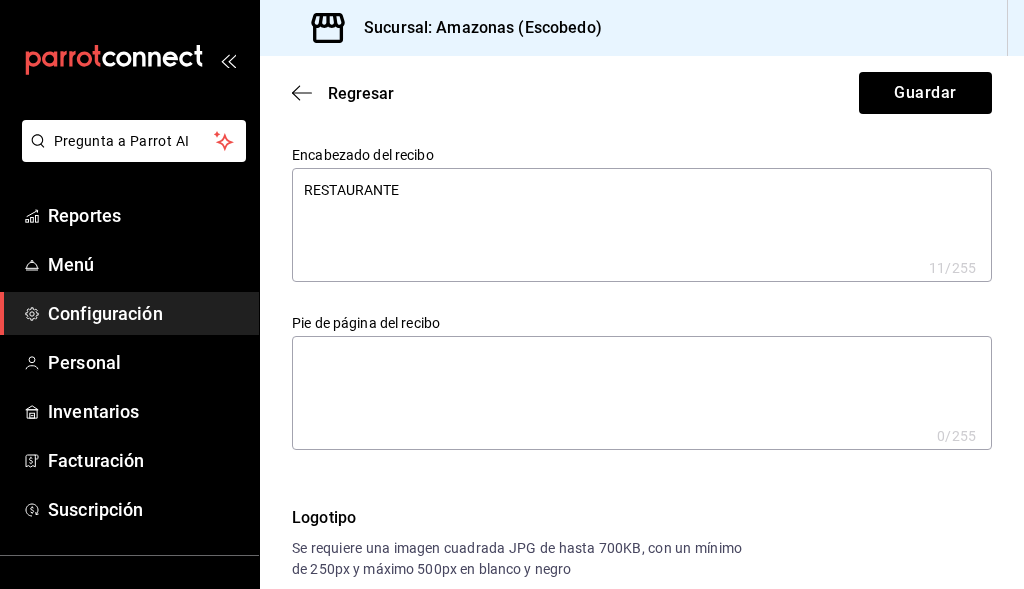 type on "RESTAURANTE" 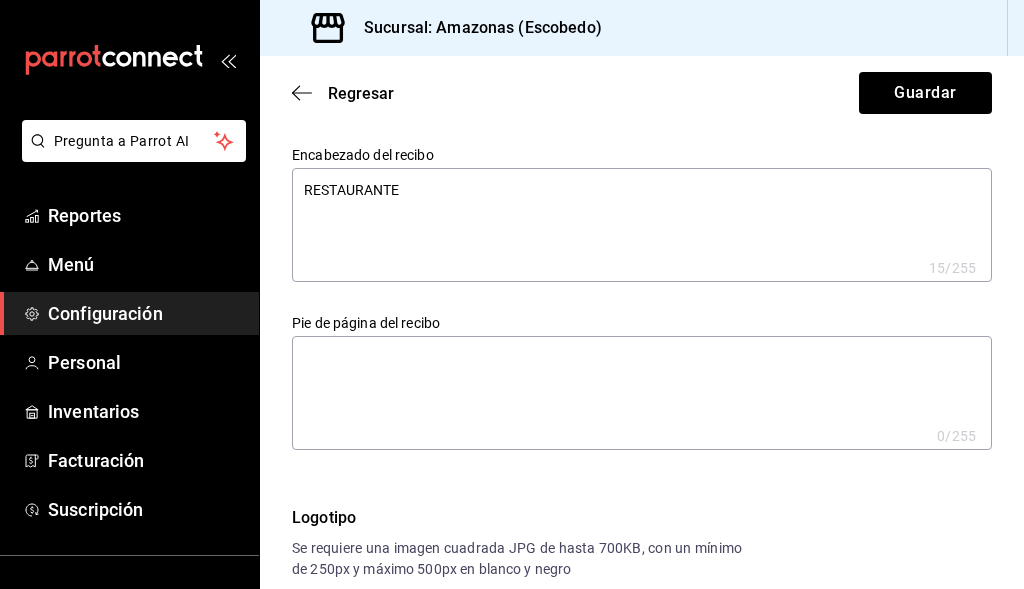 type on "RESTAURANTE
A" 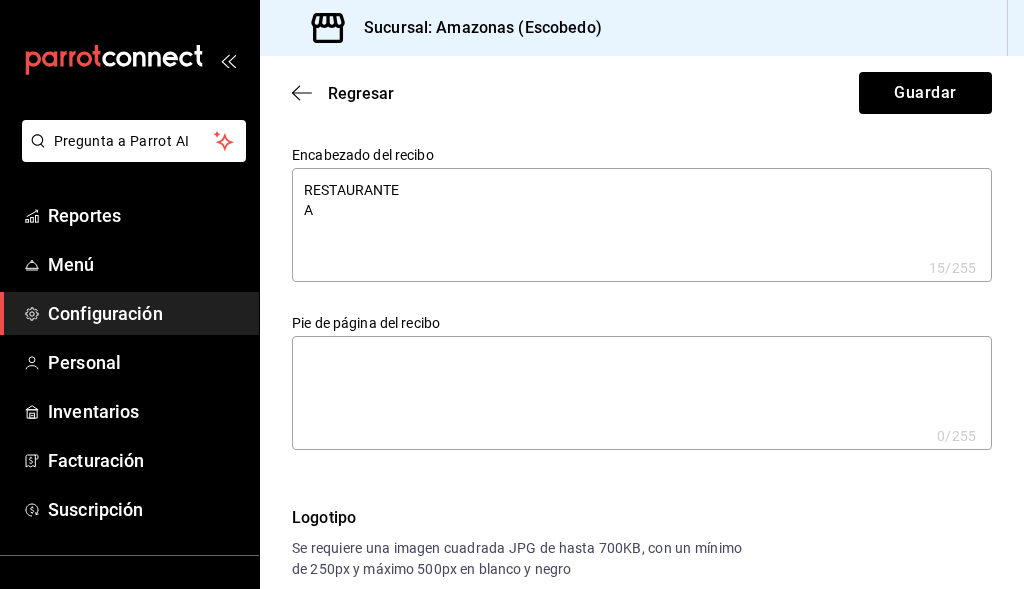 type on "x" 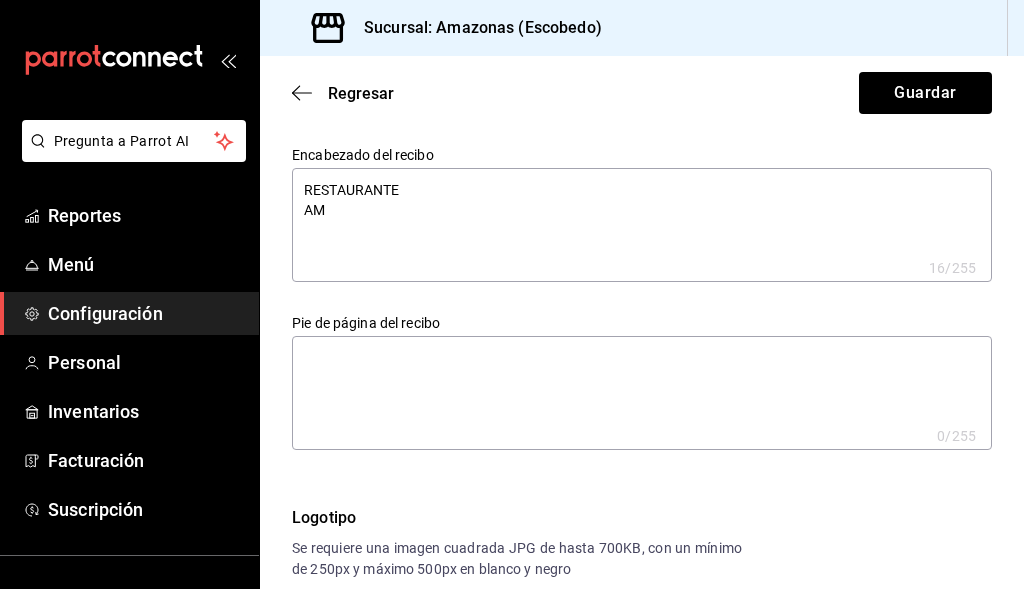 type on "RESTAURANTE
AMA" 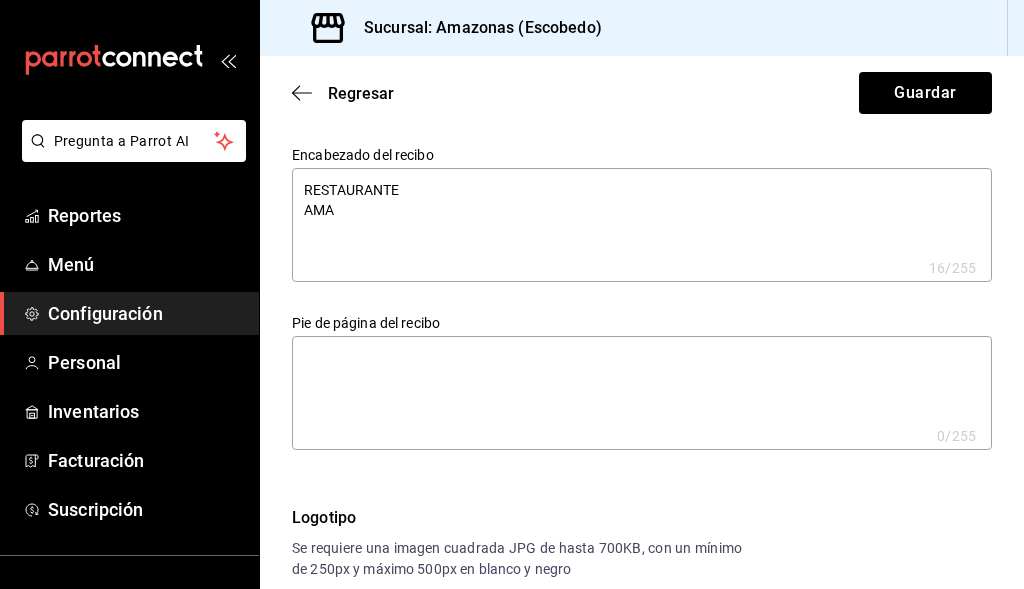 type on "x" 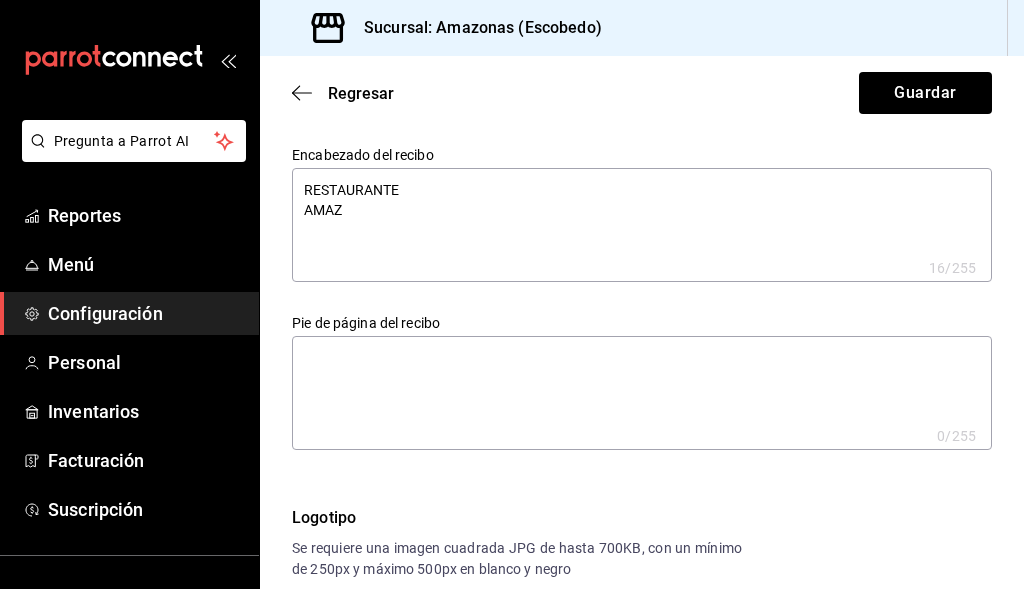 type on "x" 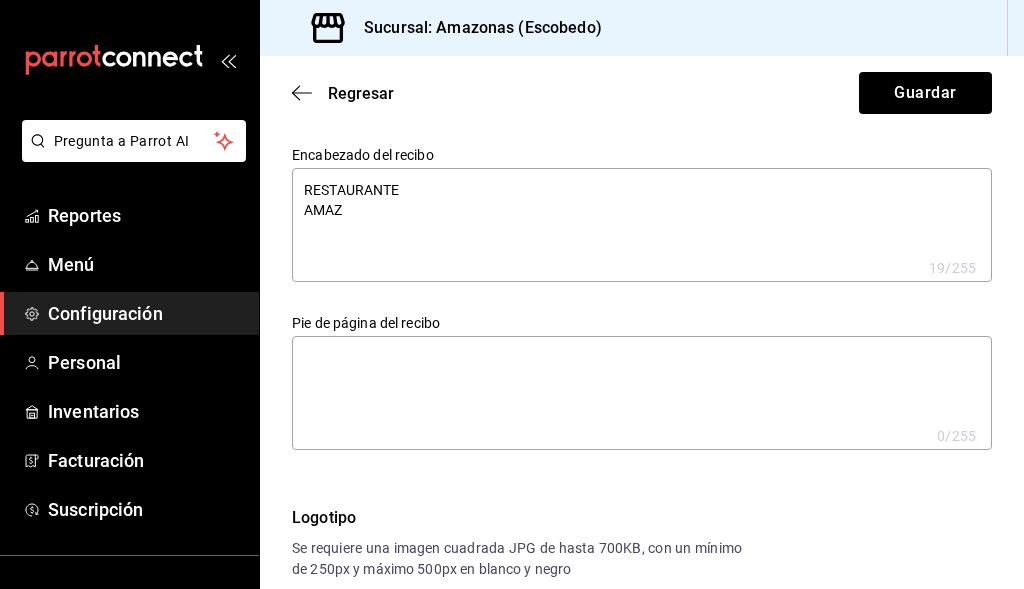 type on "RESTAURANTE
AMAZO" 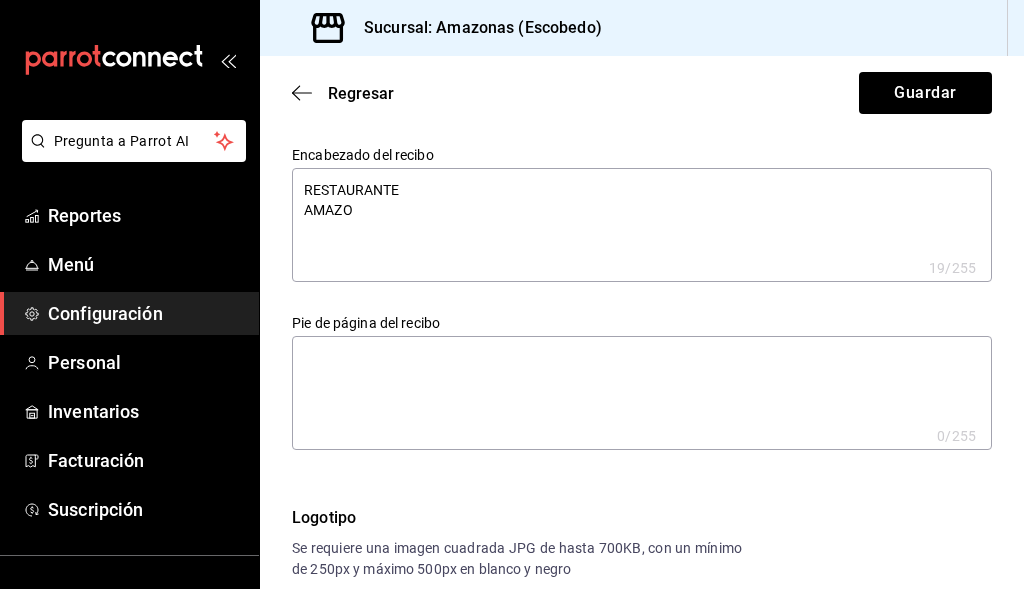 type on "x" 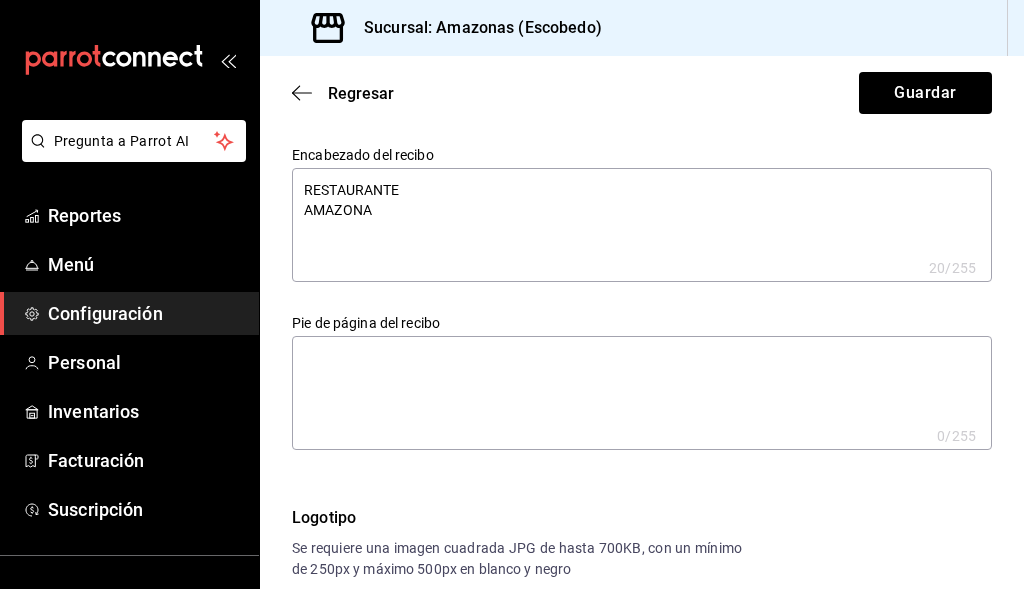 type on "RESTAURANTE
AMAZONAS" 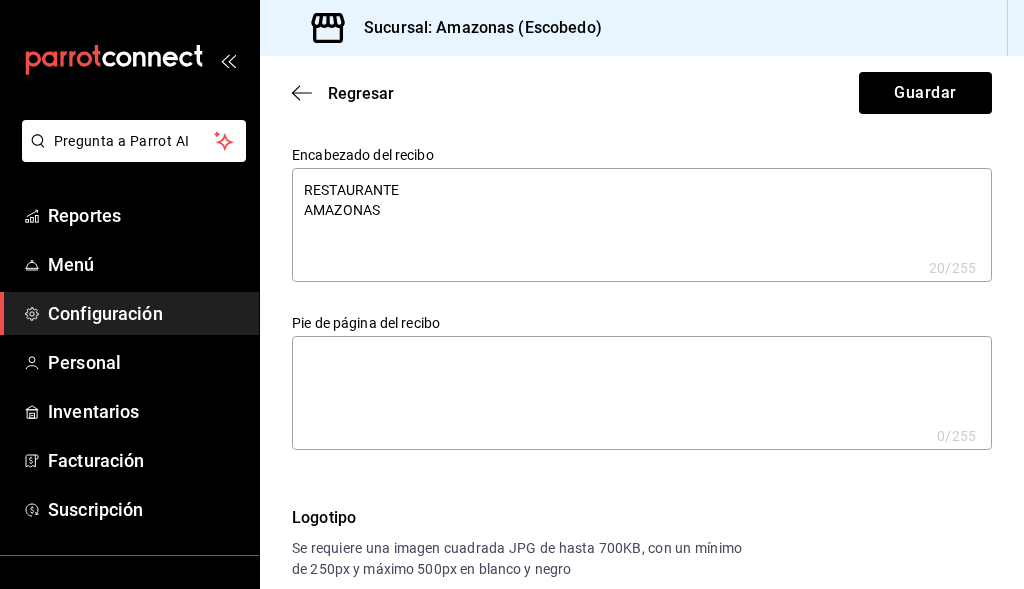 type on "x" 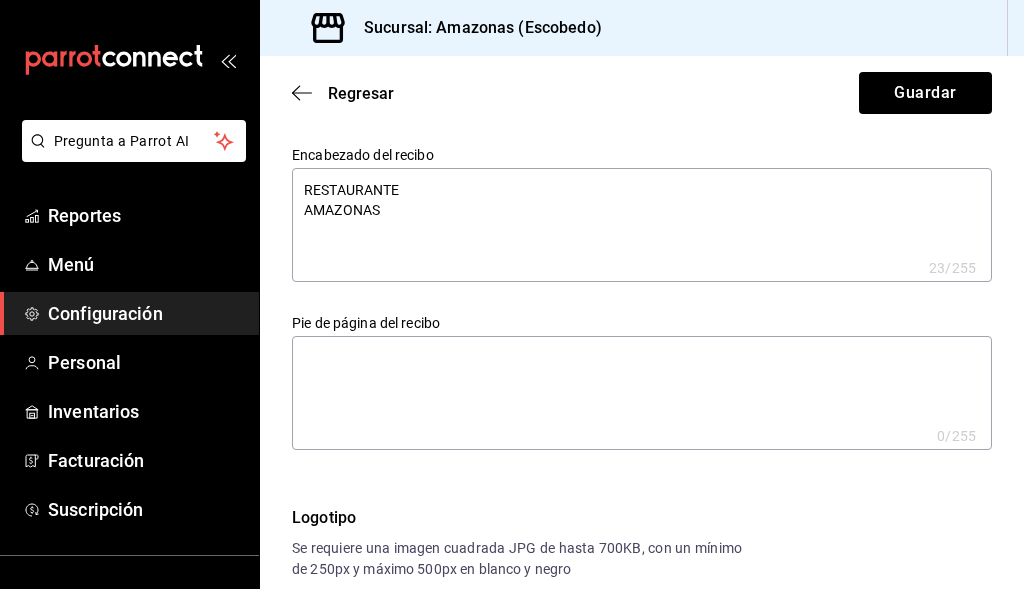 type on "RESTAURANTE
AMAZONAS" 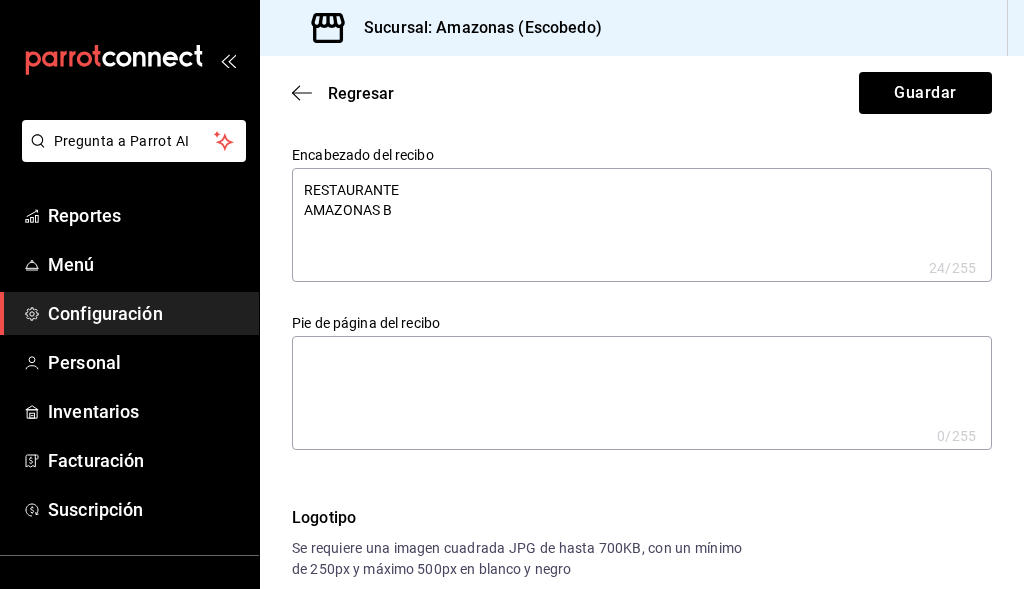 type on "RESTAURANTE
AMAZONAS BA" 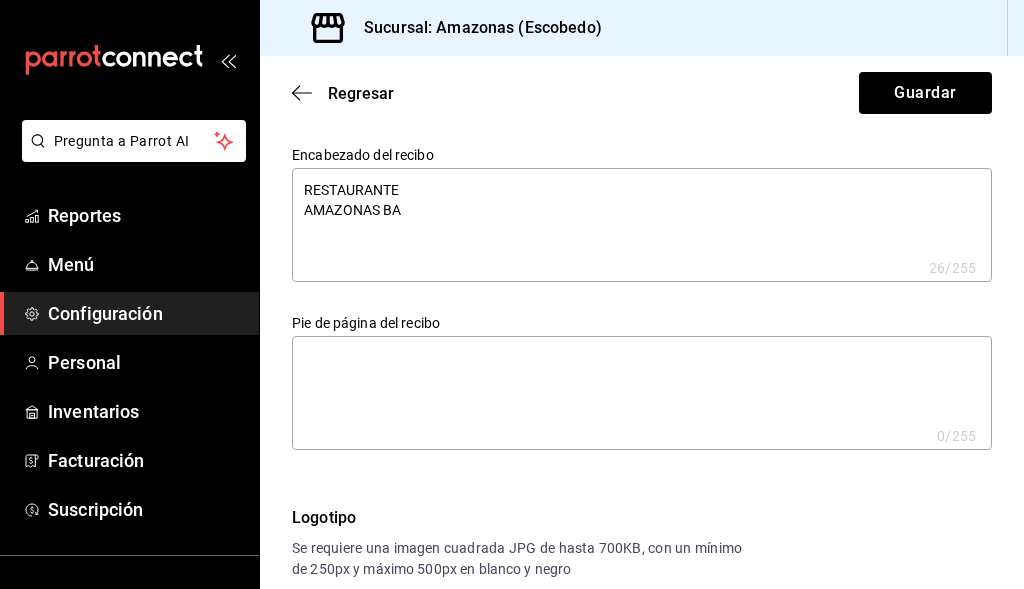 type on "RESTAURANTE
AMAZONAS BAN" 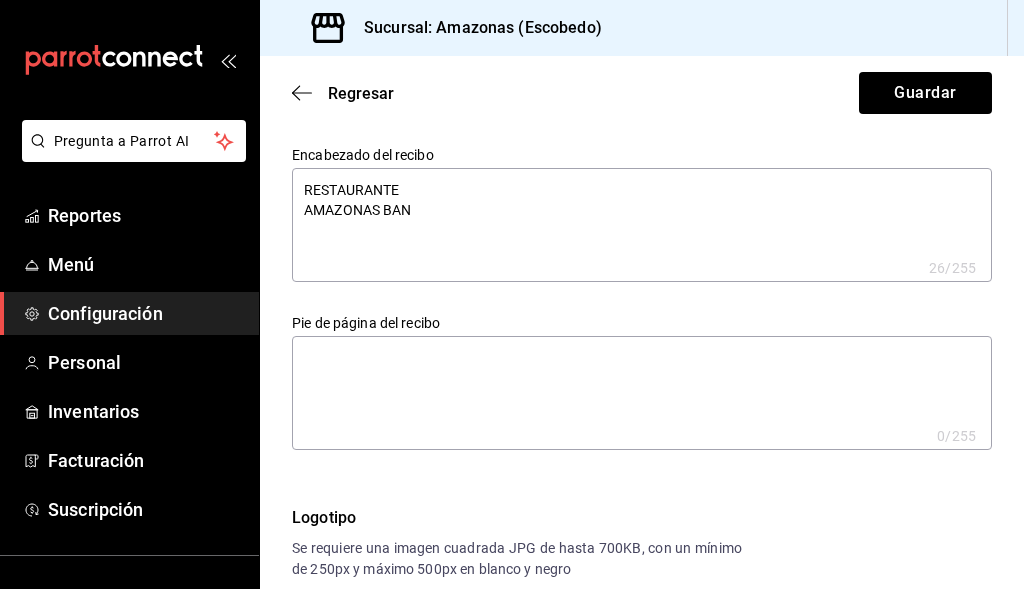 type on "x" 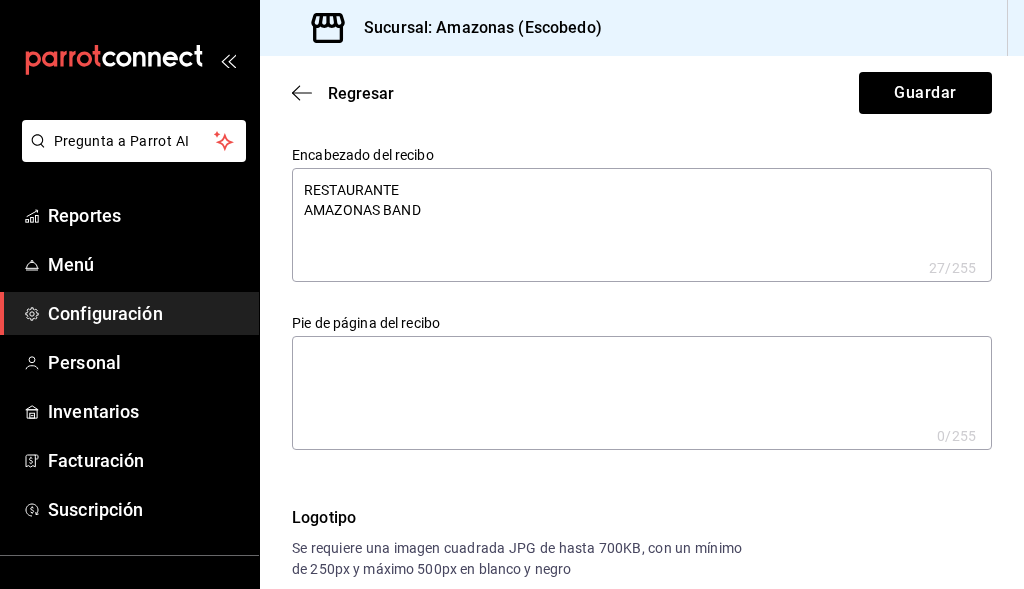 type on "RESTAURANTE
AMAZONAS BANDA" 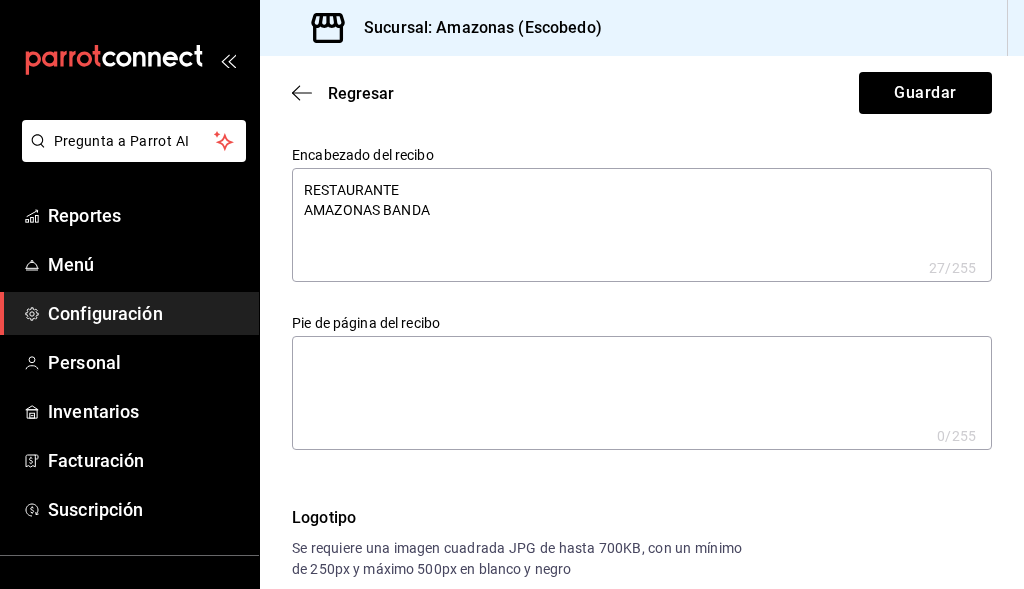 type on "x" 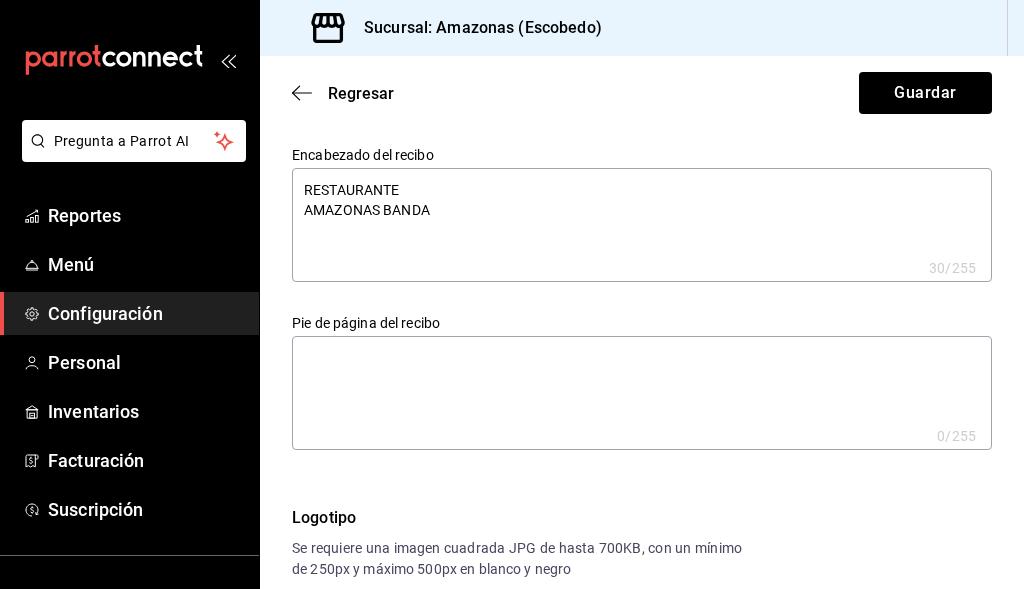 type on "RESTAURANTE
AMAZONAS BANDA Y" 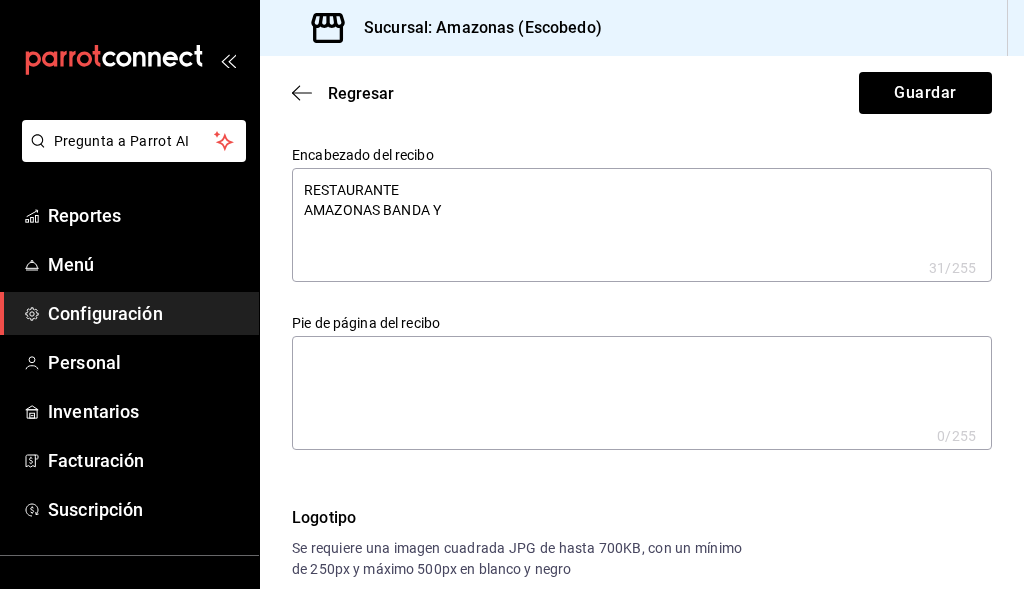 type on "RESTAURANTE
AMAZONAS BANDA Y" 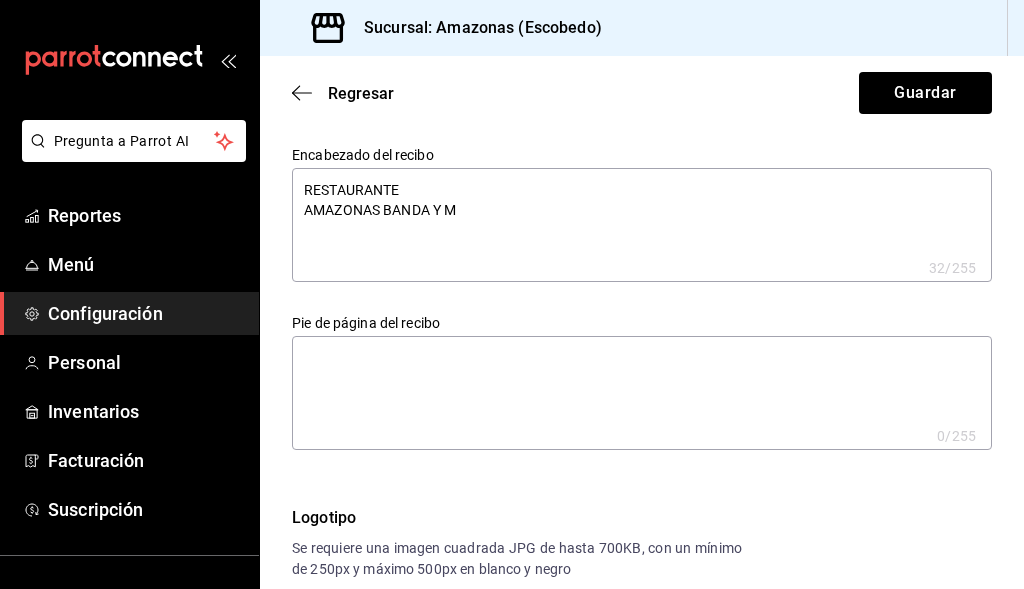 type on "RESTAURANTE
AMAZONAS BANDA Y MA" 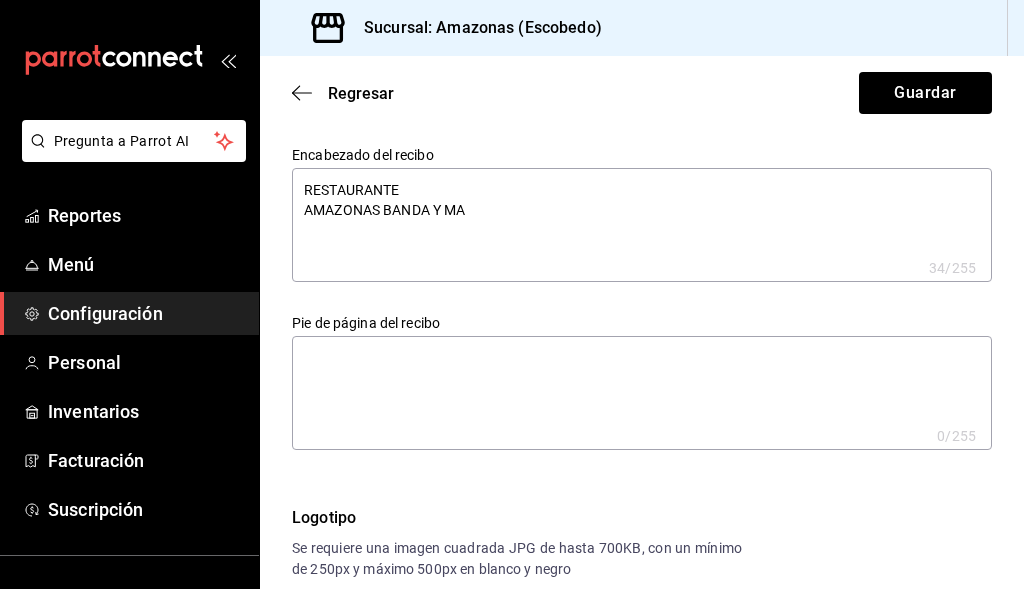 type on "RESTAURANTE
AMAZONAS BANDA Y MAI" 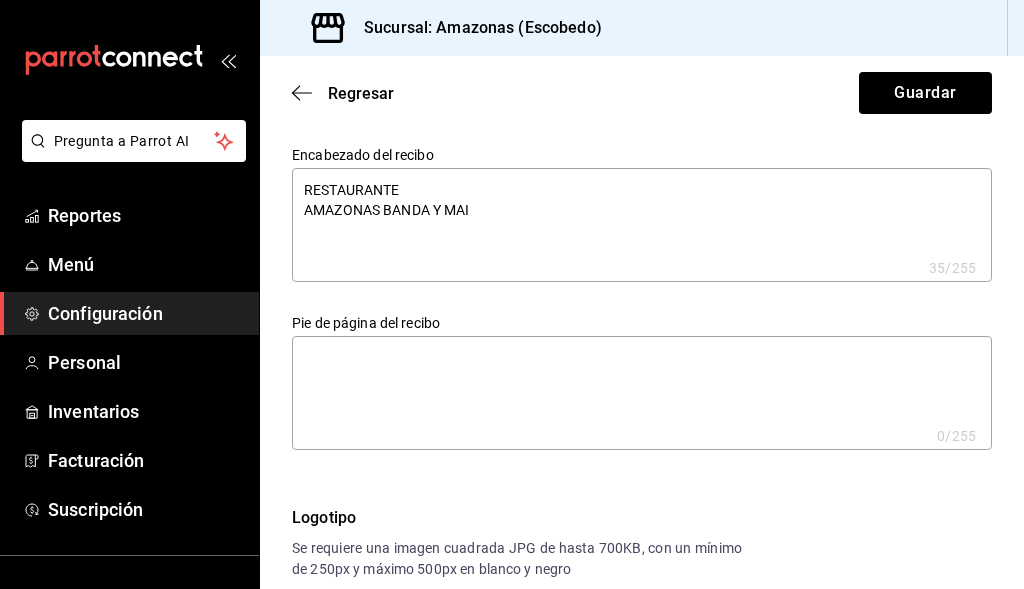 type on "RESTAURANTE
AMAZONAS BANDA Y MA" 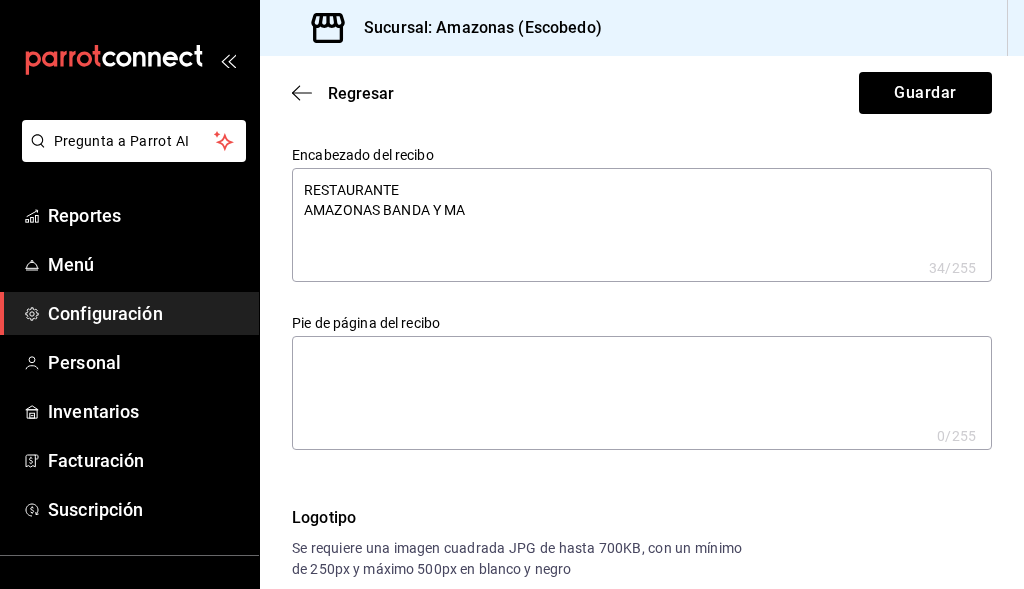 type on "RESTAURANTE
AMAZONAS BANDA Y MAR" 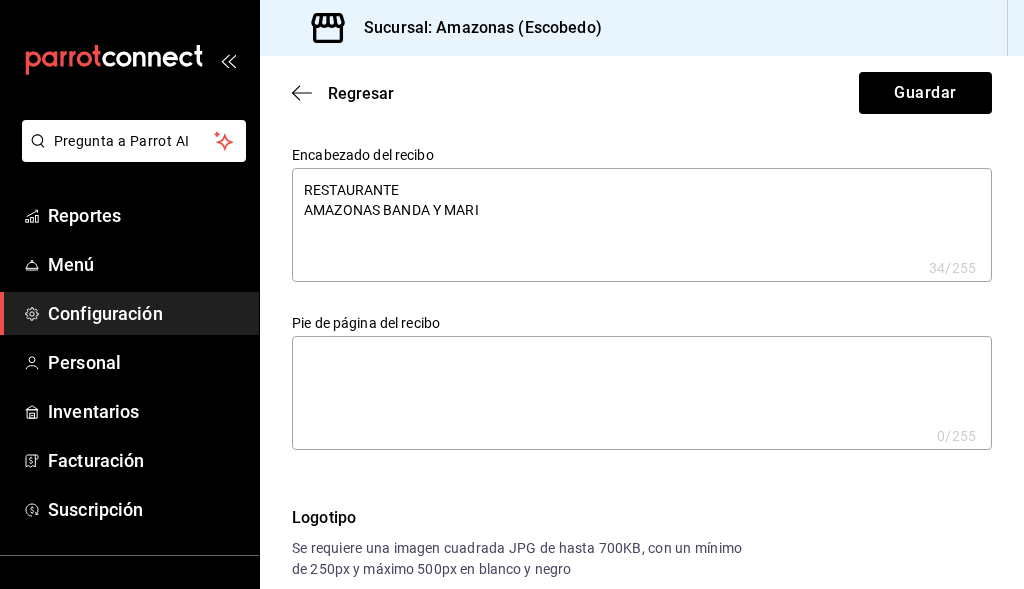 type on "RESTAURANTE
AMAZONAS BANDA Y MARIS" 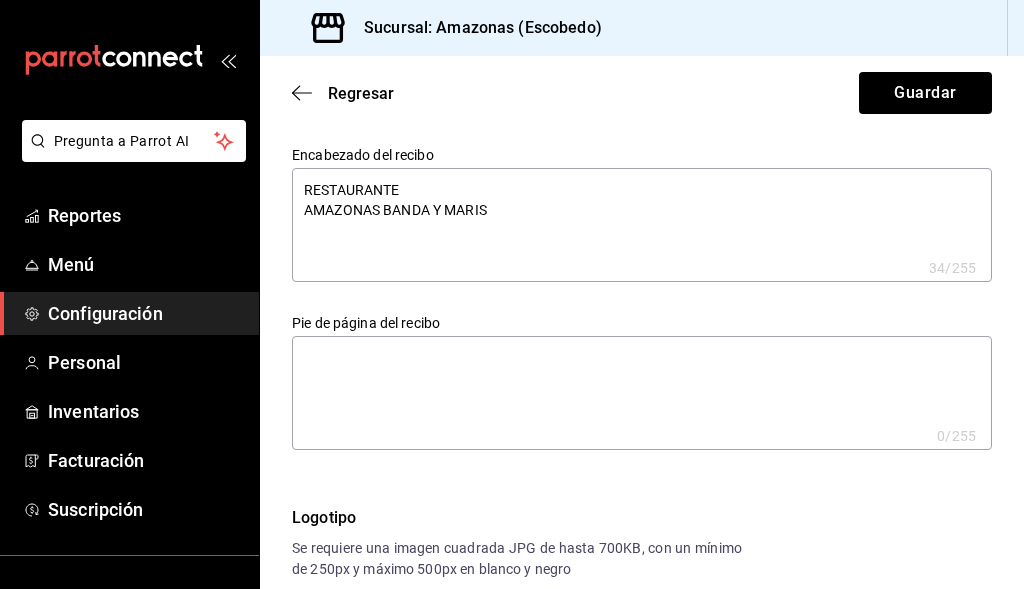 type on "x" 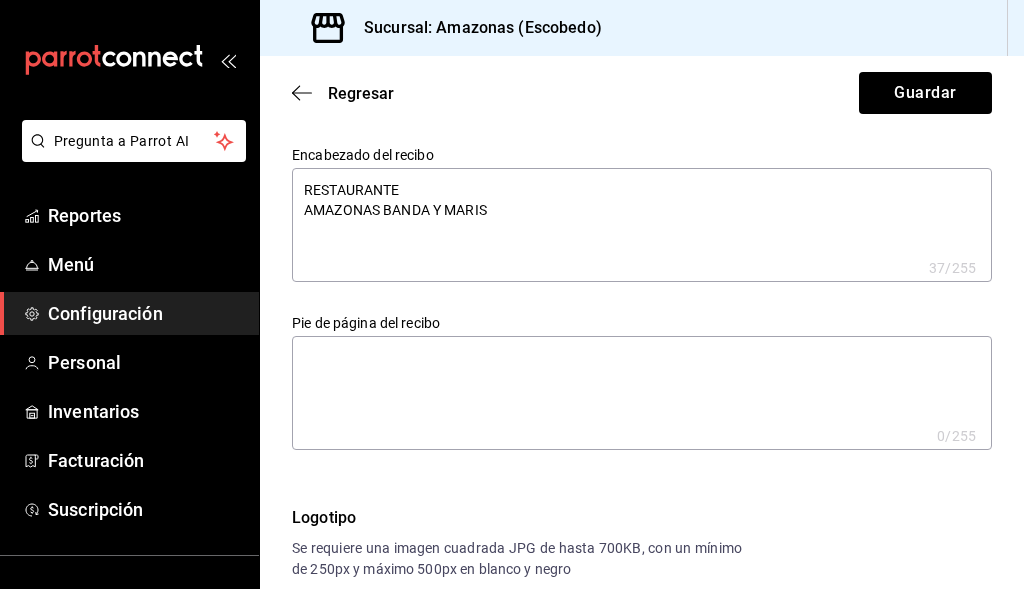 type on "RESTAURANTE
AMAZONAS BANDA Y MARISC" 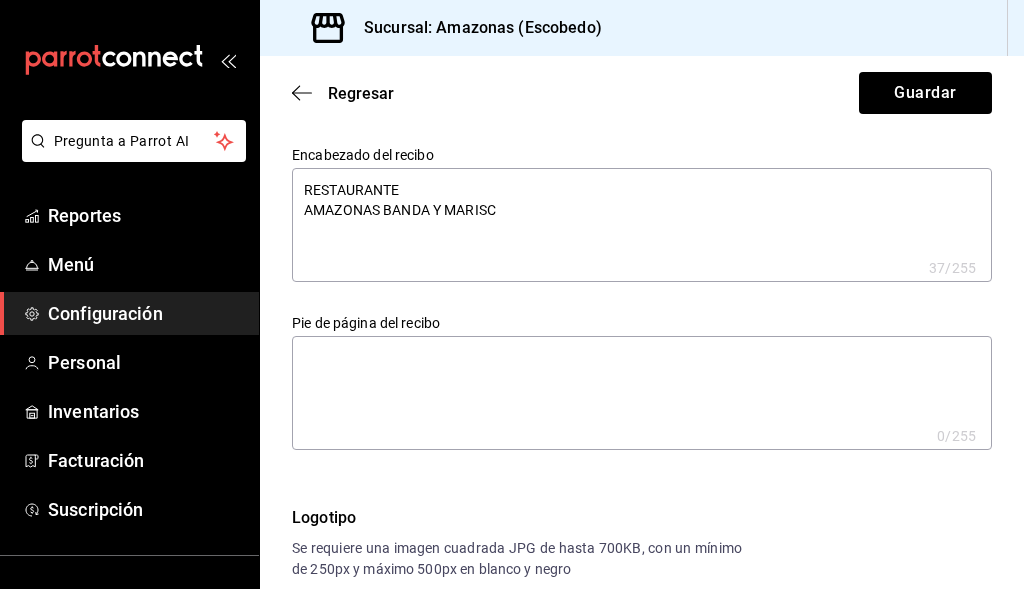 type on "x" 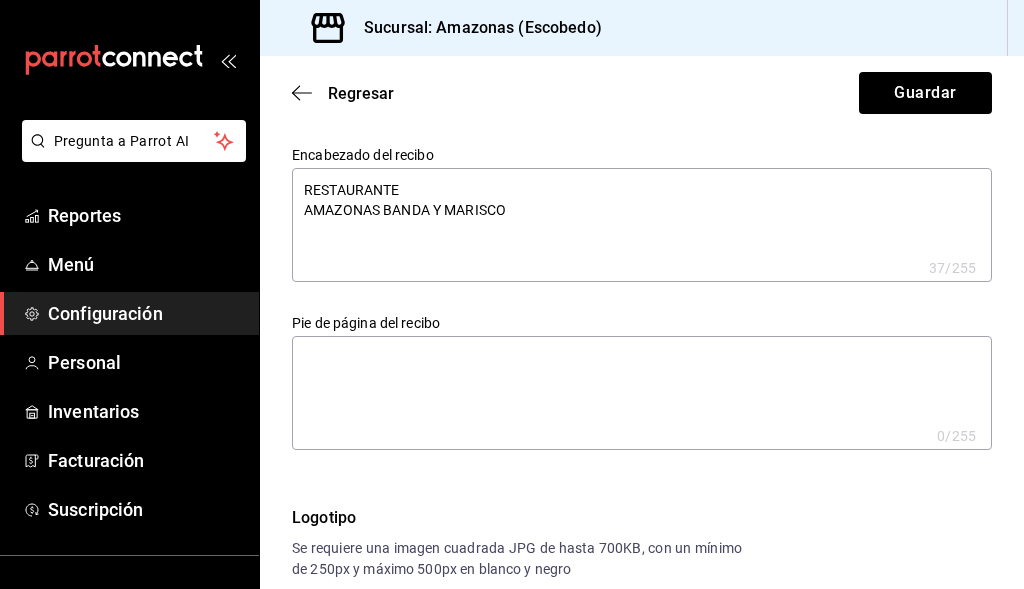 type on "RESTAURANTE
AMAZONAS BANDA Y MARISCOS" 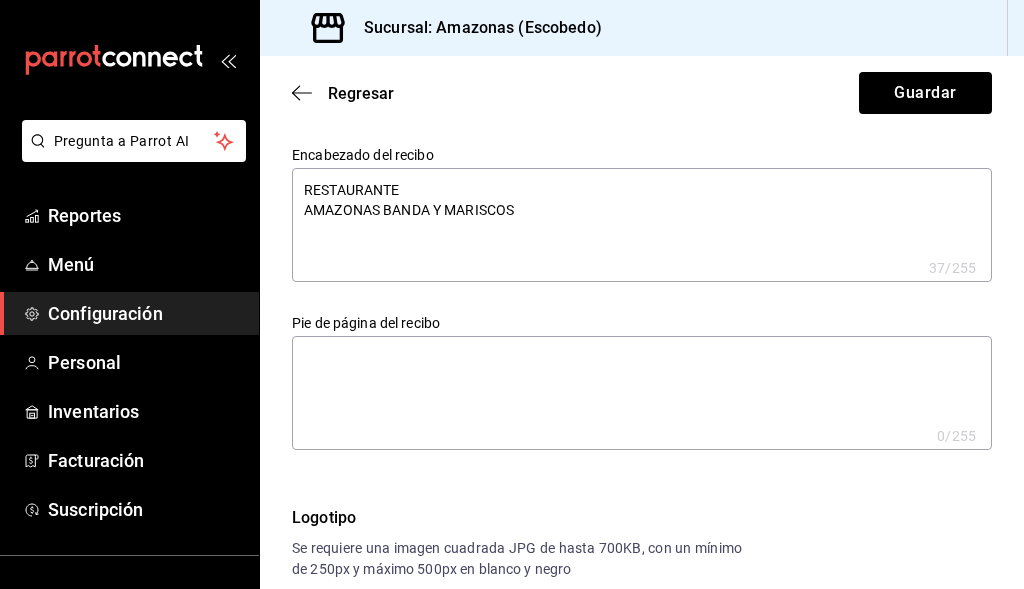 type on "x" 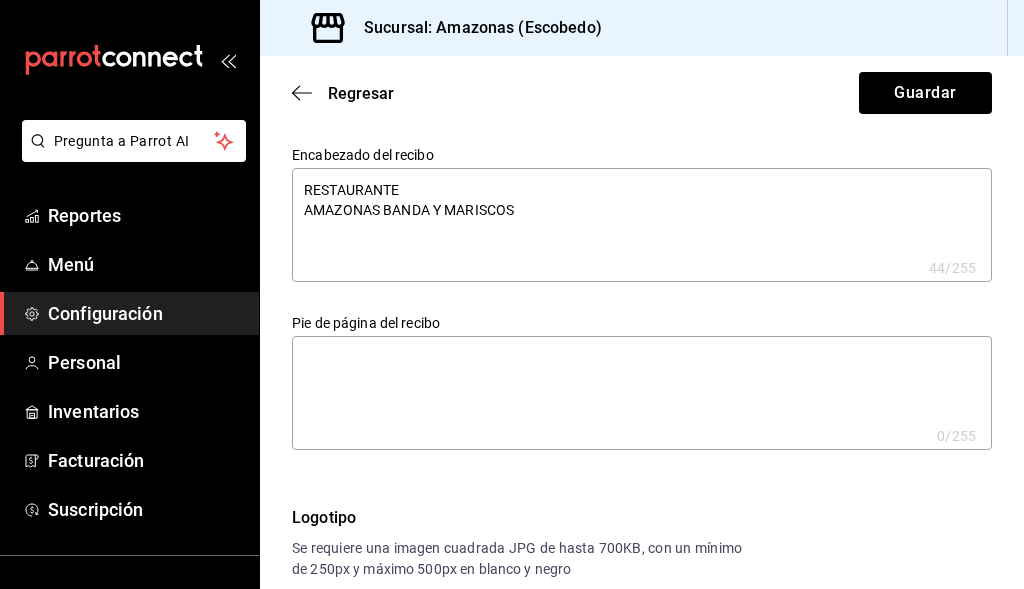 type on "RESTAURANTE
AMAZONAS BANDA Y MARISCOS" 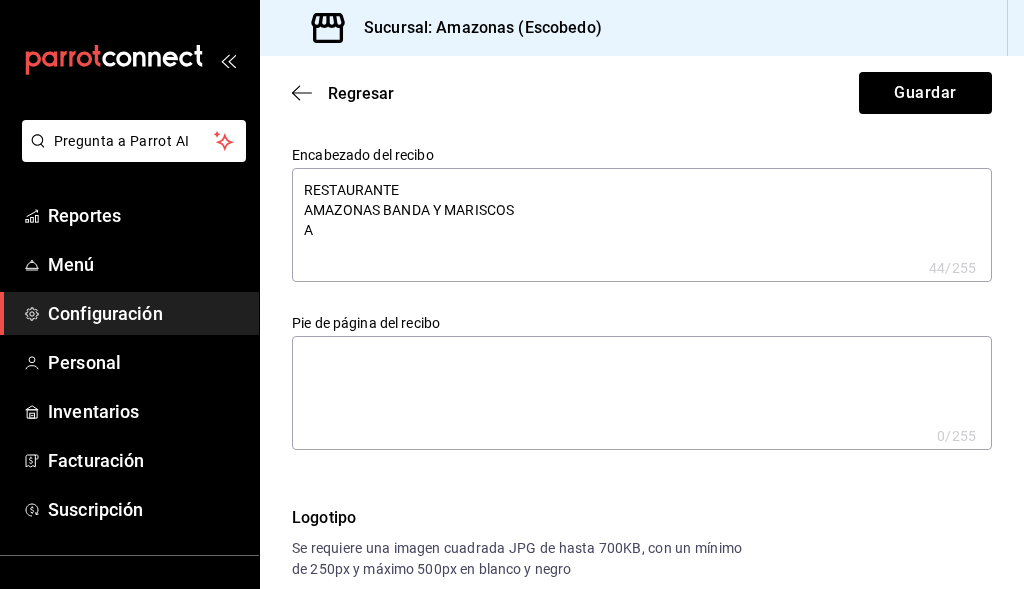 type on "x" 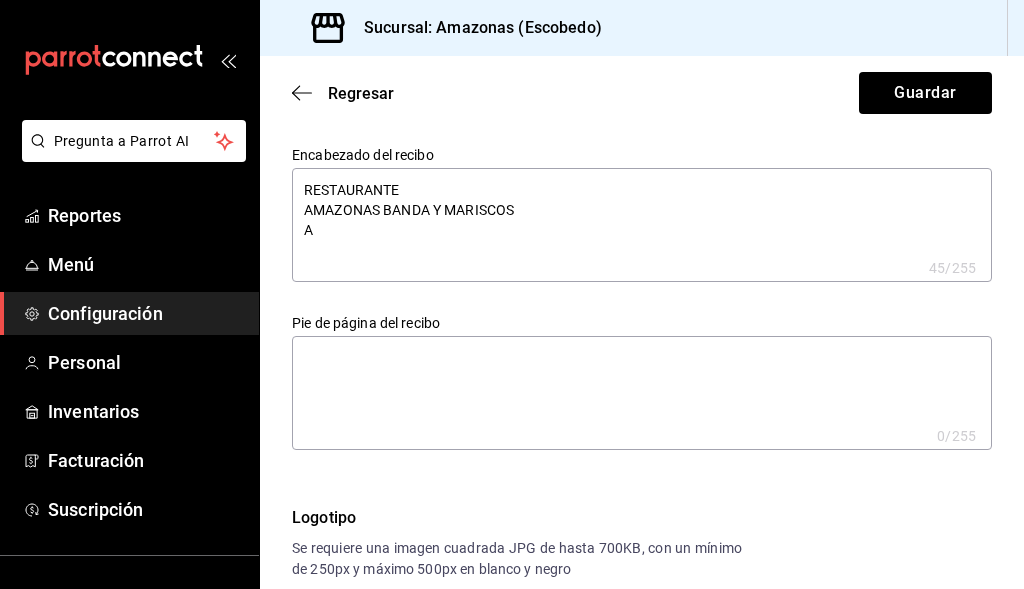 type on "RESTAURANTE
AMAZONAS BANDA Y MARISCOS
AV" 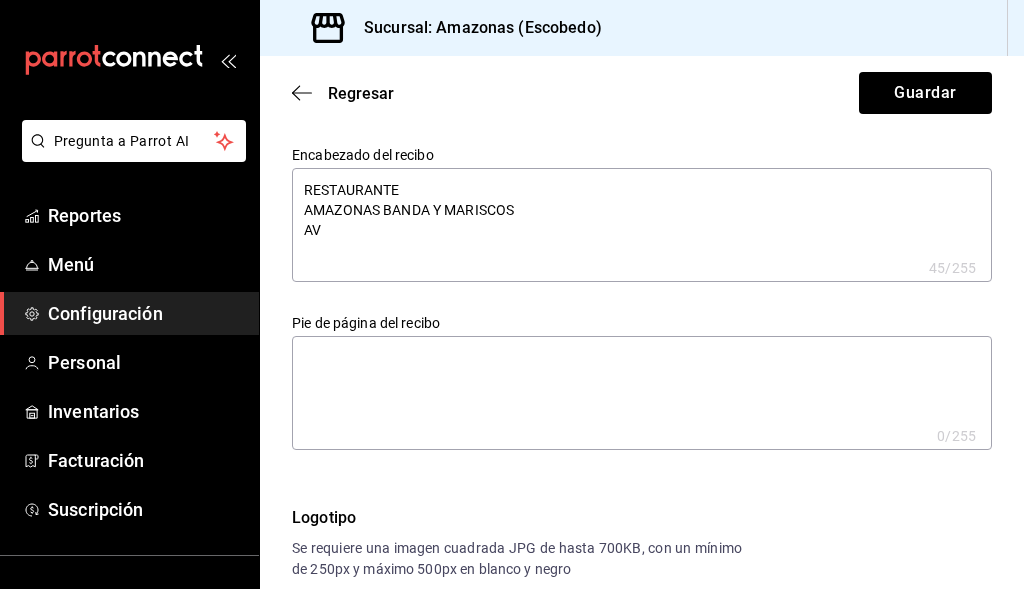 type on "x" 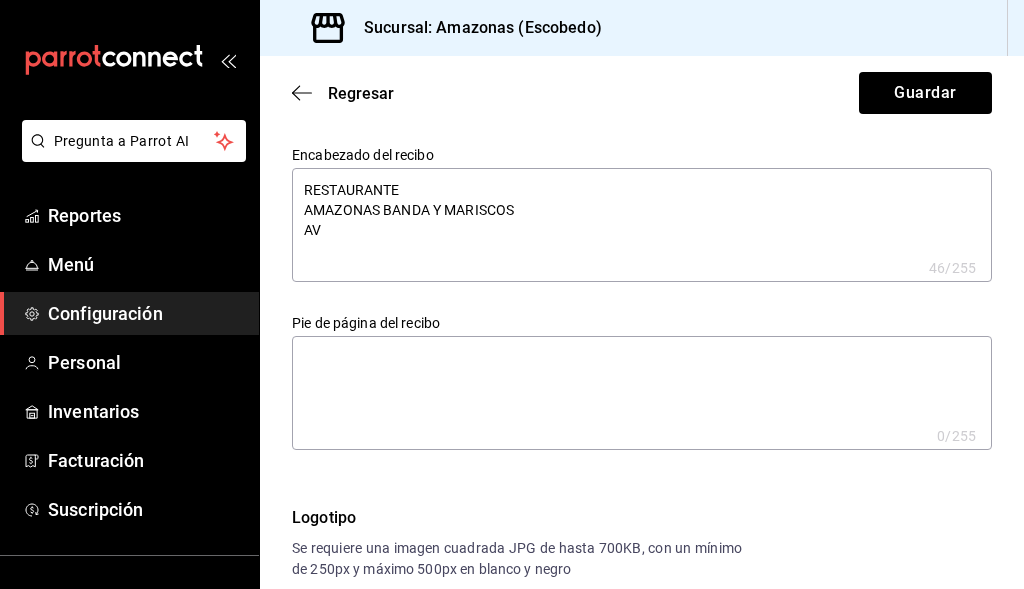 type on "RESTAURANTE
AMAZONAS BANDA Y MARISCOS
AV." 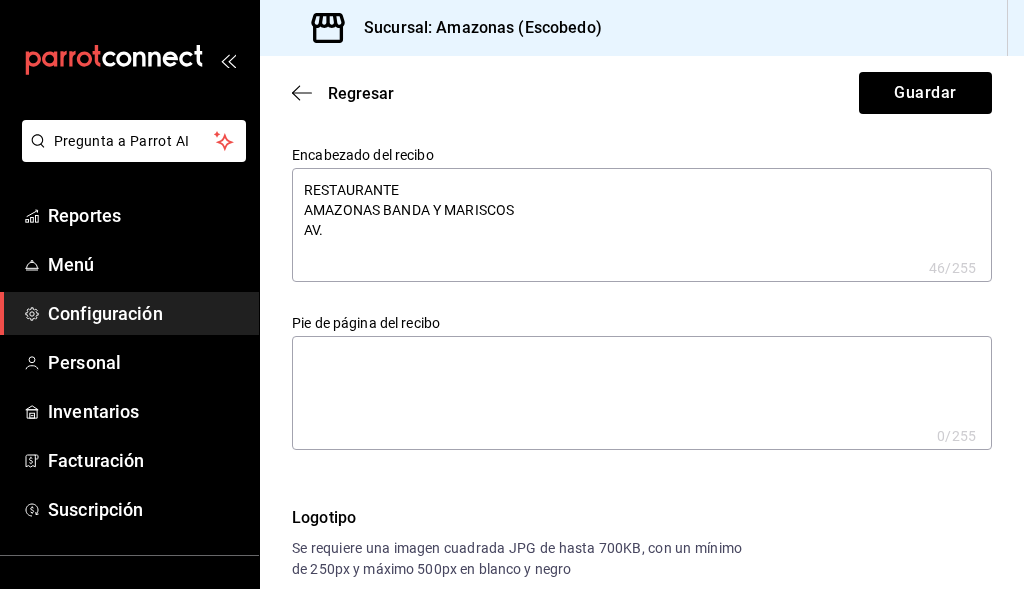type on "x" 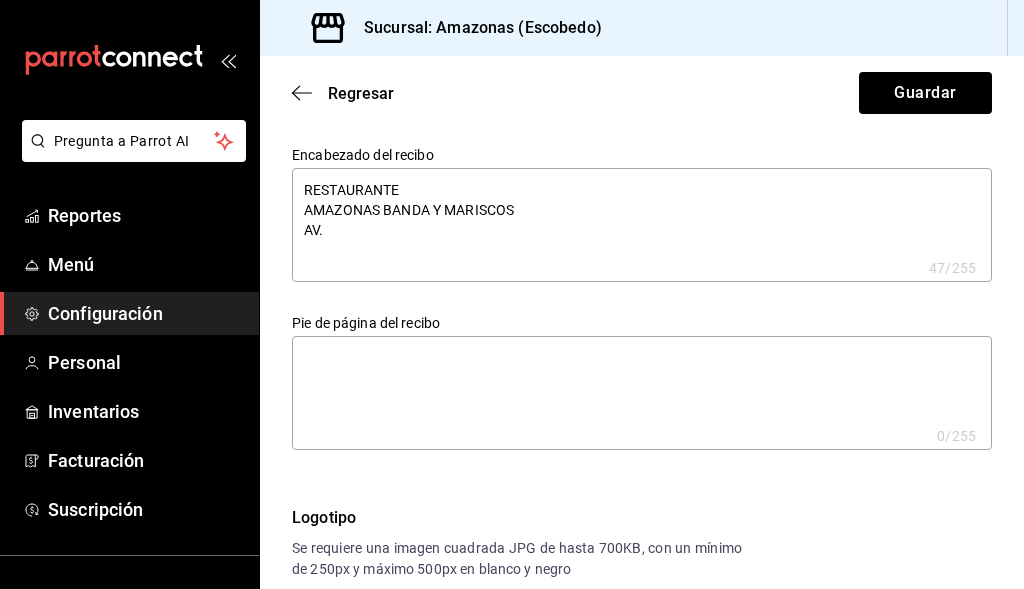 type on "RESTAURANTE
AMAZONAS BANDA Y MARISCOS
AV." 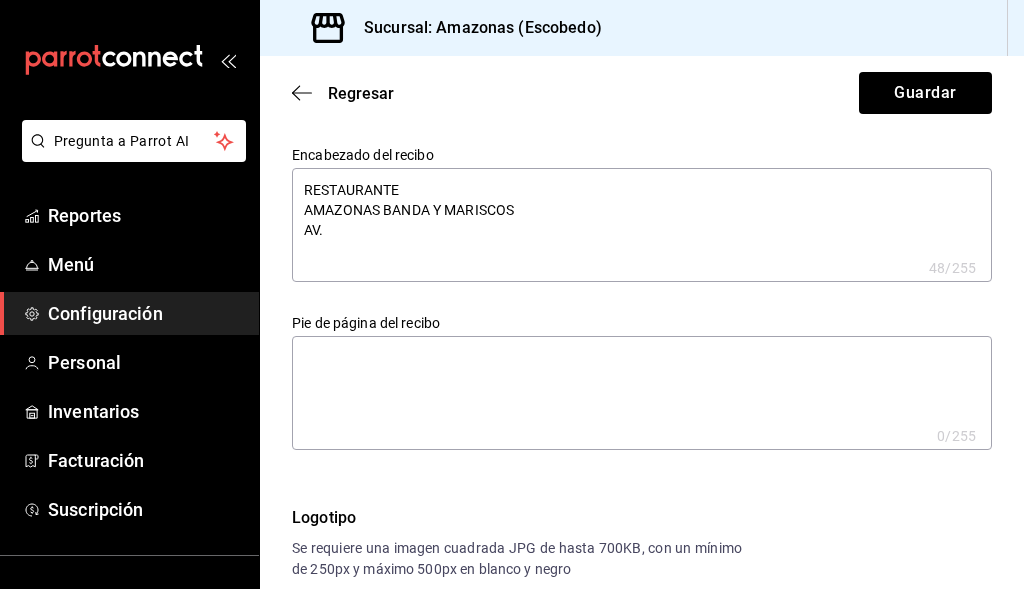 type on "RESTAURANTE
AMAZONAS BANDA Y MARISCOS
AV. R" 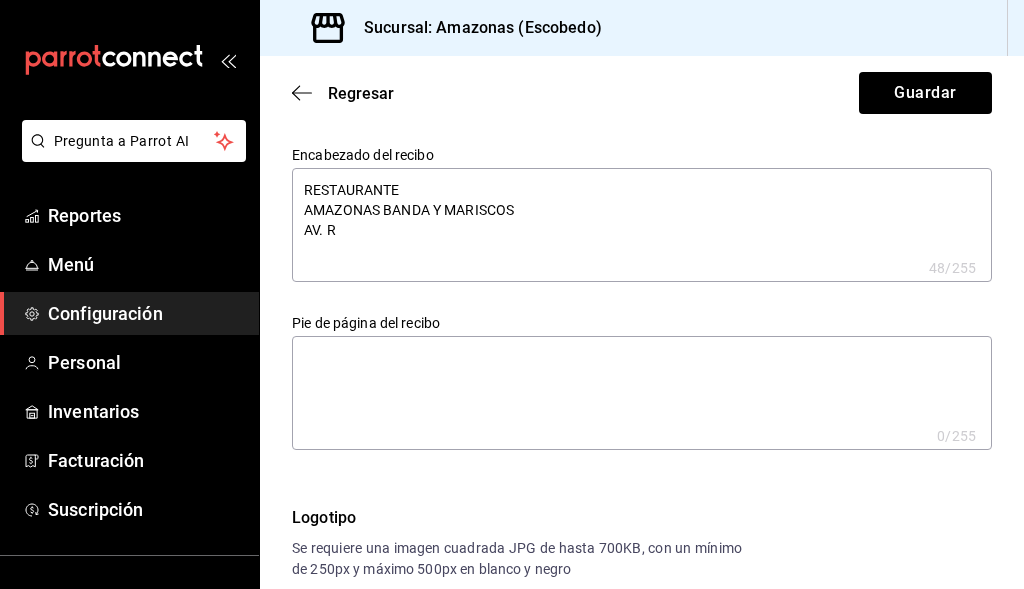 type on "RESTAURANTE
AMAZONAS BANDA Y MARISCOS
AV. RA" 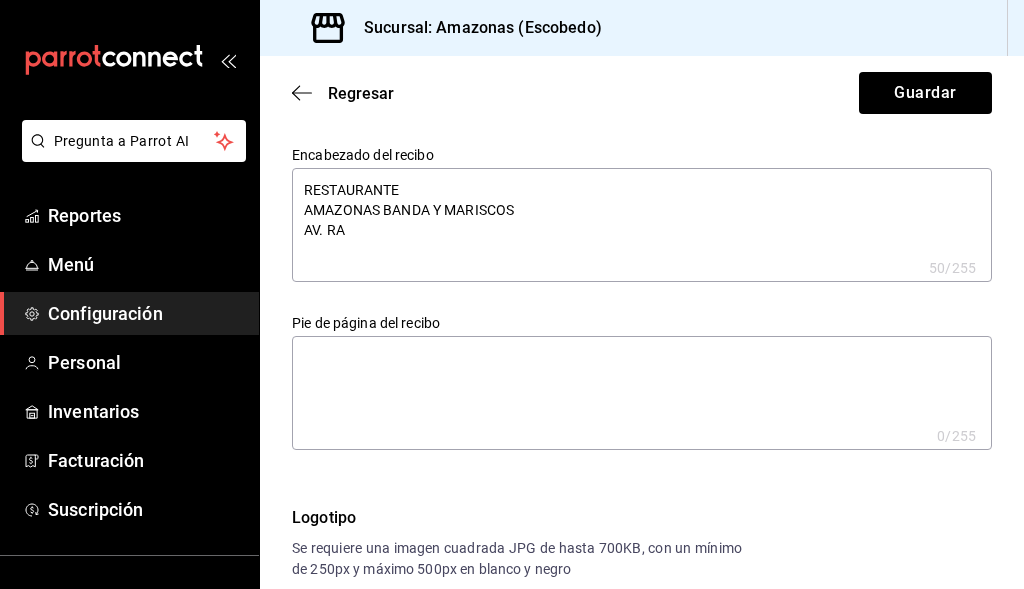 type on "RESTAURANTE
AMAZONAS BANDA Y MARISCOS
AV. RAU" 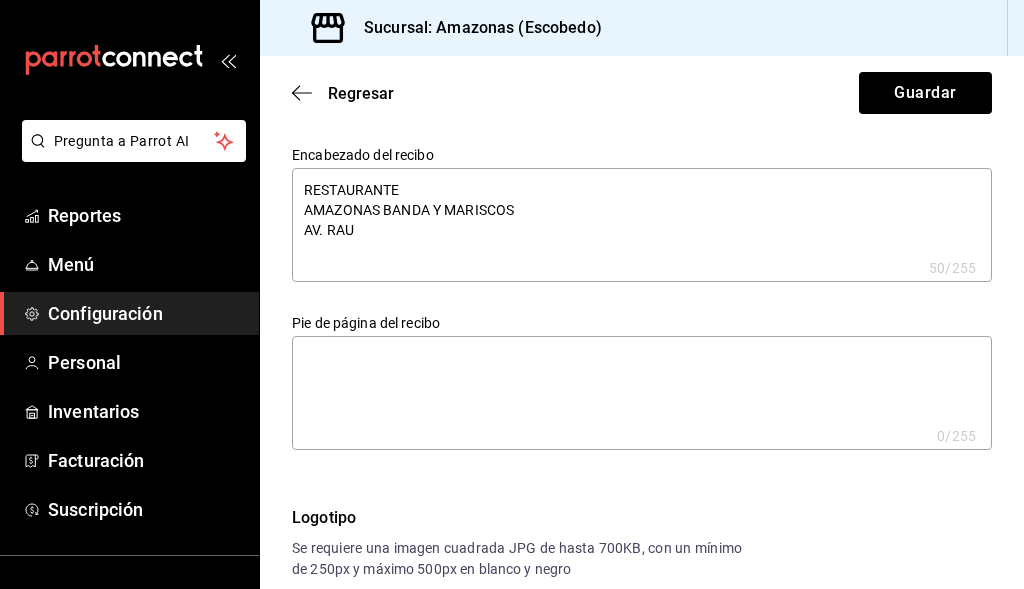type on "x" 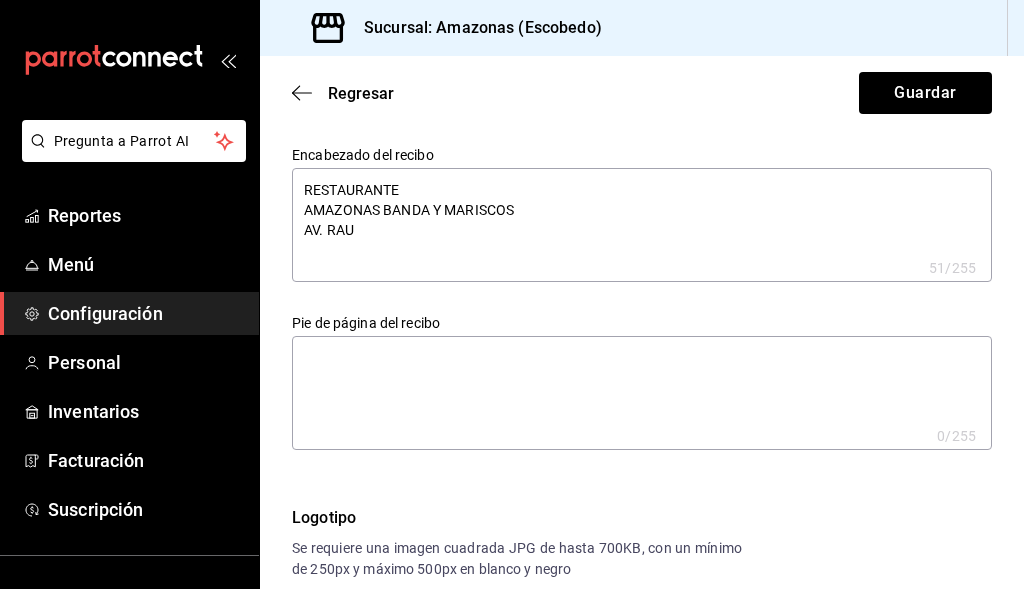 type on "RESTAURANTE
AMAZONAS BANDA Y MARISCOS
AV. RAUL" 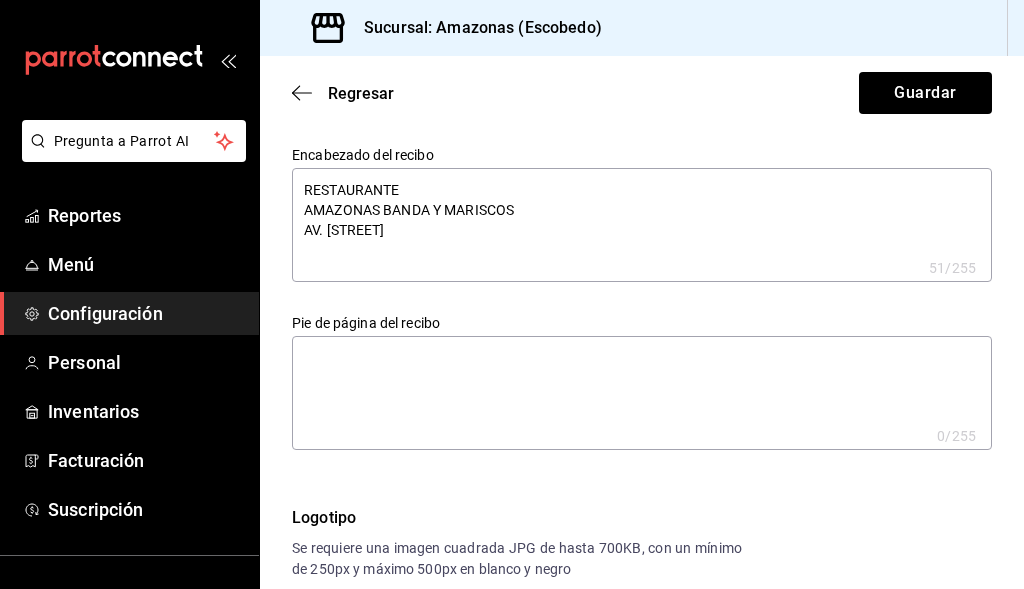 type on "RESTAURANTE
AMAZONAS BANDA Y MARISCOS
AV. RAUL" 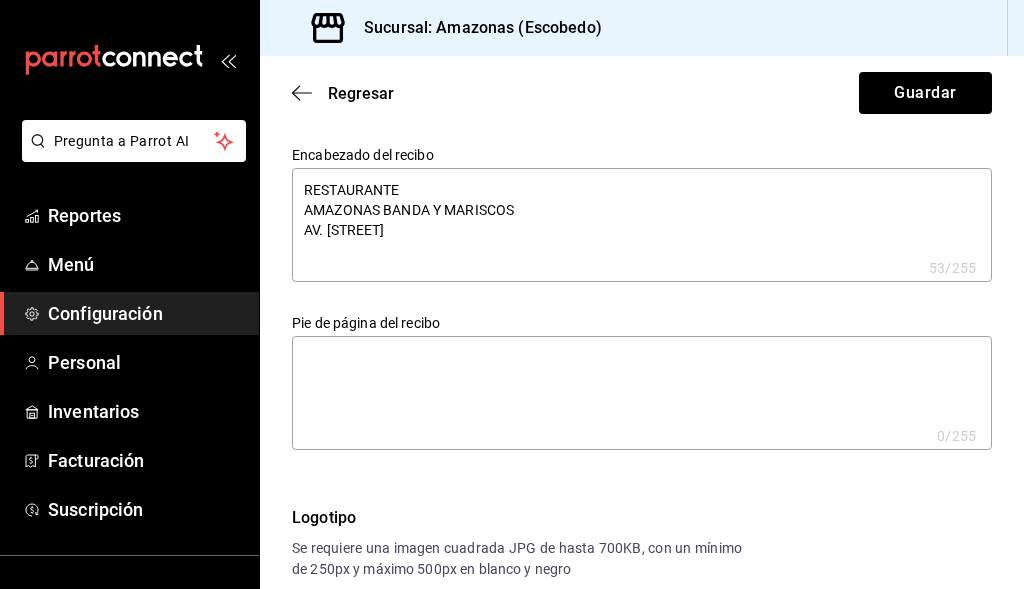type on "RESTAURANTE
AMAZONAS BANDA Y MARISCOS
AV. RAUL S" 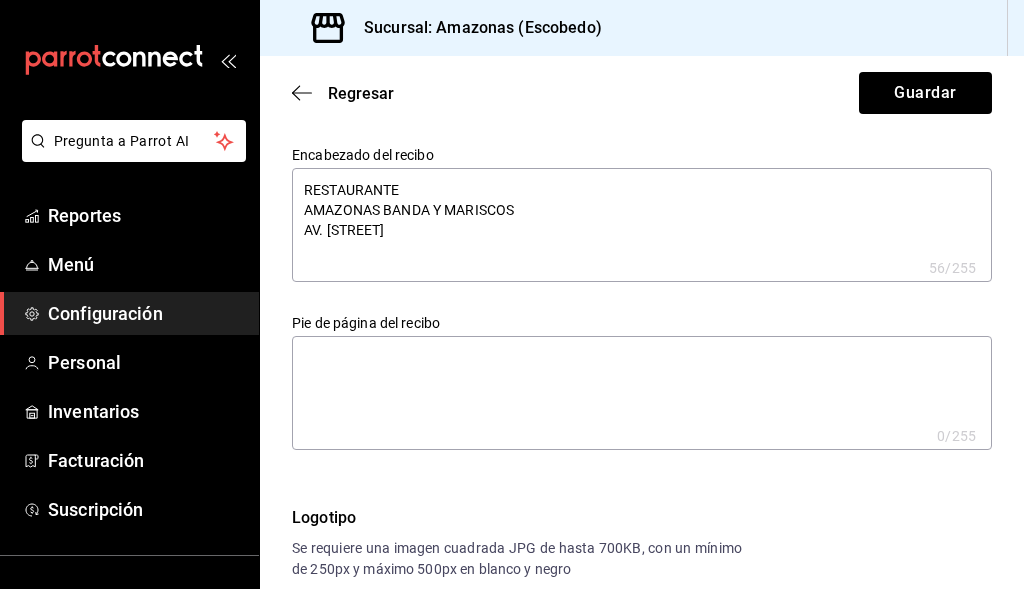 type on "RESTAURANTE
AMAZONAS BANDA Y MARISCOS
AV. RAUL SALI" 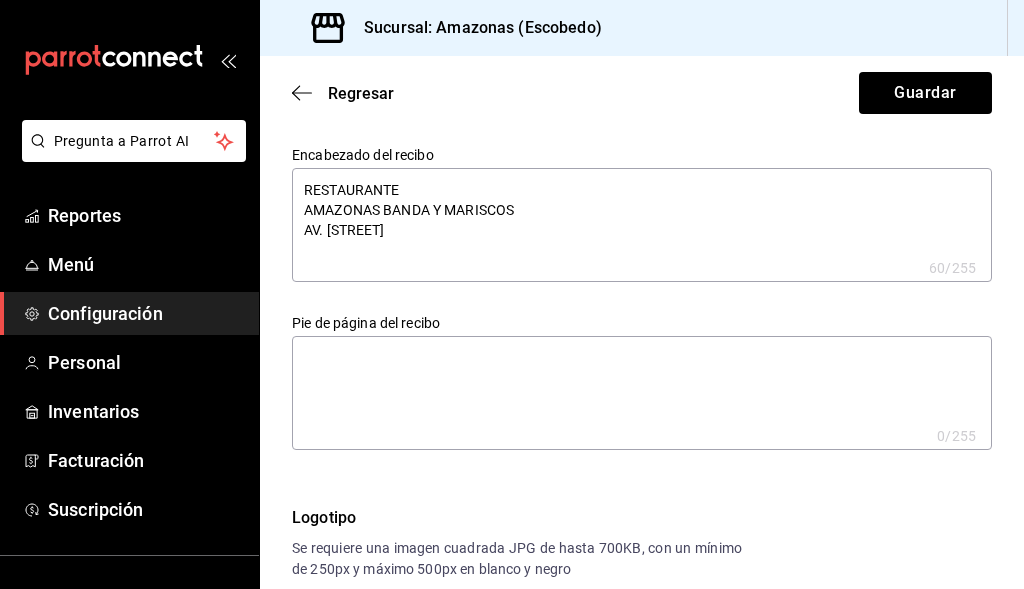 type on "RESTAURANTE
AMAZONAS BANDA Y MARISCOS
AV. RAUL SALINAS" 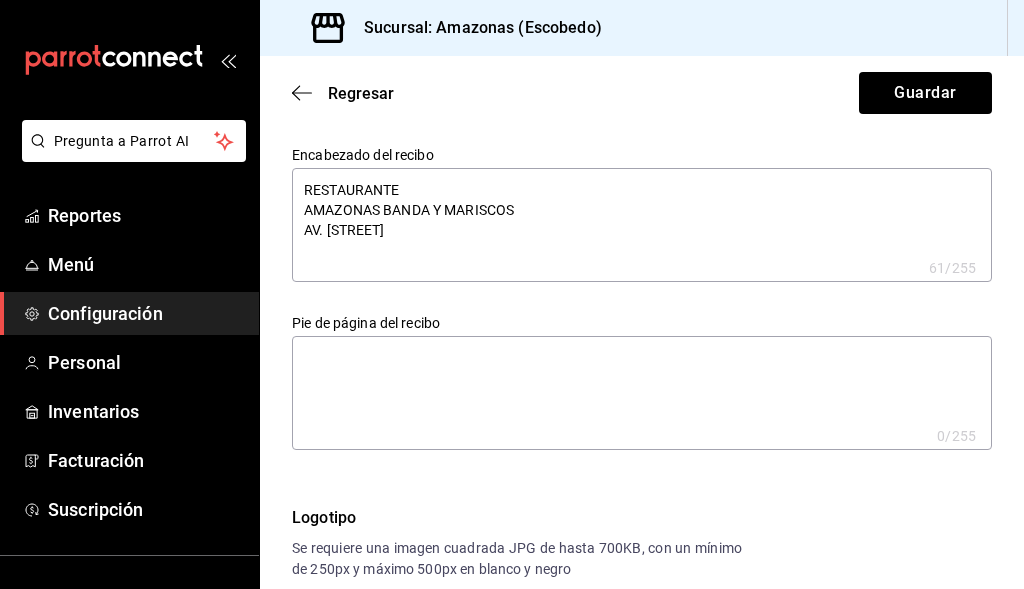 type on "RESTAURANTE
AMAZONAS BANDA Y MARISCOS
AV. RAUL SALINAS" 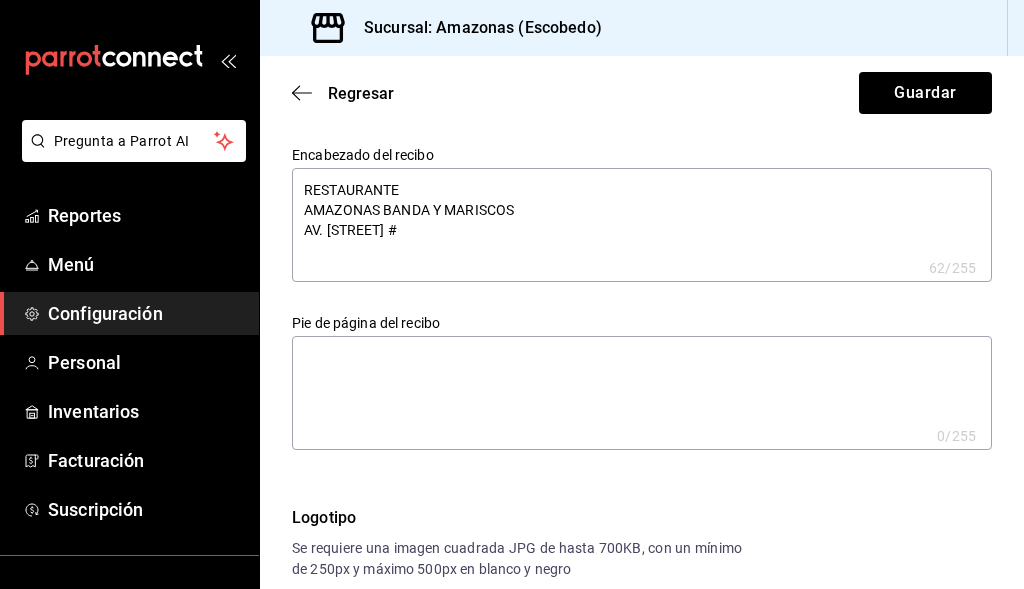 type on "x" 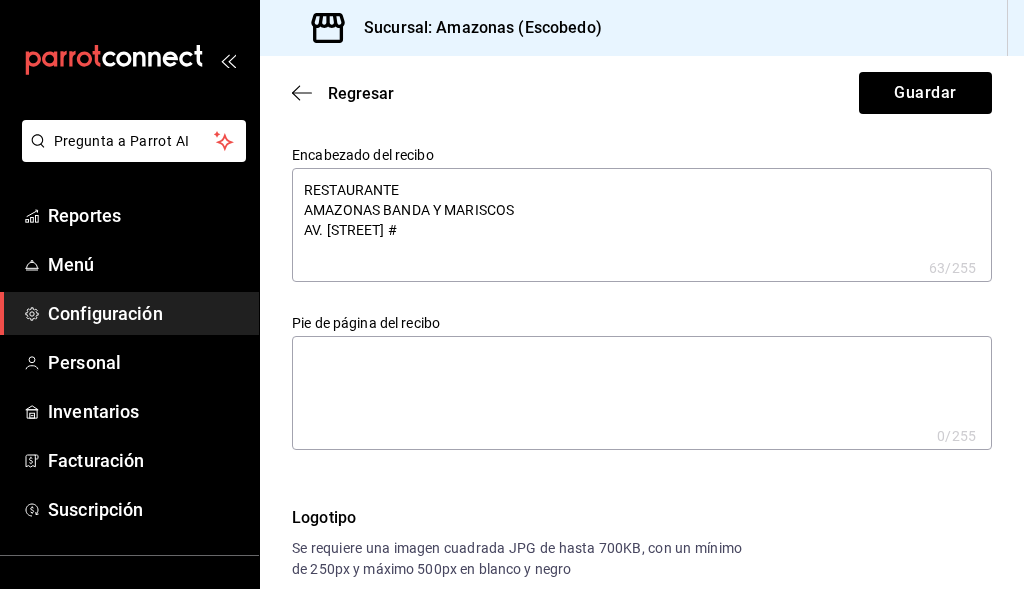 type on "RESTAURANTE
AMAZONAS BANDA Y MARISCOS
AV. RAUL SALINAS #18" 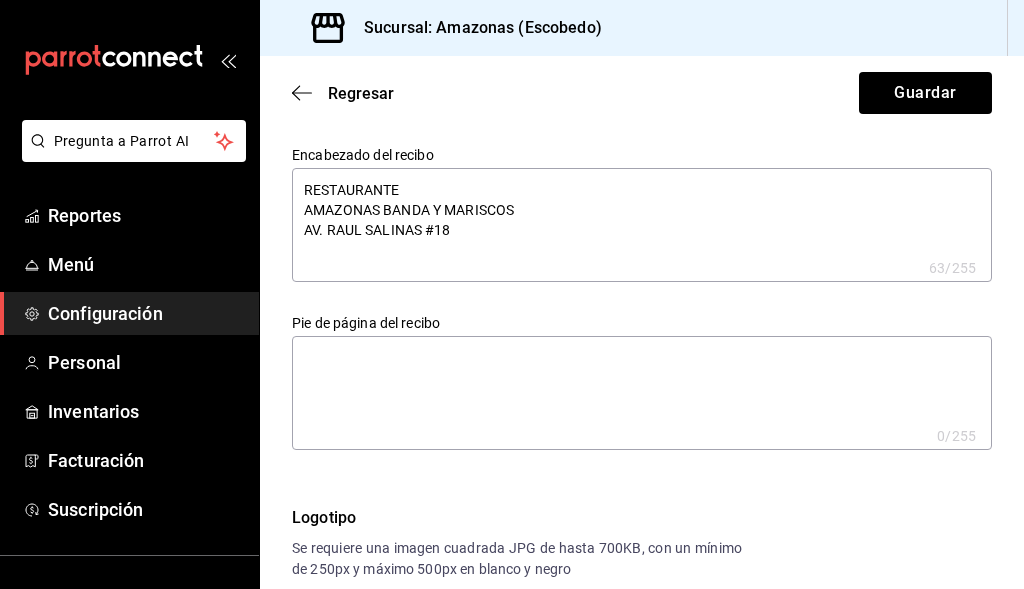 type on "x" 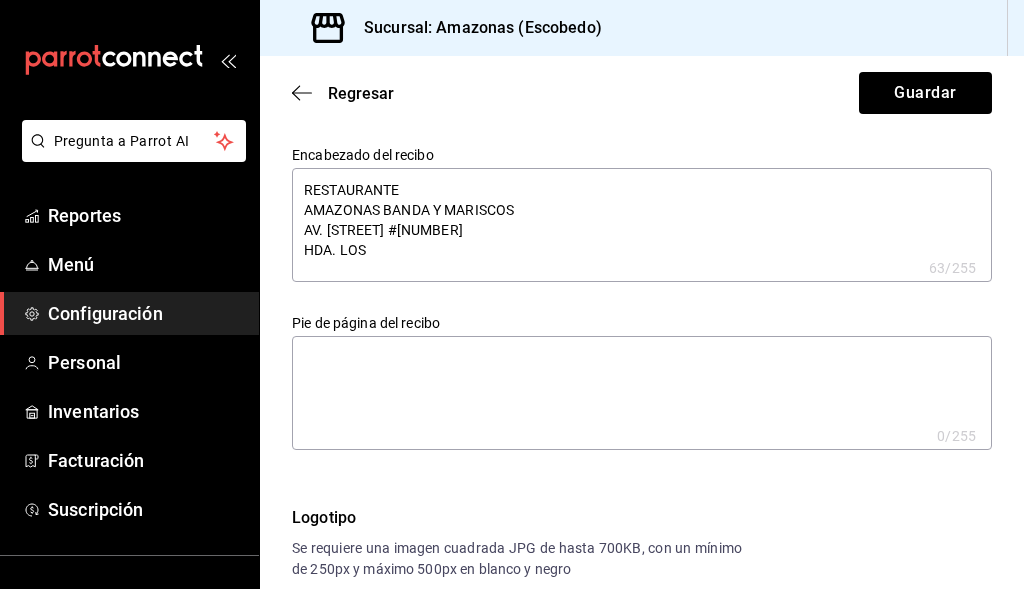 type on "x" 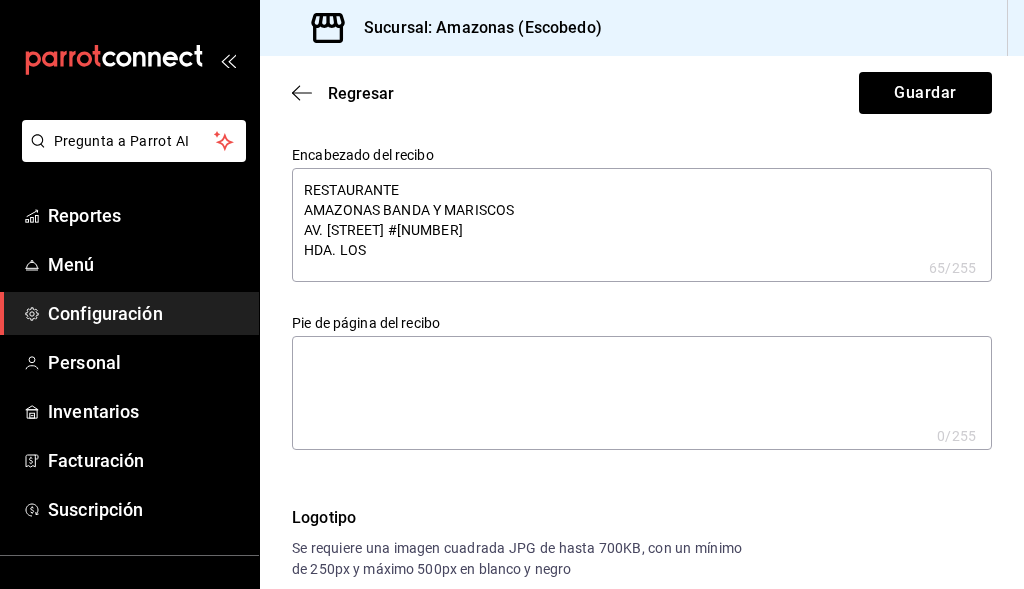type on "RESTAURANTE
AMAZONAS BANDA Y MARISCOS
AV. RAUL SALINAS #181" 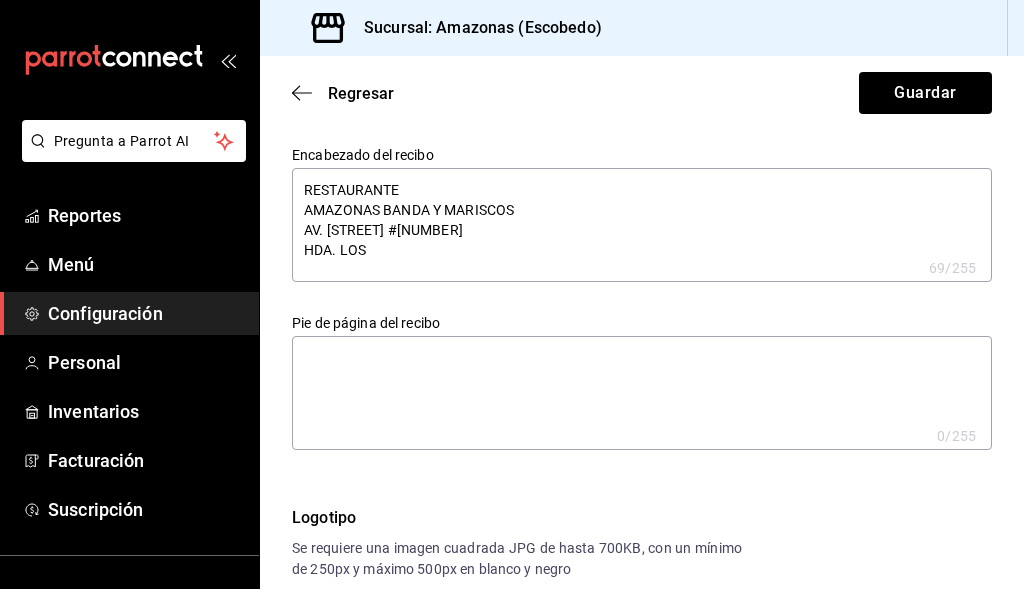 type on "RESTAURANTE
AMAZONAS BANDA Y MARISCOS
AV. RAUL SALINAS #181
H" 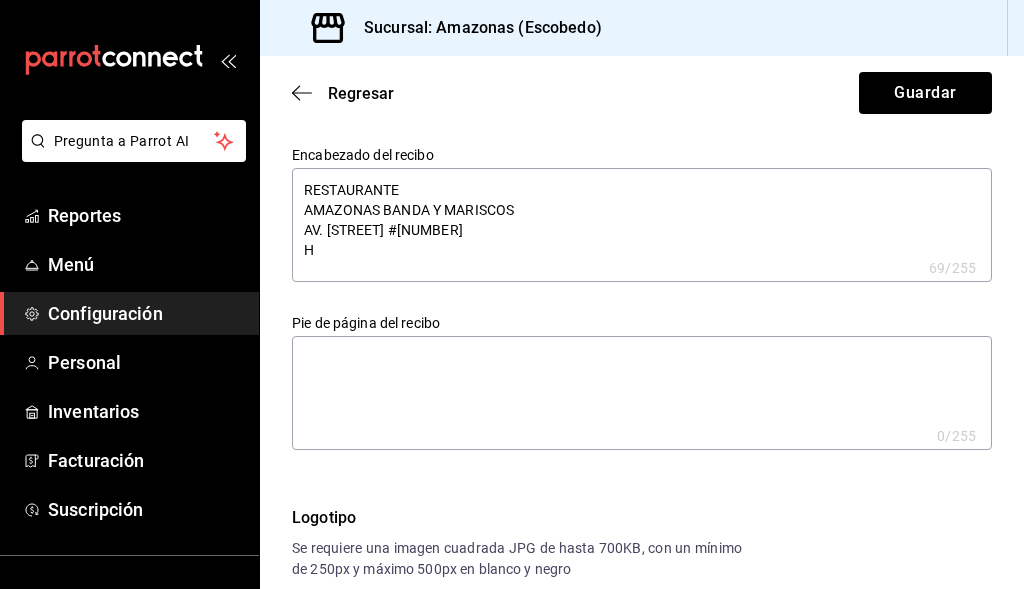 type on "x" 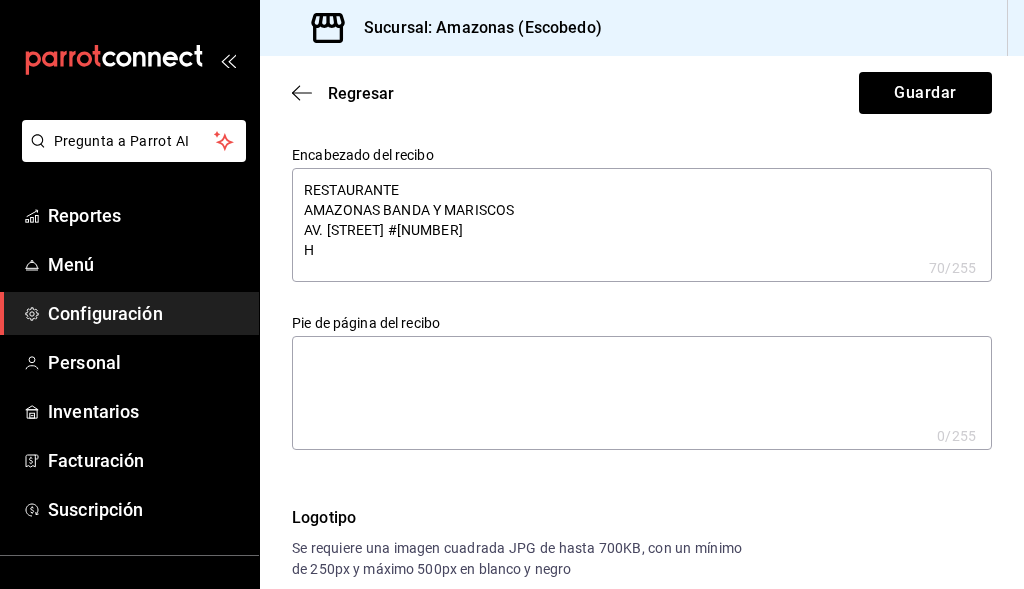 type on "RESTAURANTE
AMAZONAS BANDA Y MARISCOS
AV. RAUL SALINAS #181" 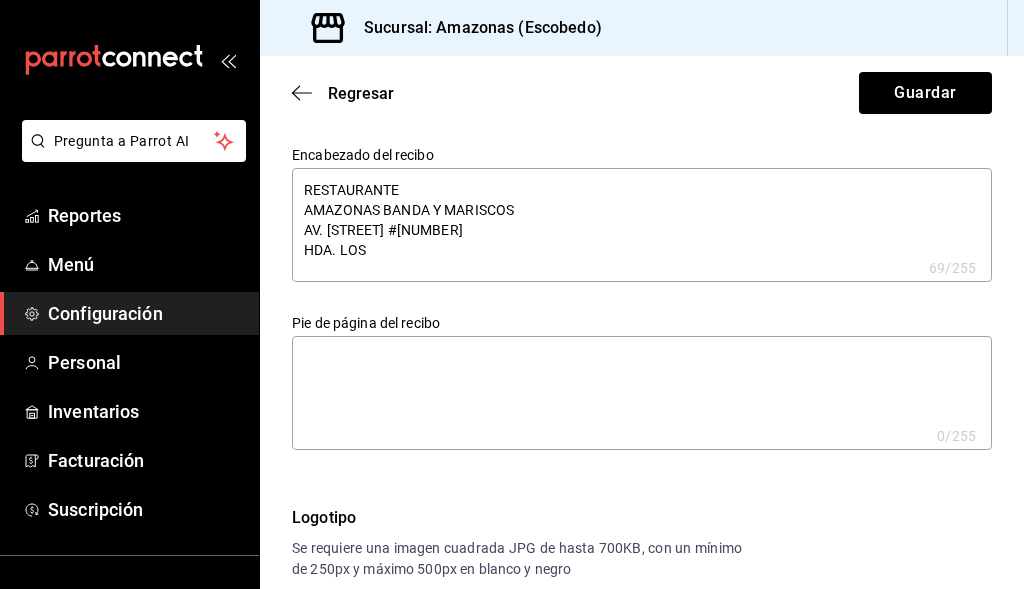type on "RESTAURANTE
AMAZONAS BANDA Y MARISCOS
AV. RAUL SALINAS #181
D" 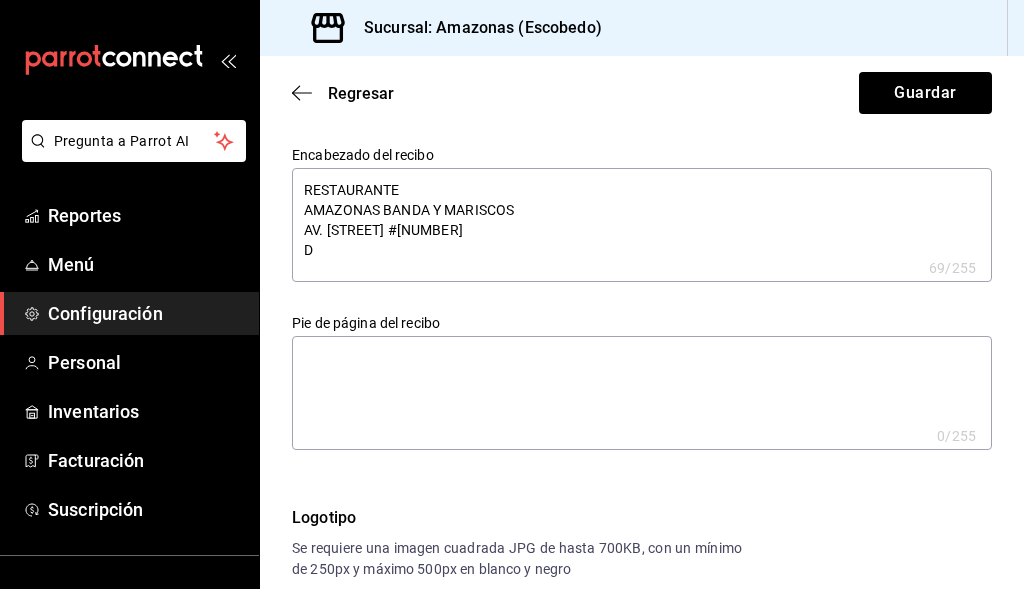 type on "x" 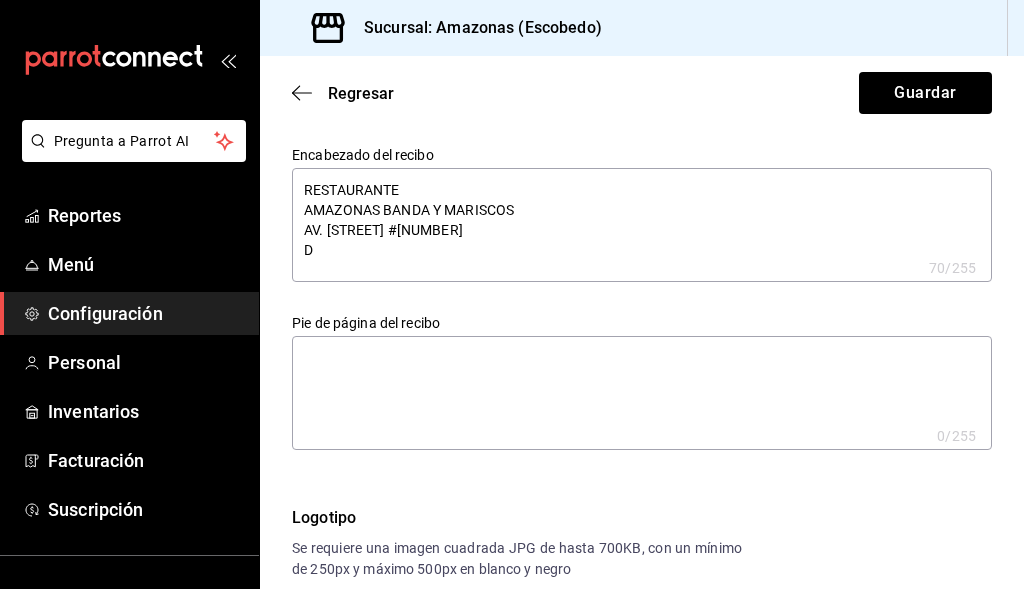 type on "RESTAURANTE
AMAZONAS BANDA Y MARISCOS
AV. RAUL SALINAS #181" 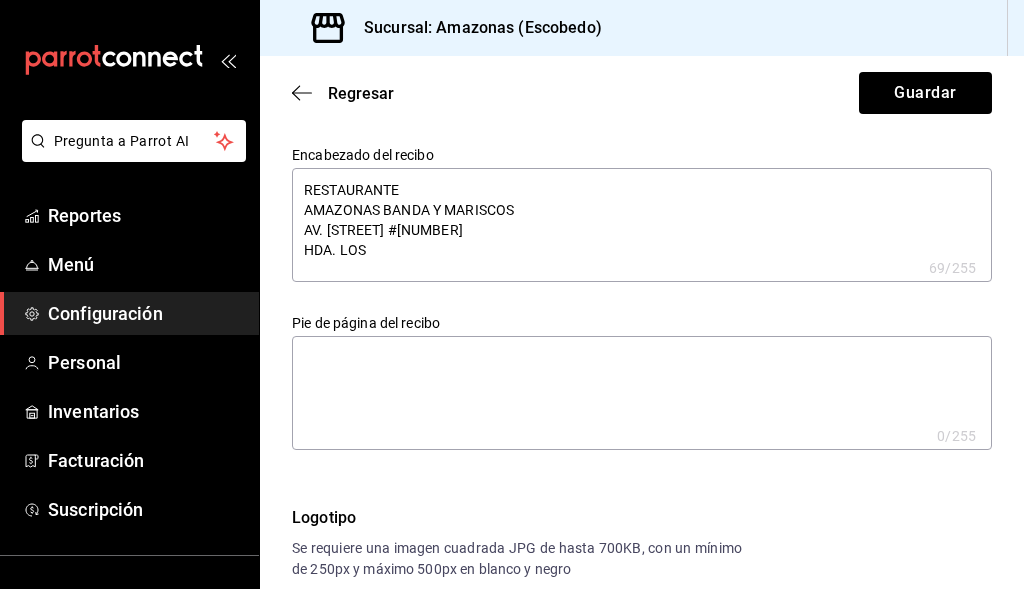 type on "RESTAURANTE
AMAZONAS BANDA Y MARISCOS
AV. RAUL SALINAS #181
H" 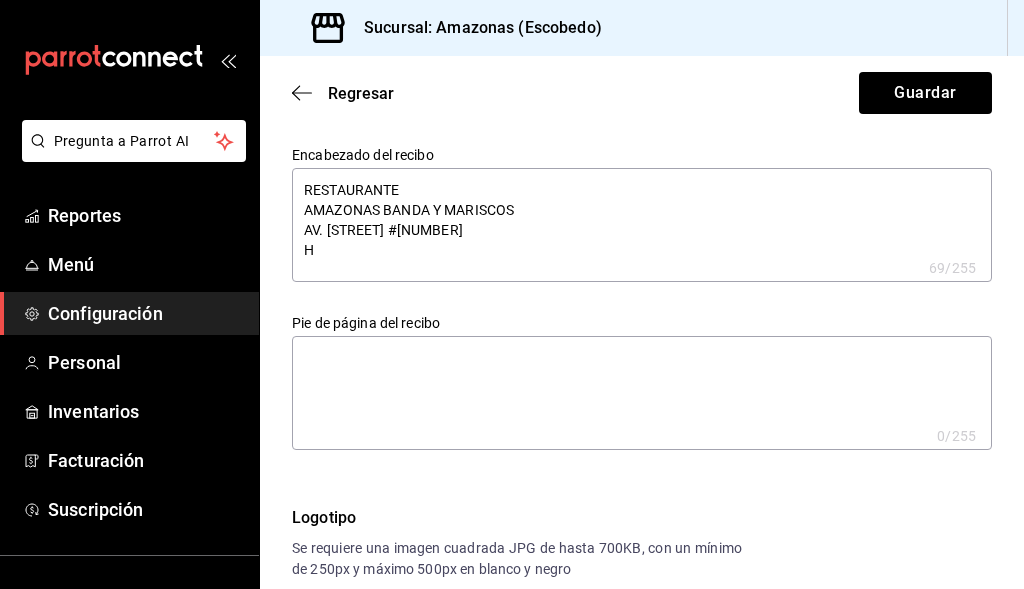 type on "x" 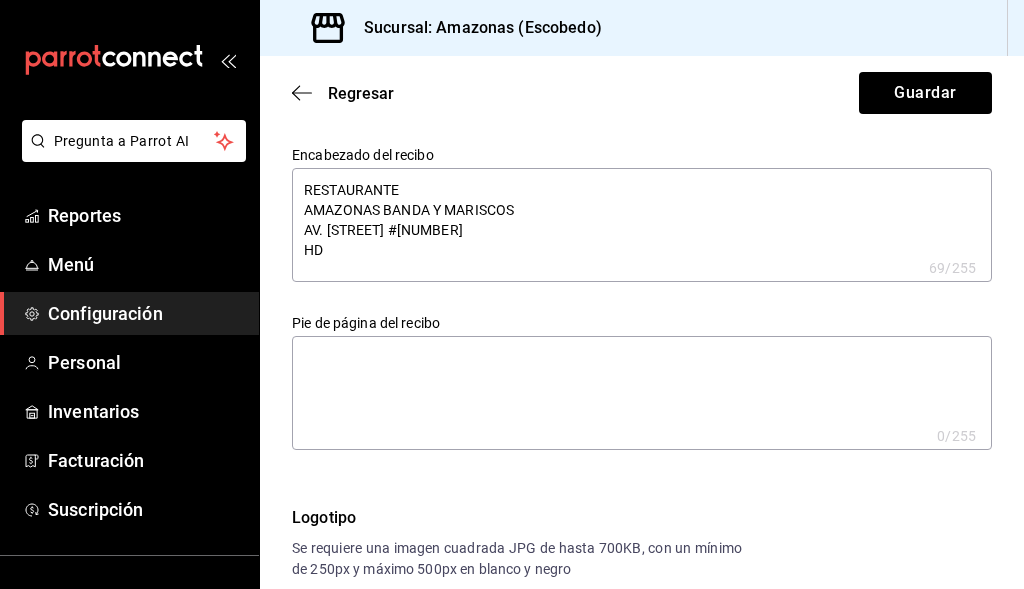 type on "RESTAURANTE
AMAZONAS BANDA Y MARISCOS
AV. RAUL SALINAS #181
HDA" 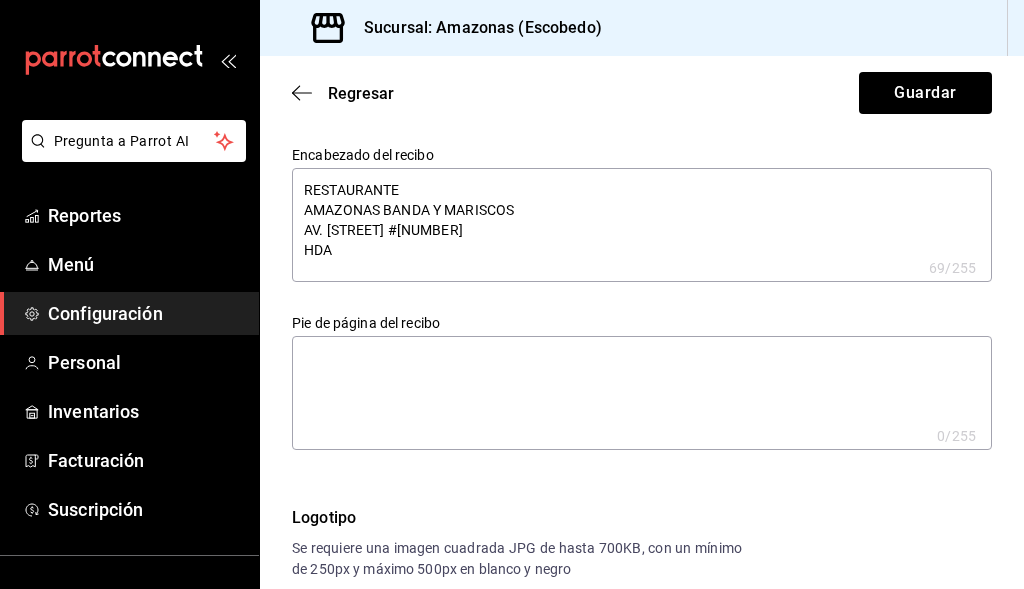 type on "x" 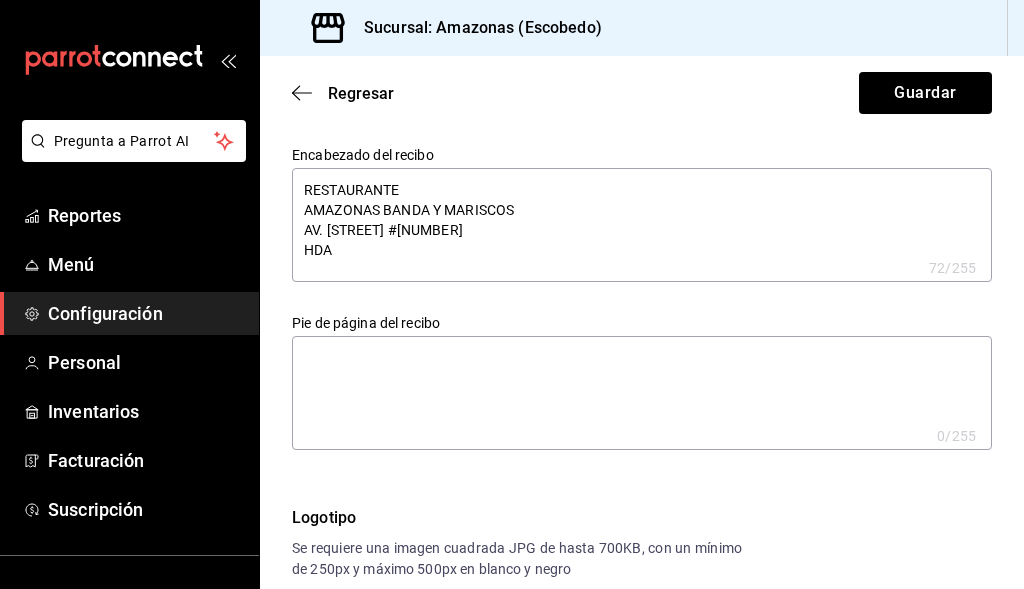type on "RESTAURANTE
AMAZONAS BANDA Y MARISCOS
AV. RAUL SALINAS #181
HDA." 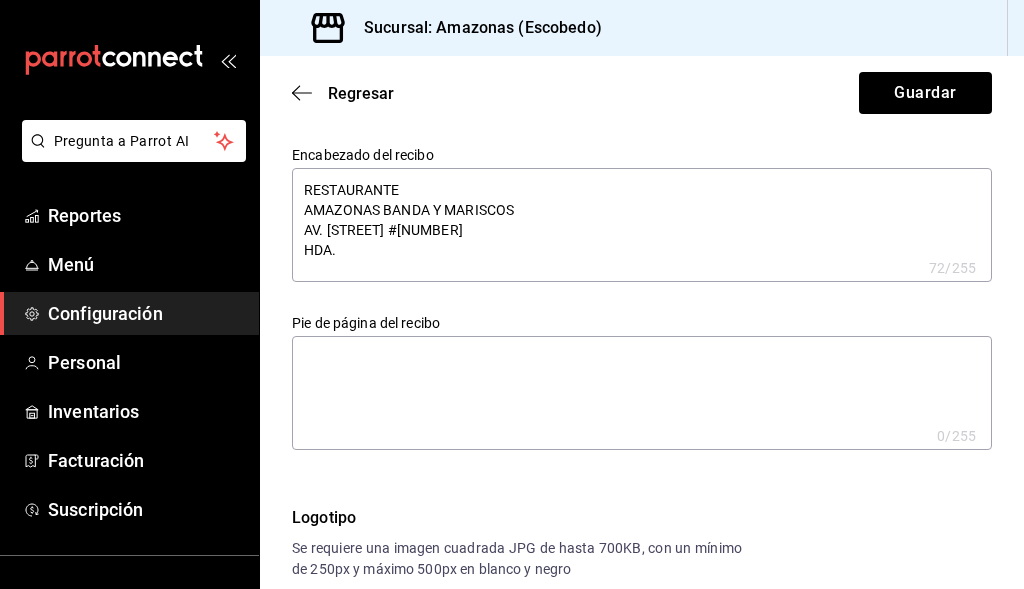 type on "x" 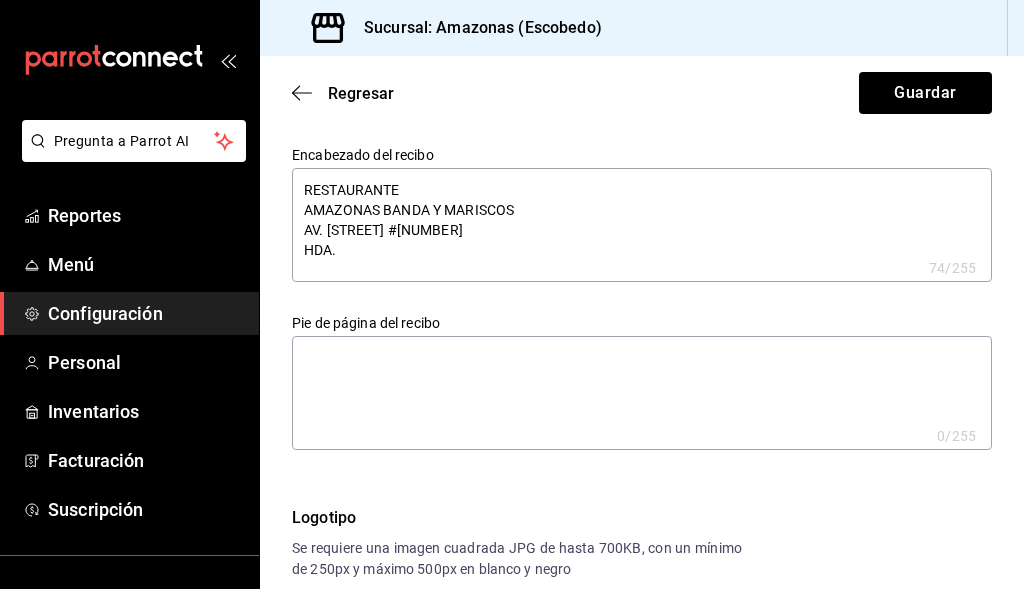 type on "RESTAURANTE
AMAZONAS BANDA Y MARISCOS
AV. RAUL SALINAS #181
HDA. L" 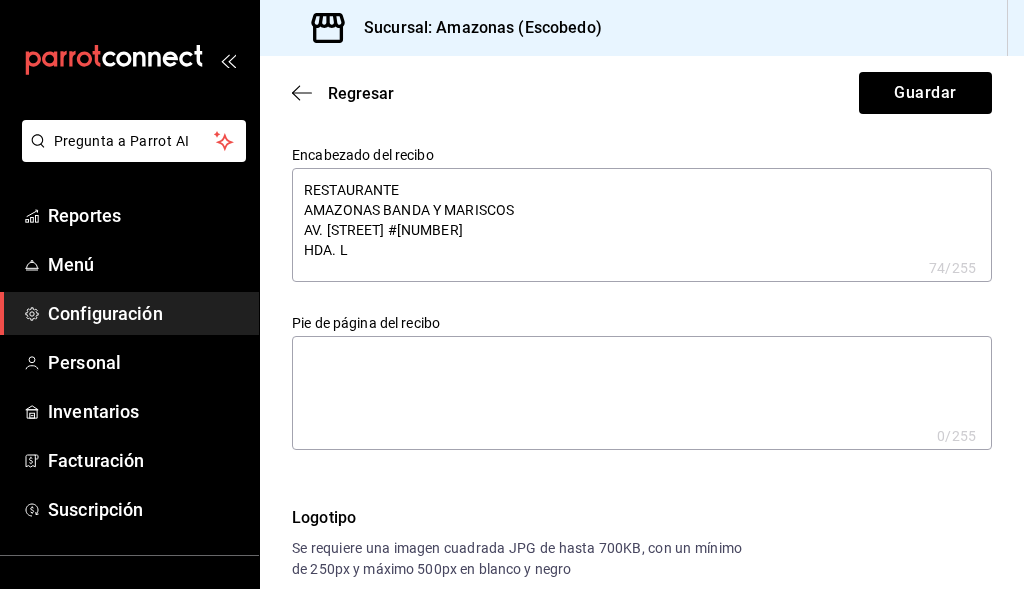 type on "x" 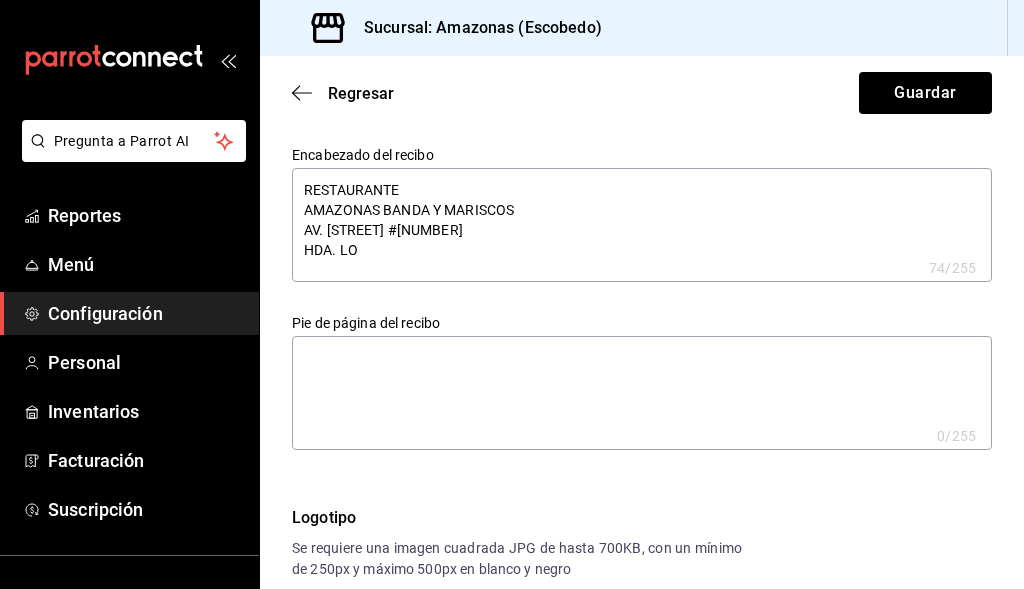type on "RESTAURANTE
AMAZONAS BANDA Y MARISCOS
AV. RAUL SALINAS #181
HDA. LOS" 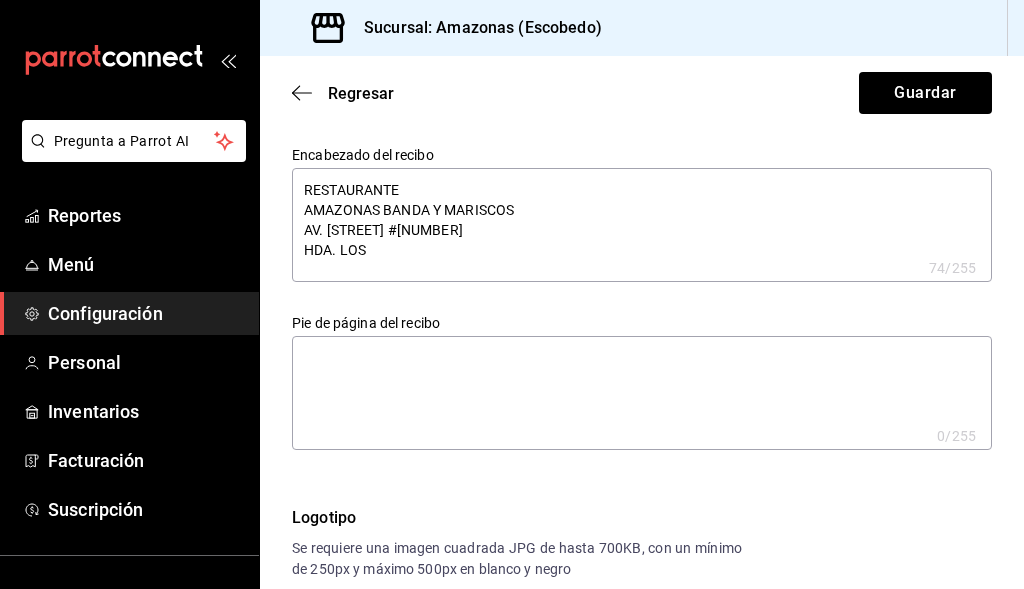 type on "x" 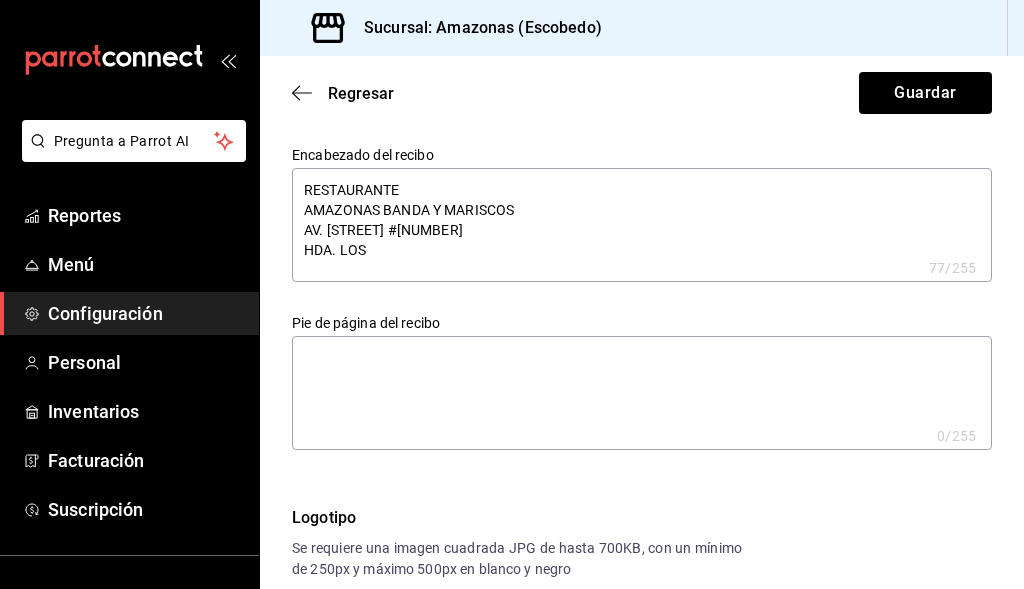 type on "RESTAURANTE
AMAZONAS BANDA Y MARISCOS
AV. RAUL SALINAS #181
HDA. LOS A" 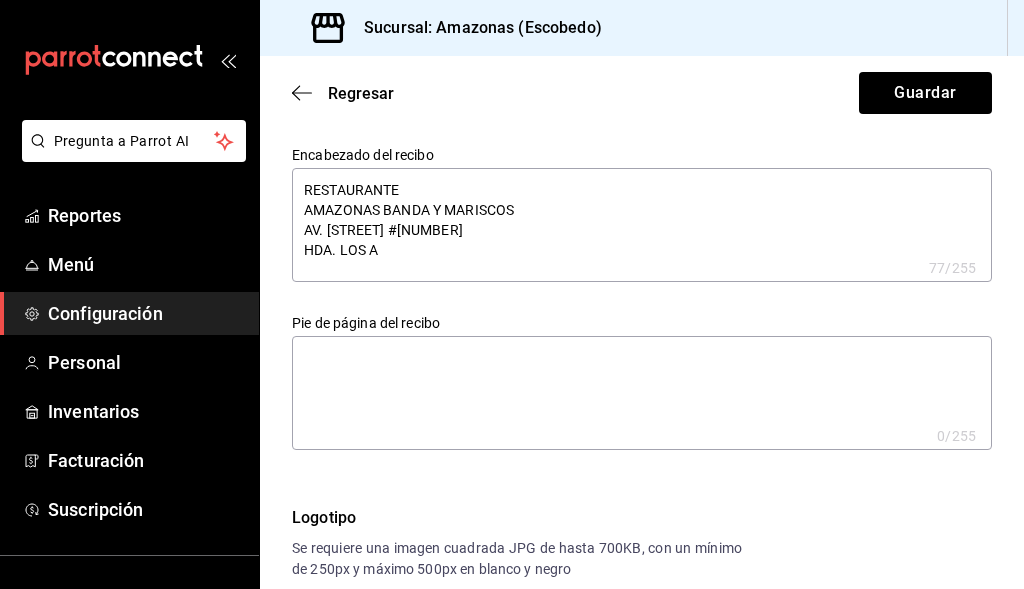 type on "x" 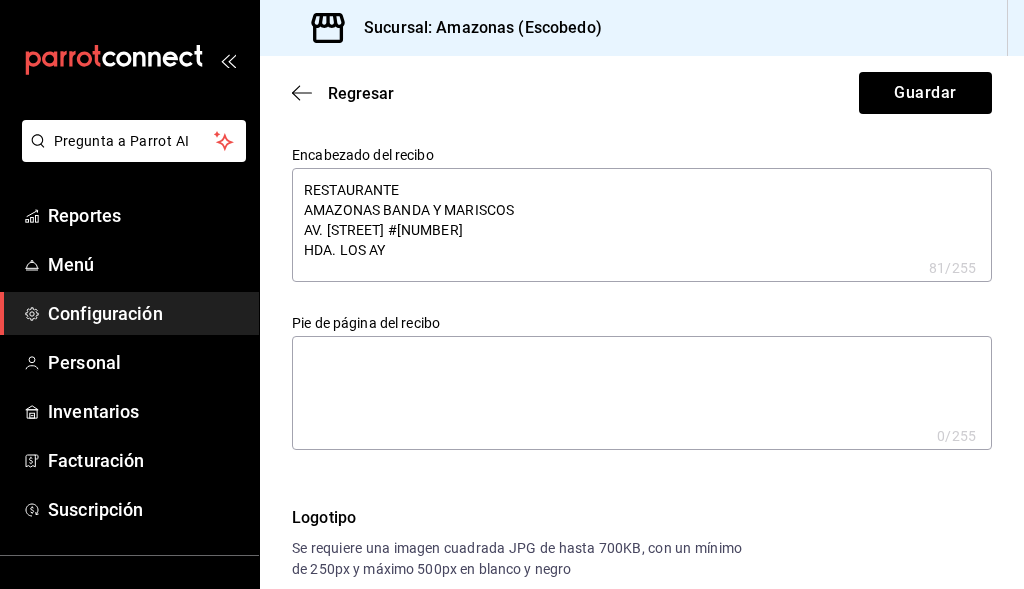 type on "RESTAURANTE
AMAZONAS BANDA Y MARISCOS
AV. RAUL SALINAS #181
HDA. LOS AYA" 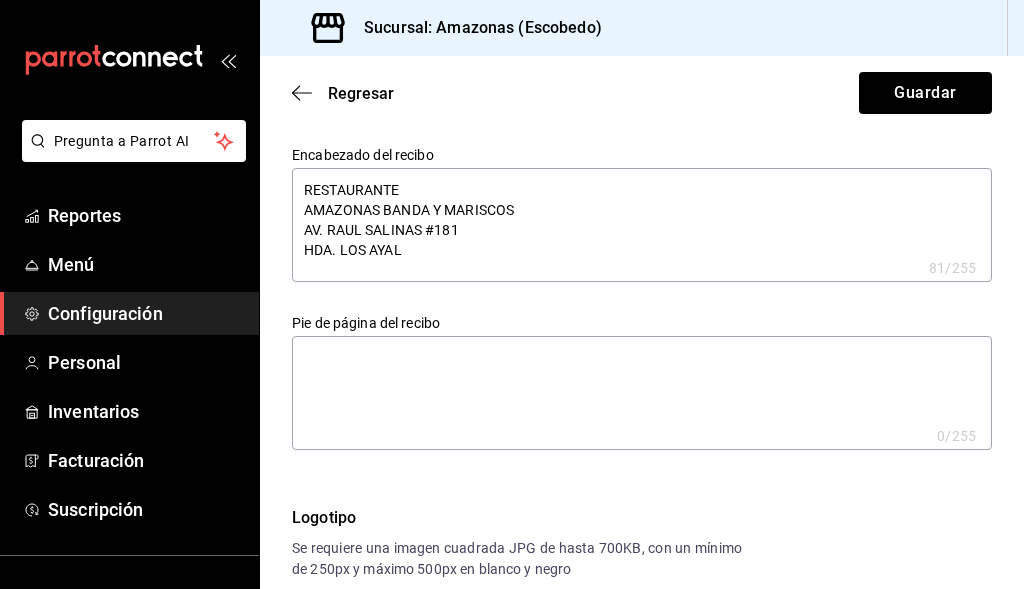 type on "RESTAURANTE
AMAZONAS BANDA Y MARISCOS
AV. RAUL SALINAS #181
HDA. LOS AYALA" 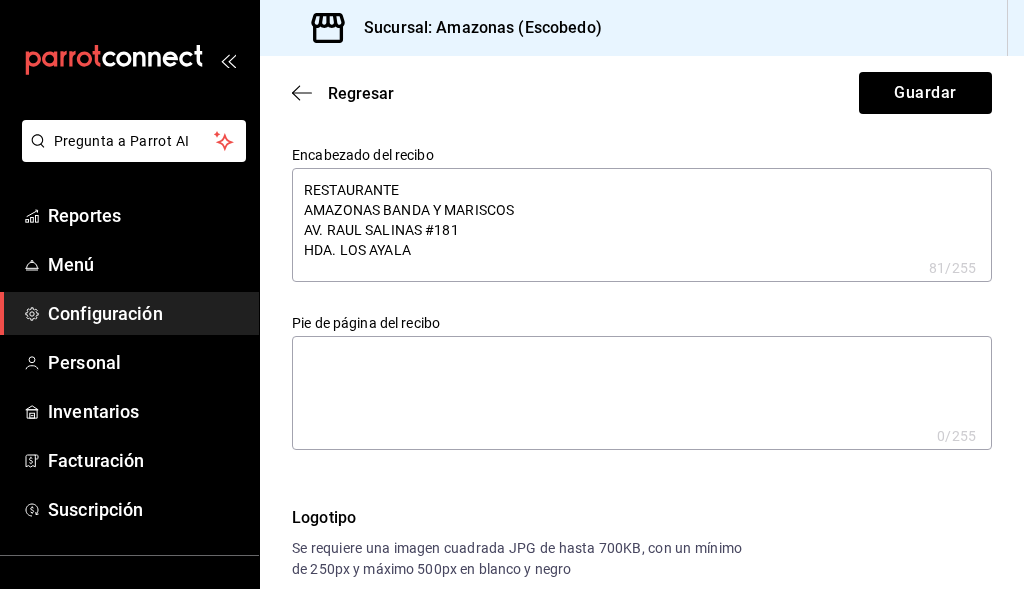 type on "x" 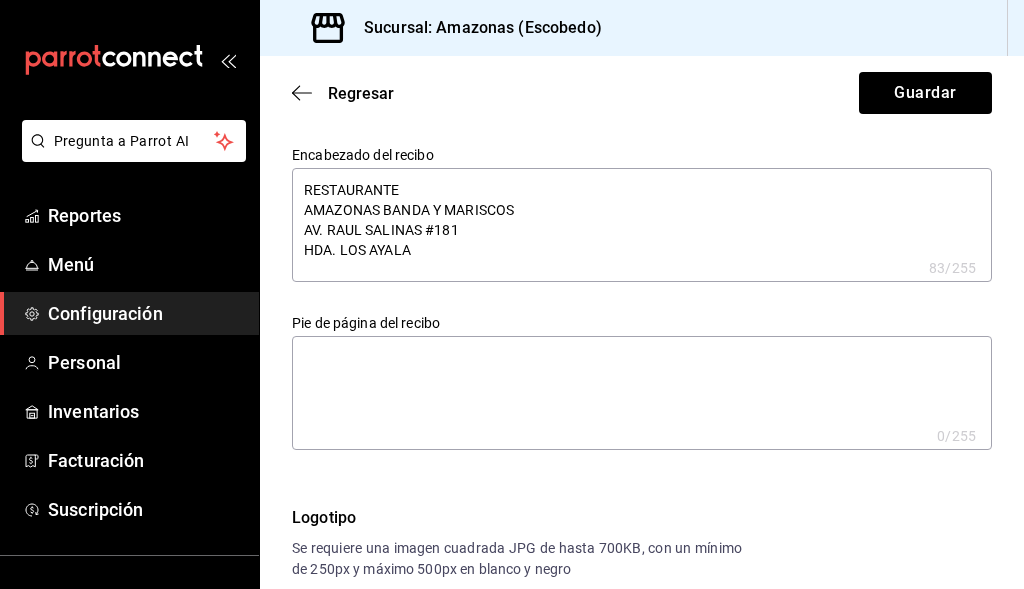 type on "RESTAURANTE
AMAZONAS BANDA Y MARISCOS
AV. RAUL SALINAS #181
HDA. LOS AYALA," 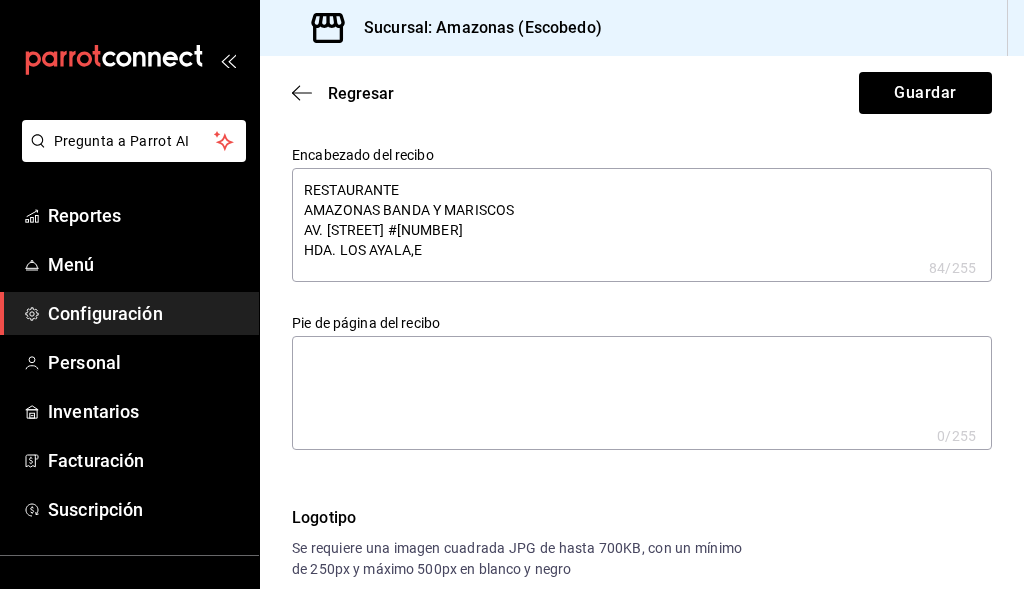 type on "RESTAURANTE
AMAZONAS BANDA Y MARISCOS
AV. RAUL SALINAS #181
HDA. LOS AYALA,ES" 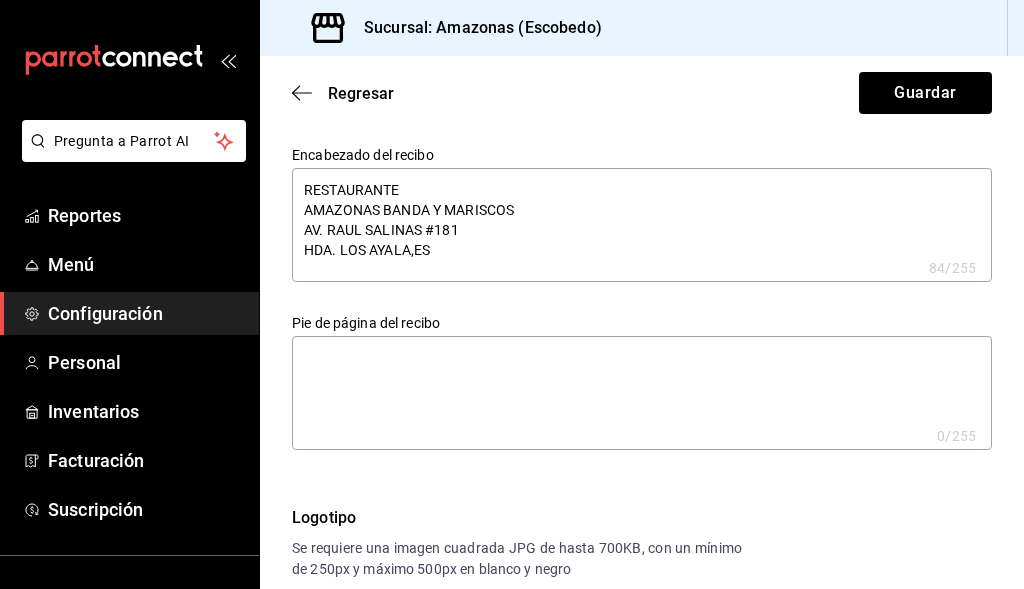 type on "x" 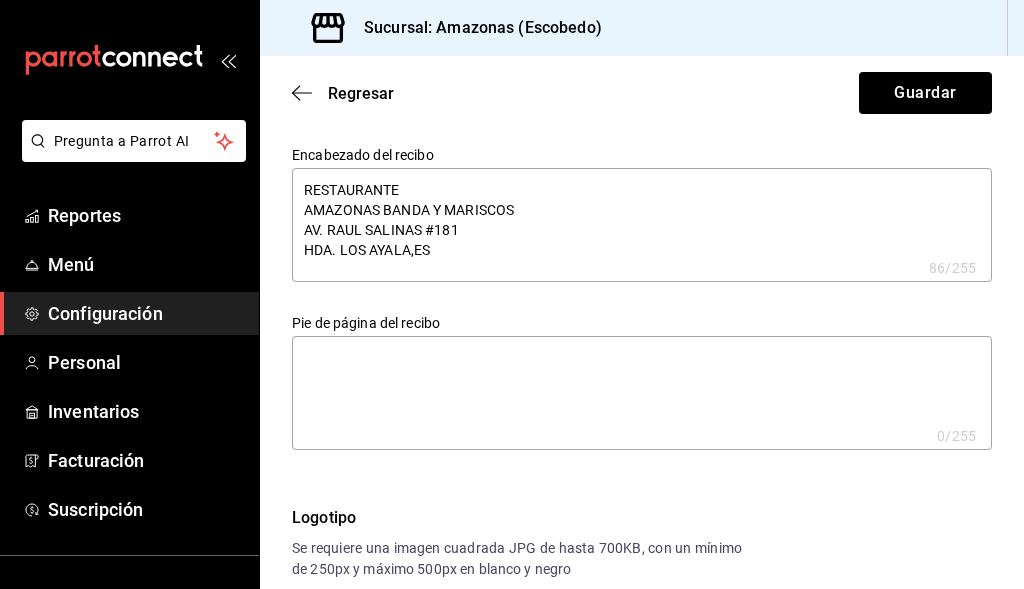 type on "RESTAURANTE
AMAZONAS BANDA Y MARISCOS
AV. RAUL SALINAS #181
HDA. LOS AYALA,ESC" 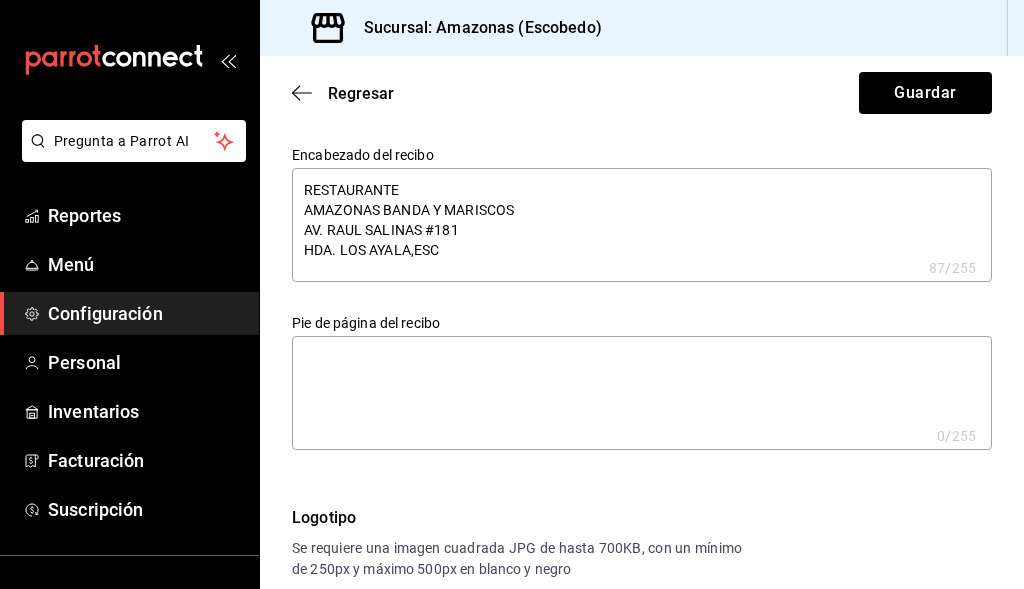 type on "RESTAURANTE
AMAZONAS BANDA Y MARISCOS
AV. RAUL SALINAS #181
HDA. LOS AYALA,ESCO" 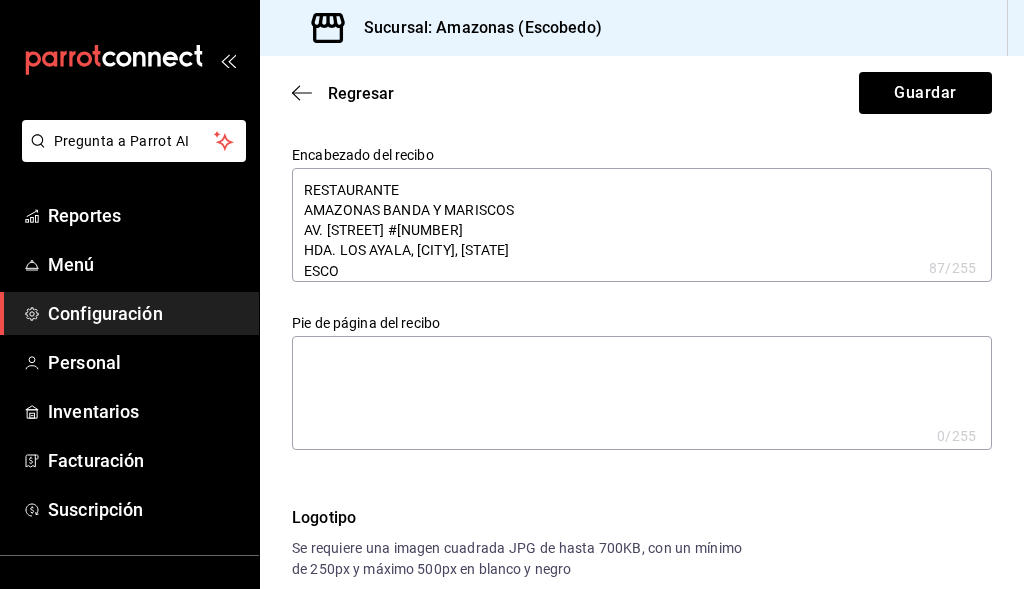 type on "x" 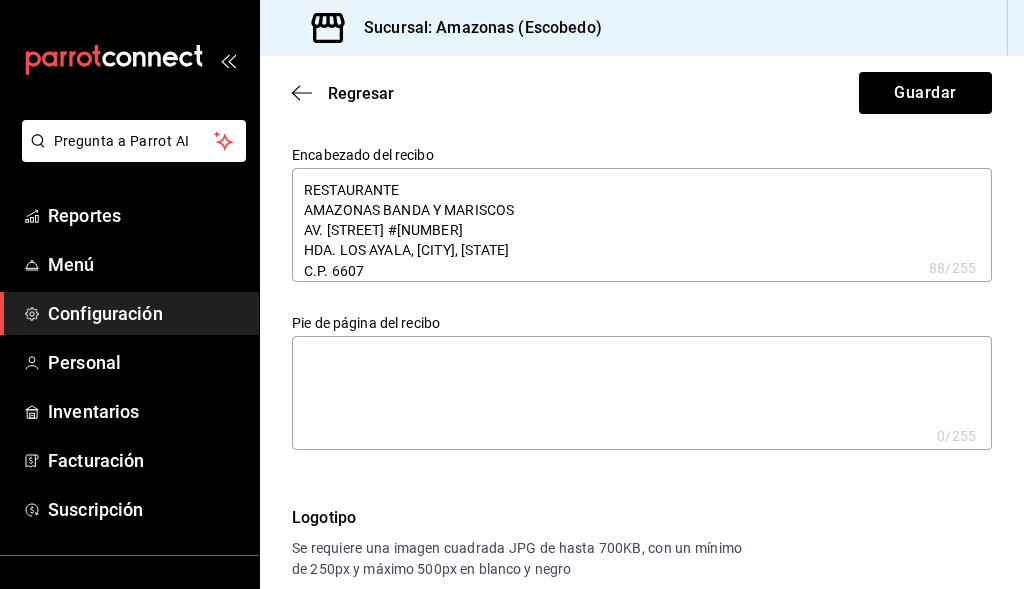 type on "RESTAURANTE
AMAZONAS BANDA Y MARISCOS
AV. RAUL SALINAS #181
HDA. LOS AYALA,ESCOBE" 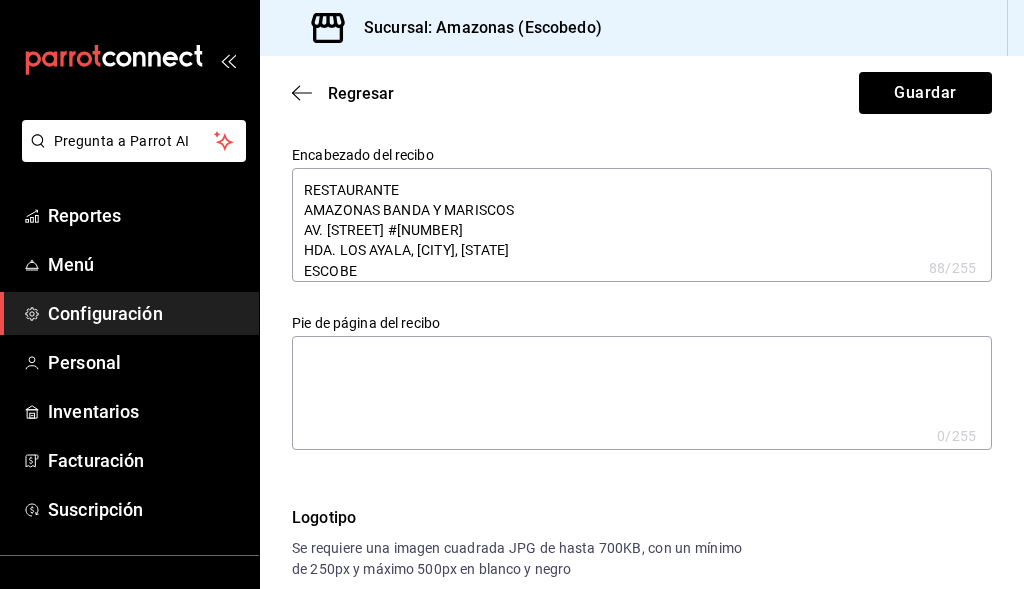 type on "x" 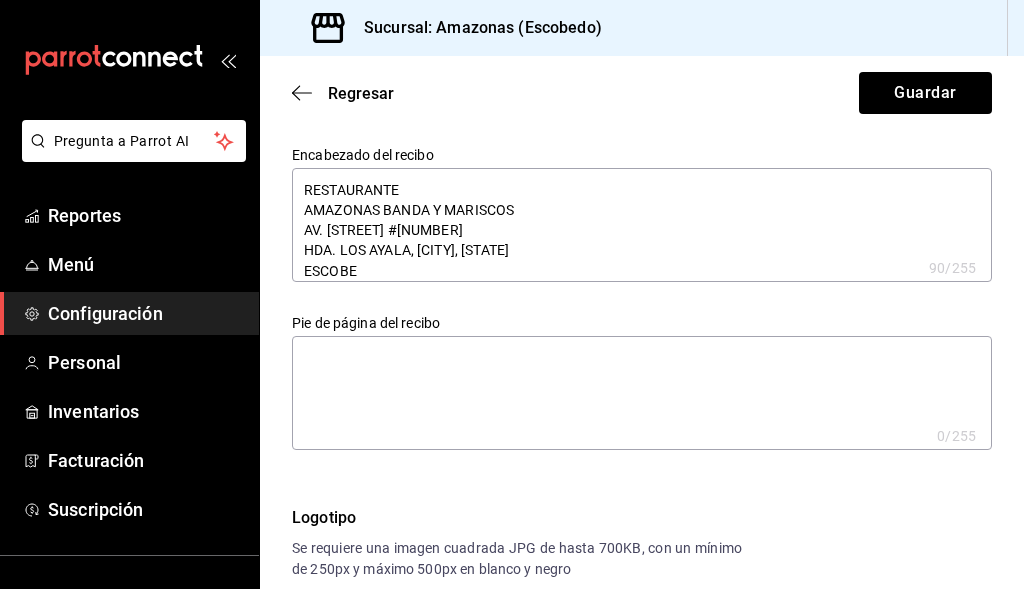 type on "RESTAURANTE
AMAZONAS BANDA Y MARISCOS
AV. RAUL SALINAS #181
HDA. LOS AYALA,ESCOBED" 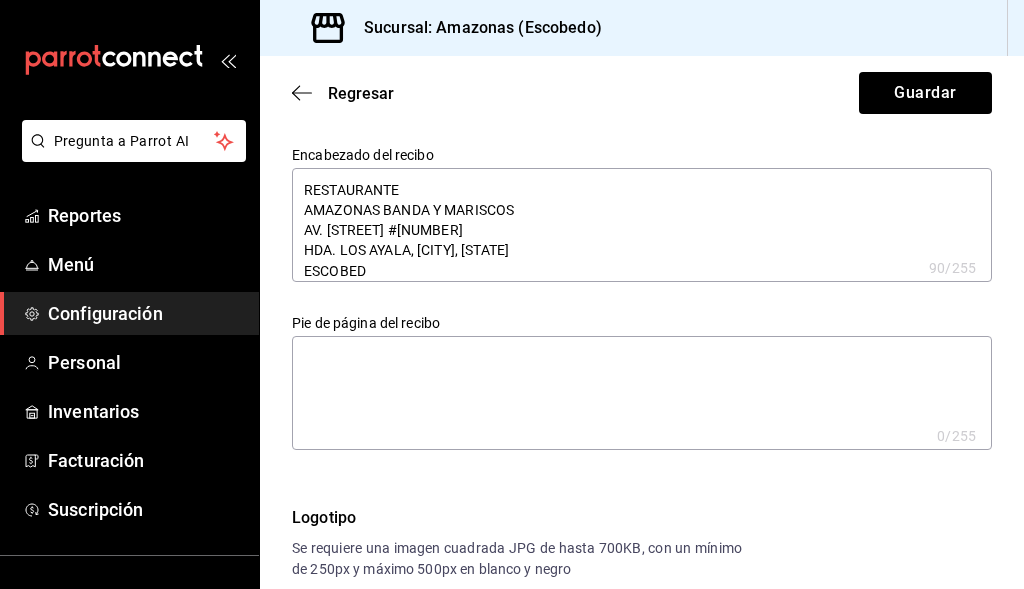 type on "x" 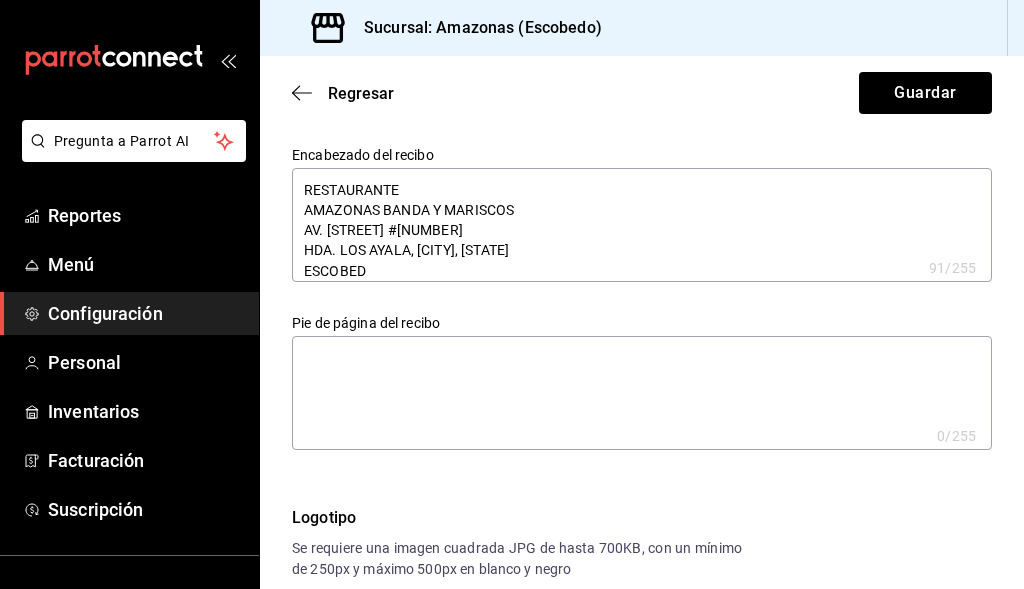 type on "RESTAURANTE
AMAZONAS BANDA Y MARISCOS
AV. RAUL SALINAS #181
HDA. LOS AYALA,ESCOBEDO" 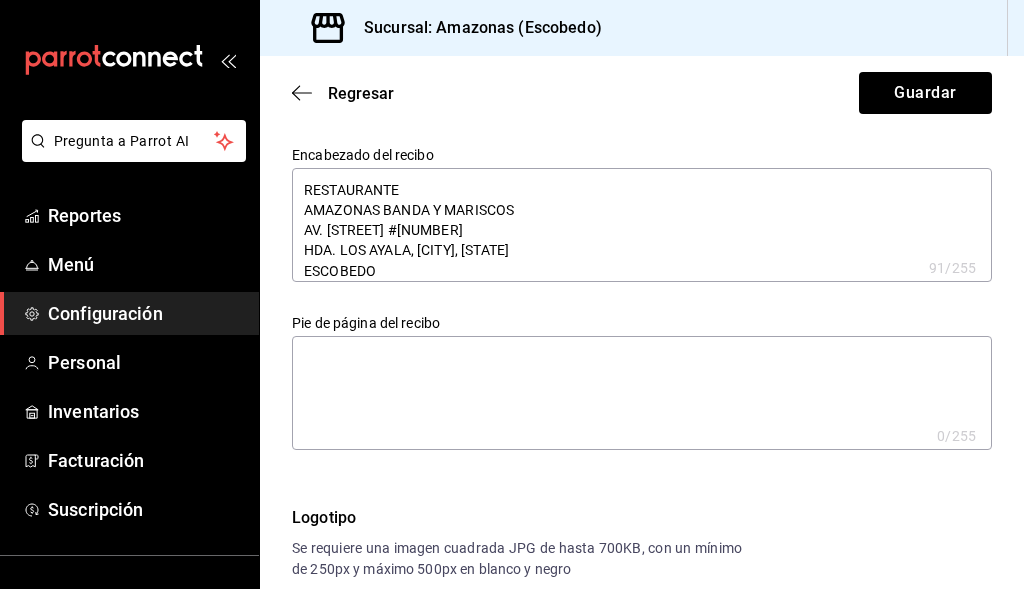 type on "x" 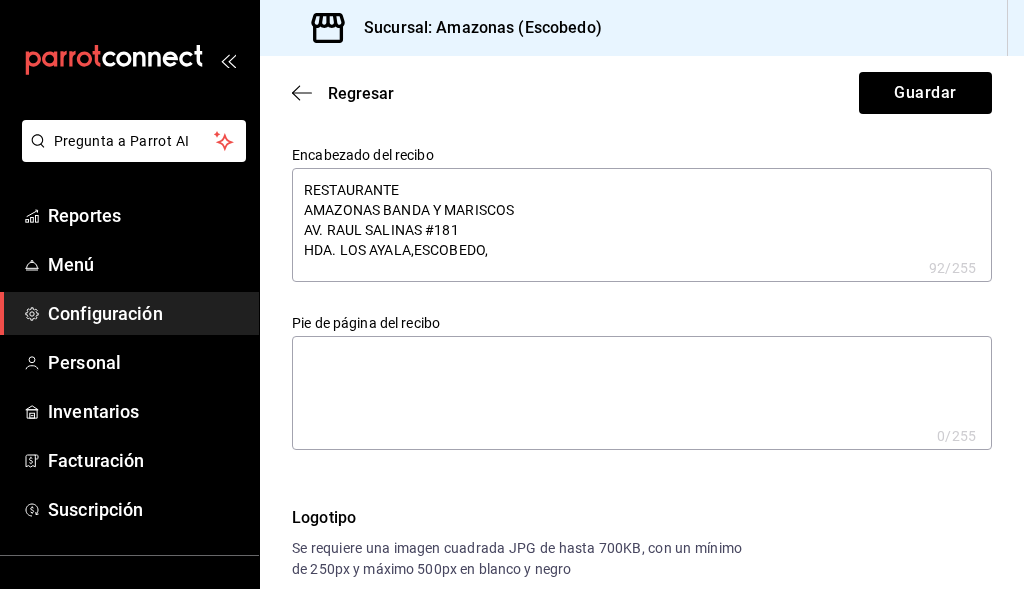type on "RESTAURANTE
AMAZONAS BANDA Y MARISCOS
AV. RAUL SALINAS #181
HDA. LOS AYALA,ESCOBEDO," 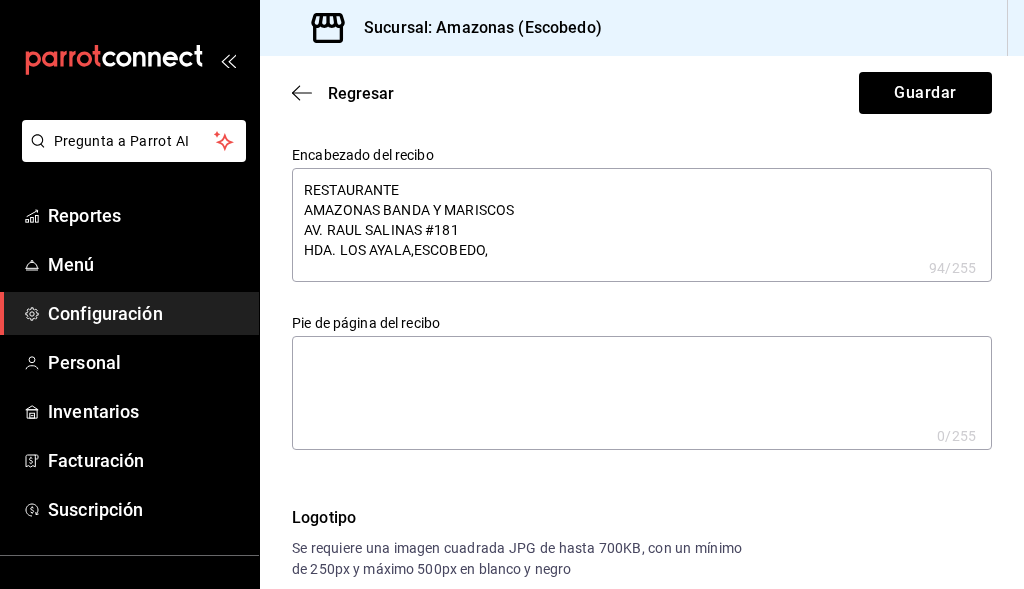 type on "RESTAURANTE
AMAZONAS BANDA Y MARISCOS
AV. RAUL SALINAS #181
HDA. LOS AYALA,ESCOBEDO, N" 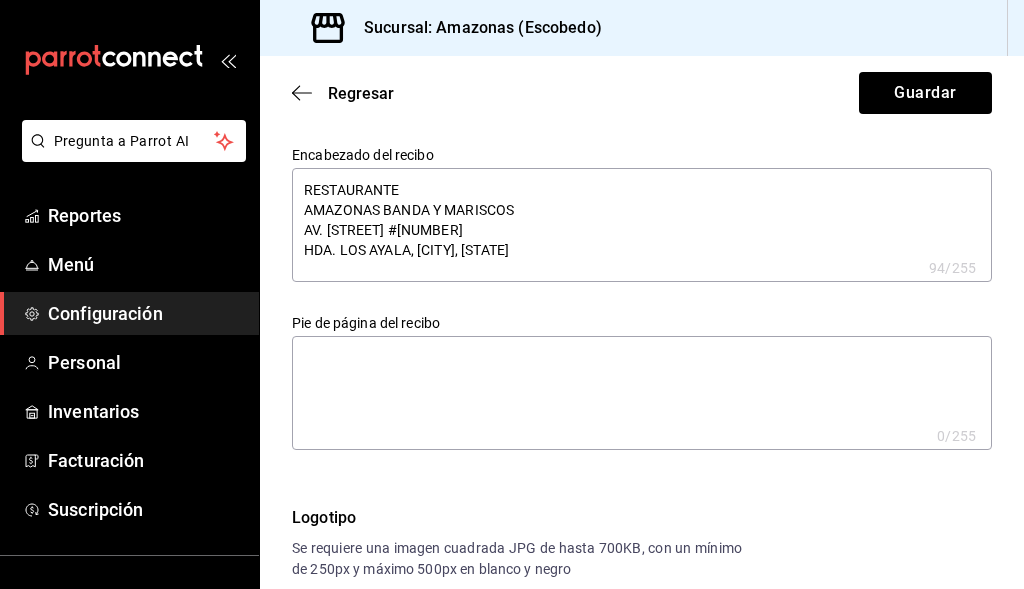 type on "x" 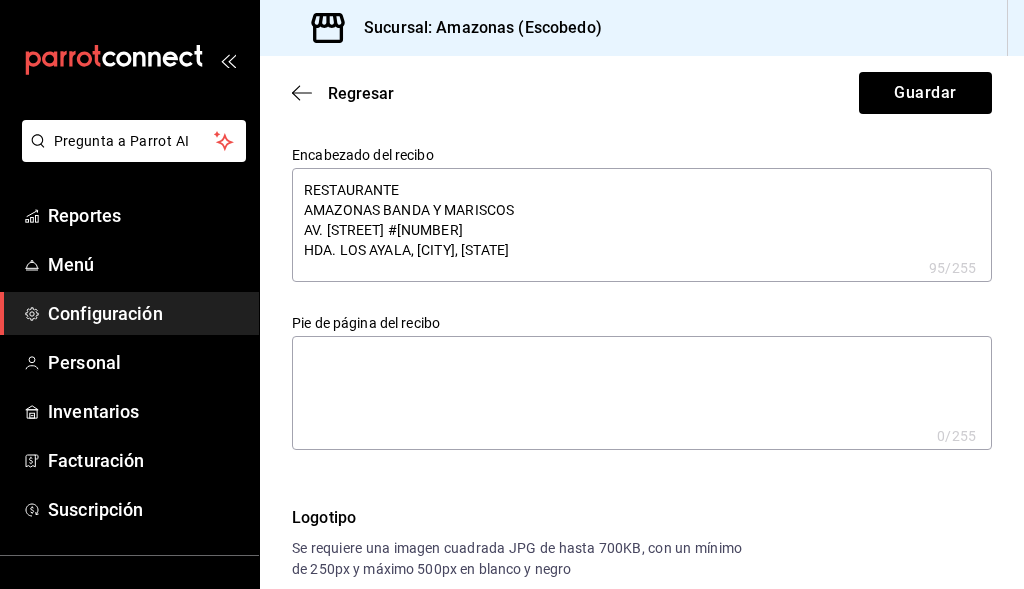 type on "RESTAURANTE
AMAZONAS BANDA Y MARISCOS
AV. RAUL SALINAS #181
HDA. LOS AYALA,ESCOBEDO, N." 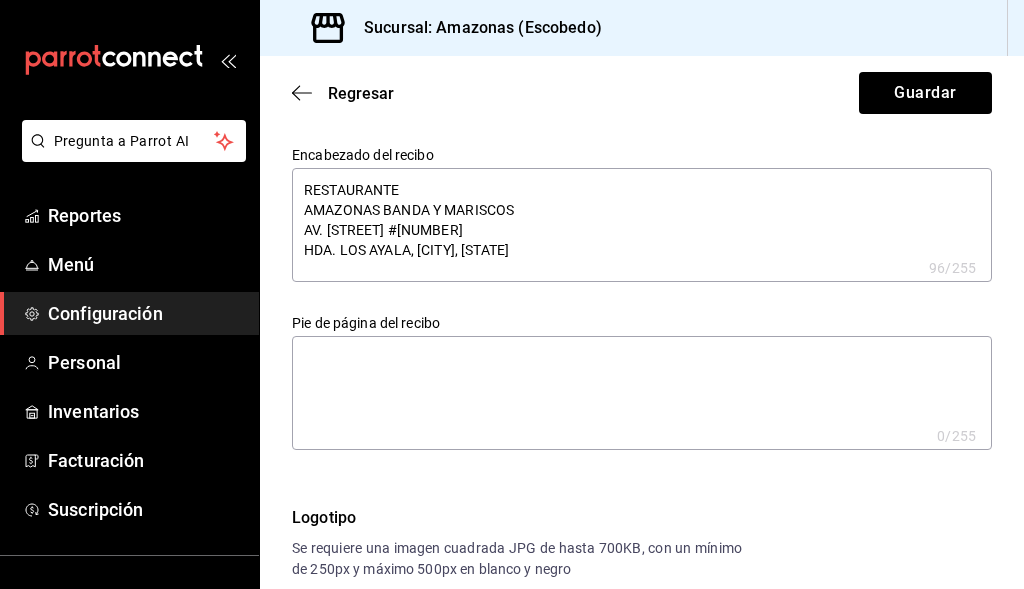 type on "RESTAURANTE
AMAZONAS BANDA Y MARISCOS
AV. RAUL SALINAS #181
HDA. LOS AYALA,ESCOBEDO, N.L" 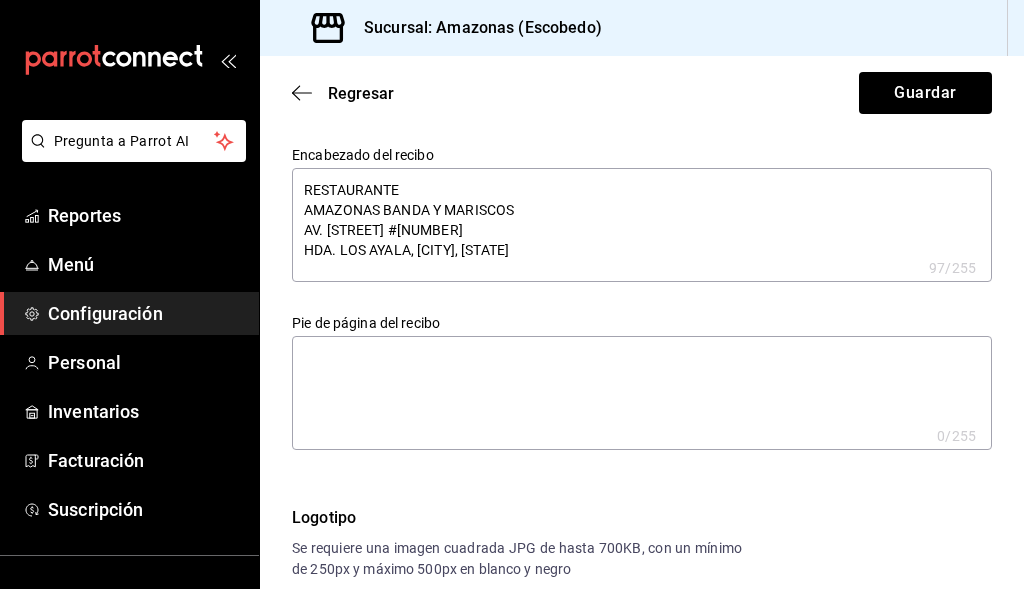 type on "RESTAURANTE
AMAZONAS BANDA Y MARISCOS
AV. RAUL SALINAS #181
HDA. LOS AYALA,ESCOBEDO, N.L." 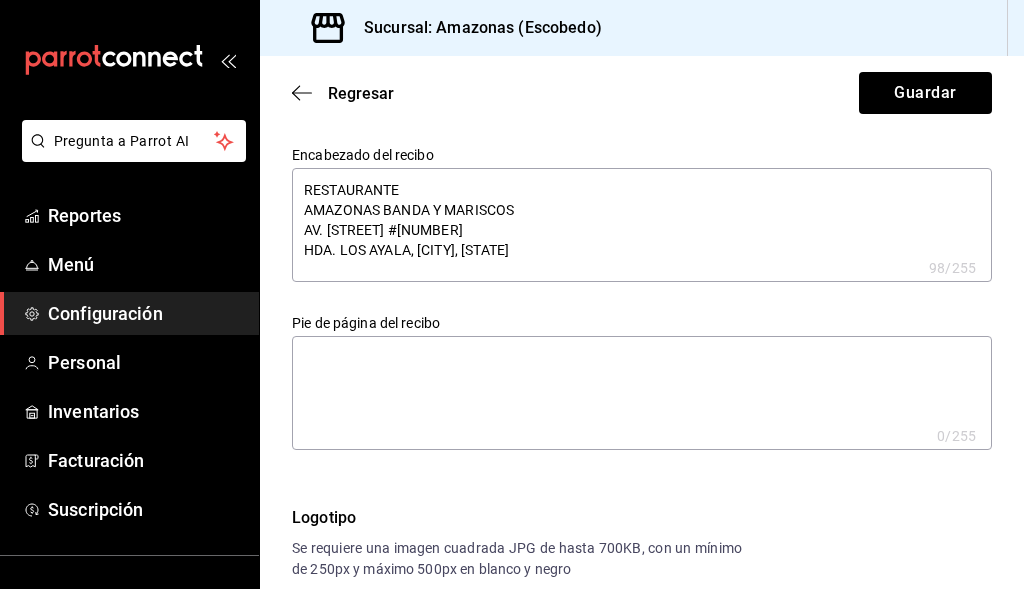type on "RESTAURANTE
AMAZONAS BANDA Y MARISCOS
AV. RAUL SALINAS #181
HDA. LOS AYALA,ESCOBEDO, N.L." 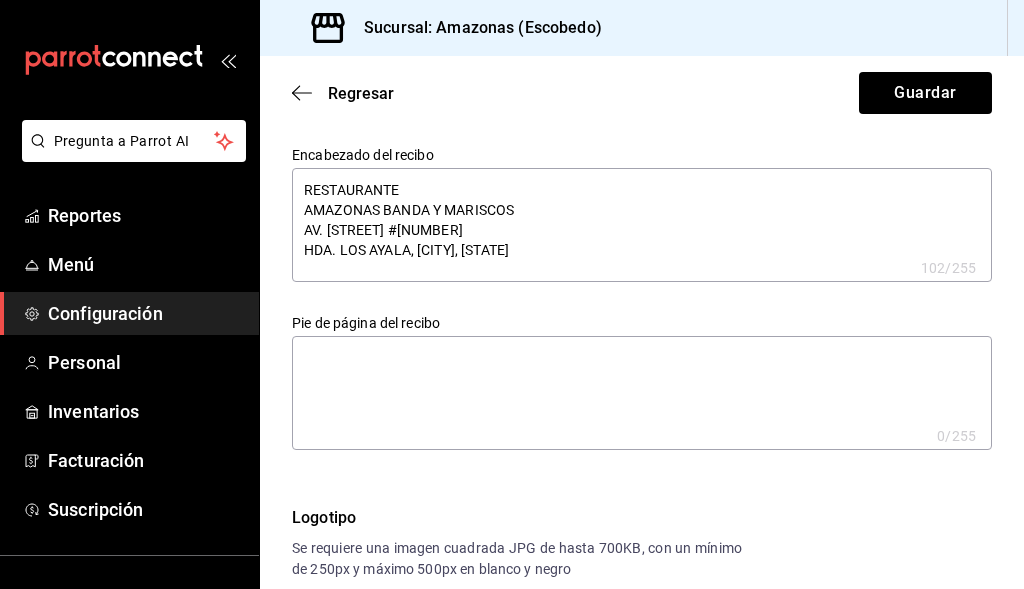 type on "RESTAURANTE
AMAZONAS BANDA Y MARISCOS
AV. RAUL SALINAS #181
HDA. LOS AYALA,ESCOBEDO, N.L.
C" 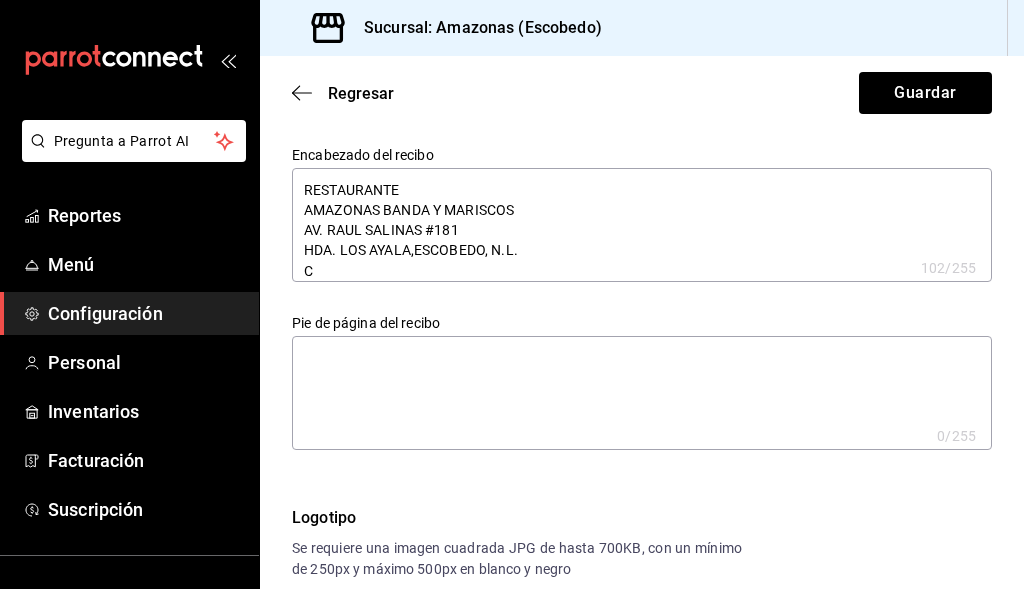 type on "x" 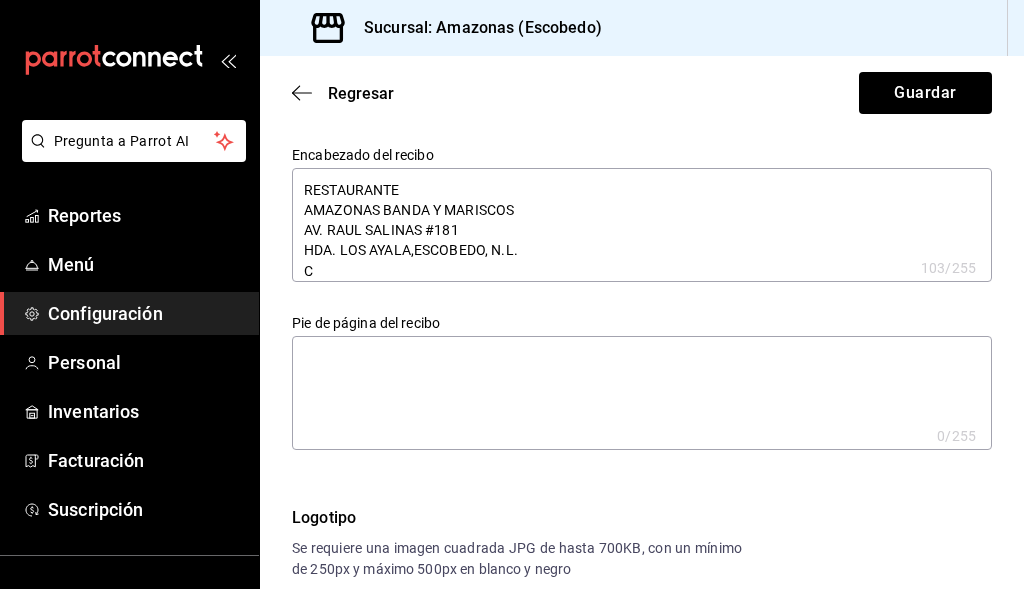 type on "RESTAURANTE
AMAZONAS BANDA Y MARISCOS
AV. RAUL SALINAS #181
HDA. LOS AYALA,ESCOBEDO, N.L.
C." 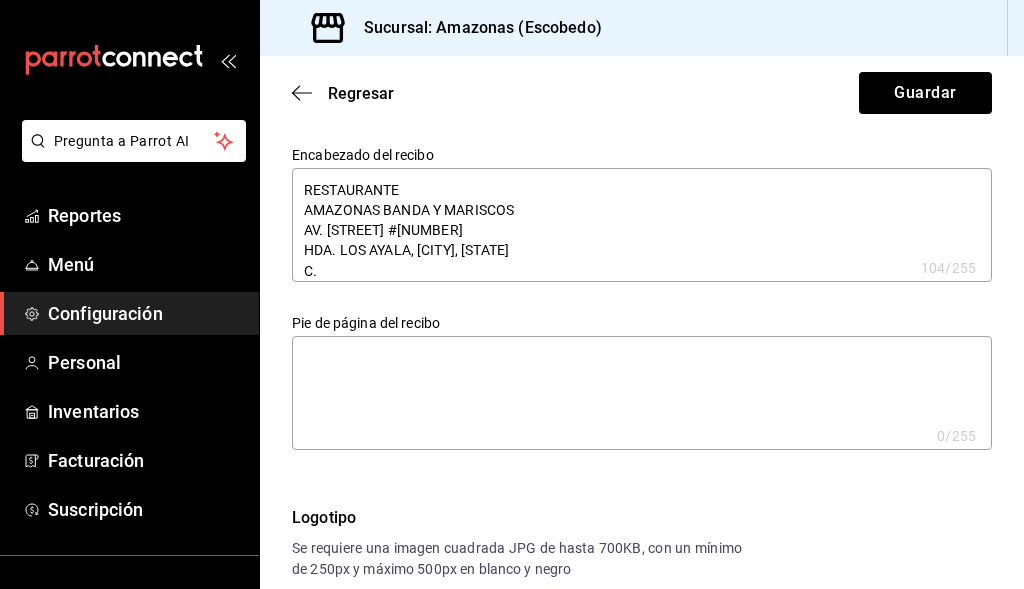 type on "RESTAURANTE
AMAZONAS BANDA Y MARISCOS
AV. RAUL SALINAS #181
HDA. LOS AYALA,ESCOBEDO, N.L.
C.P" 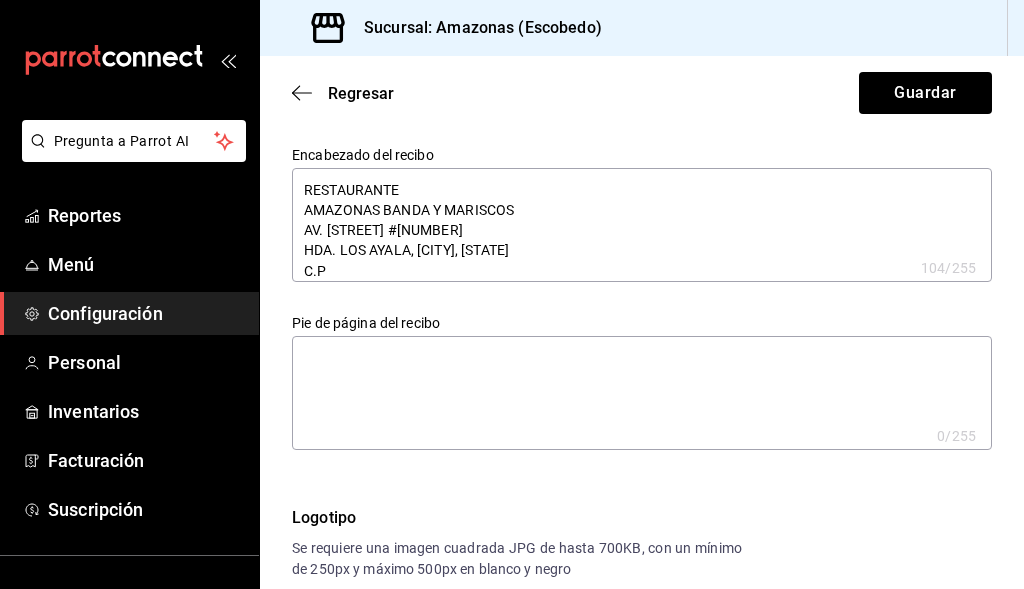 type on "x" 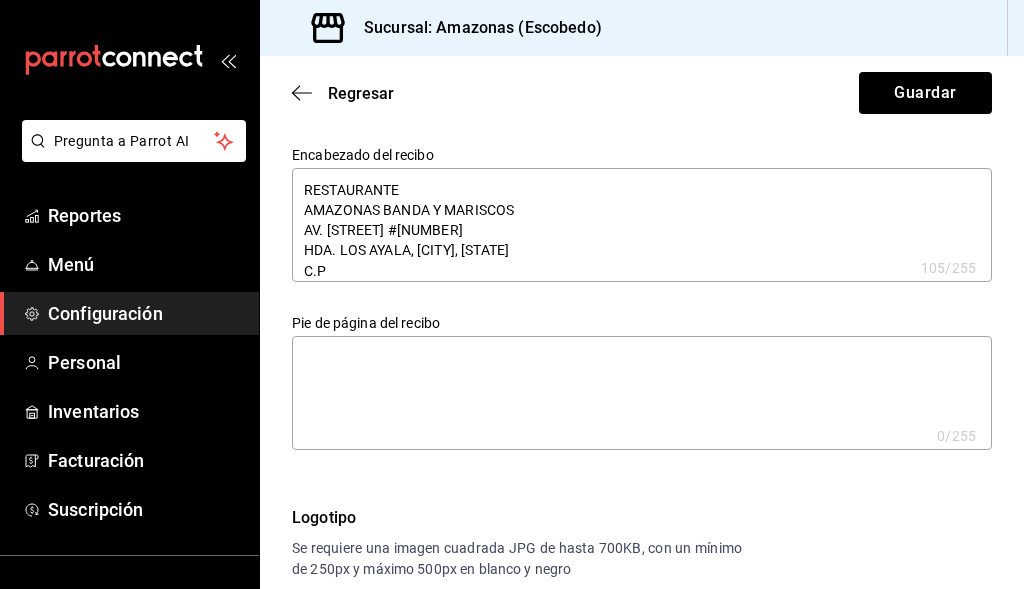 type on "RESTAURANTE
AMAZONAS BANDA Y MARISCOS
AV. RAUL SALINAS #181
HDA. LOS AYALA,ESCOBEDO, N.L.
C.P." 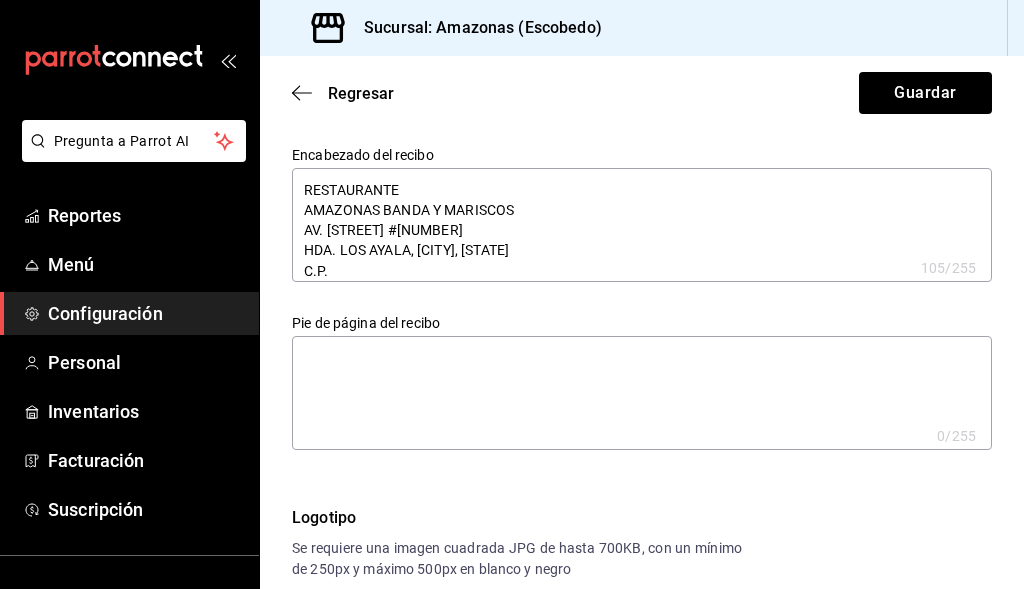 type on "x" 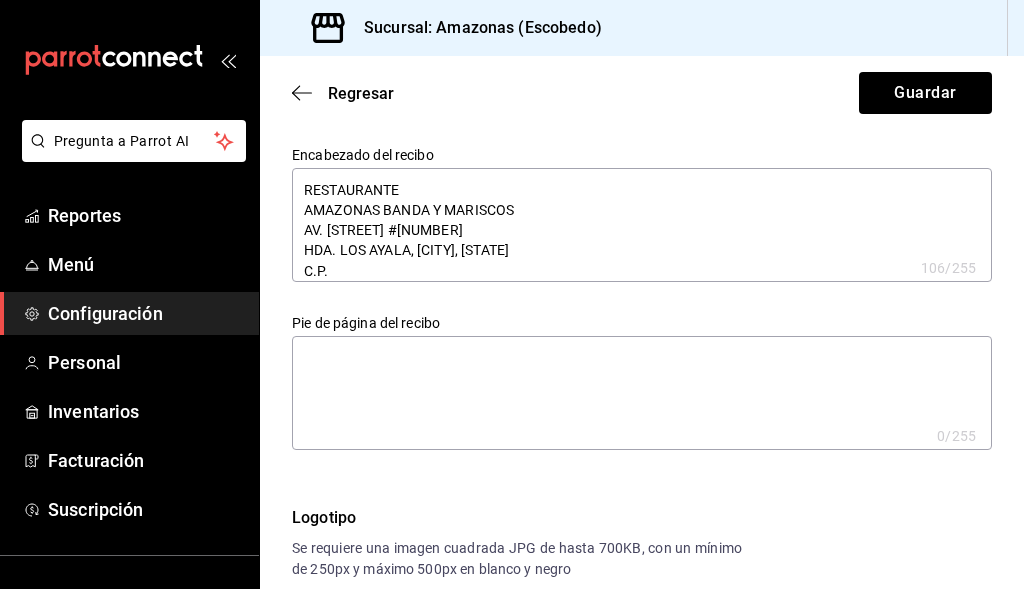 type on "RESTAURANTE
AMAZONAS BANDA Y MARISCOS
AV. RAUL SALINAS #181
HDA. LOS AYALA,ESCOBEDO, N.L.
C.P." 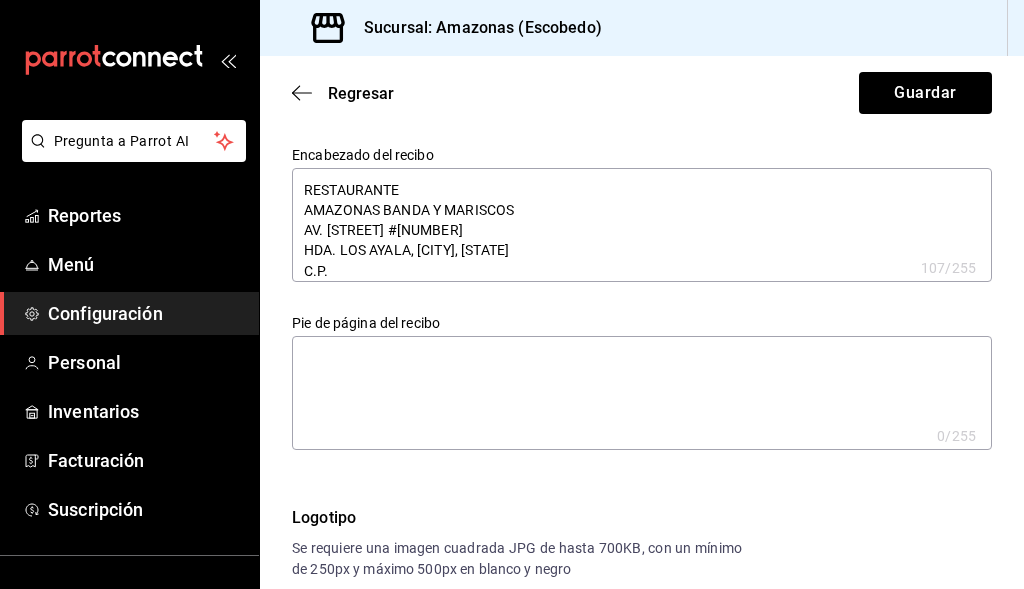 type on "RESTAURANTE
AMAZONAS BANDA Y MARISCOS
AV. RAUL SALINAS #181
HDA. LOS AYALA,ESCOBEDO, N.L.
C.P. 6" 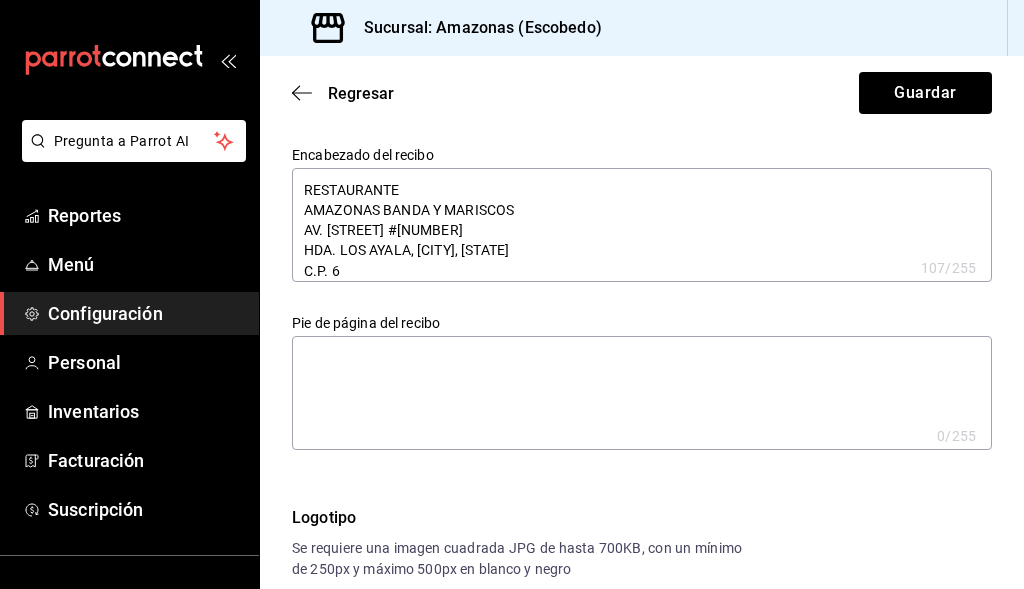 type on "x" 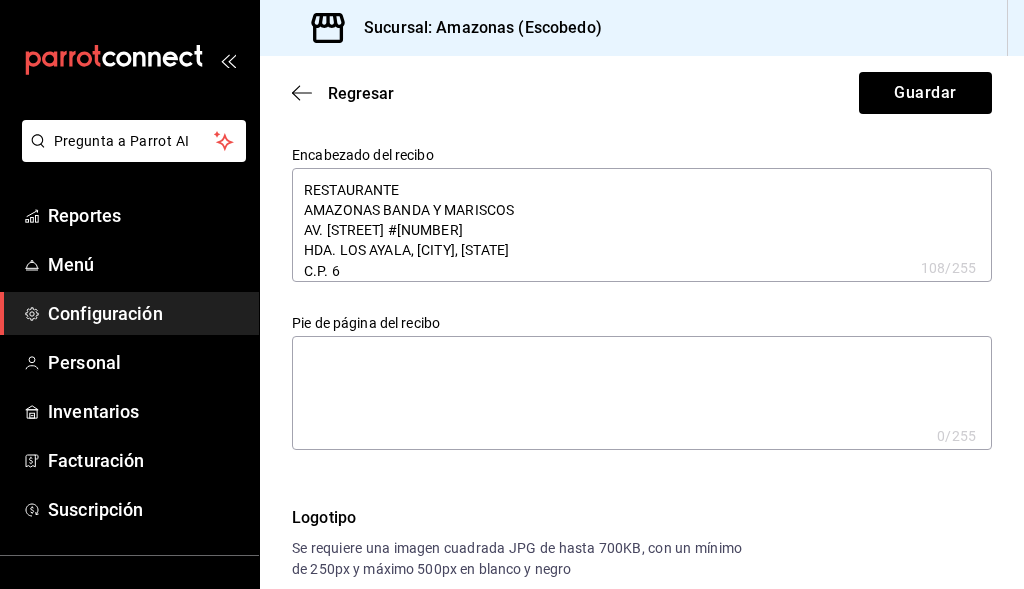 type on "RESTAURANTE
AMAZONAS BANDA Y MARISCOS
AV. RAUL SALINAS #181
HDA. LOS AYALA,ESCOBEDO, N.L.
C.P. 66" 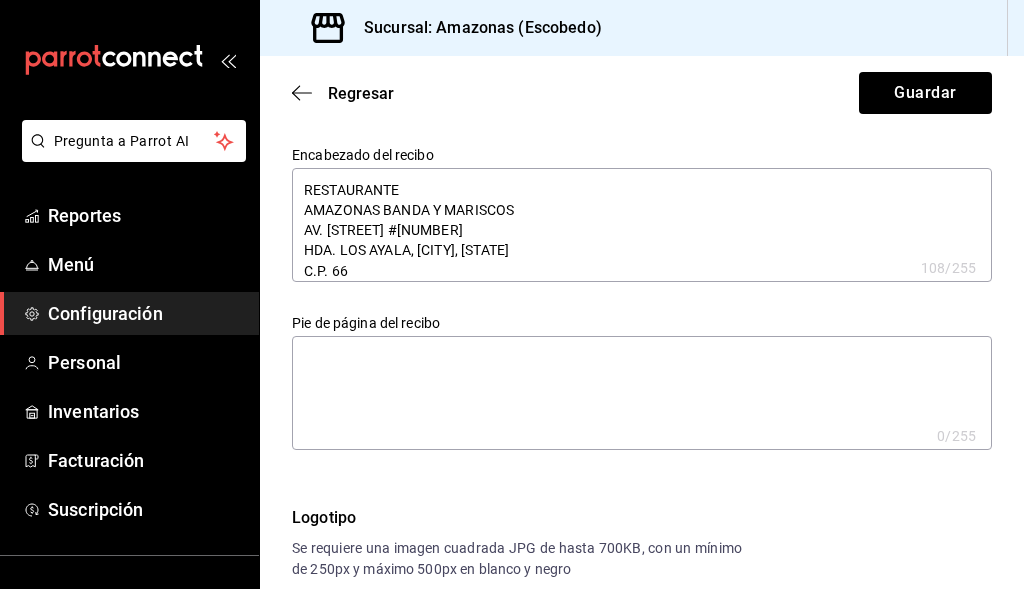 type on "x" 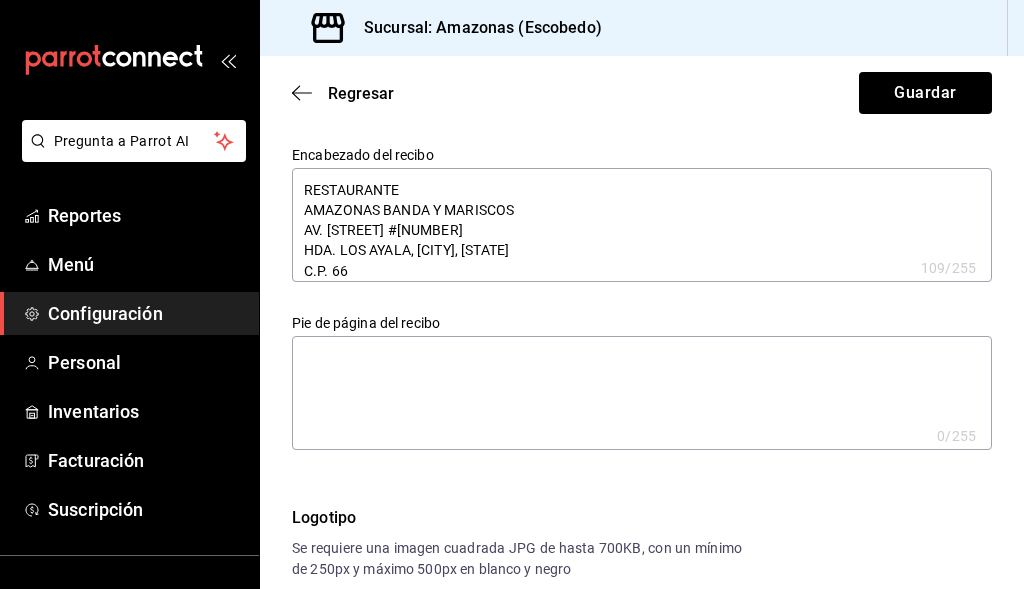 type on "RESTAURANTE
AMAZONAS BANDA Y MARISCOS
AV. RAUL SALINAS #181
HDA. LOS AYALA,ESCOBEDO, N.L.
C.P. 660" 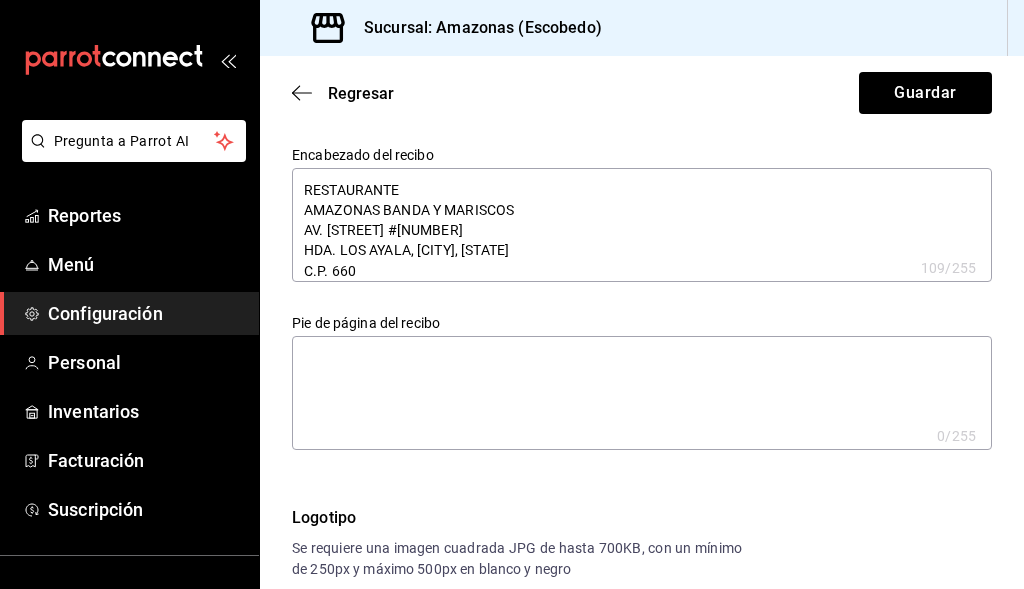 type on "x" 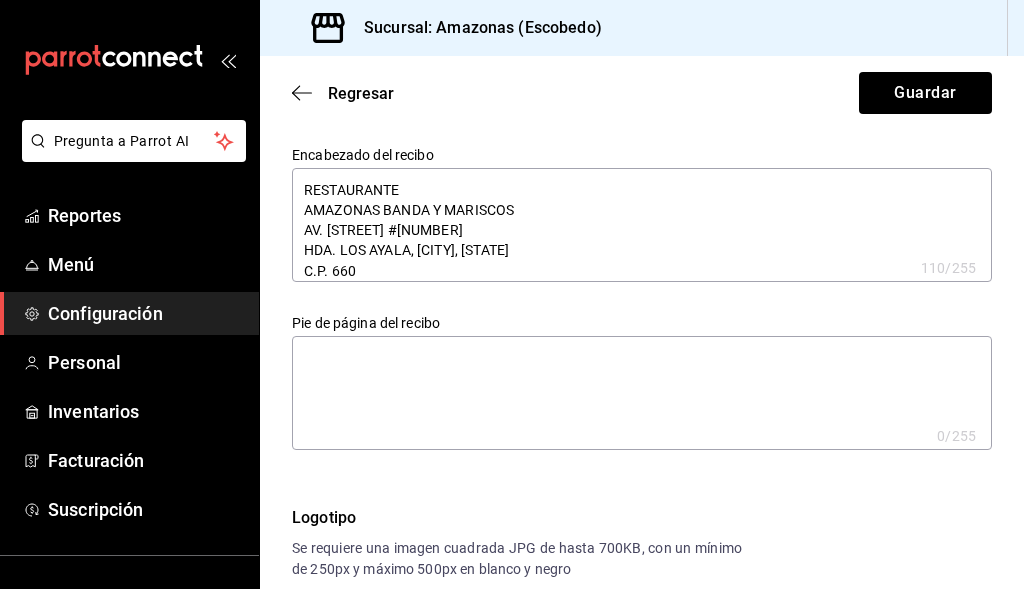 type on "RESTAURANTE
AMAZONAS BANDA Y MARISCOS
AV. RAUL SALINAS #181
HDA. LOS AYALA,ESCOBEDO, N.L.
C.P. 6607" 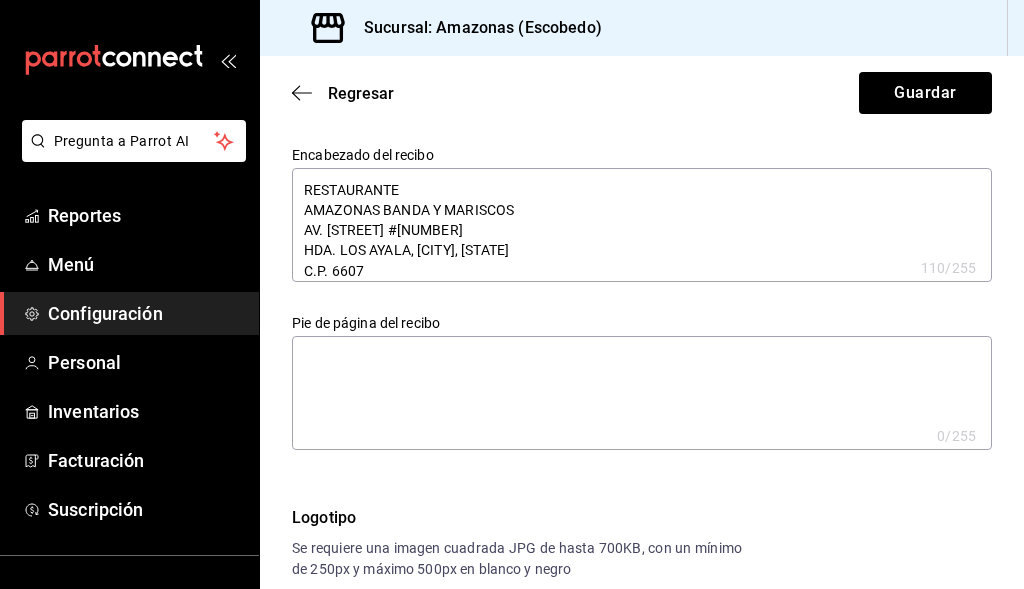 type on "x" 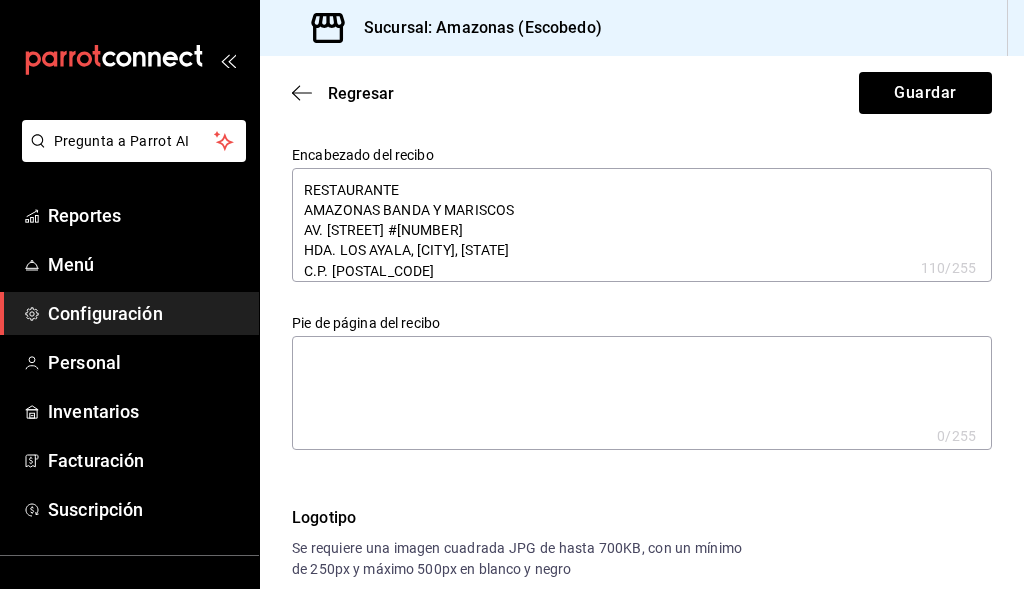 type on "x" 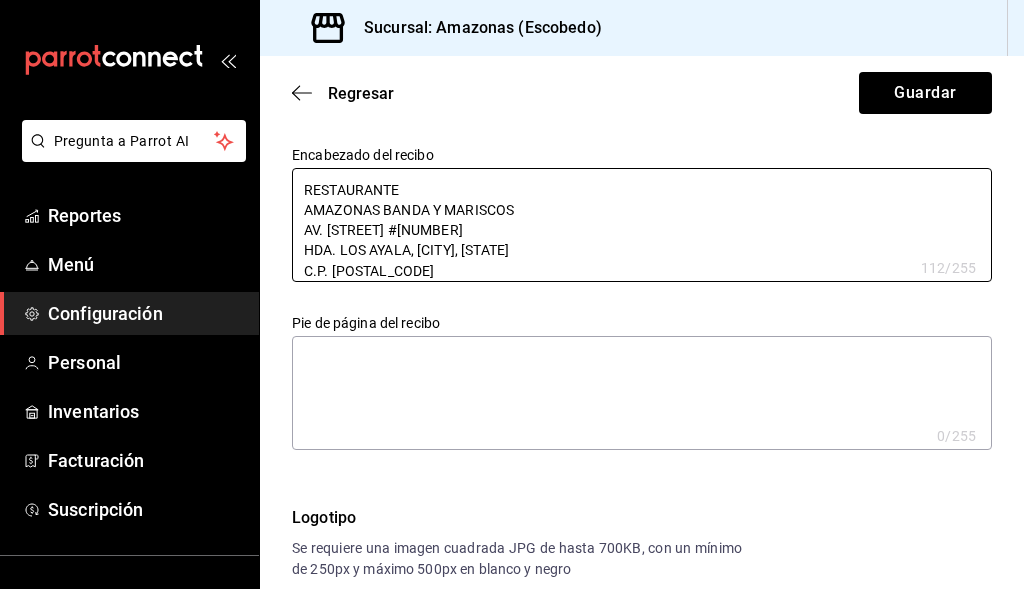 type on "RESTAURANTE
AMAZONAS BANDA Y MARISCOS
AV. RAUL SALINAS #181
HDA. LOS AYALA,ESCOBEDO, N.L.
C.P. 66072" 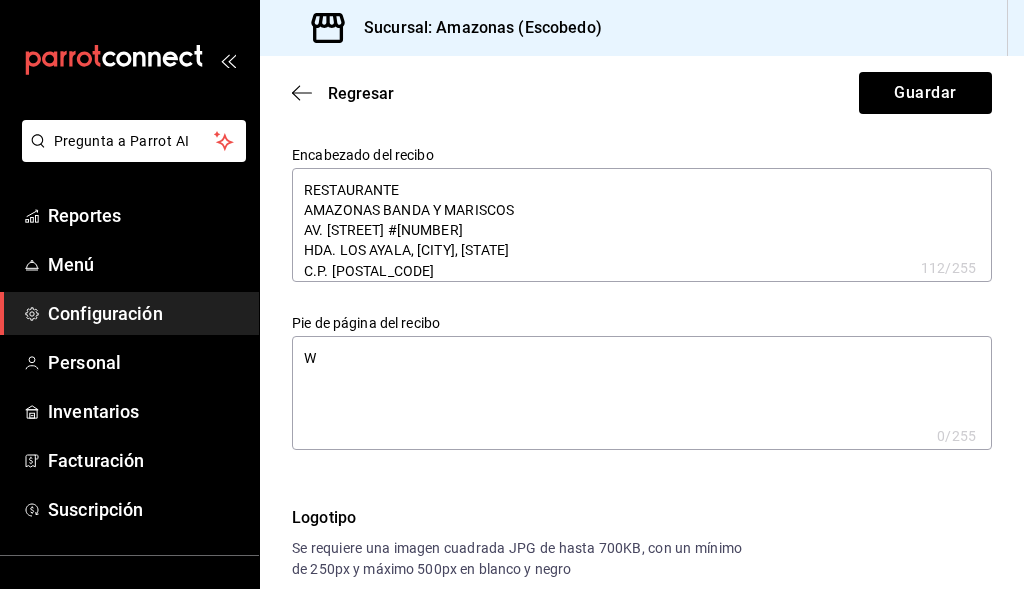 type on "WA" 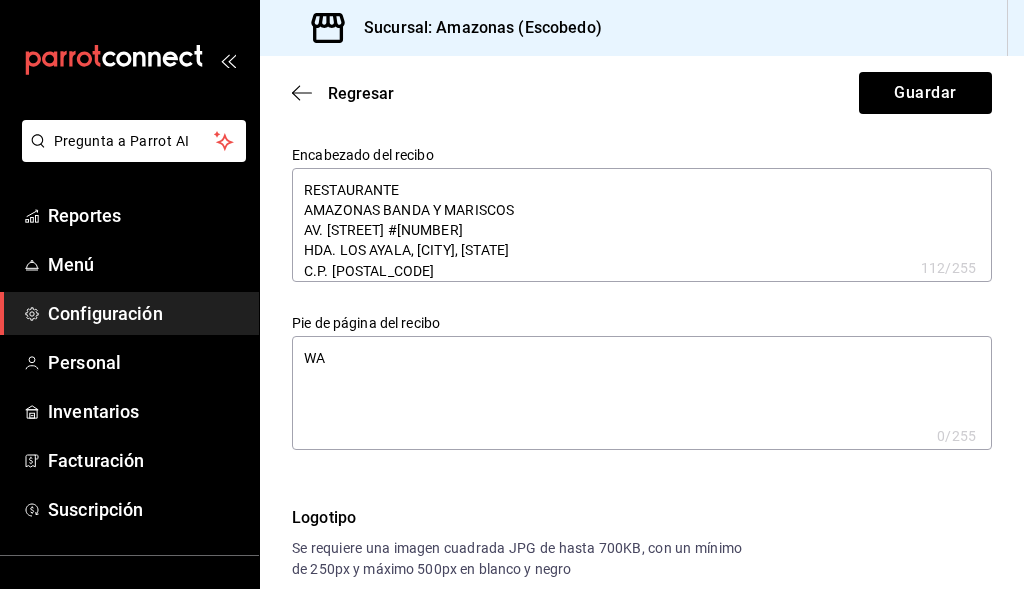 type on "x" 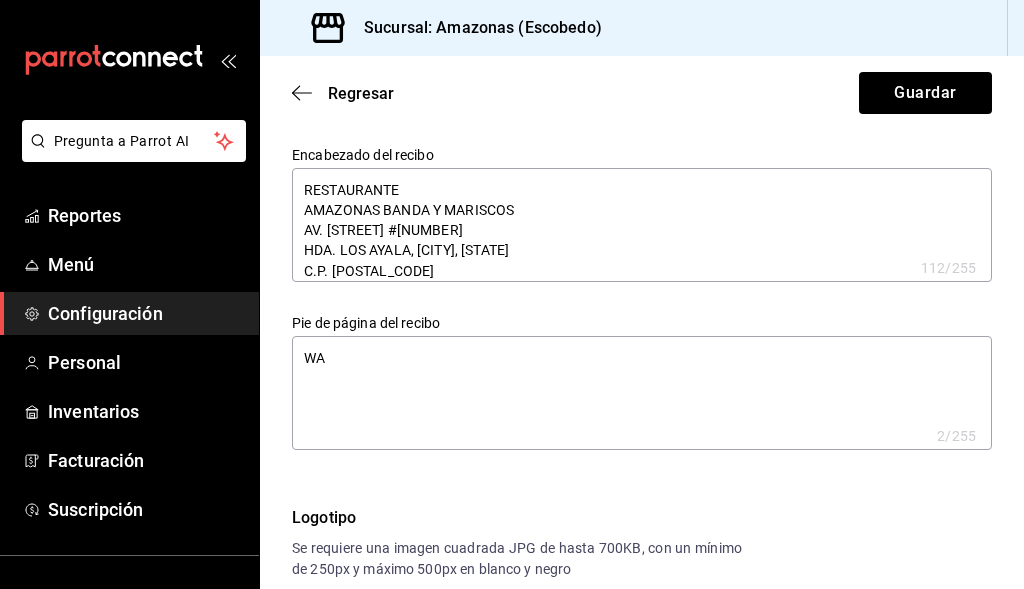 type on "x" 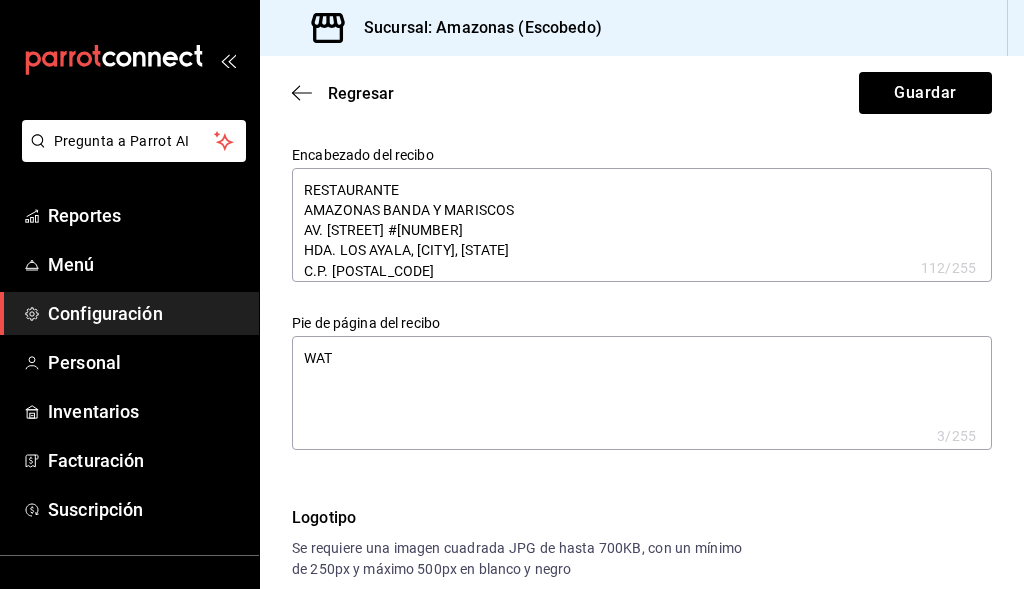 type on "WATE" 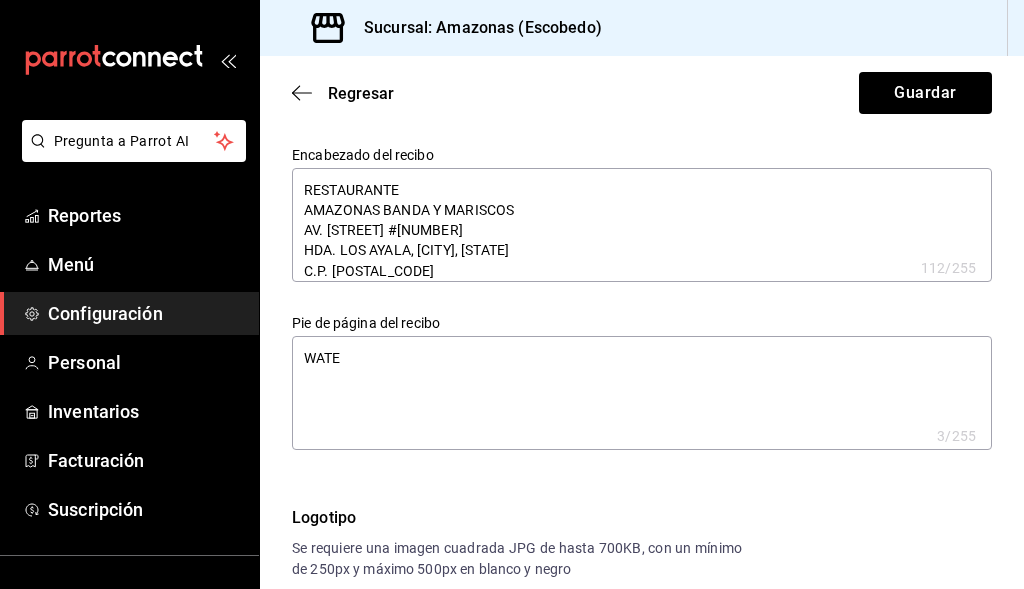 type on "x" 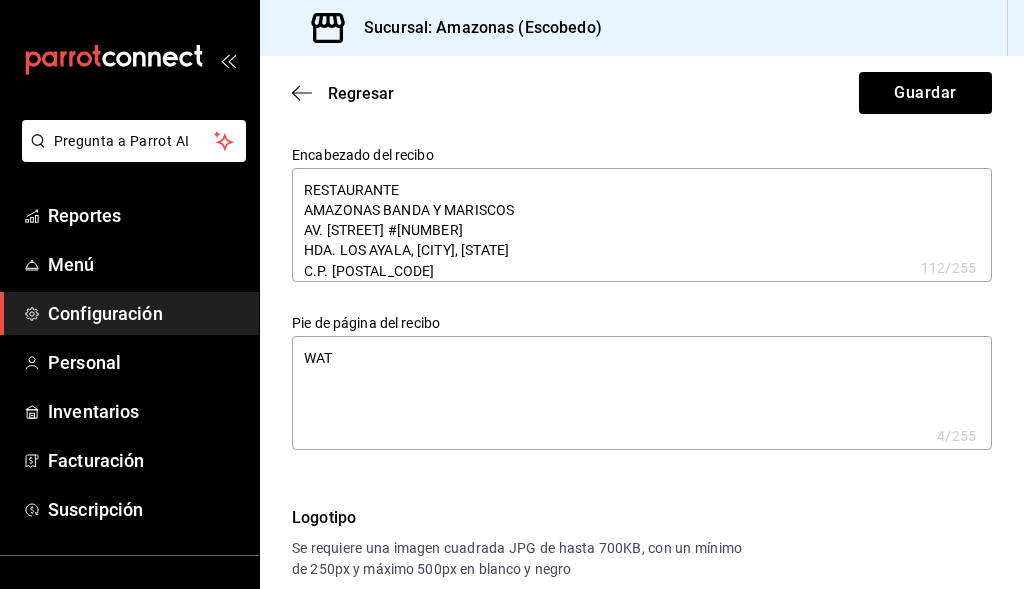 type on "WA" 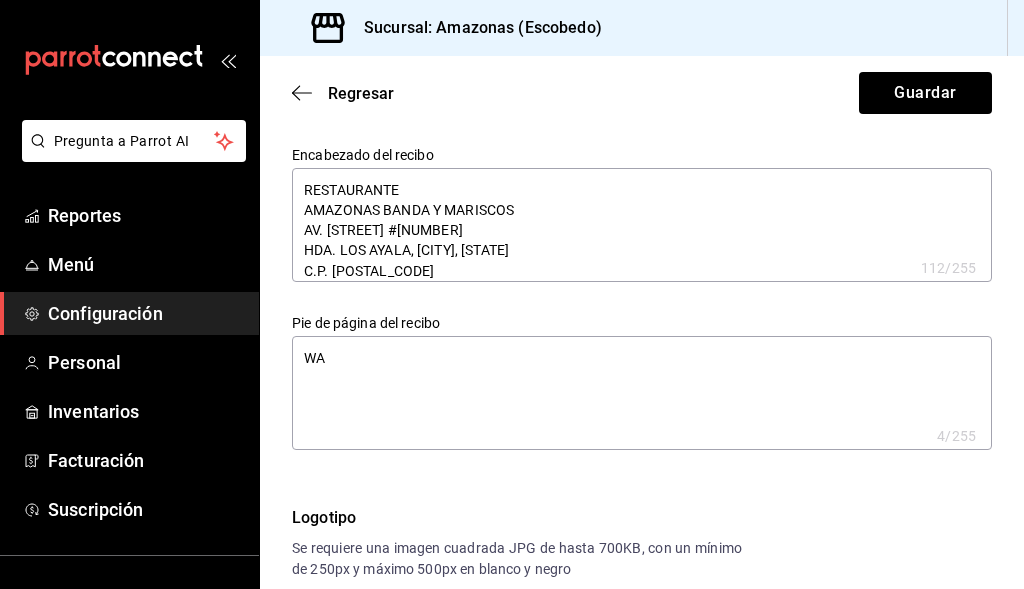 type on "x" 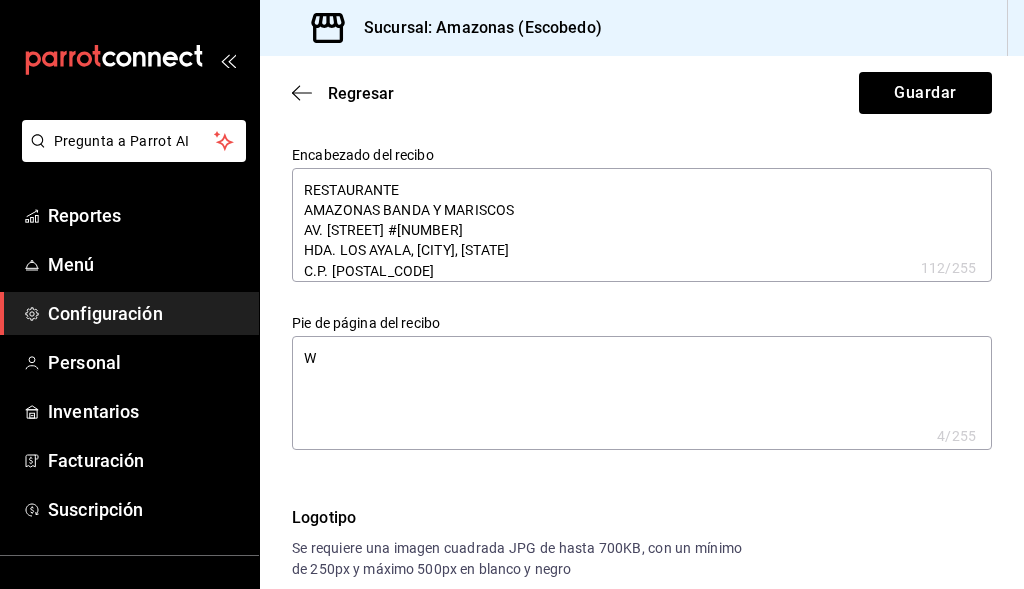 type 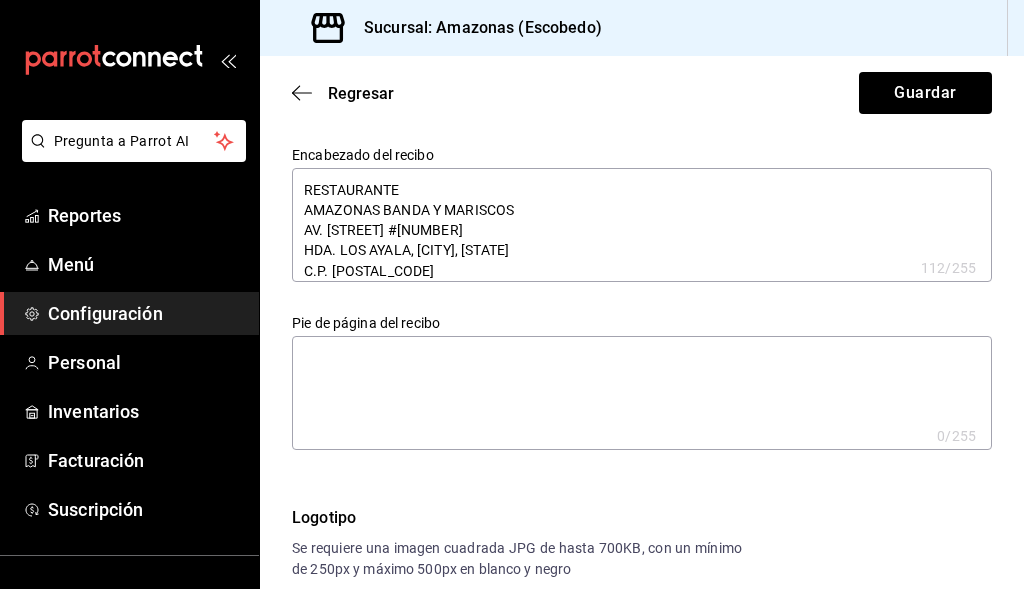type on "x" 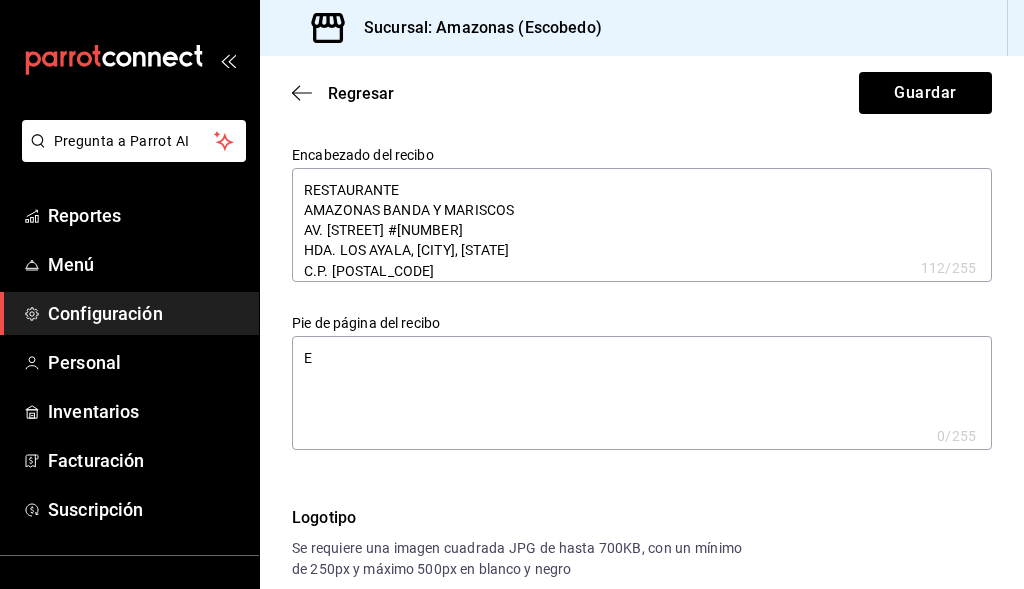 type on "ES" 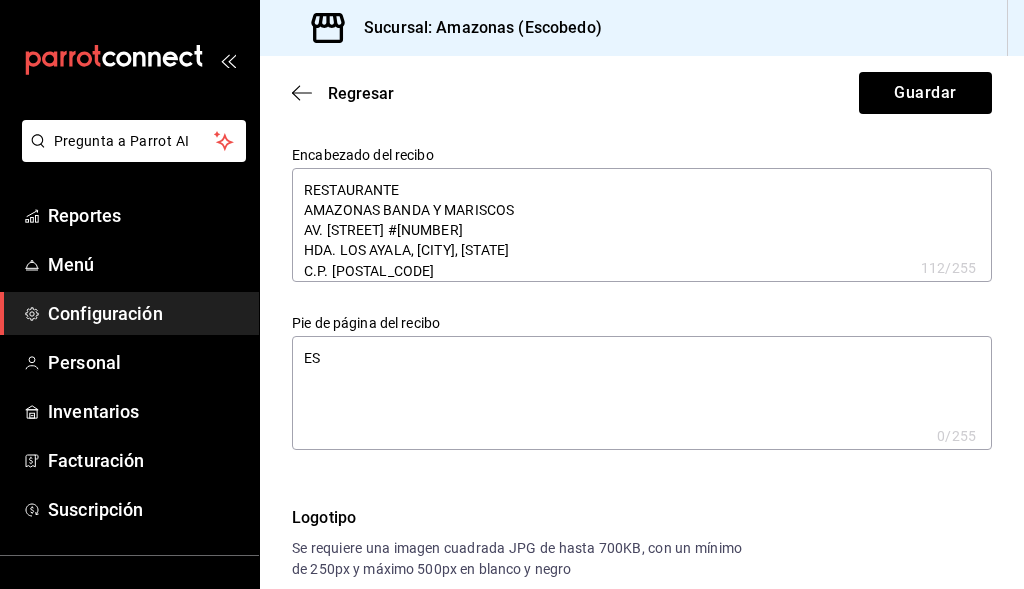 type on "x" 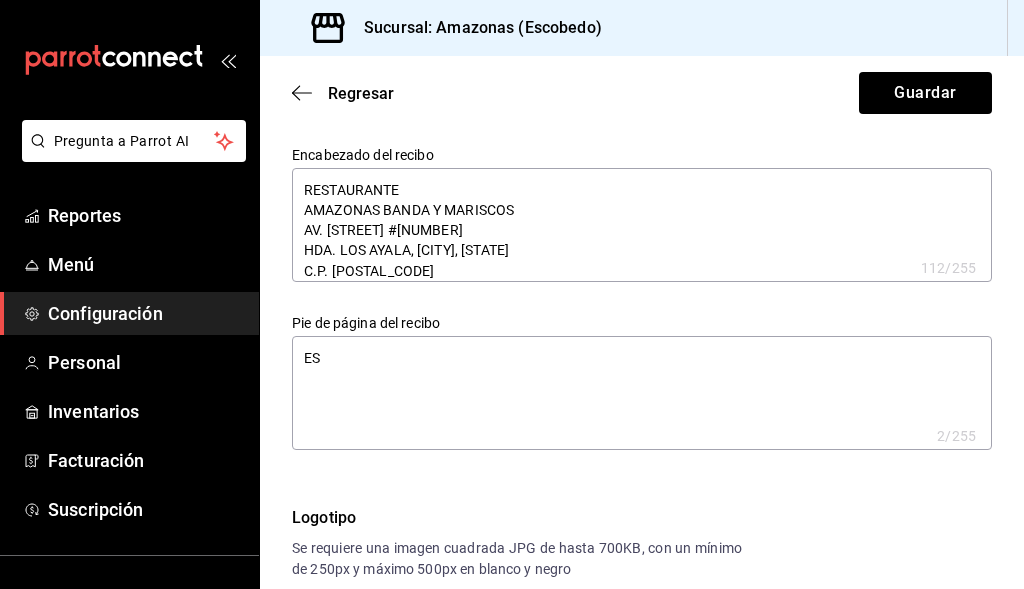 type on "EST" 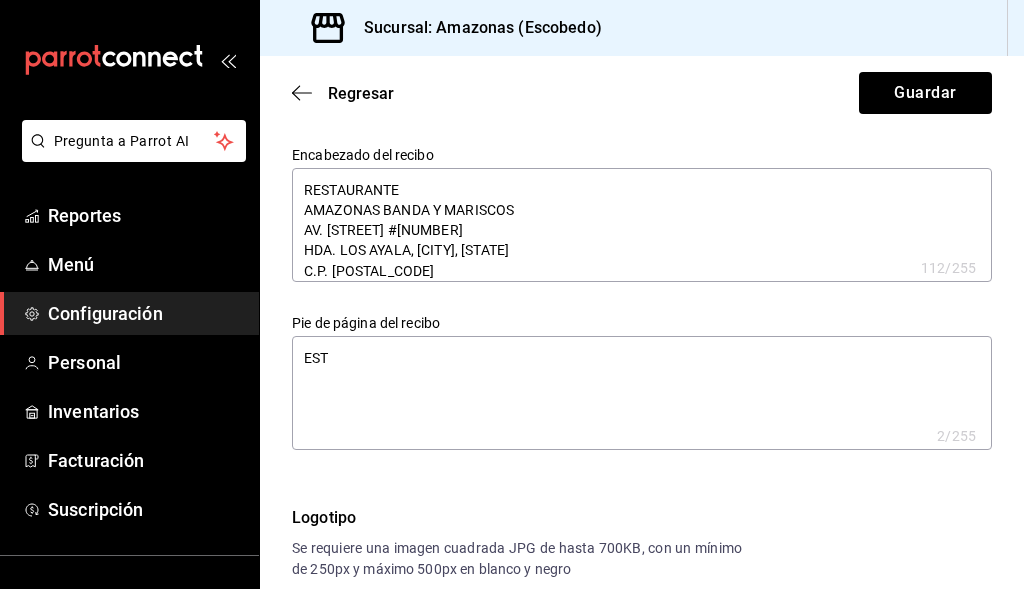 type on "x" 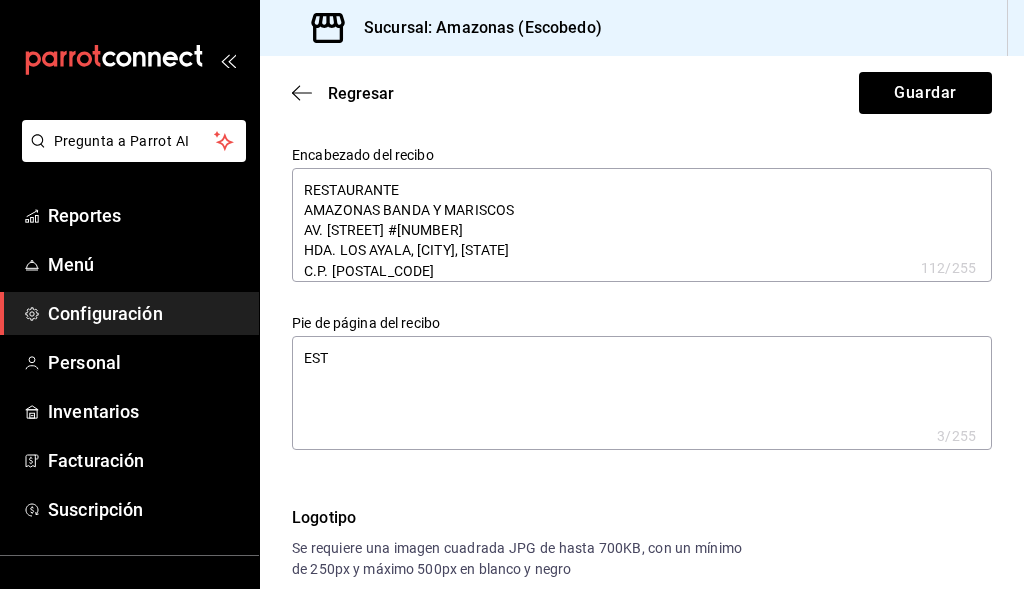 type on "x" 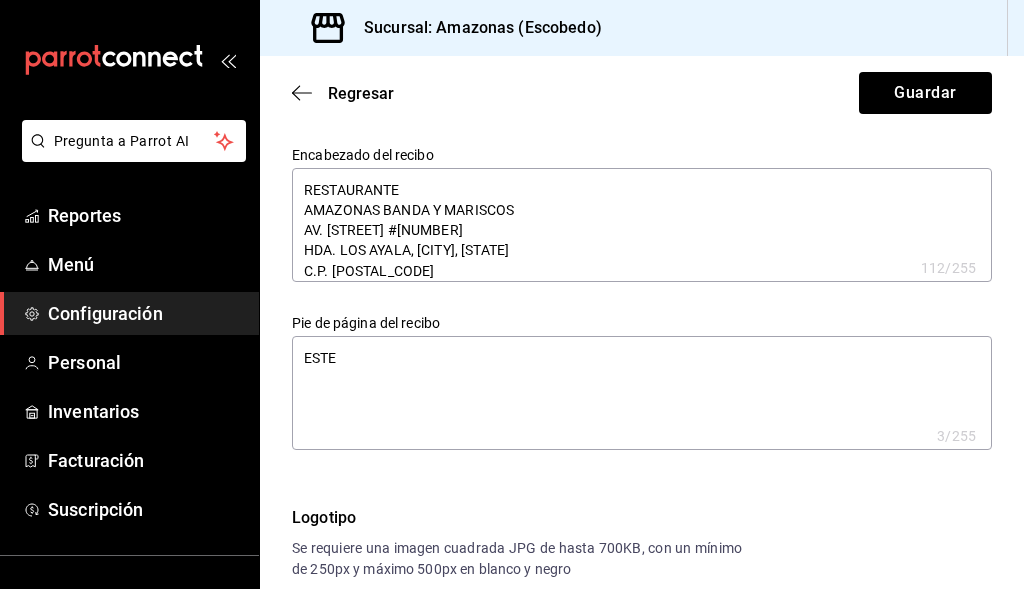 type on "ESTE" 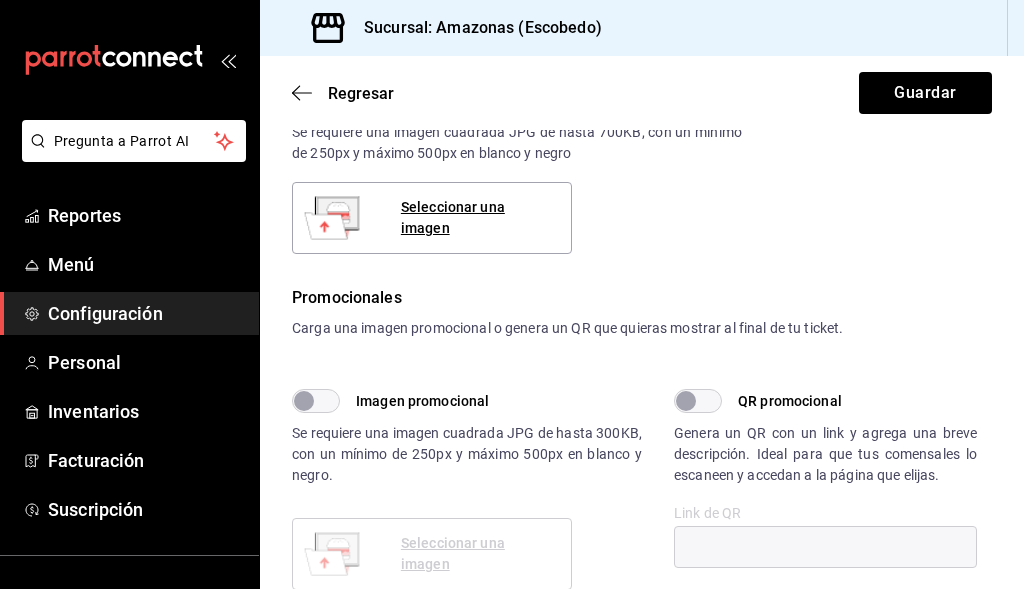 scroll, scrollTop: 400, scrollLeft: 0, axis: vertical 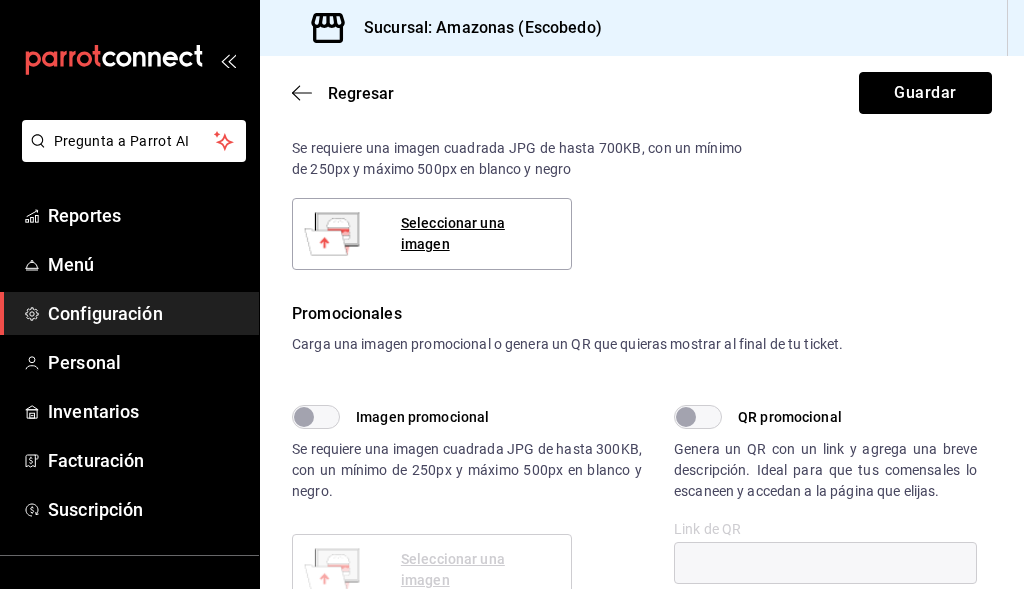 click on "Guardar" at bounding box center [925, 93] 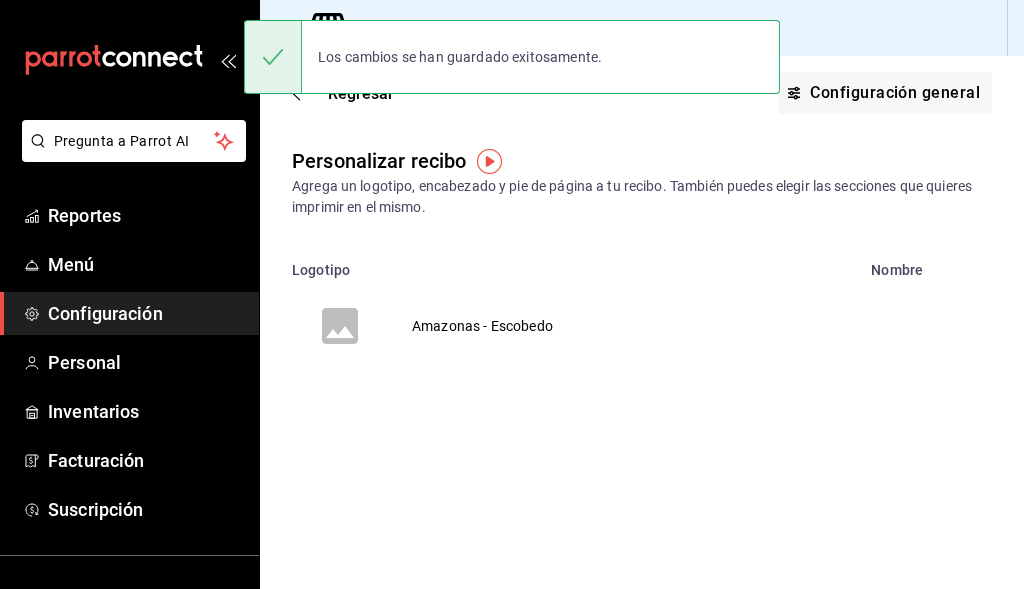 scroll, scrollTop: 0, scrollLeft: 0, axis: both 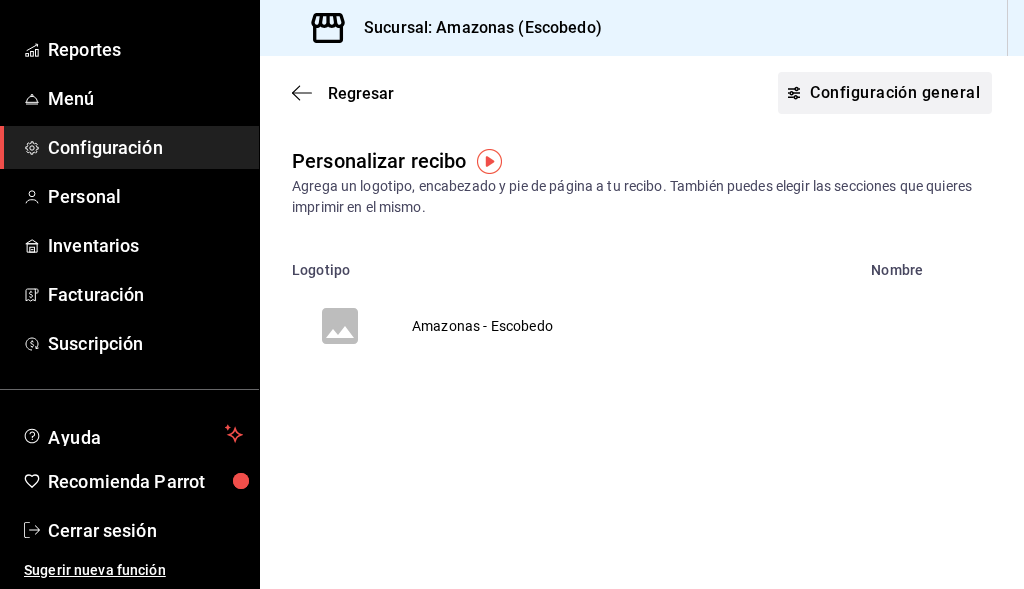 click on "Configuración general" at bounding box center (885, 93) 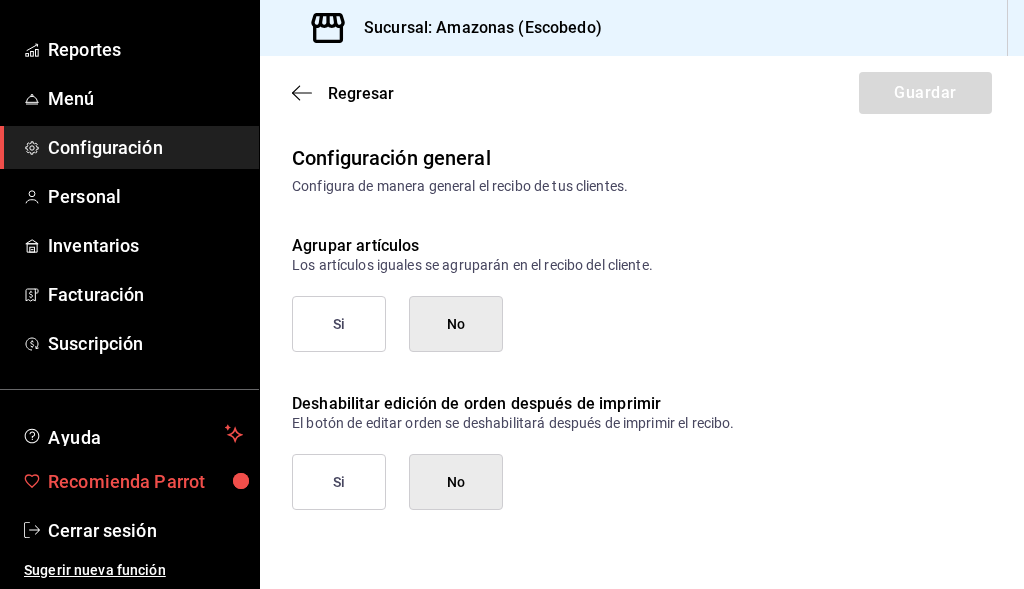 click on "Recomienda Parrot" at bounding box center (145, 481) 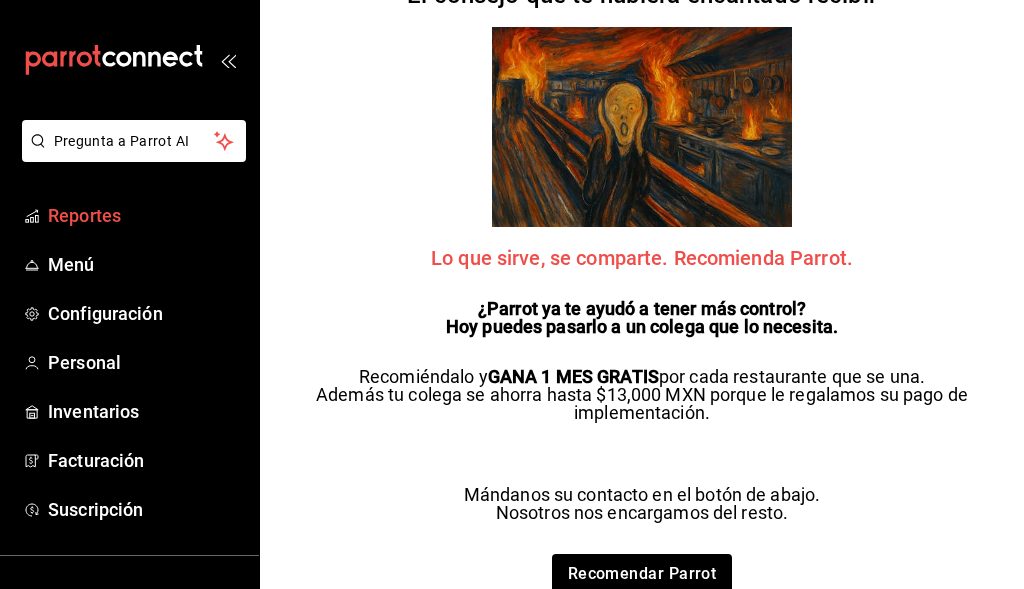 click on "Reportes" at bounding box center [145, 215] 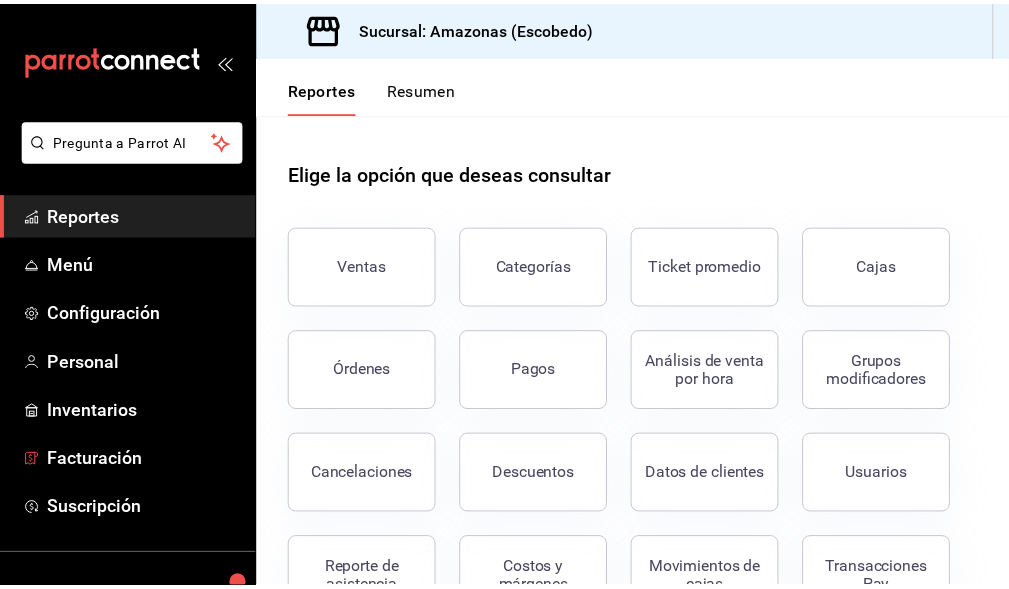 scroll, scrollTop: 166, scrollLeft: 0, axis: vertical 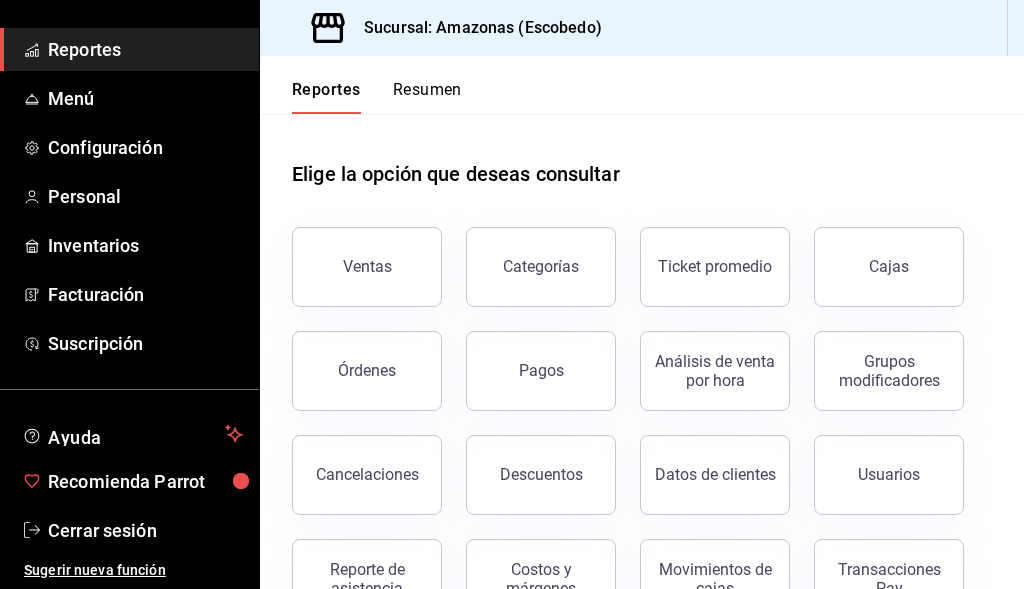 click on "Recomienda Parrot" at bounding box center [145, 481] 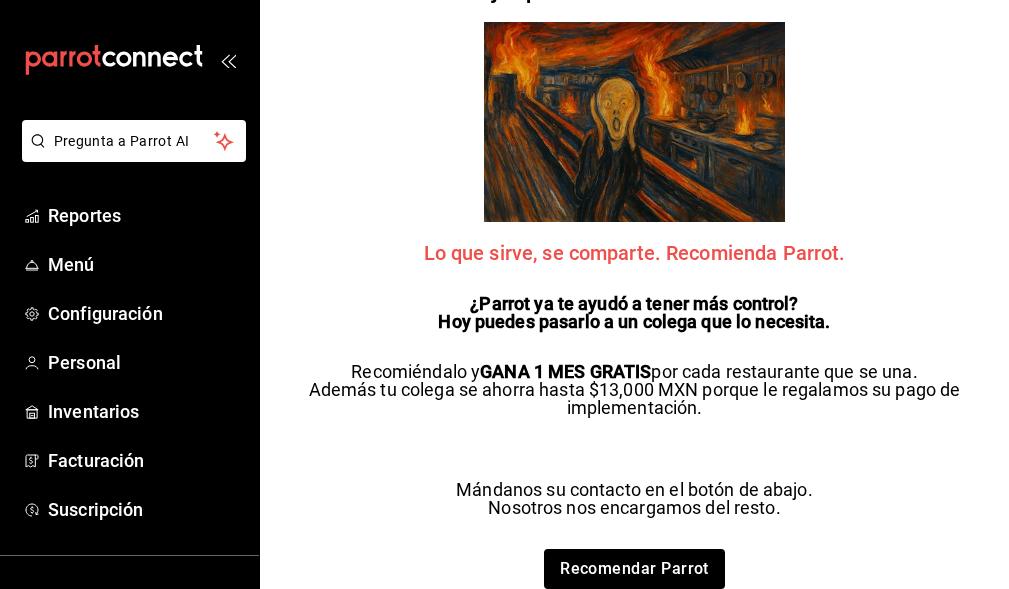 click on "Recomiéndalo y  GANA 1 MES GRATIS  por cada restaurante que se una.  Además tu colega se ahorra hasta $13,000 MXN porque le regalamos su pago de implementación." at bounding box center (634, 390) 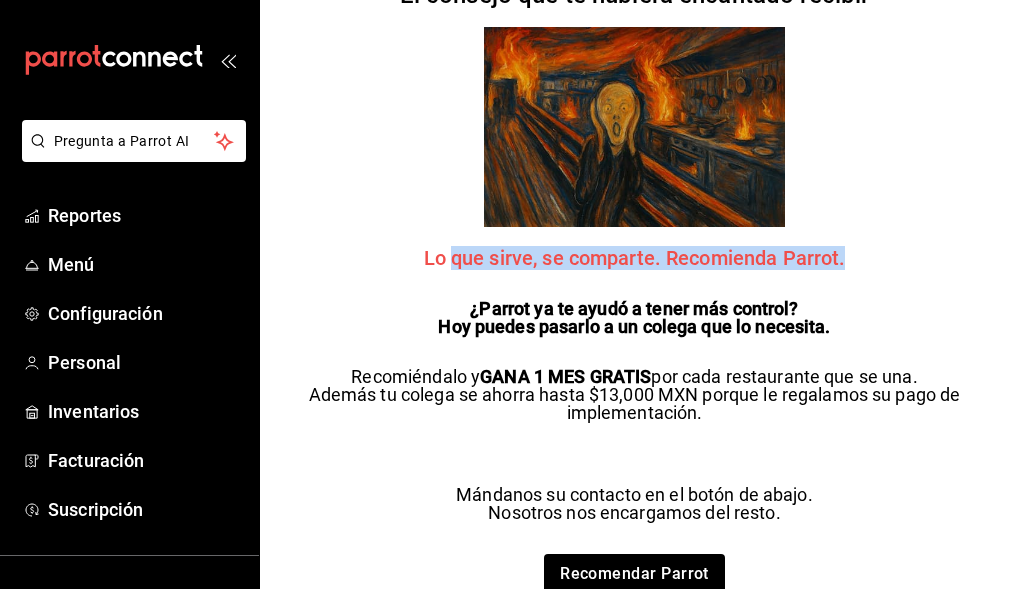 drag, startPoint x: 450, startPoint y: 229, endPoint x: 437, endPoint y: 304, distance: 76.11833 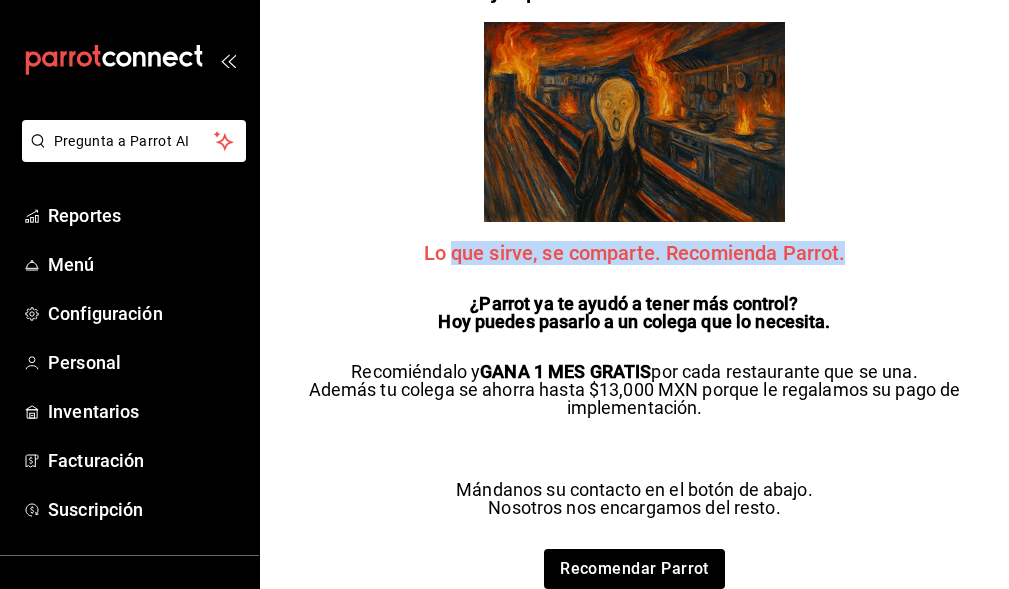 click on "El consejo que te hubiera encantado recibir Lo que sirve, se comparte. Recomienda Parrot. ¿Parrot ya te ayudó a tener más control?  Hoy puedes pasarlo a un colega que lo necesita. Recomiéndalo y  GANA 1 MES GRATIS  por cada restaurante que se una.  Además tu colega se ahorra hasta $13,000 MXN porque le regalamos su pago de implementación. Mándanos su contacto en el botón de abajo.  Nosotros nos encargamos del resto. Recomendar Parrot" at bounding box center [634, 289] 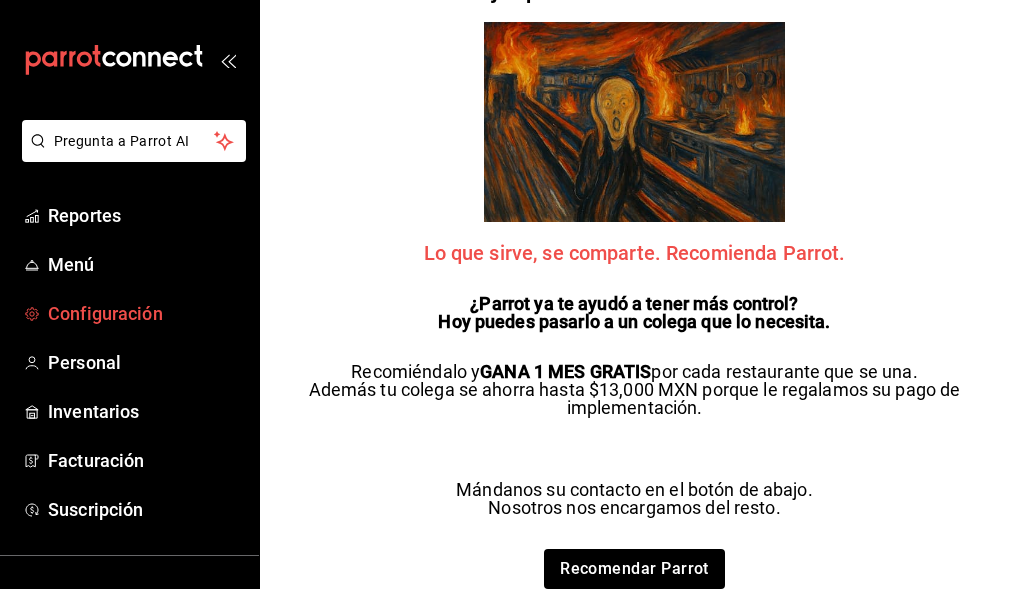 click on "Configuración" at bounding box center (145, 313) 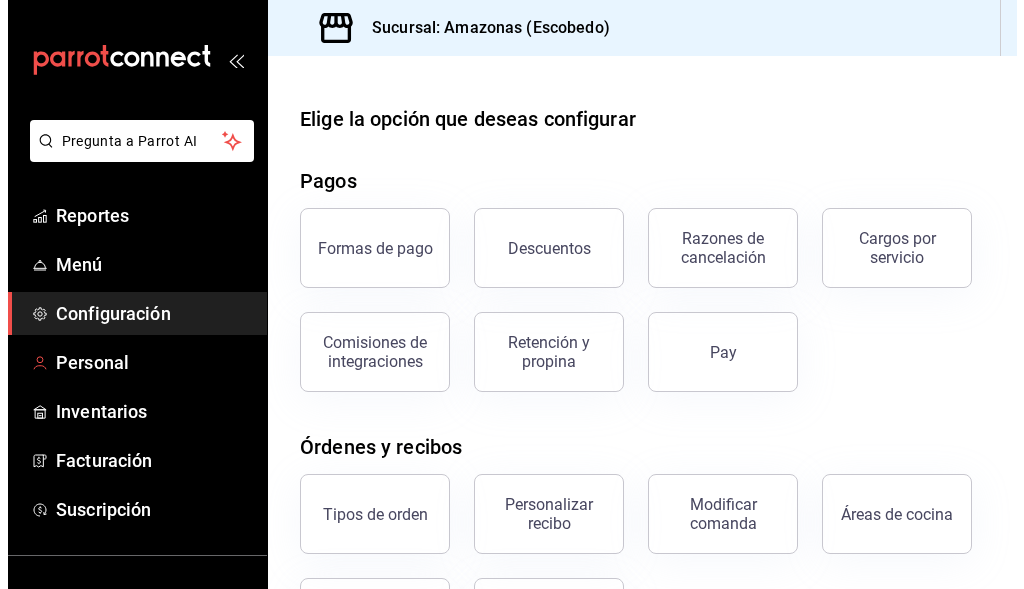 scroll, scrollTop: 0, scrollLeft: 0, axis: both 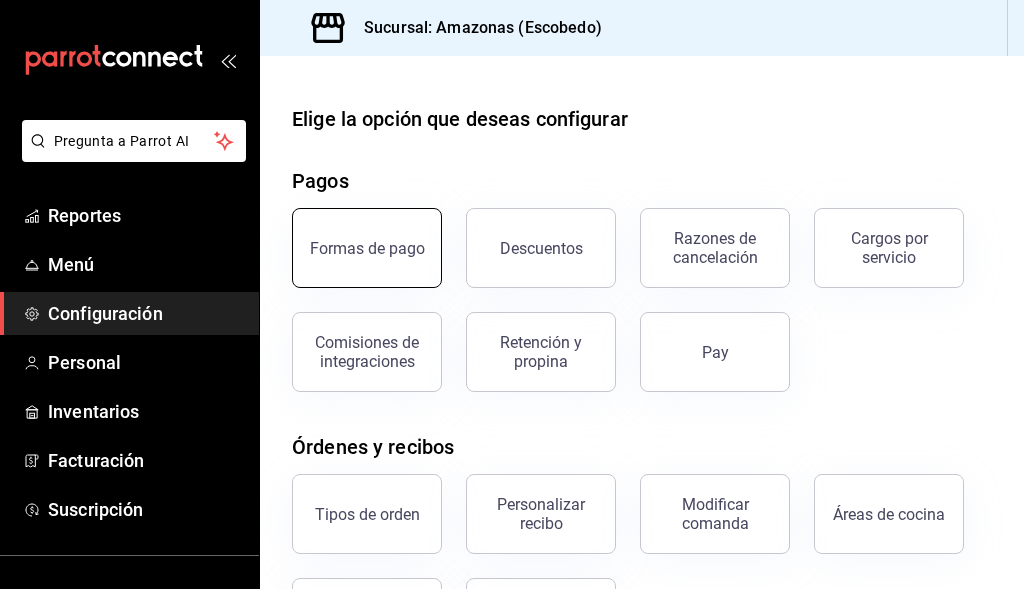 click on "Formas de pago" at bounding box center [367, 248] 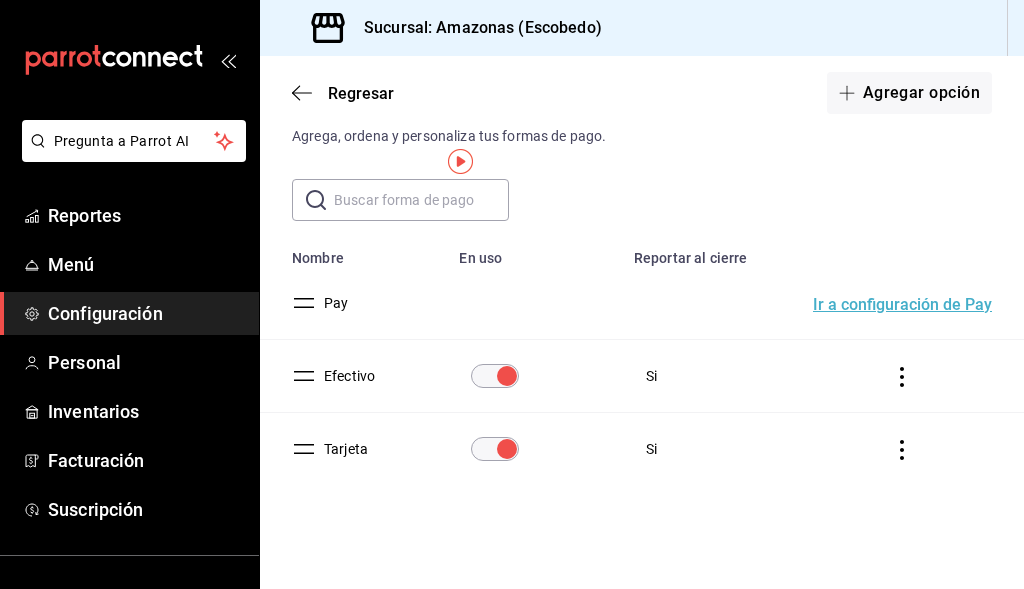 scroll, scrollTop: 0, scrollLeft: 0, axis: both 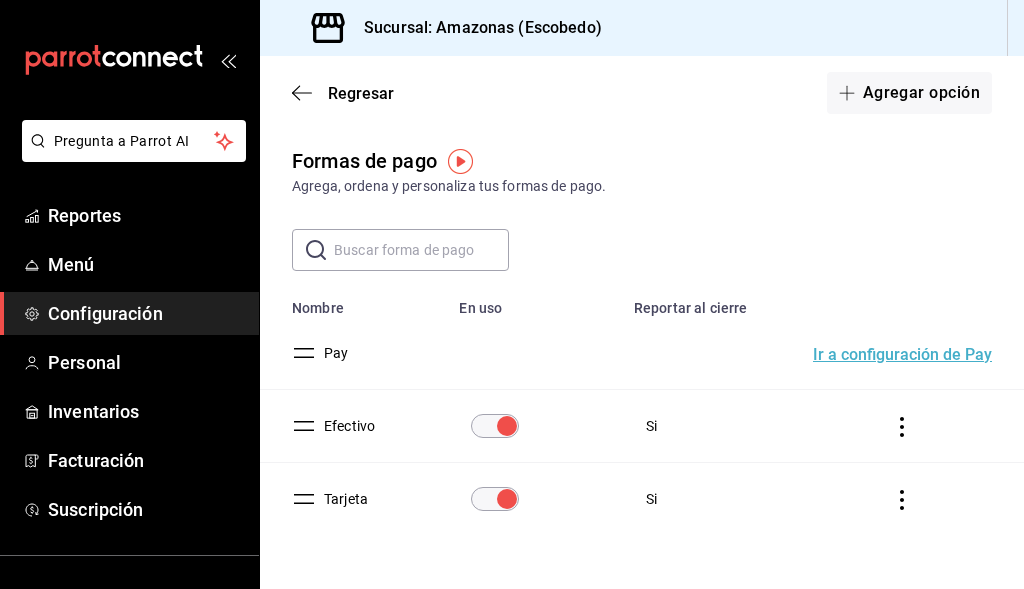 click on "Configuración" at bounding box center (129, 313) 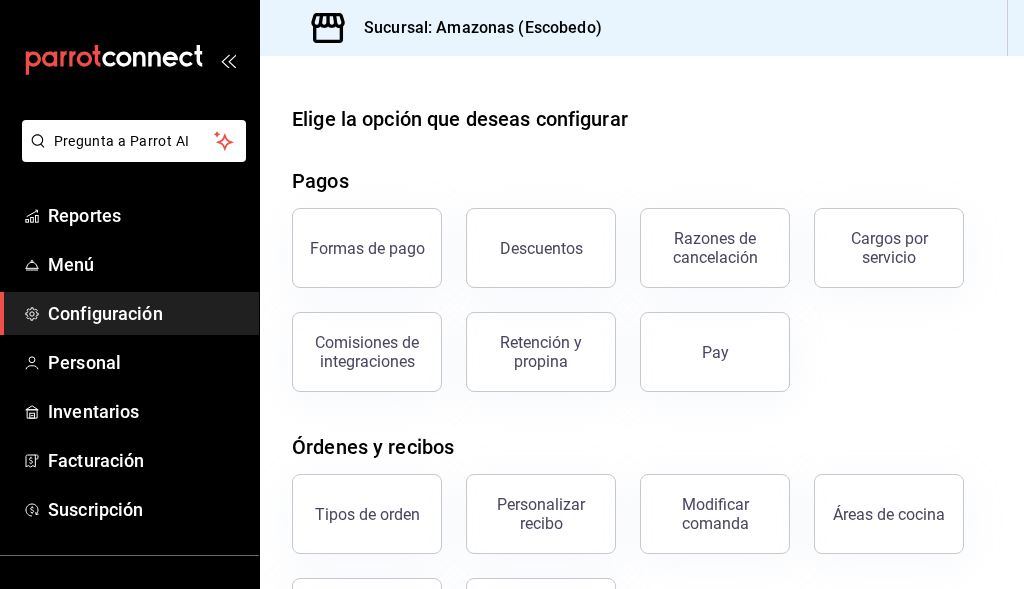 drag, startPoint x: 693, startPoint y: 340, endPoint x: 457, endPoint y: 367, distance: 237.53947 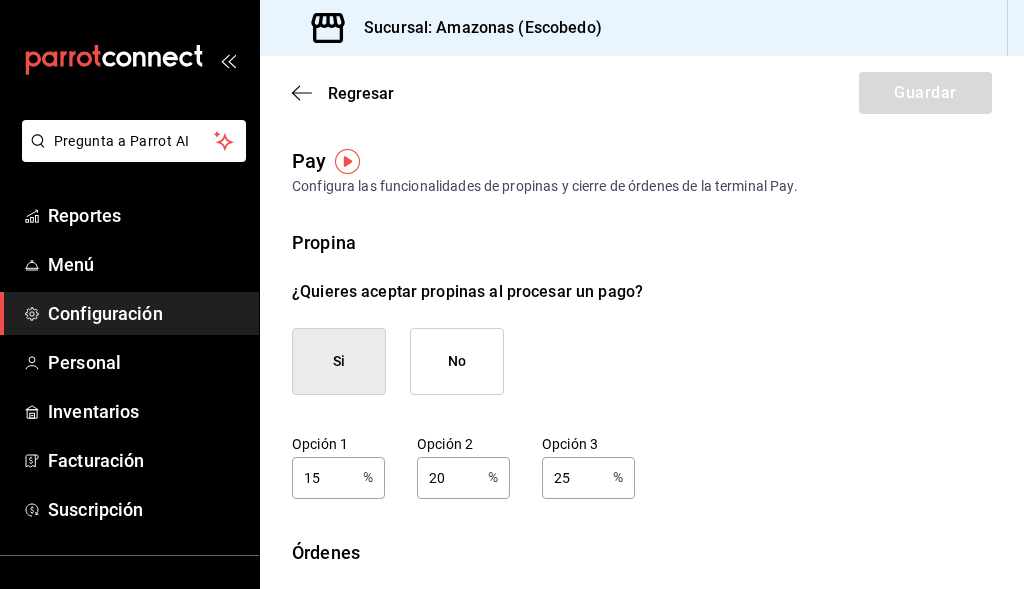 click on "Configuración" at bounding box center [145, 313] 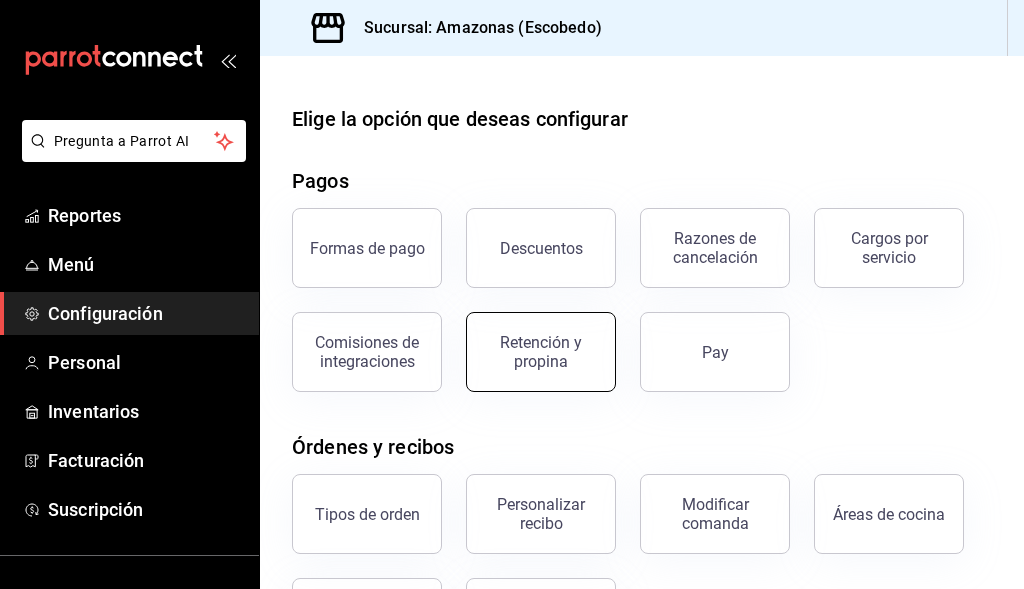 click on "Retención y propina" at bounding box center [541, 352] 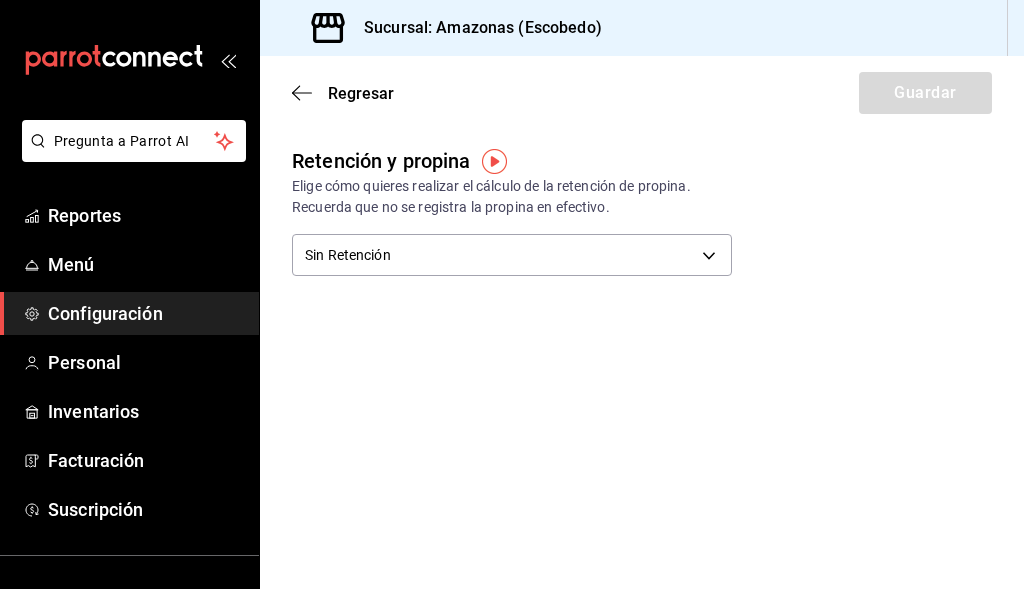 click on "Configuración" at bounding box center (145, 313) 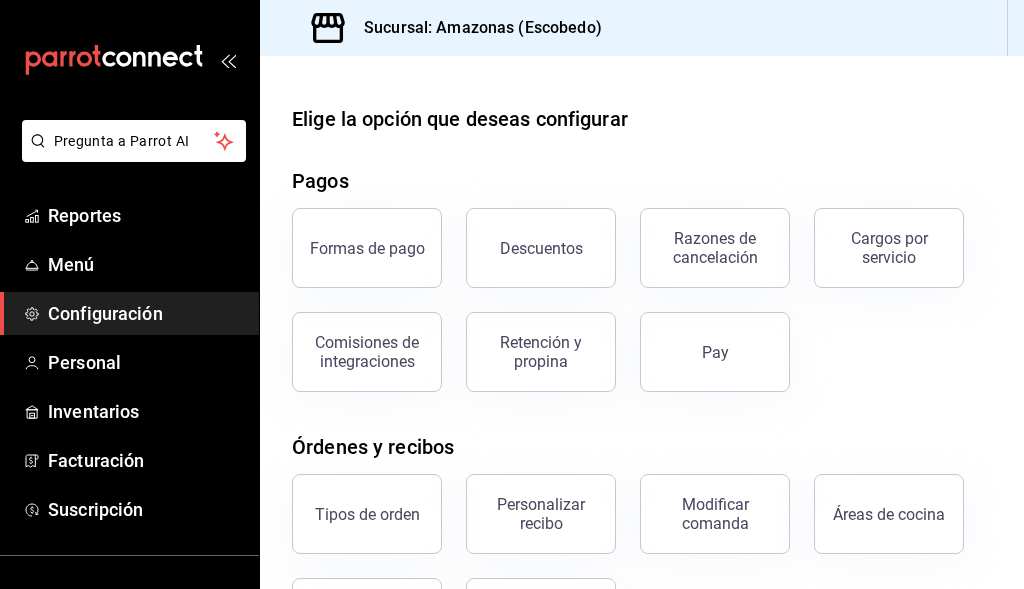 click on "Configuración" at bounding box center (145, 313) 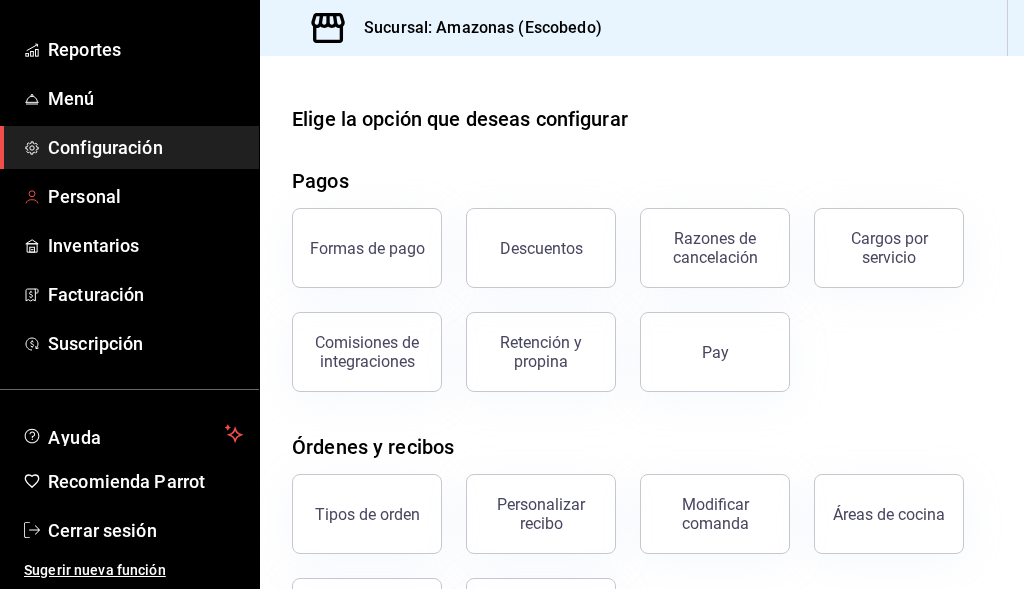 scroll, scrollTop: 0, scrollLeft: 0, axis: both 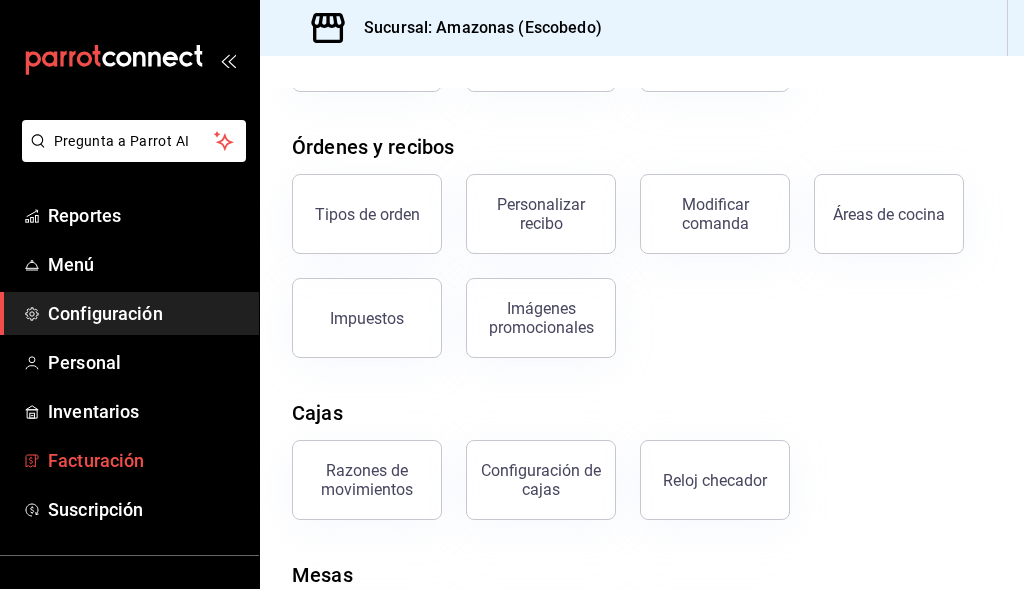 click on "Facturación" at bounding box center [145, 460] 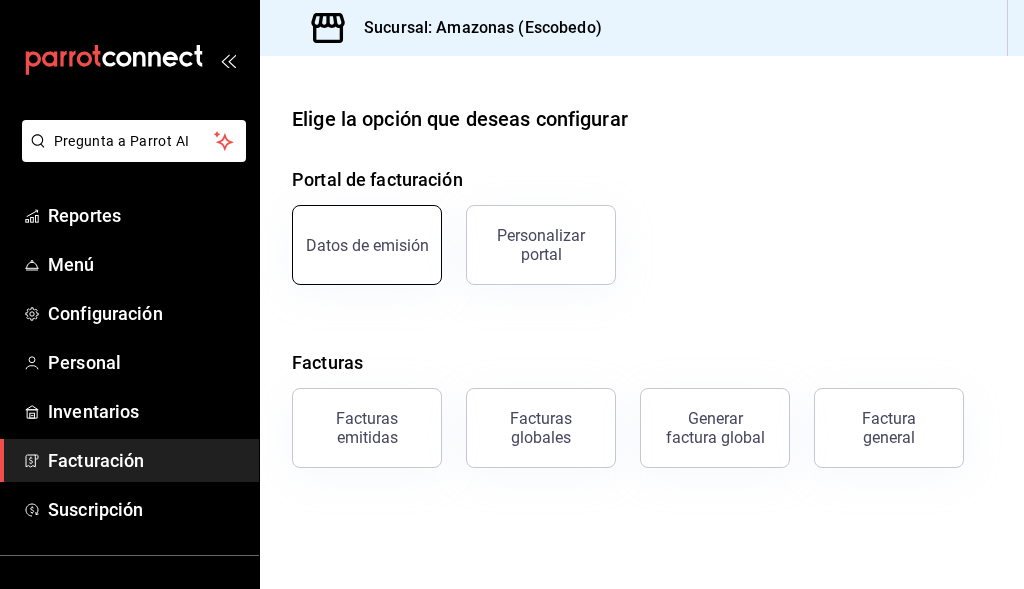 click on "Datos de emisión" at bounding box center (367, 245) 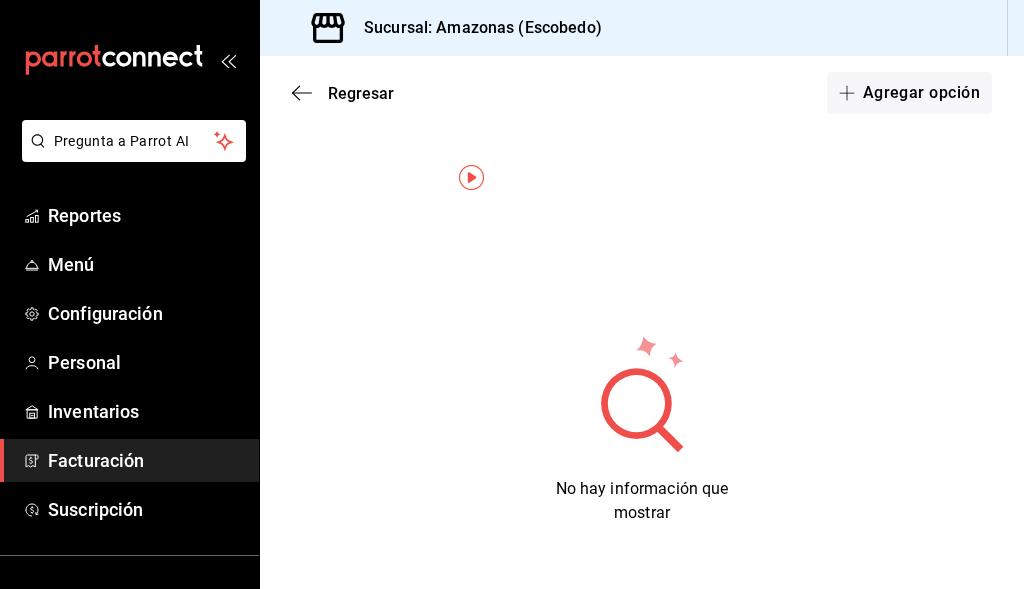 scroll, scrollTop: 0, scrollLeft: 0, axis: both 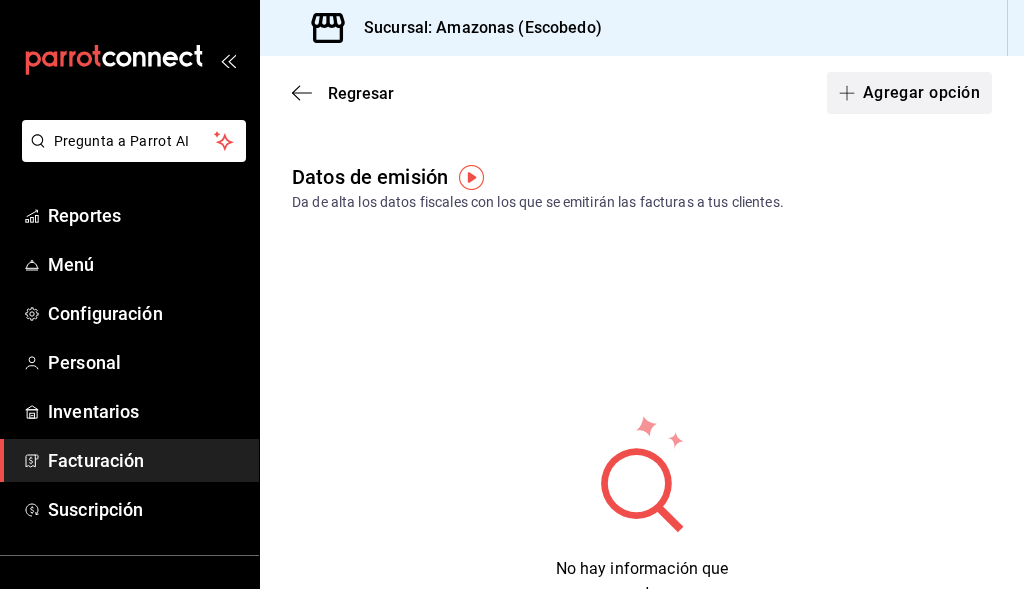 click on "Agregar opción" at bounding box center [909, 93] 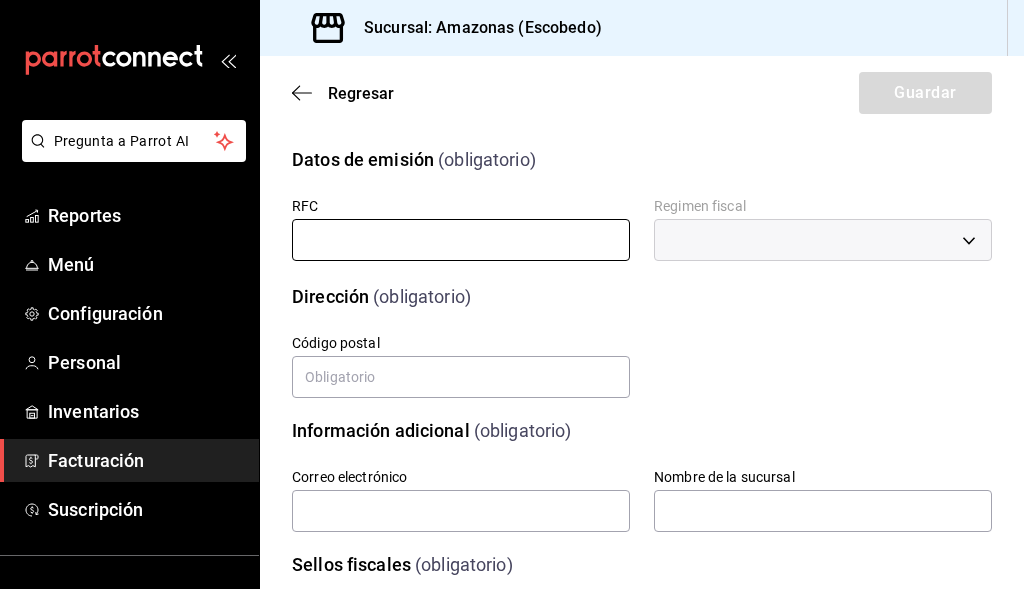 click at bounding box center [461, 240] 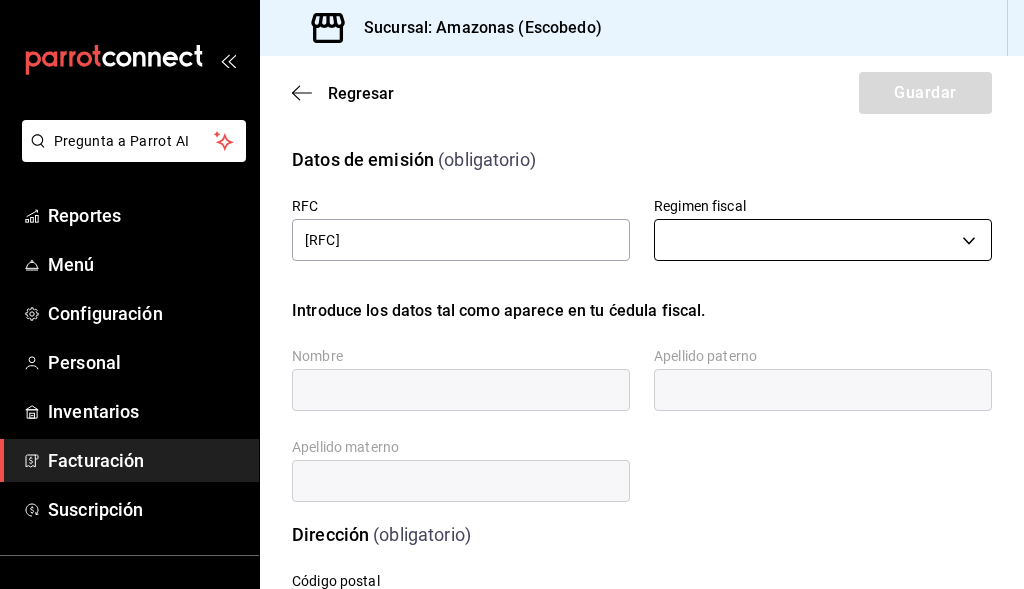 click on "Pregunta a Parrot AI Reportes   Menú   Configuración   Personal   Inventarios   Facturación   Suscripción   Ayuda Recomienda Parrot   Cerrar sesión   Sugerir nueva función   Sucursal: Amazonas (Escobedo) Regresar Guardar Datos de emisión (obligatorio) RFC DACG790622T76 Regimen fiscal ​ Introduce los datos tal como aparece en tu ćedula fiscal. Nombre Apellido paterno Apellido materno Dirección (obligatorio) Calle # exterior # interior Código postal Estado Elige una opción 0 Municipio Elige una opción 0 Colonia Elige una opción 0 Información adicional (obligatorio) Correo electrónico Nombre de la sucursal Sellos fiscales (obligatorio) Archivo llave (.key) Elige un archivo Archivo de certificado (.cer) Elige un archivo Contraseña (Sellos) Asignar marcas Marcas GANA 1 MES GRATIS EN TU SUSCRIPCIÓN AQUÍ Ver video tutorial Ir a video Ver video tutorial Ir a video Ver video tutorial Ir a video Ver video tutorial Ir a video Ver video tutorial Ir a video Ver video tutorial Ir a video Ir a video" at bounding box center (512, 294) 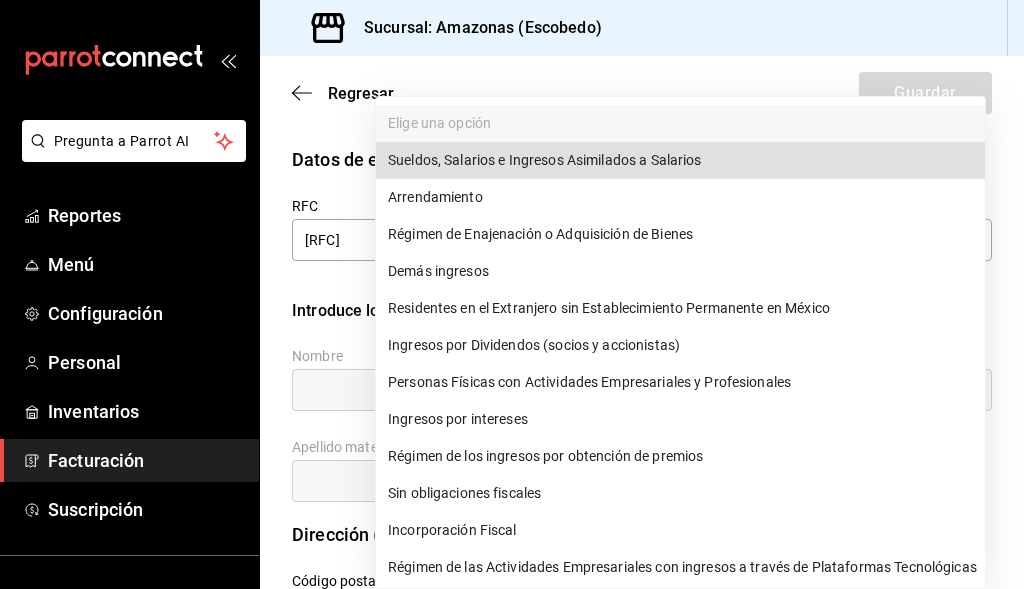 click on "Sueldos, Salarios e Ingresos Asimilados a Salarios" at bounding box center [680, 160] 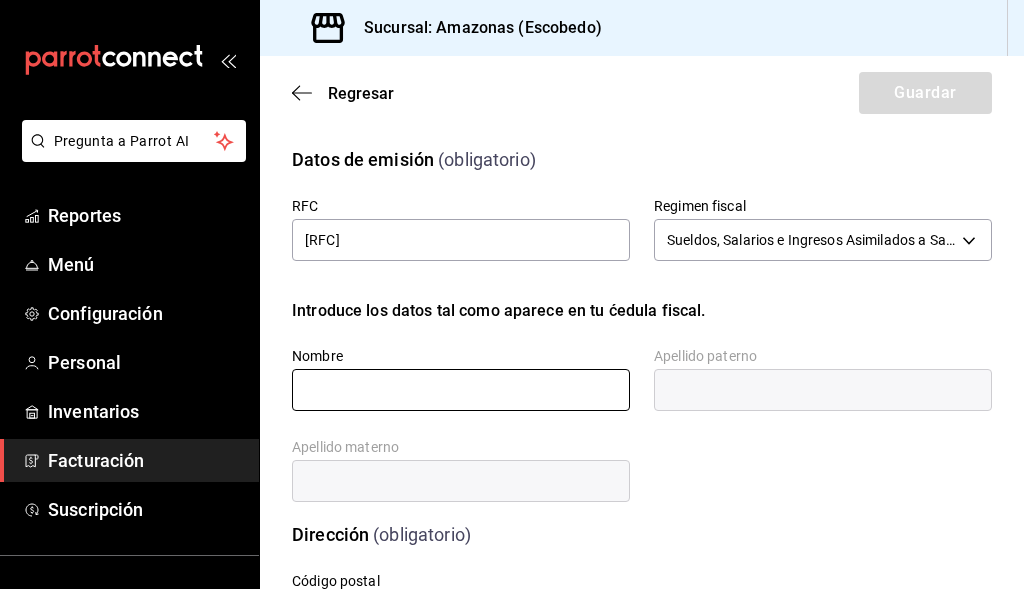 click at bounding box center (461, 390) 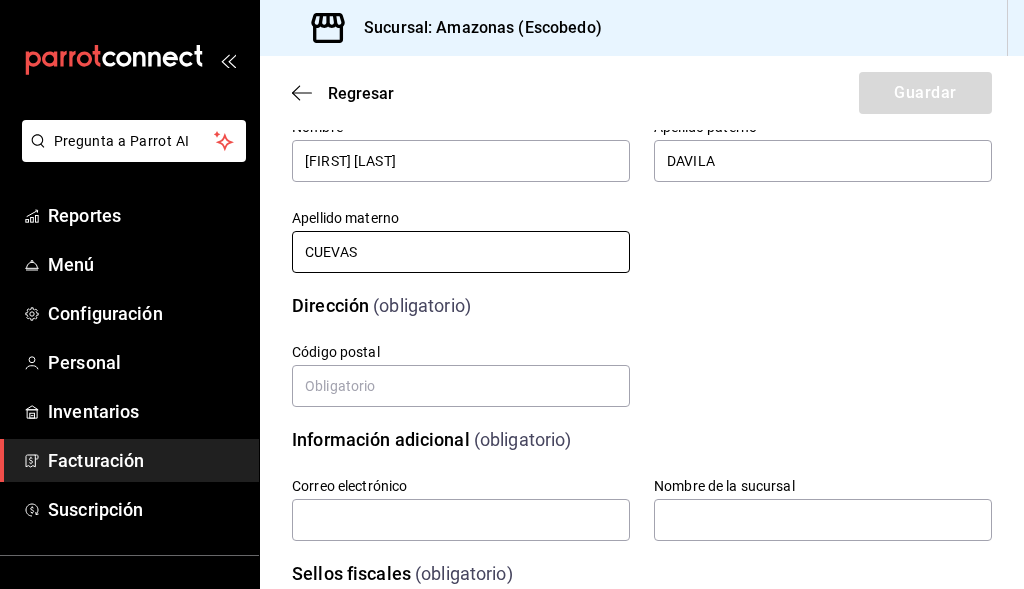 scroll, scrollTop: 300, scrollLeft: 0, axis: vertical 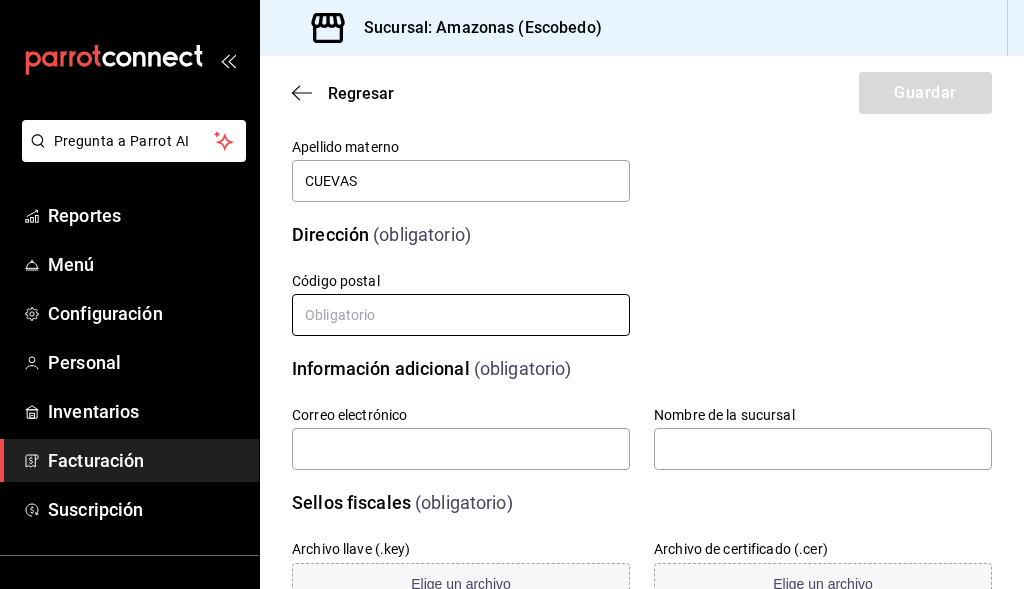 click at bounding box center [461, 315] 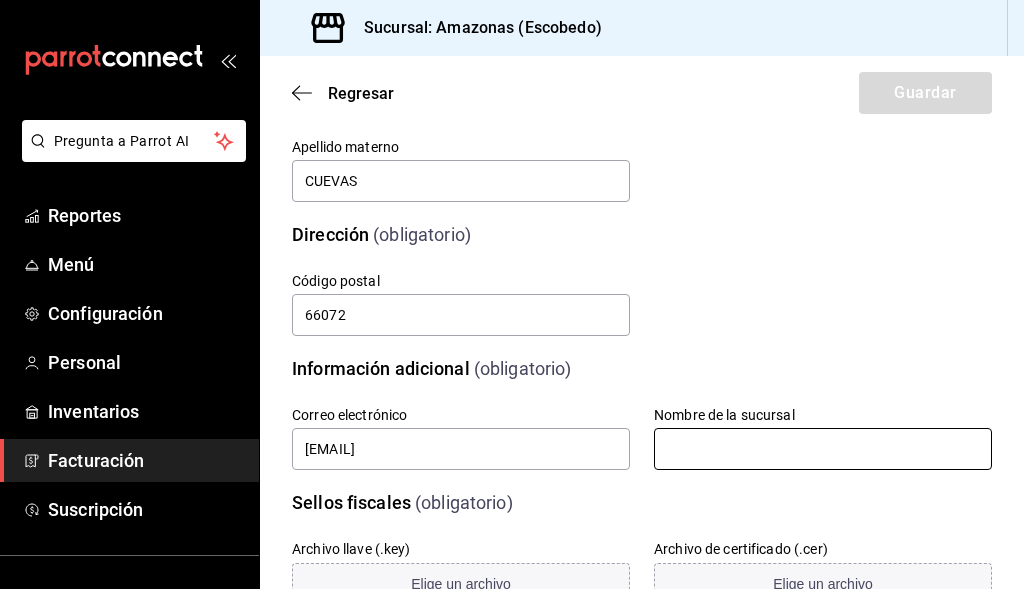 click at bounding box center [823, 449] 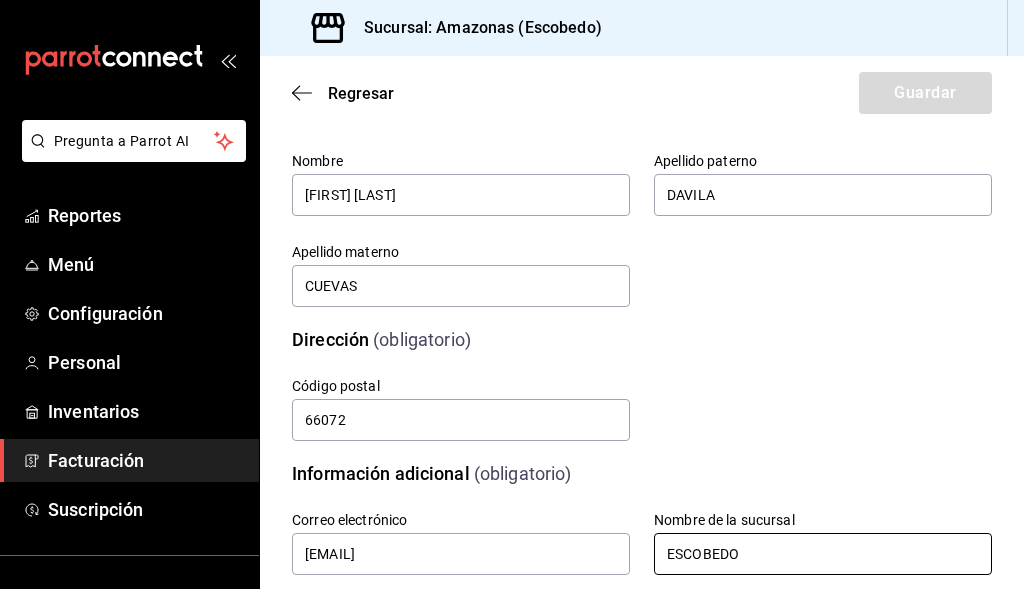 scroll, scrollTop: 189, scrollLeft: 0, axis: vertical 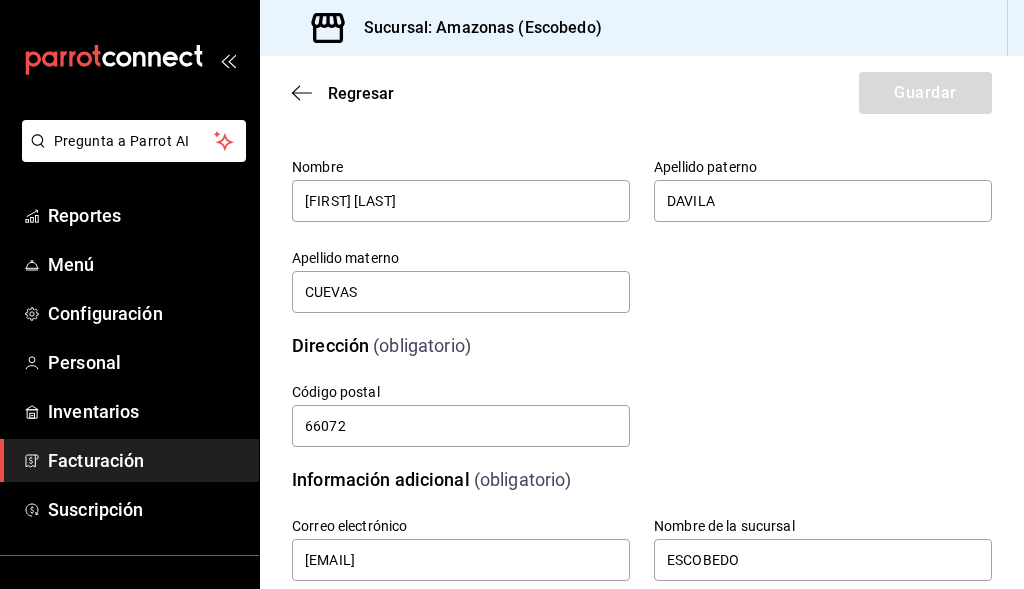 click on "Calle # exterior # interior Código postal 66072 Estado Elige una opción 0 Municipio Elige una opción 0 Colonia Elige una opción 0" at bounding box center [618, 392] 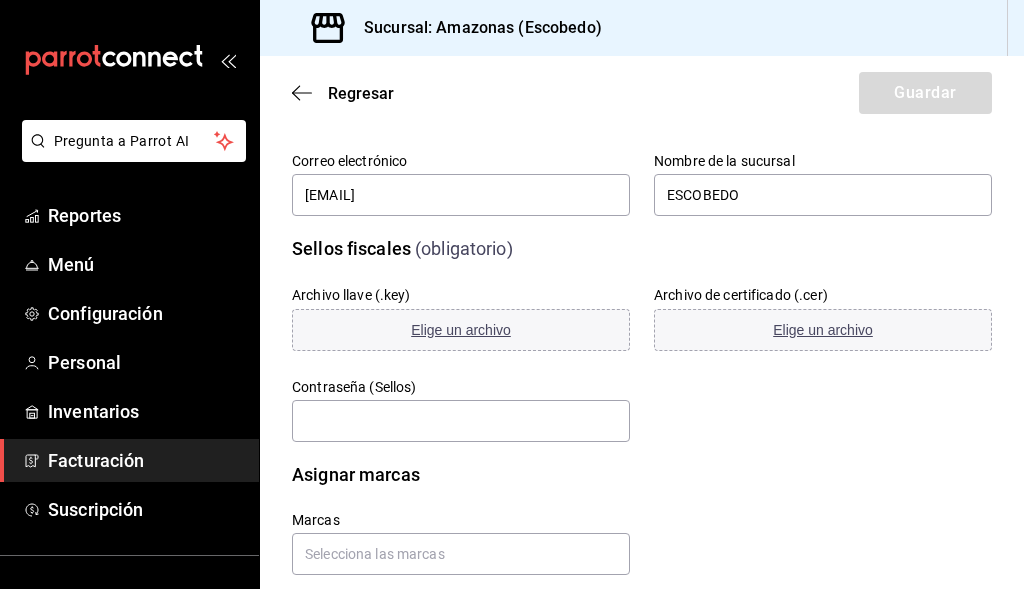 scroll, scrollTop: 589, scrollLeft: 0, axis: vertical 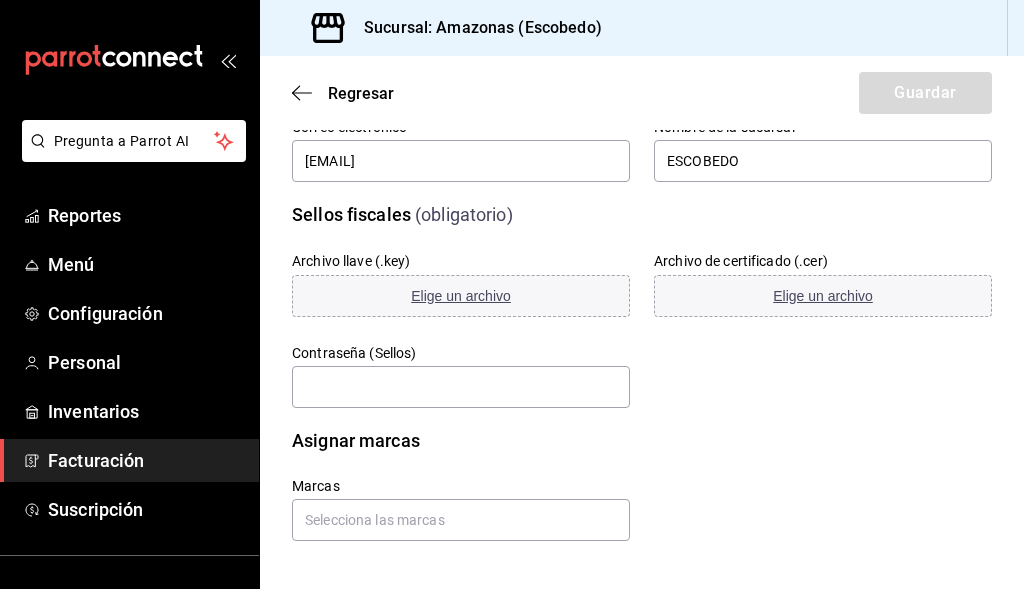 click on "Regresar Guardar" at bounding box center [642, 93] 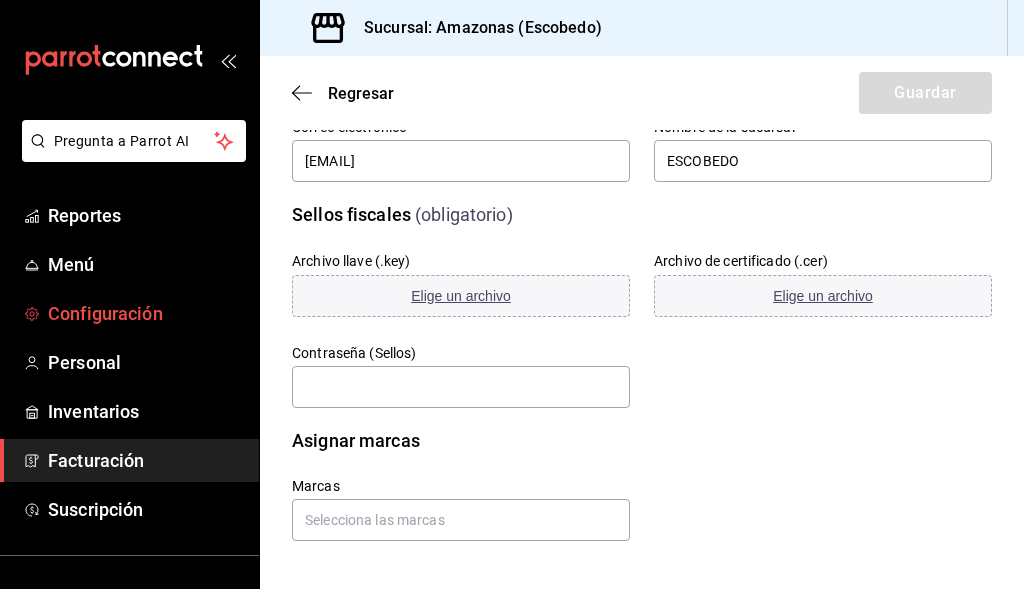 click on "Configuración" at bounding box center (145, 313) 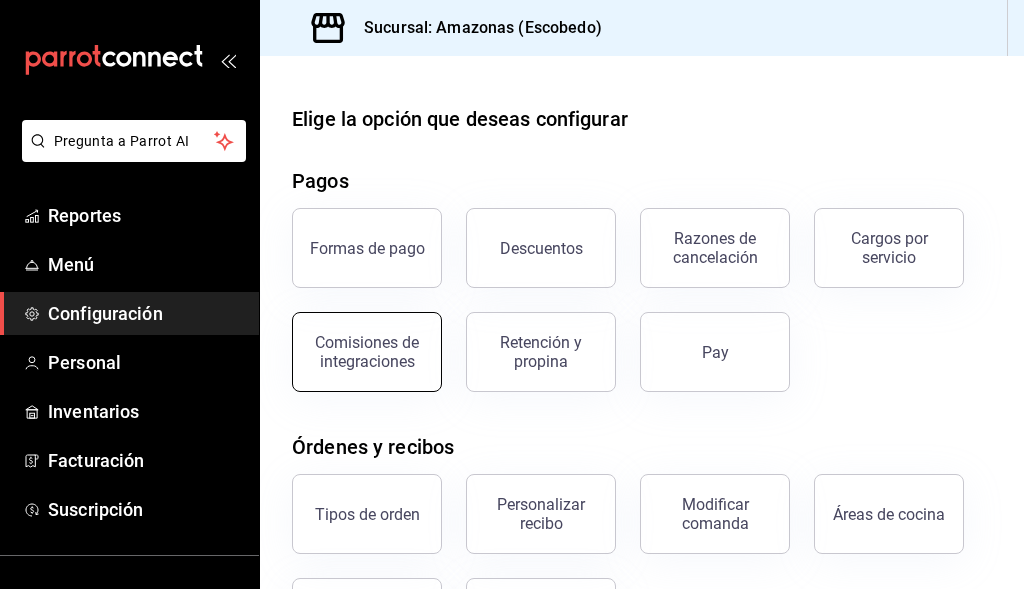 click on "Comisiones de integraciones" at bounding box center (367, 352) 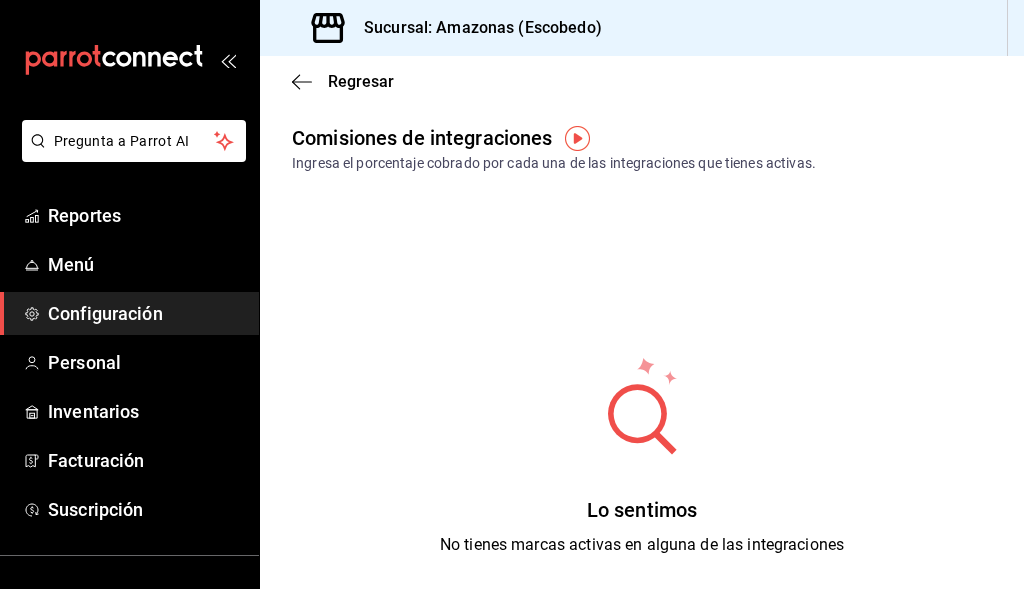 click on "Configuración" at bounding box center (145, 313) 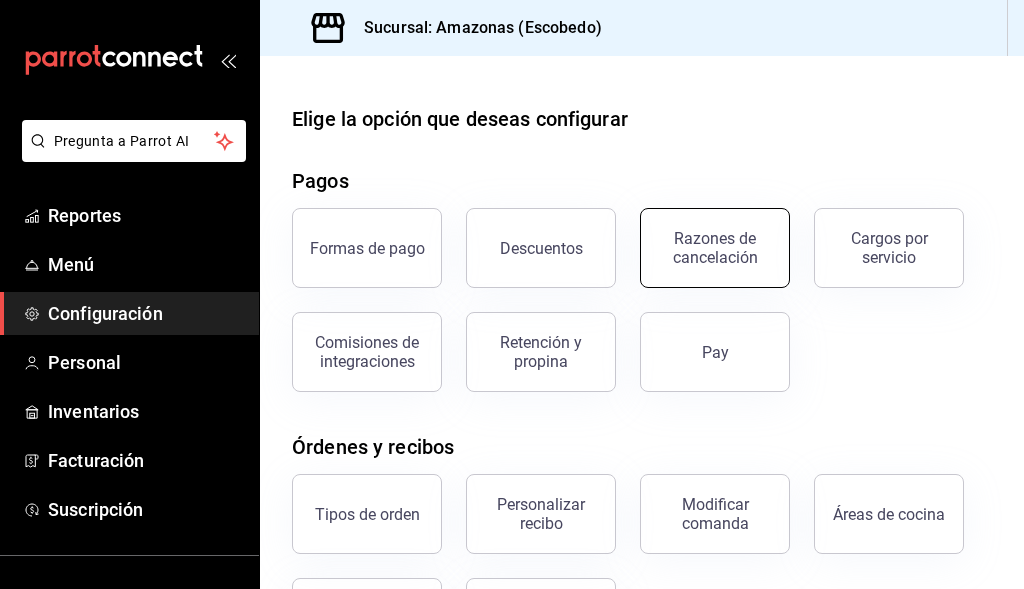 click on "Razones de cancelación" at bounding box center [715, 248] 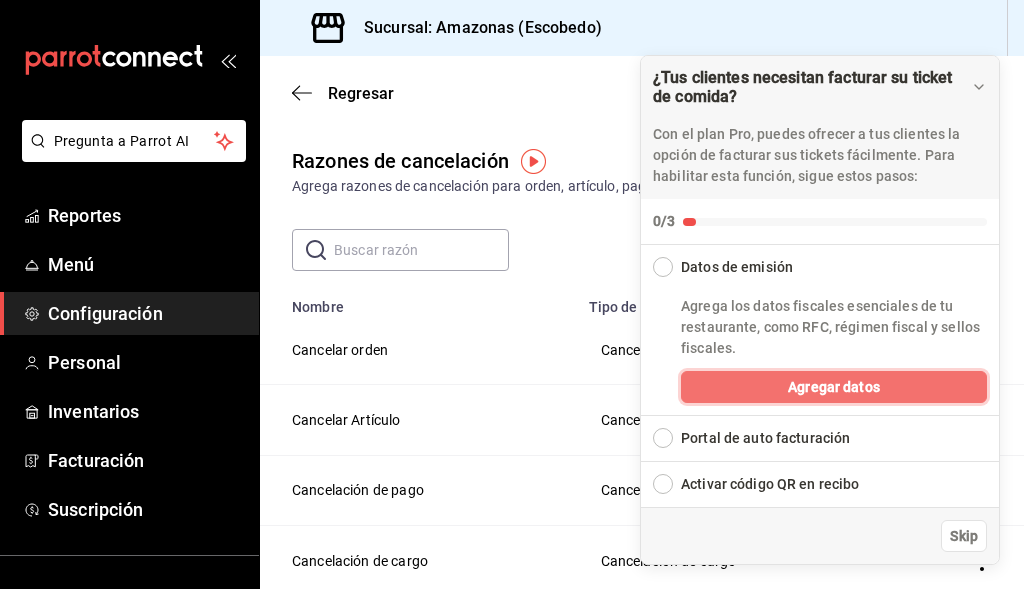 click on "Agregar datos" at bounding box center [834, 387] 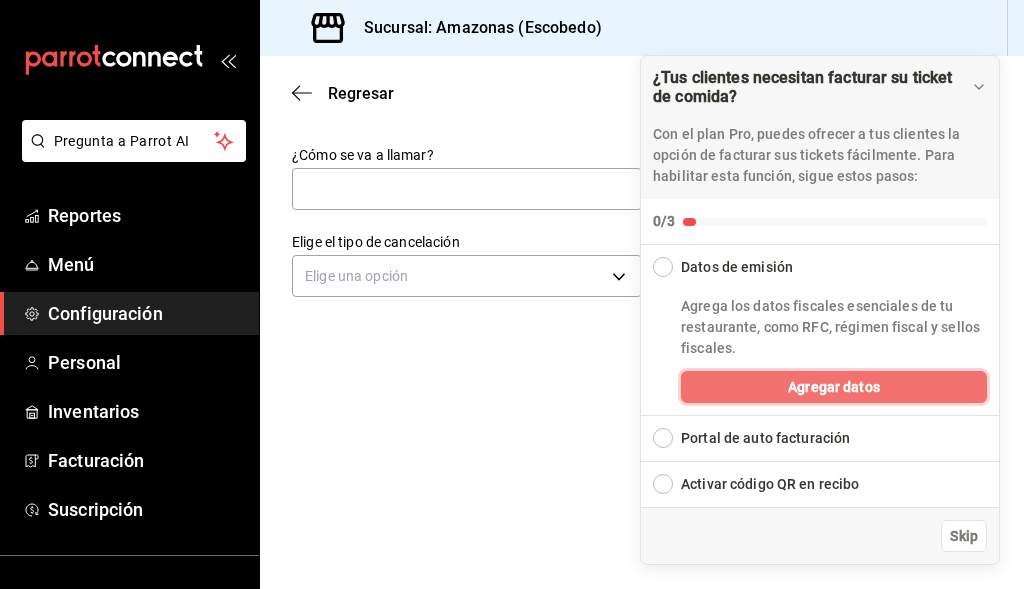 click on "Agregar datos" at bounding box center [834, 387] 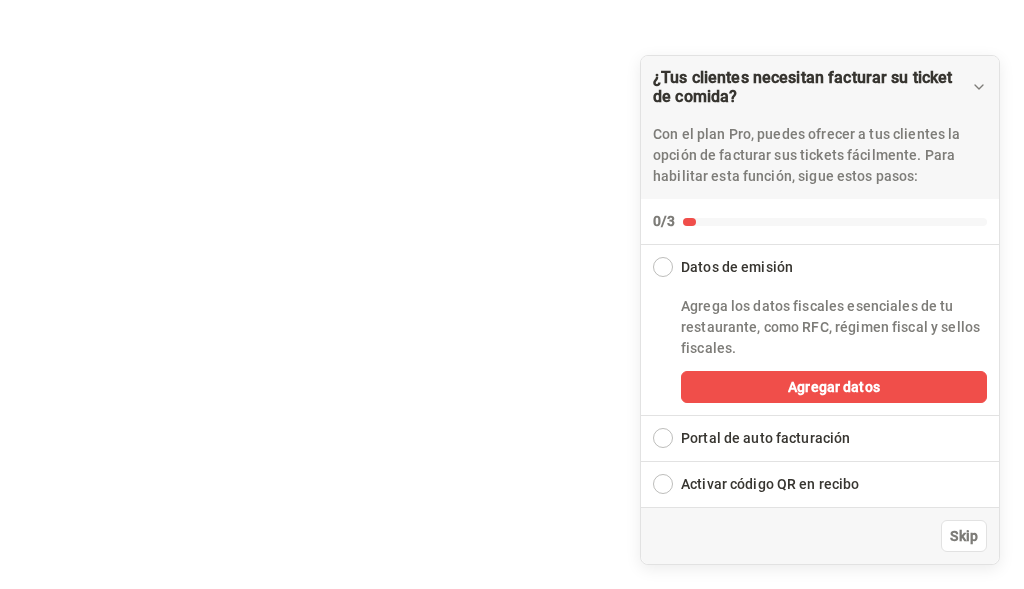 click on "Datos de emisión" at bounding box center (737, 267) 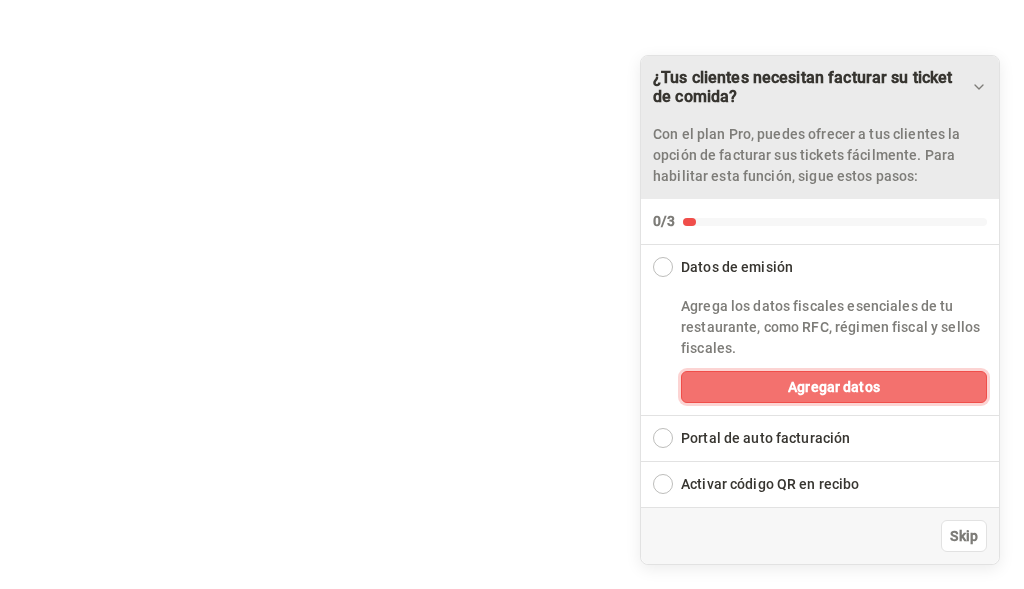drag, startPoint x: 797, startPoint y: 402, endPoint x: 923, endPoint y: 192, distance: 244.89998 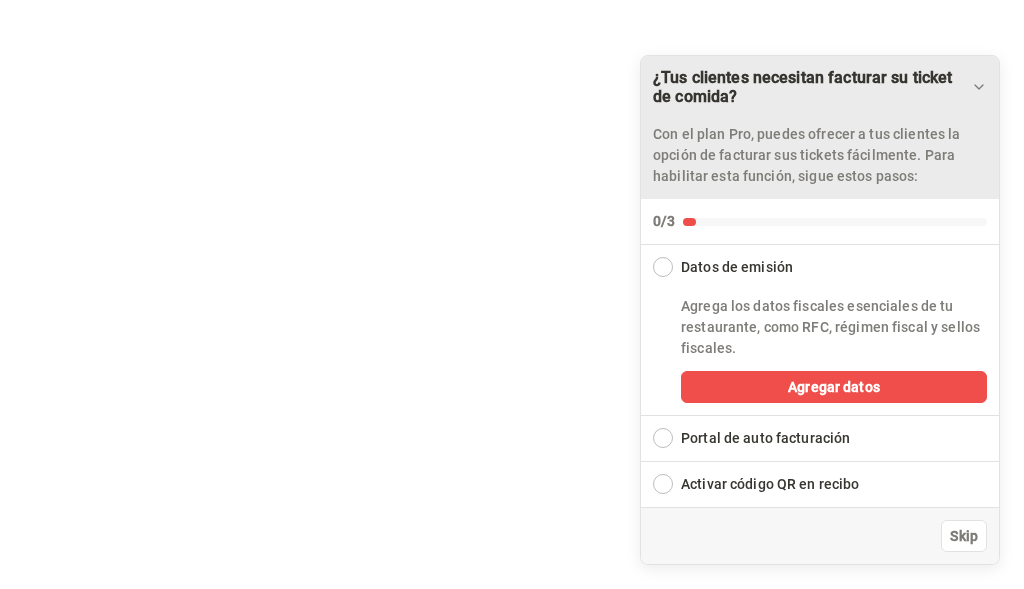 click on "¿Tus clientes necesitan facturar su ticket de comida? Con el plan Pro, puedes ofrecer a tus clientes la opción de facturar sus tickets fácilmente. Para habilitar esta función, sigue estos pasos:" at bounding box center [820, 127] 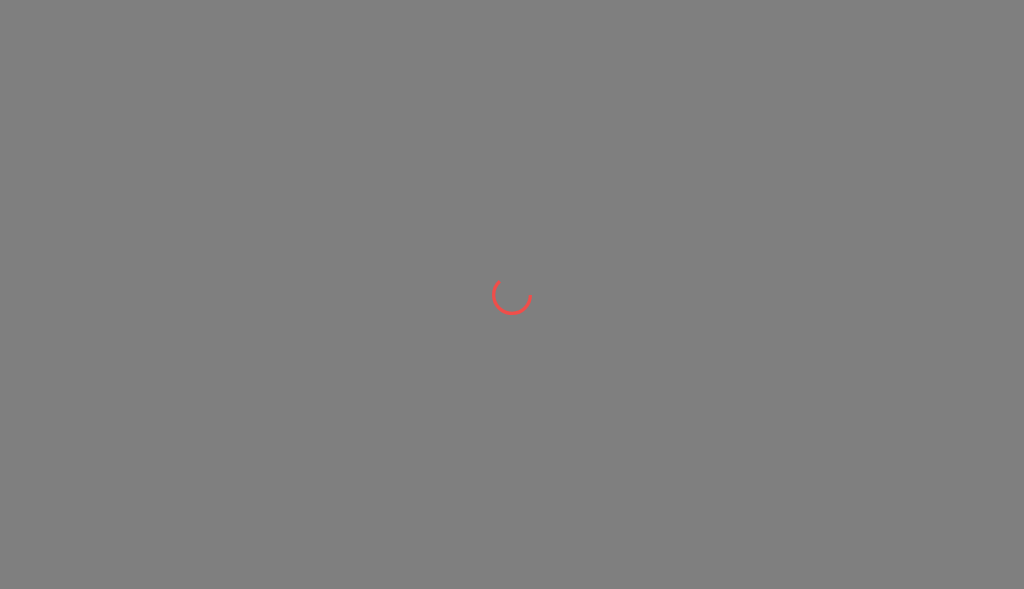 scroll, scrollTop: 0, scrollLeft: 0, axis: both 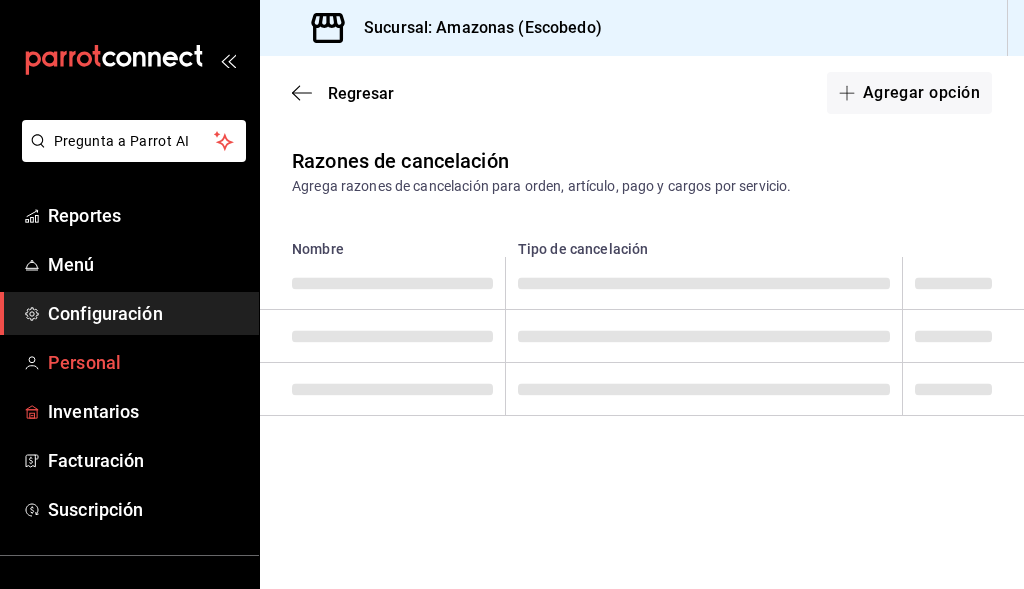 click on "Personal" at bounding box center (145, 362) 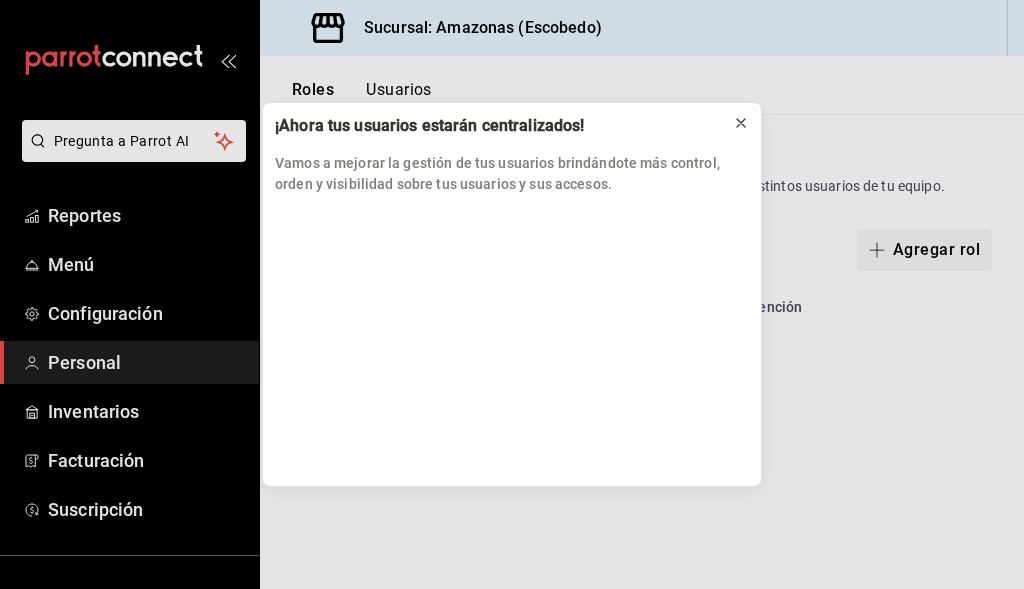 click 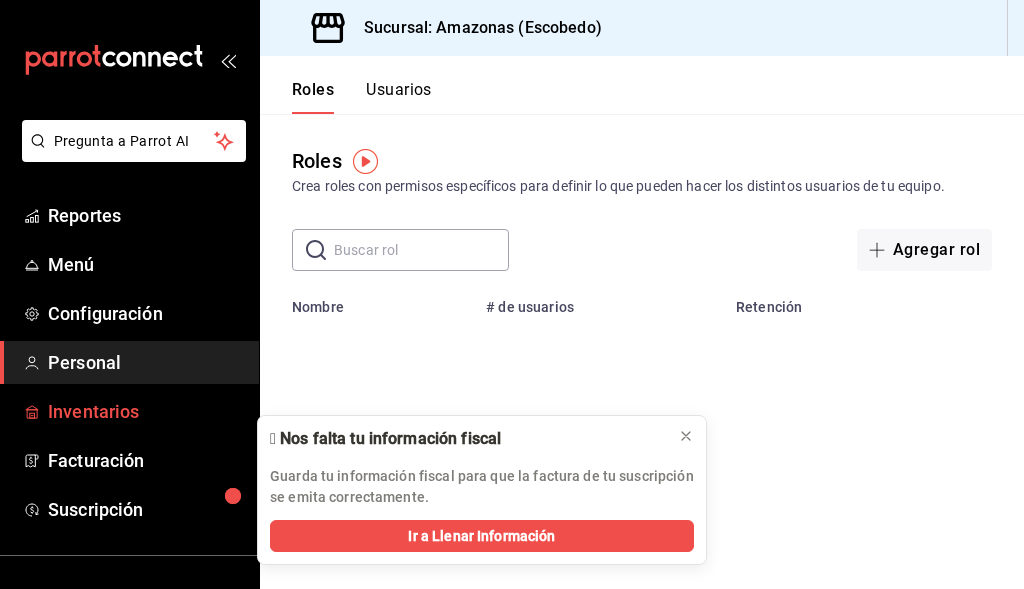 click on "Inventarios" at bounding box center (145, 411) 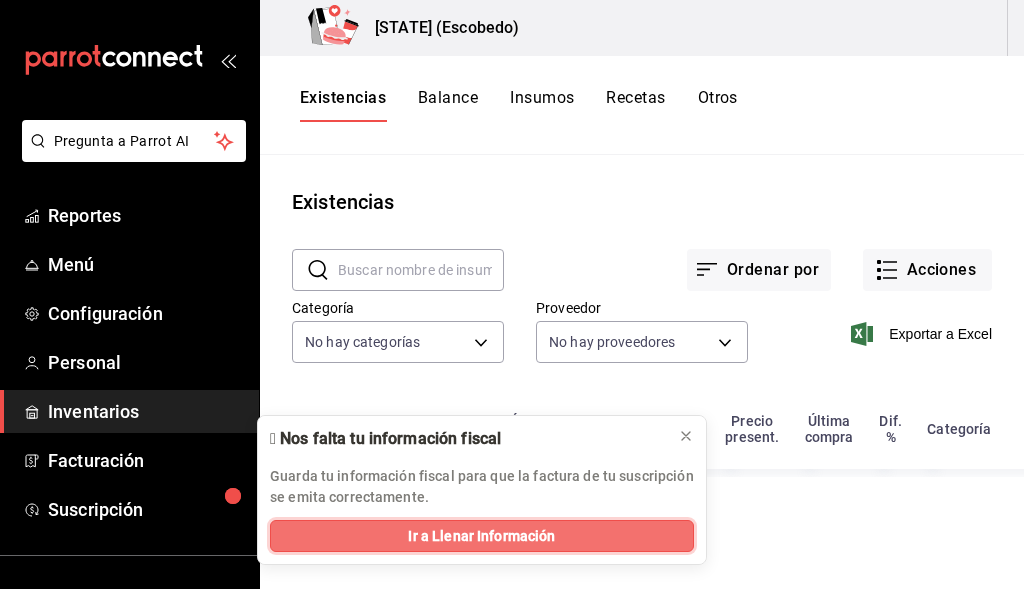 click on "Ir a Llenar Información" at bounding box center [481, 536] 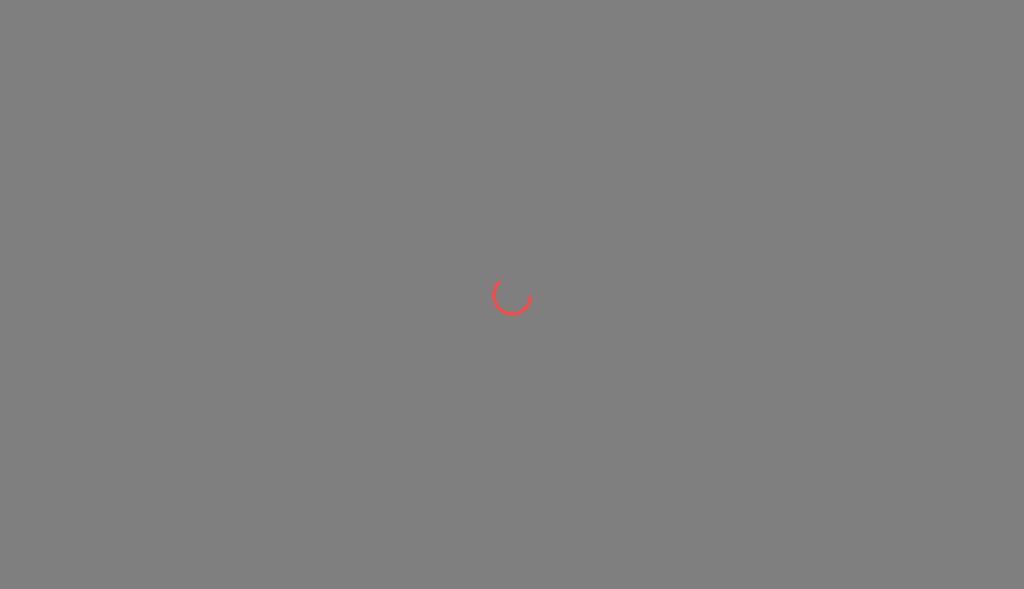 scroll, scrollTop: 0, scrollLeft: 0, axis: both 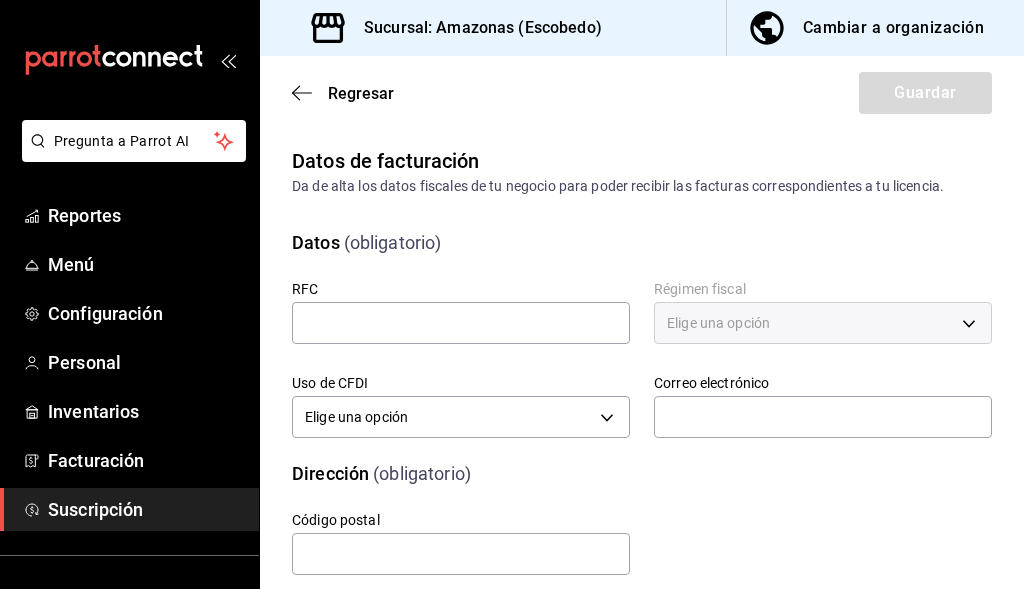 type 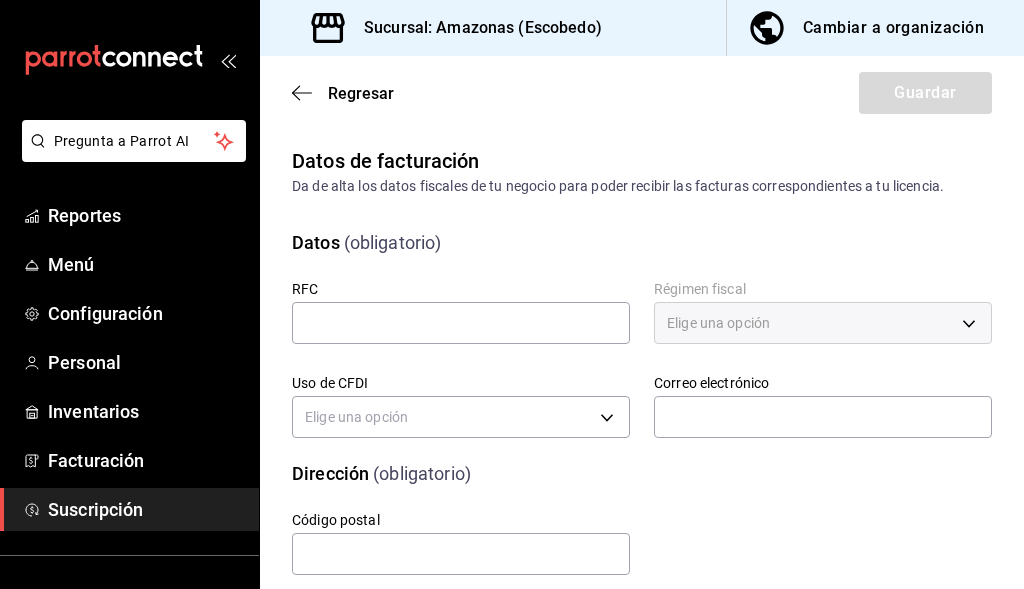 scroll, scrollTop: 32, scrollLeft: 0, axis: vertical 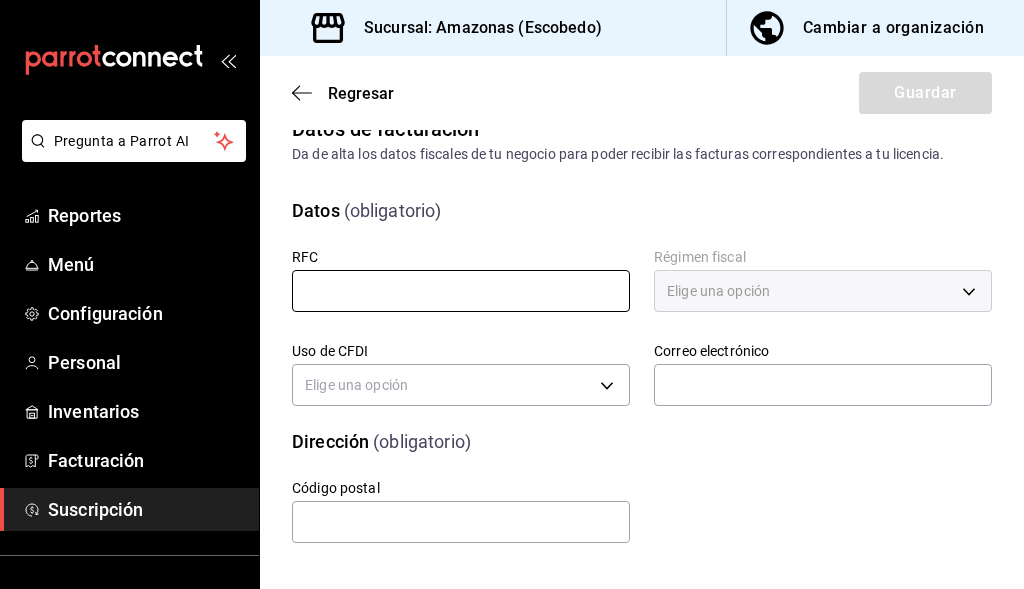 click at bounding box center (461, 291) 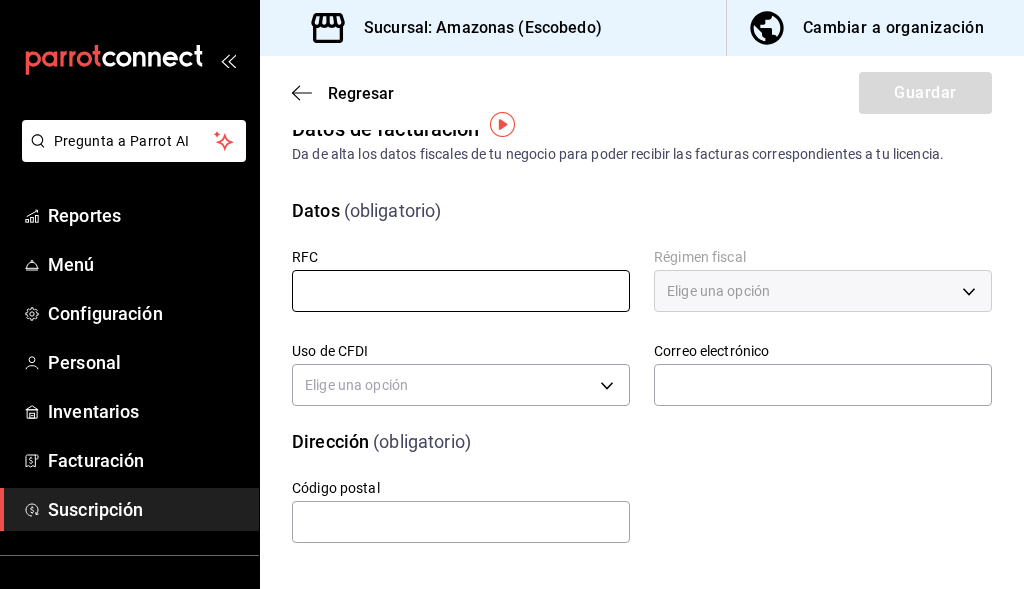 scroll, scrollTop: 37, scrollLeft: 0, axis: vertical 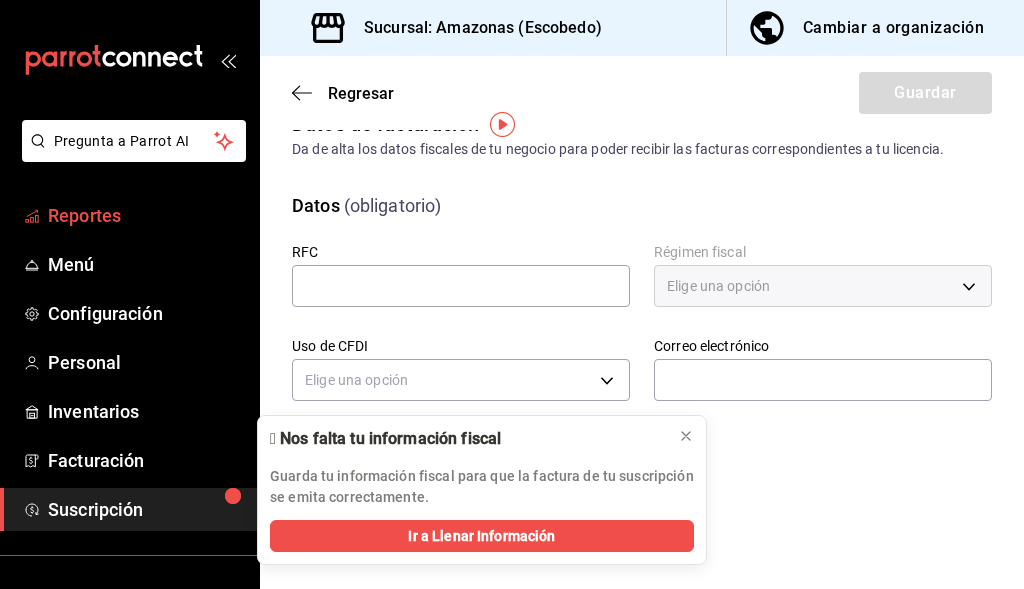 click on "Reportes" at bounding box center (145, 215) 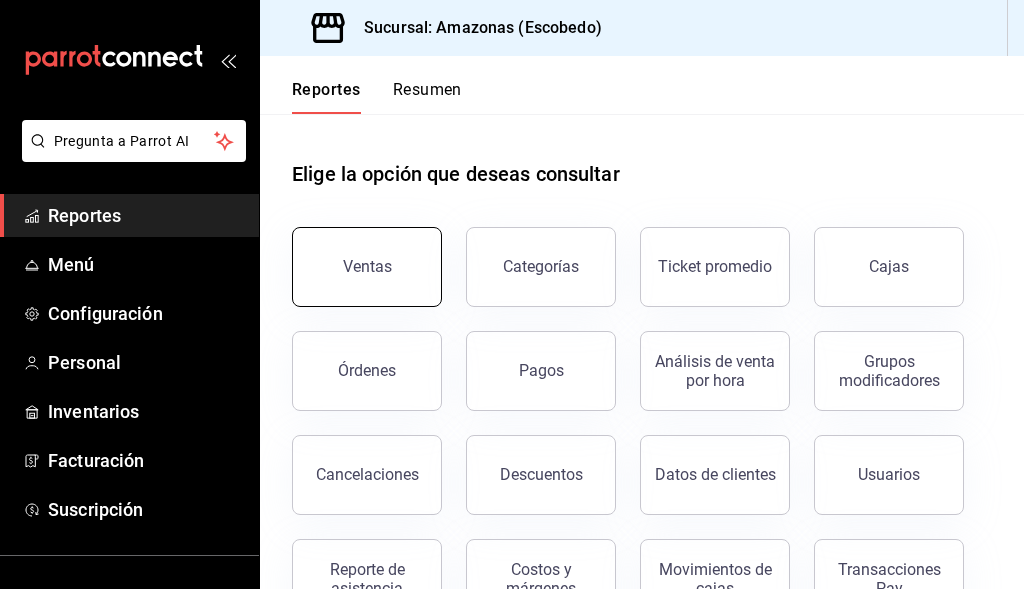 scroll, scrollTop: 62, scrollLeft: 0, axis: vertical 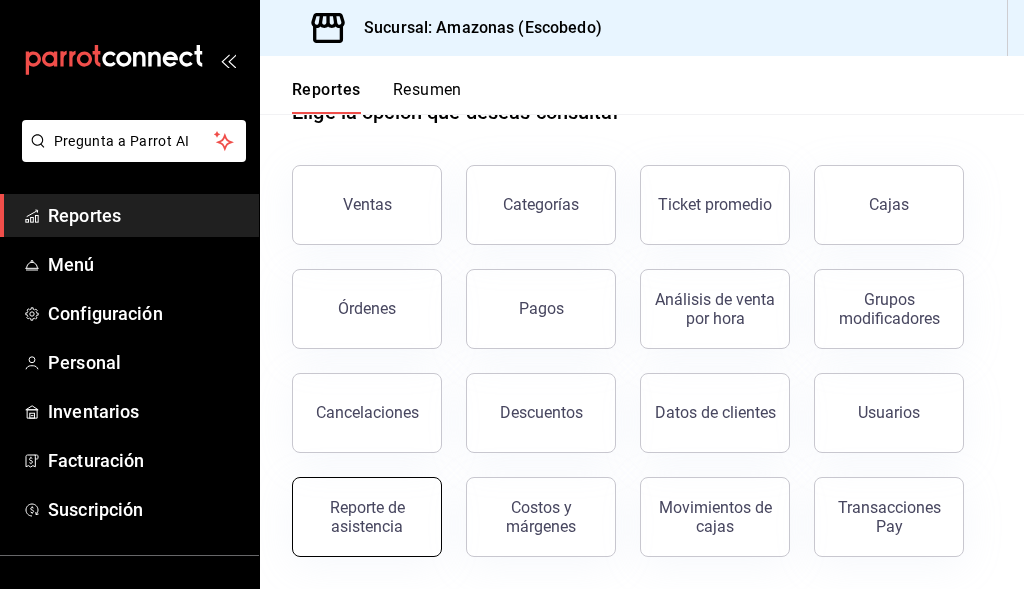 click on "Reporte de asistencia" at bounding box center [367, 517] 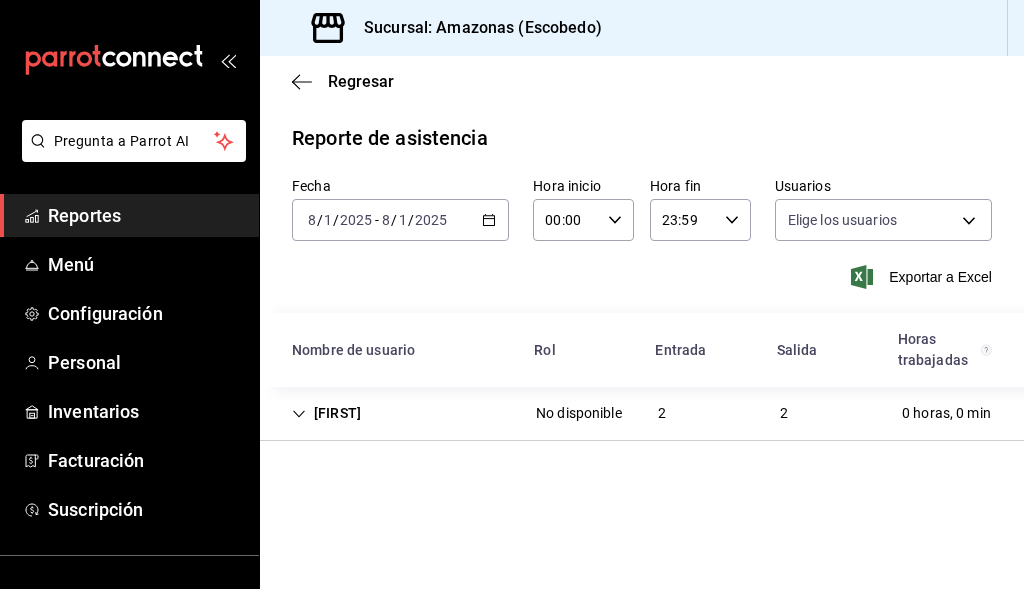 type on "[UUID], [UUID], [UUID], [UUID], [UUID], [UUID], [UUID], [UUID], [UUID], [UUID]" 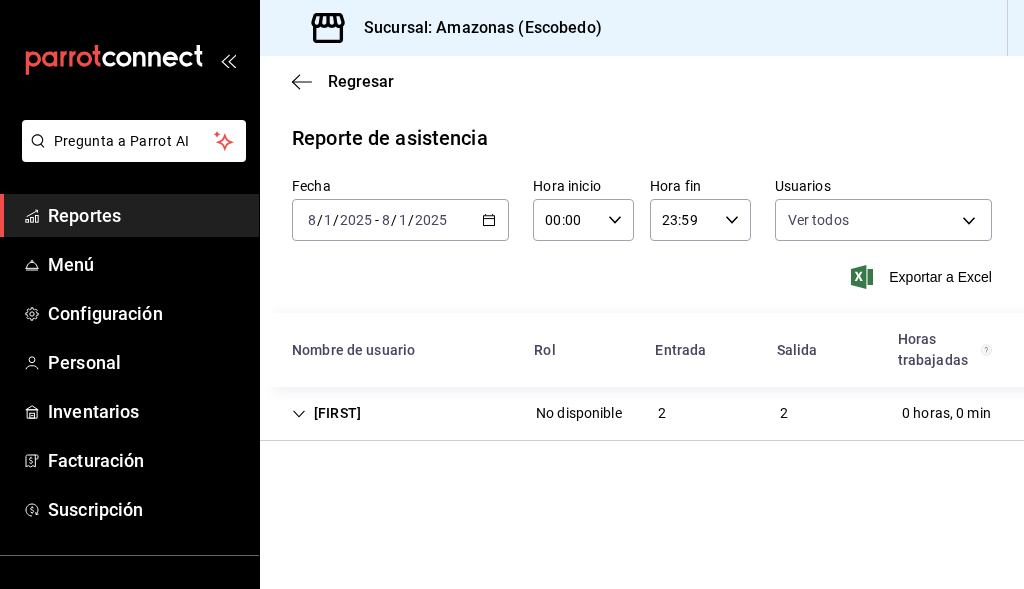click 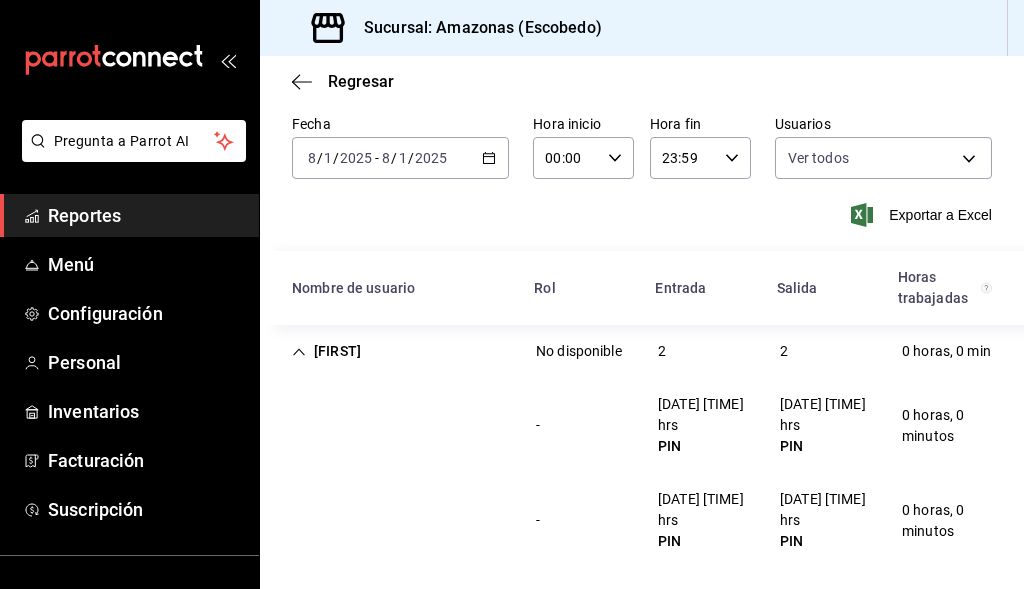 scroll, scrollTop: 94, scrollLeft: 0, axis: vertical 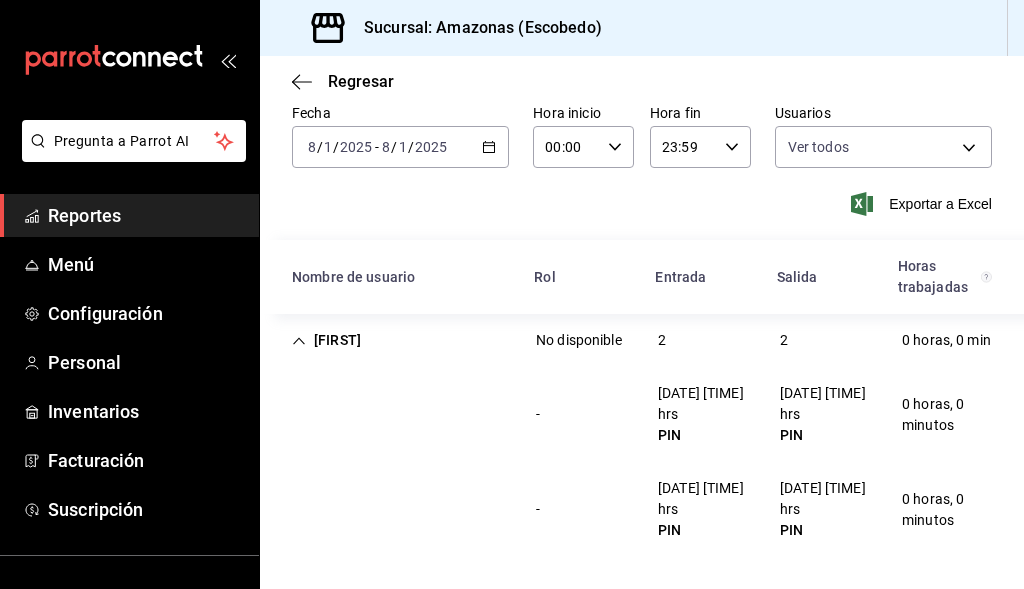 click on "[FIRST]" at bounding box center [326, 340] 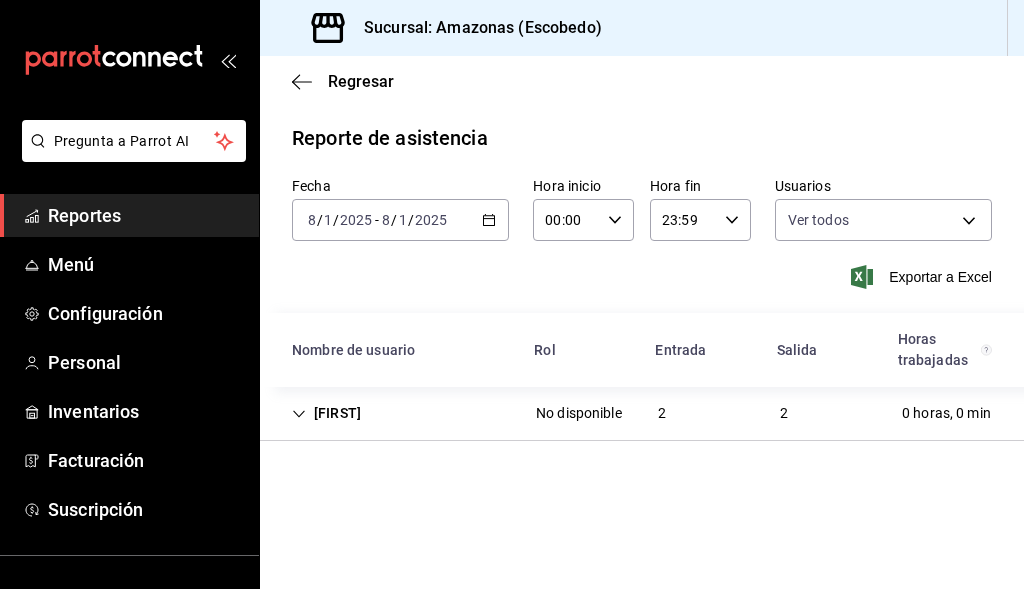 scroll, scrollTop: 0, scrollLeft: 0, axis: both 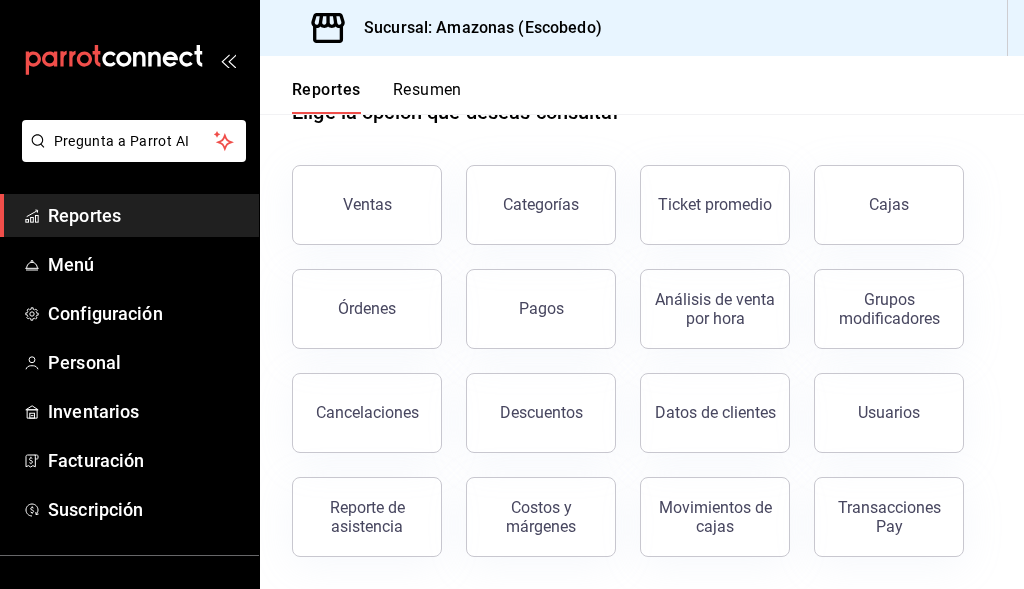 click on "Cancelaciones" at bounding box center (367, 413) 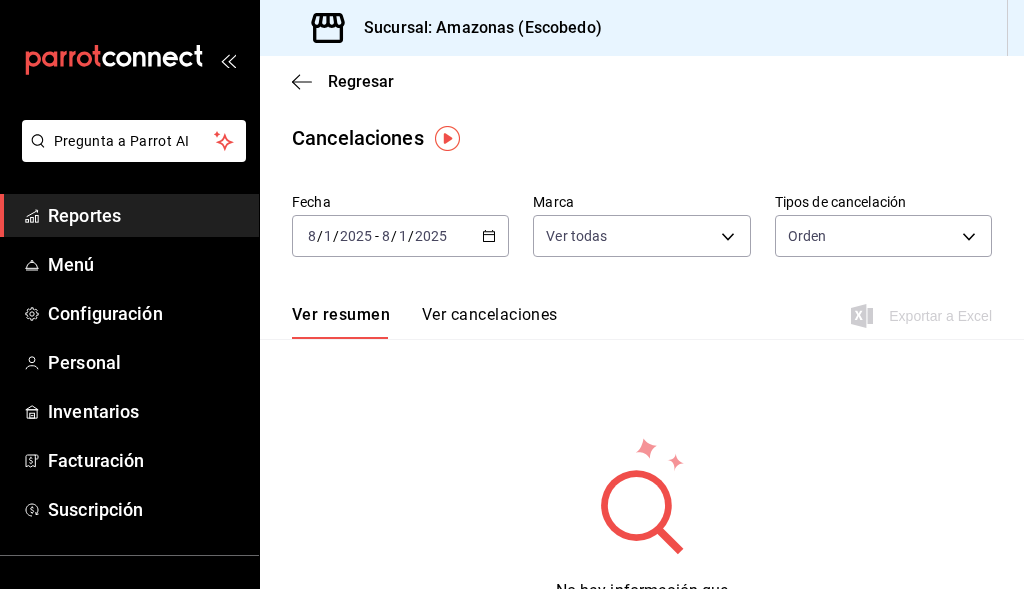click on "Reportes" at bounding box center (145, 215) 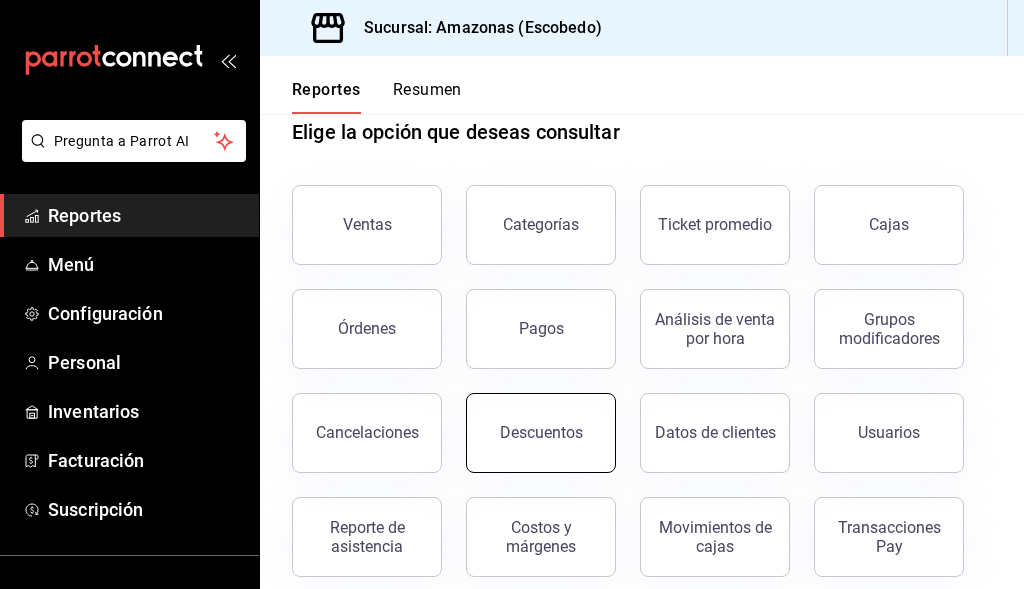 scroll, scrollTop: 62, scrollLeft: 0, axis: vertical 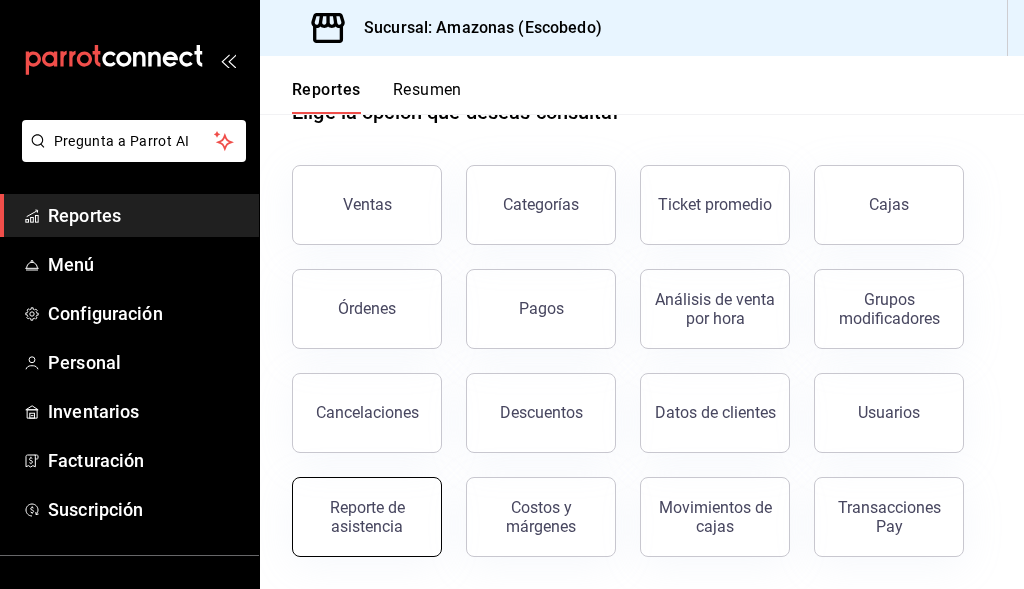 click on "Reporte de asistencia" at bounding box center (367, 517) 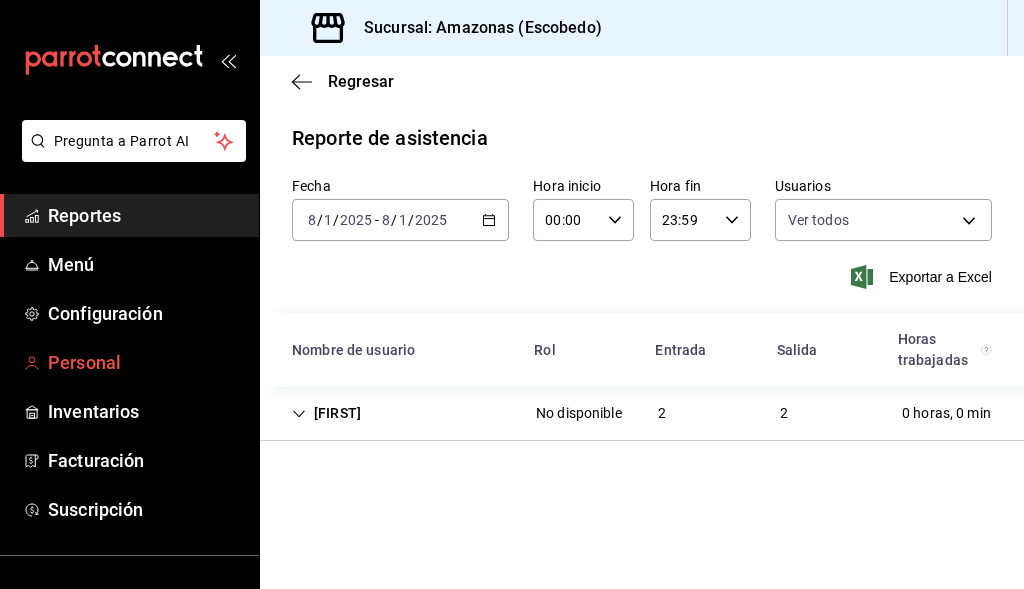 click on "Personal" at bounding box center [145, 362] 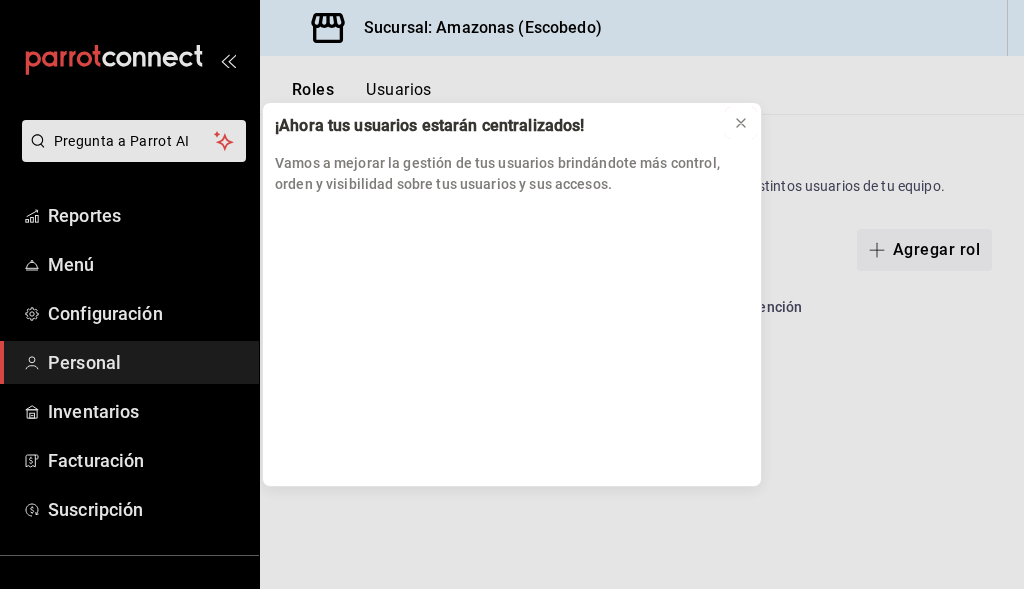click 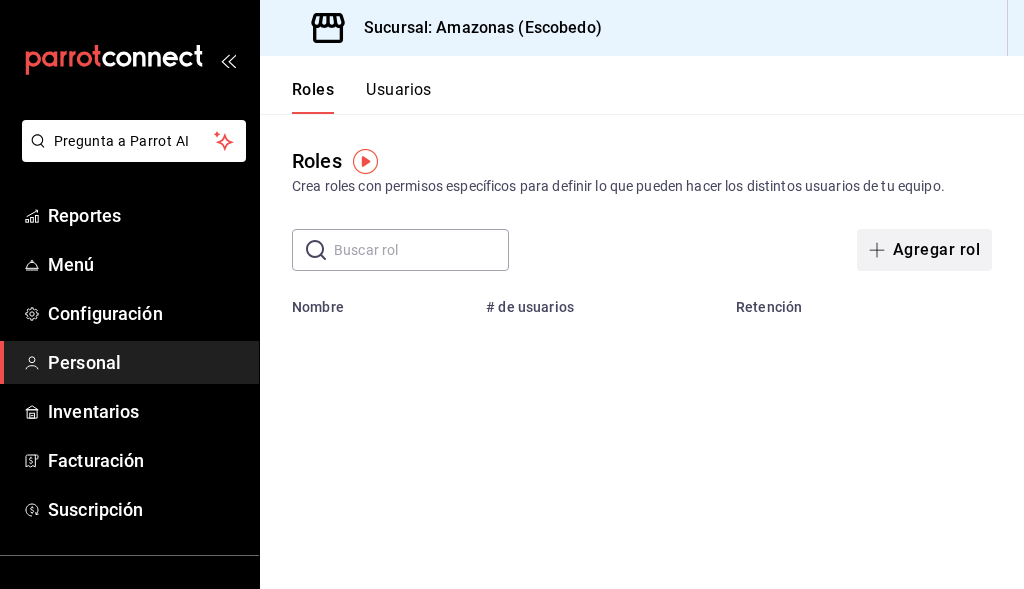 click on "Agregar rol" at bounding box center (924, 250) 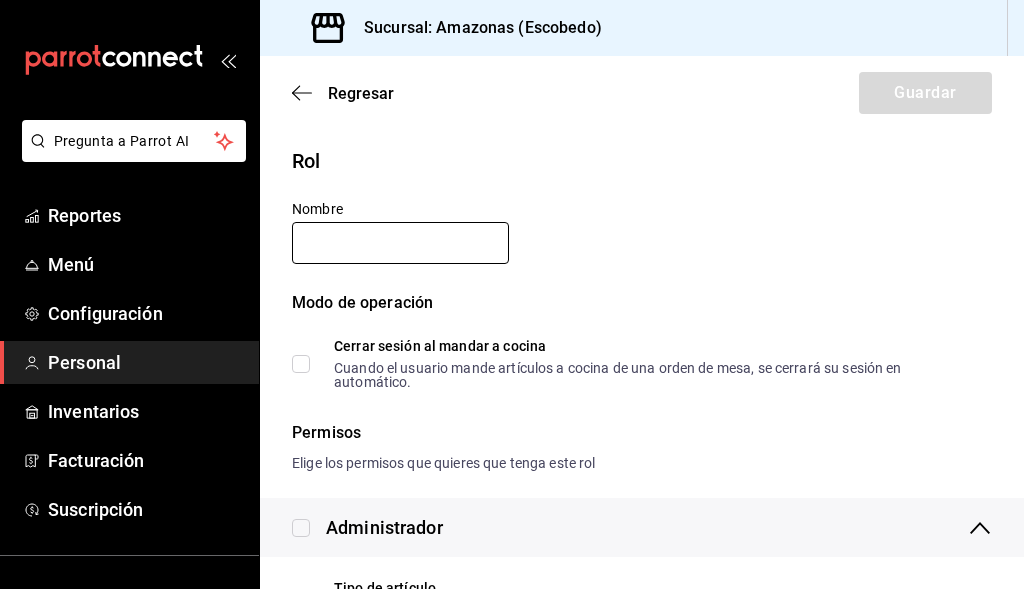 click at bounding box center (400, 243) 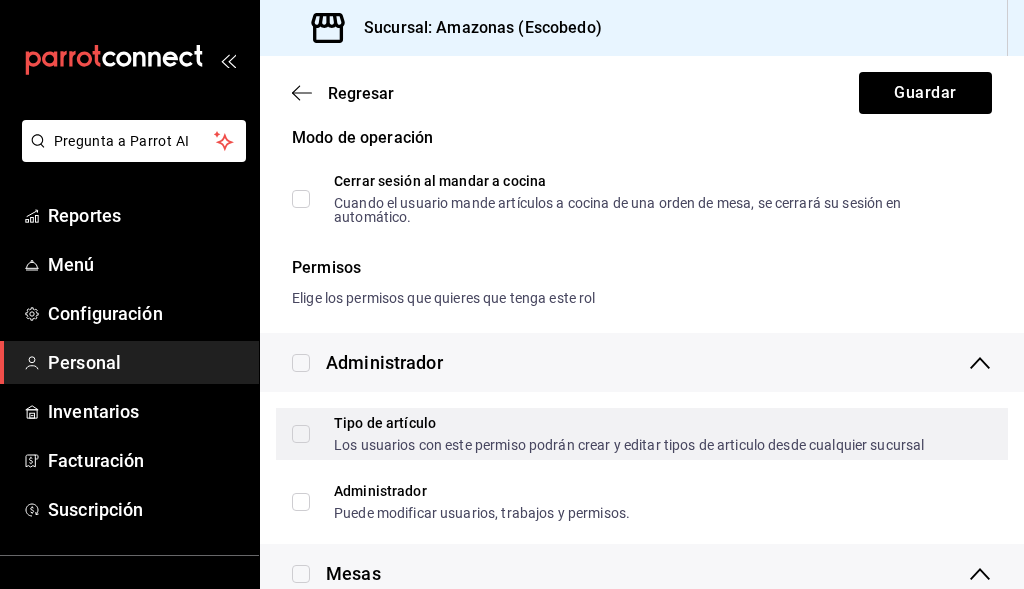 scroll, scrollTop: 200, scrollLeft: 0, axis: vertical 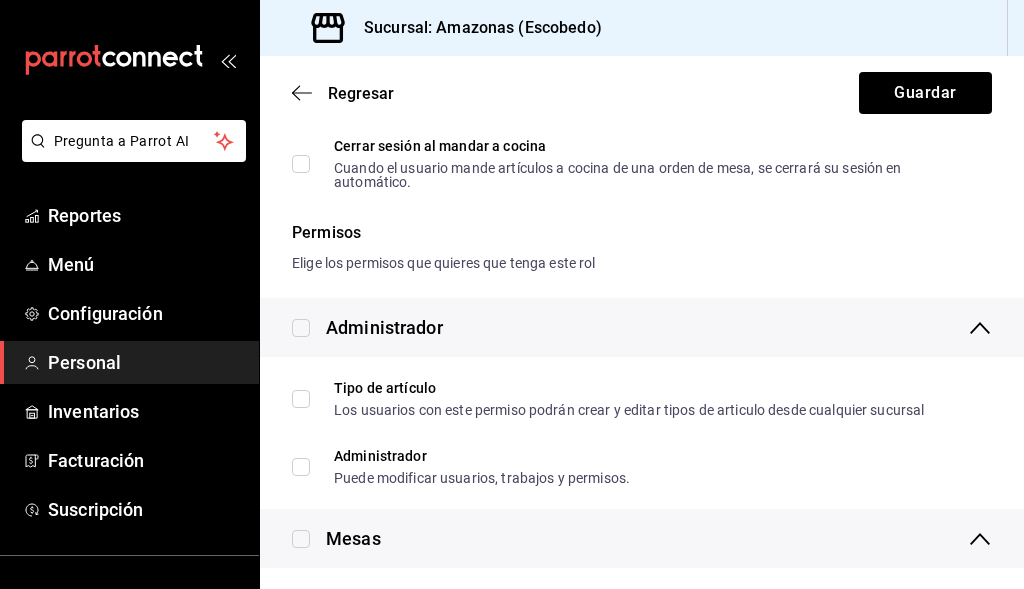 type on "ADMINISTRACION" 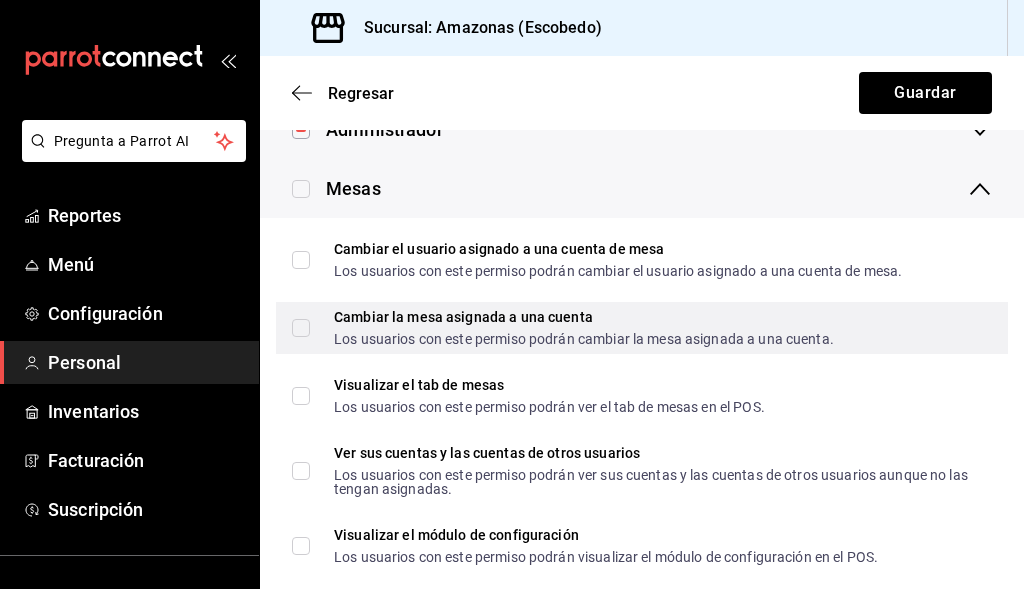 scroll, scrollTop: 400, scrollLeft: 0, axis: vertical 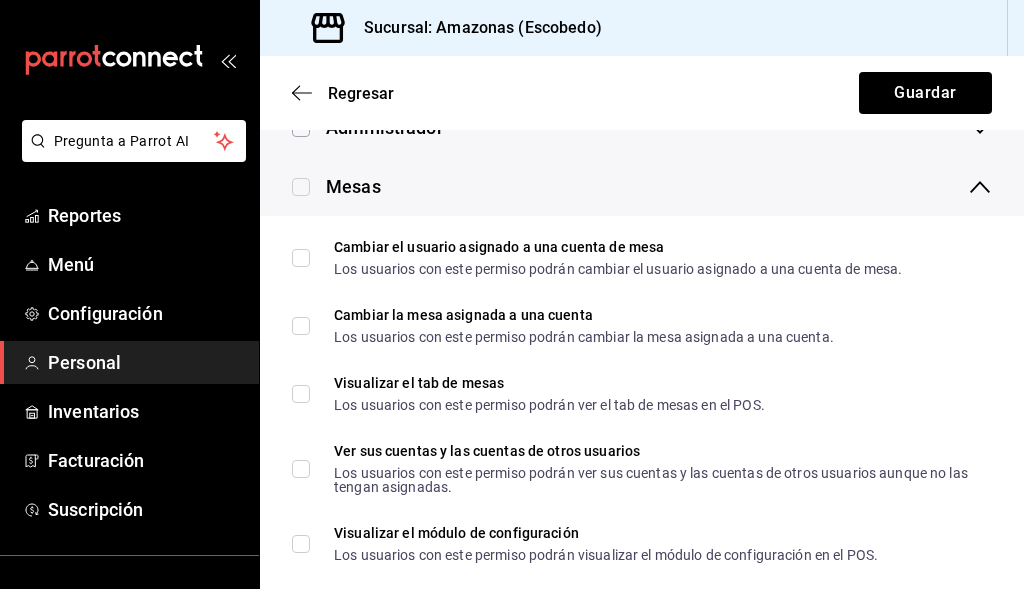 click at bounding box center (301, 187) 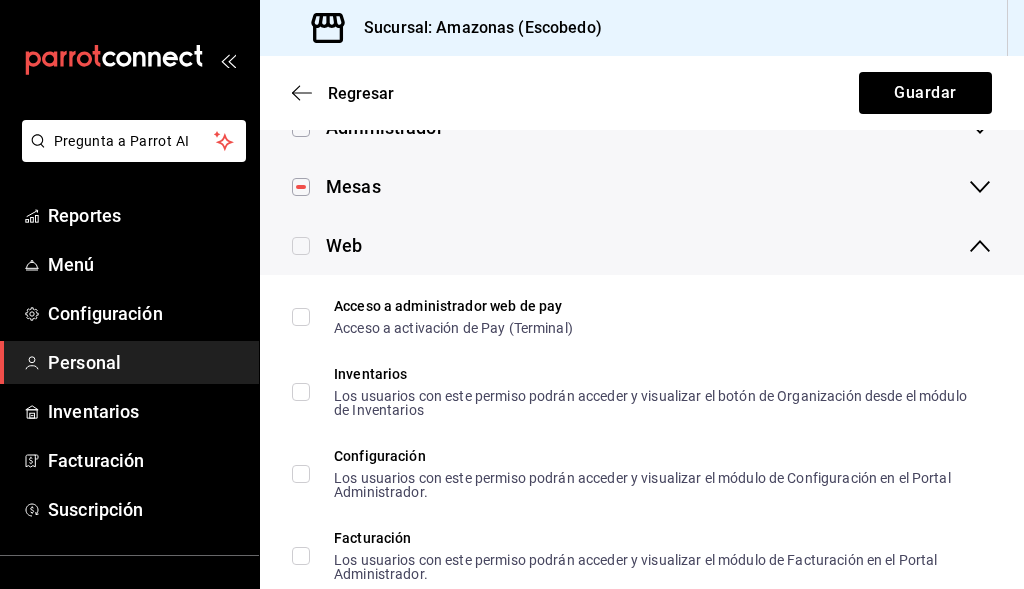 click at bounding box center (301, 246) 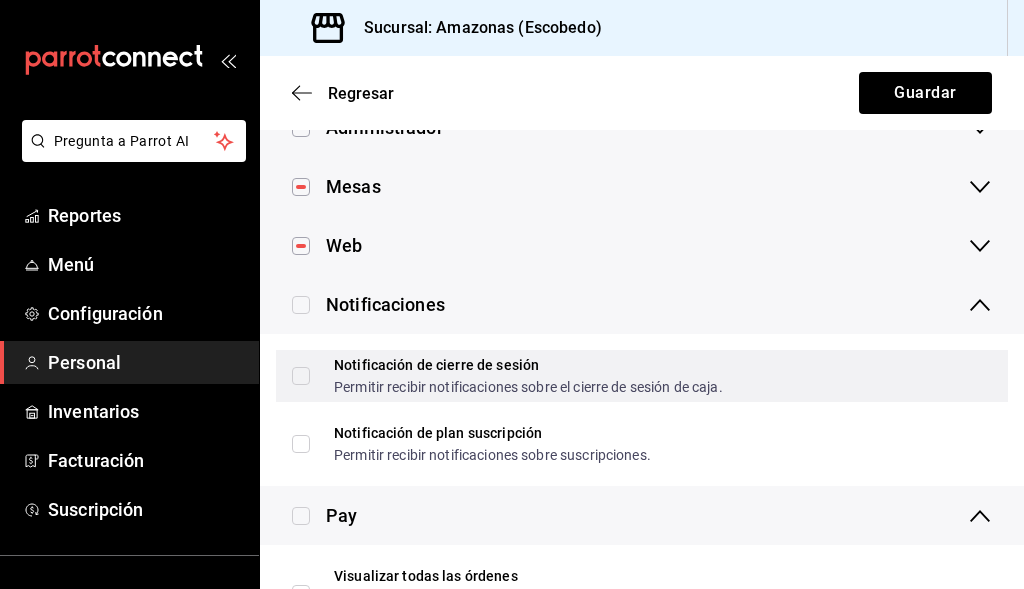 scroll, scrollTop: 500, scrollLeft: 0, axis: vertical 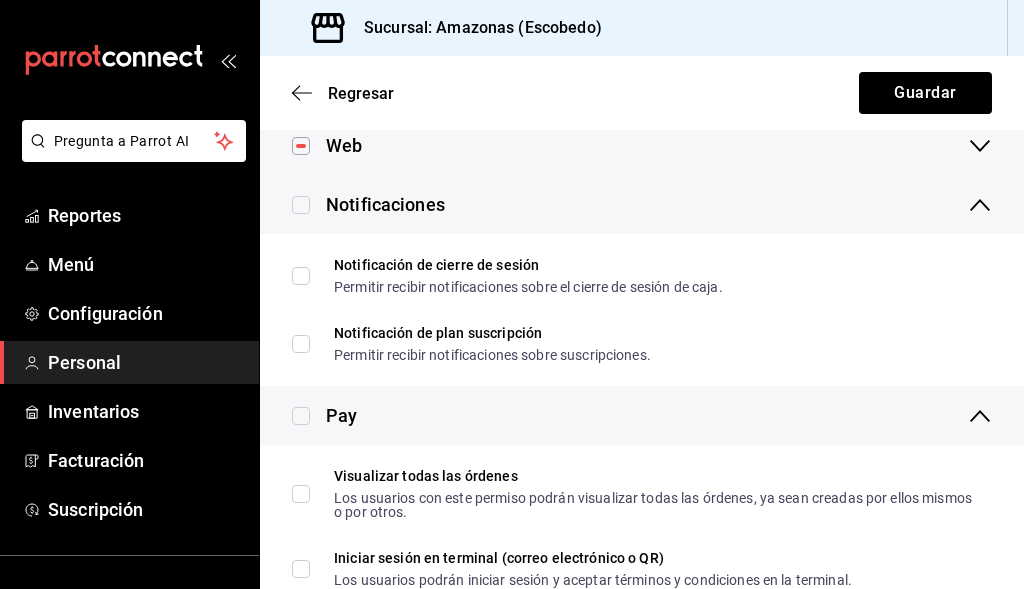 click at bounding box center [301, 205] 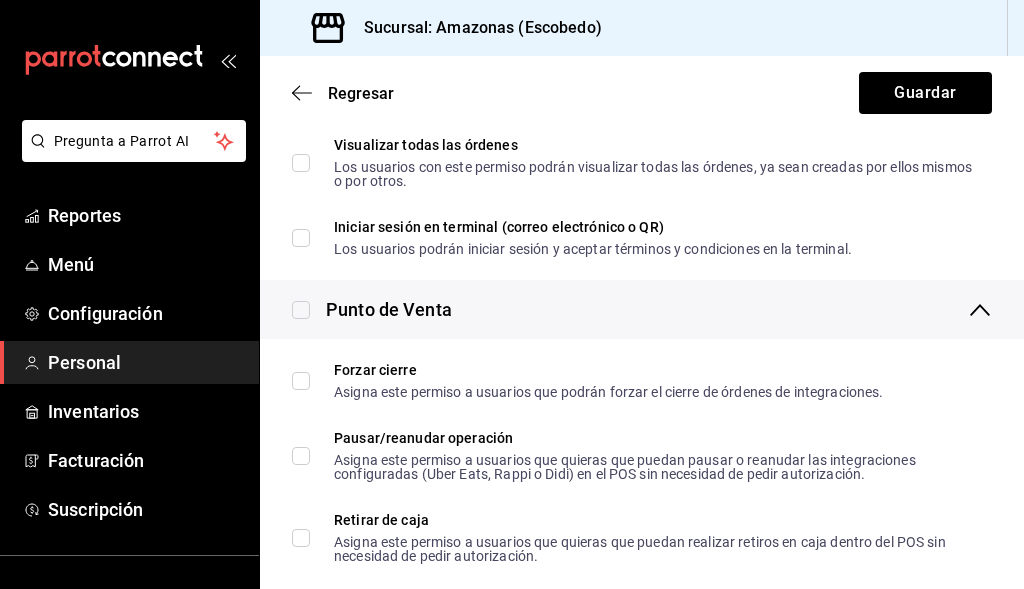 scroll, scrollTop: 700, scrollLeft: 0, axis: vertical 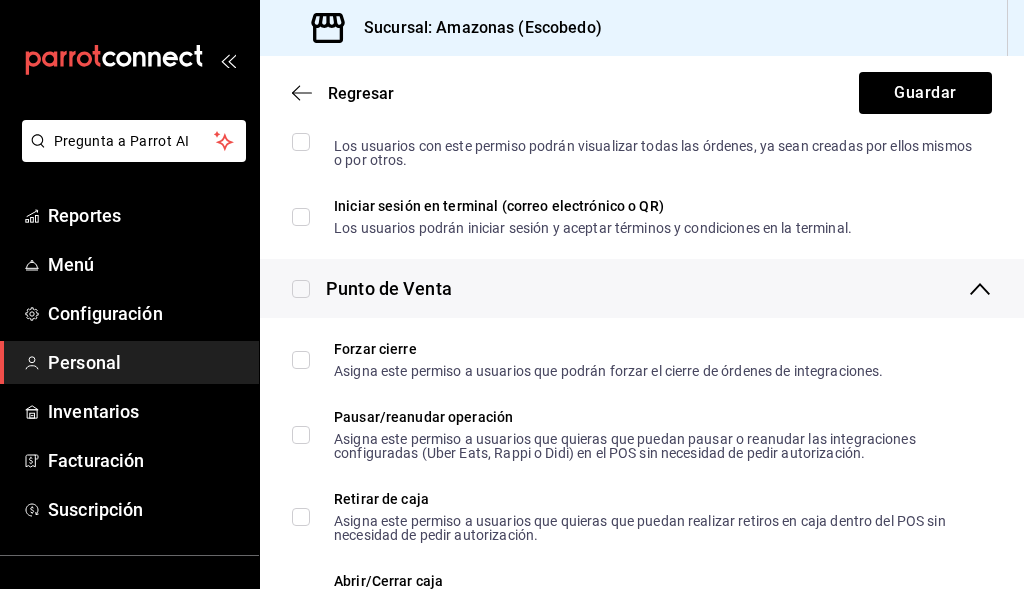 click at bounding box center [301, 289] 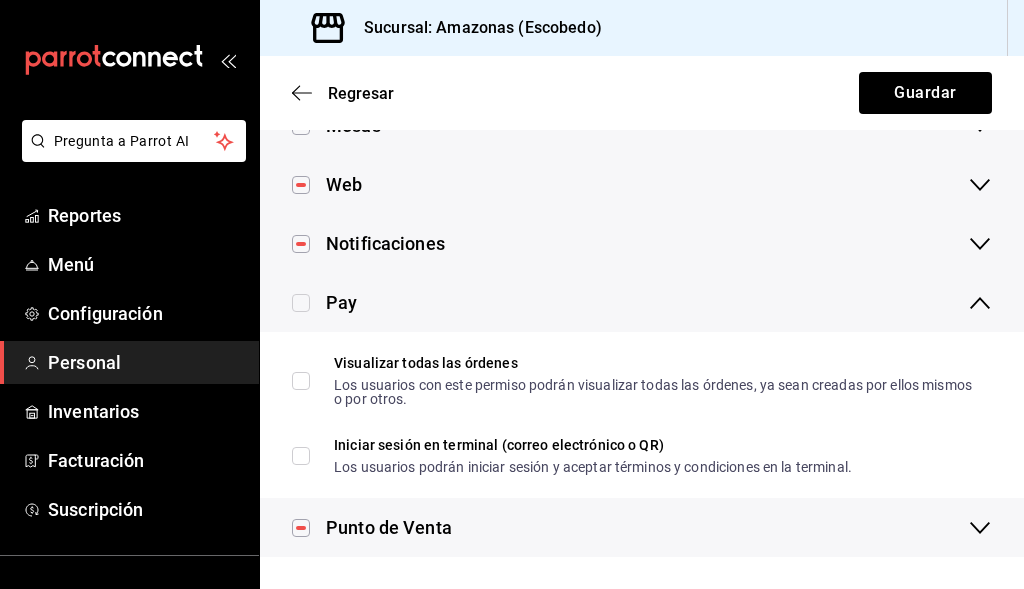 scroll, scrollTop: 461, scrollLeft: 0, axis: vertical 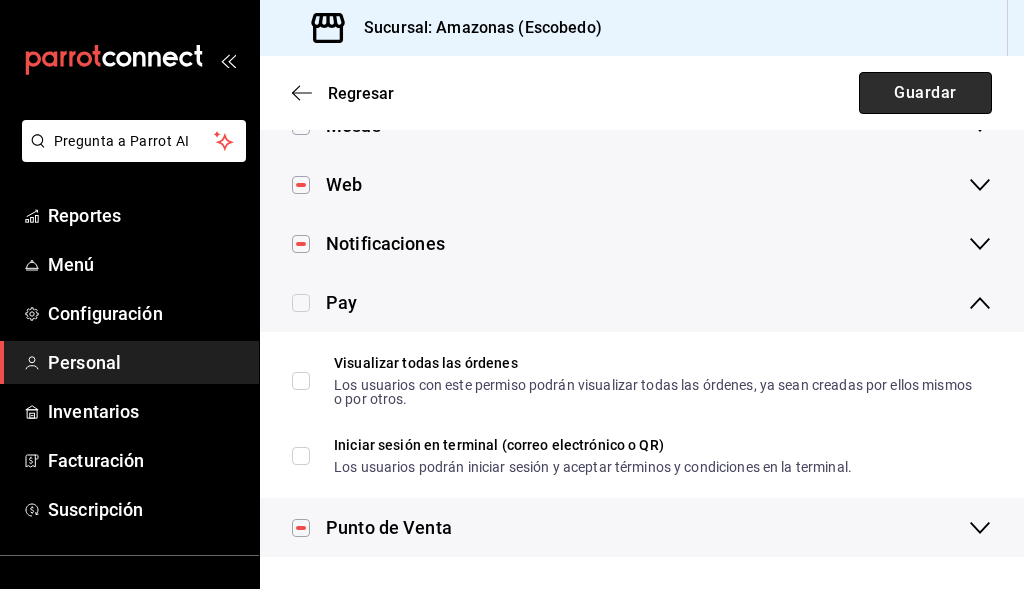 click on "Guardar" at bounding box center (925, 93) 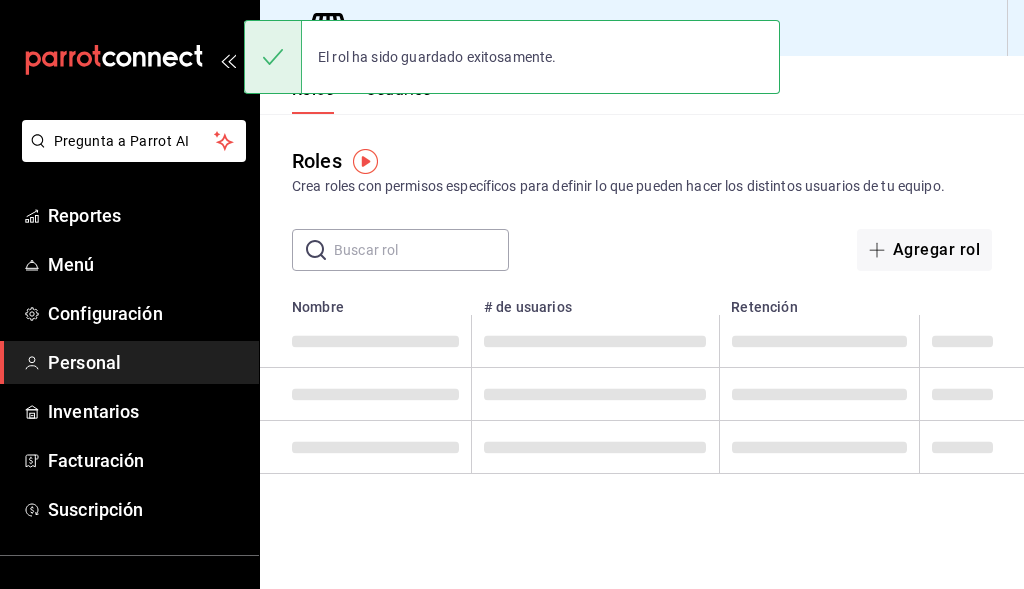 scroll, scrollTop: 0, scrollLeft: 0, axis: both 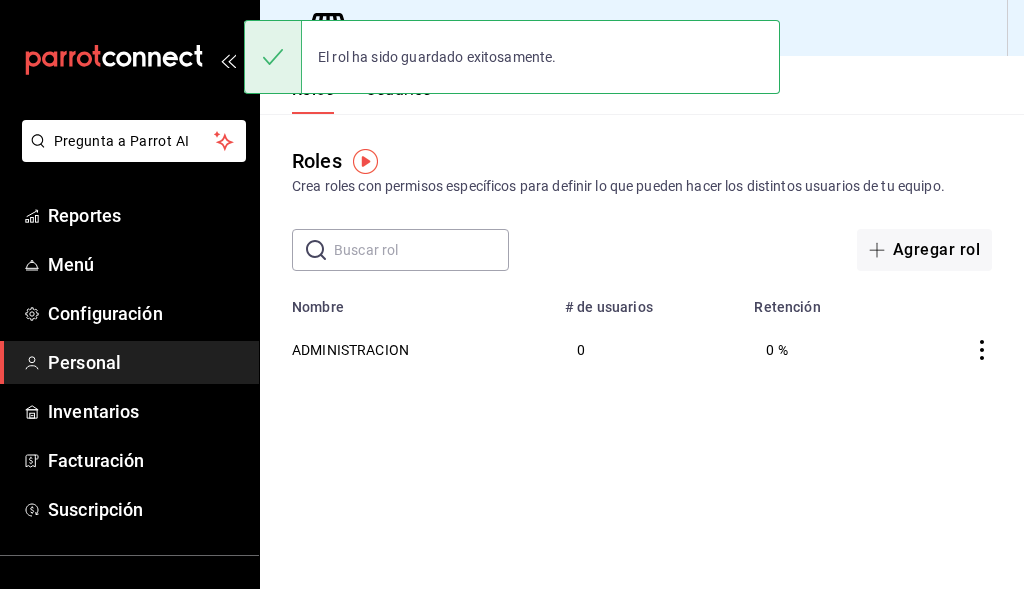 click 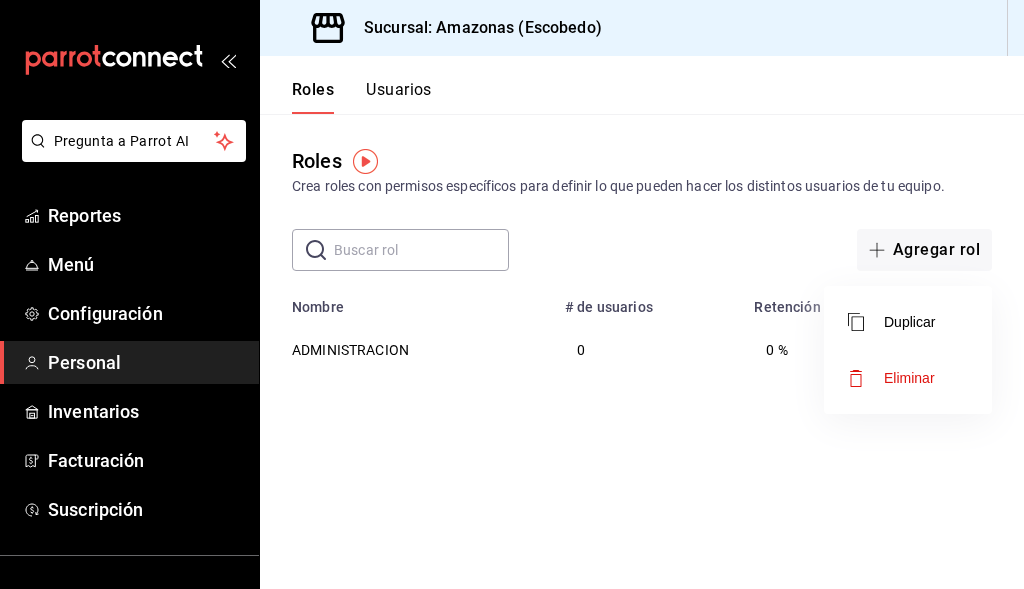 drag, startPoint x: 383, startPoint y: 364, endPoint x: 382, endPoint y: 351, distance: 13.038404 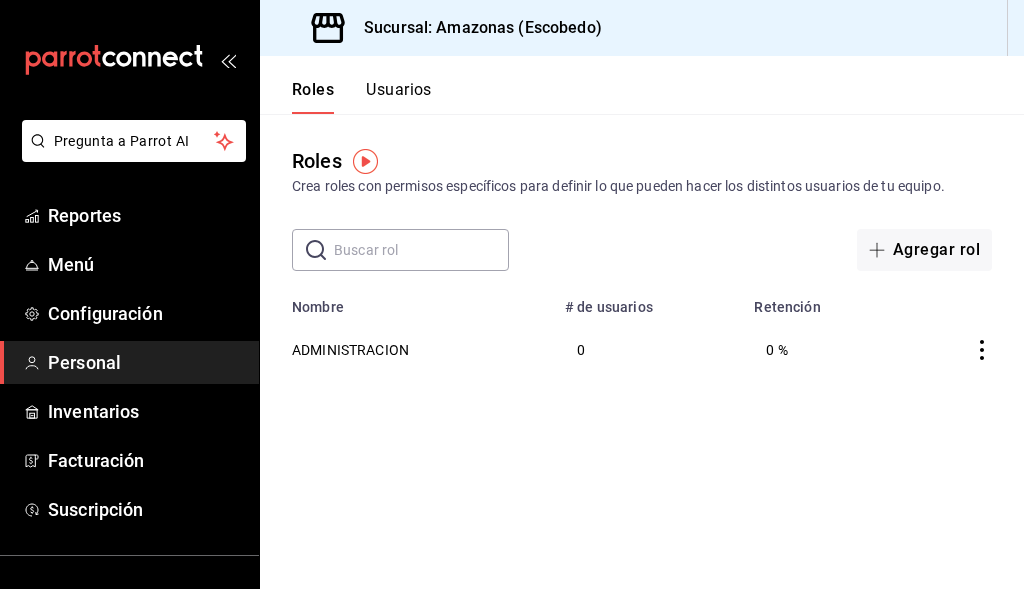 click on "Duplicar Eliminar" at bounding box center [512, 294] 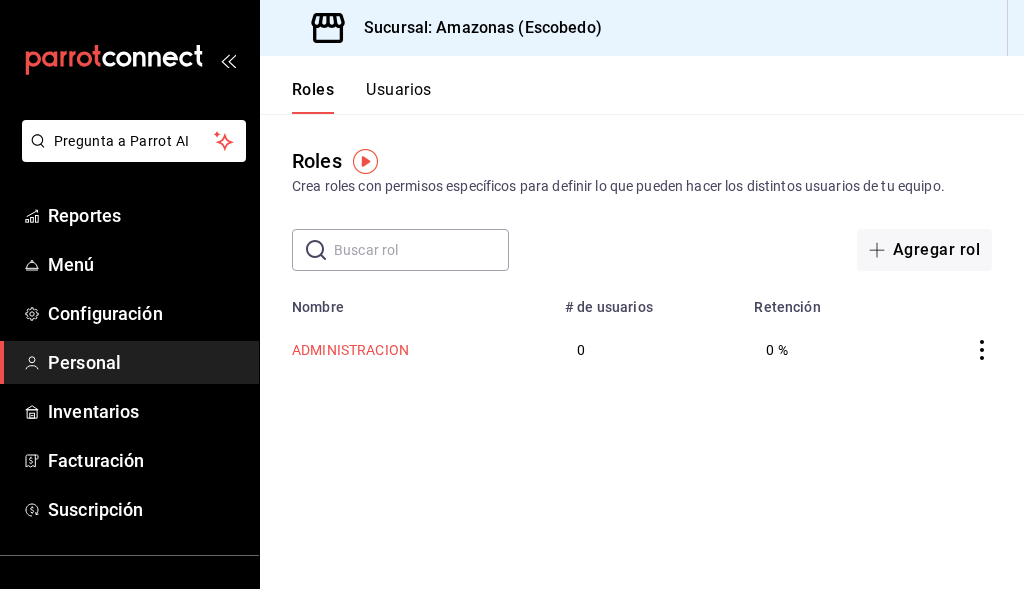 click on "ADMINISTRACION" at bounding box center [350, 350] 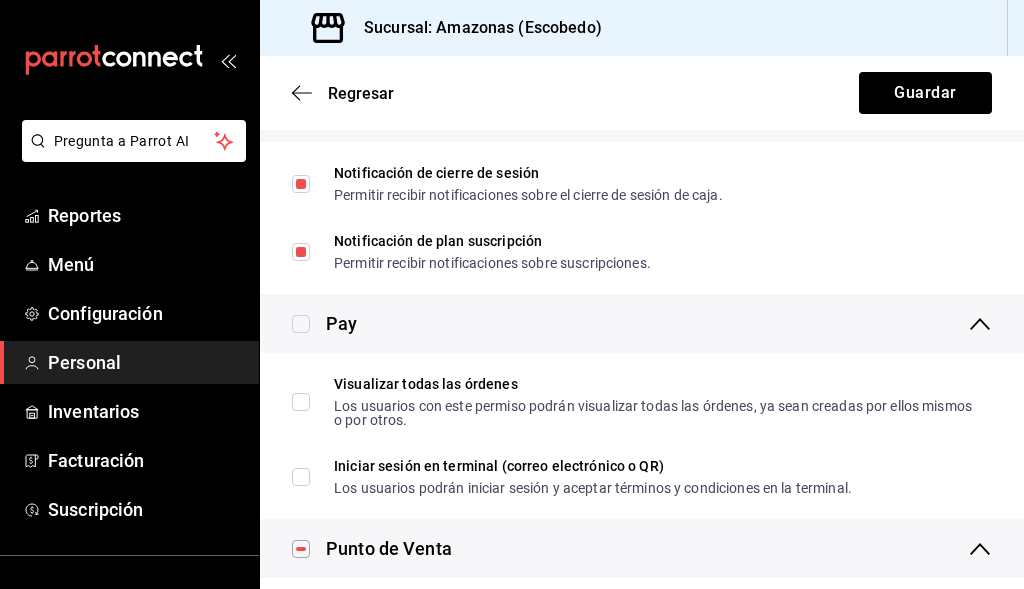 scroll, scrollTop: 2100, scrollLeft: 0, axis: vertical 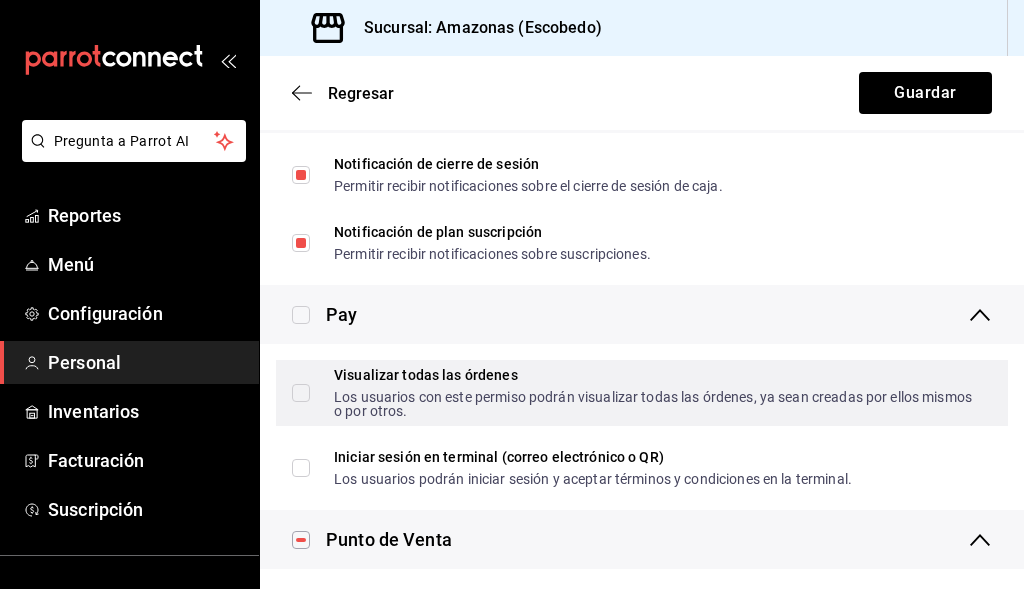 drag, startPoint x: 284, startPoint y: 383, endPoint x: 303, endPoint y: 388, distance: 19.646883 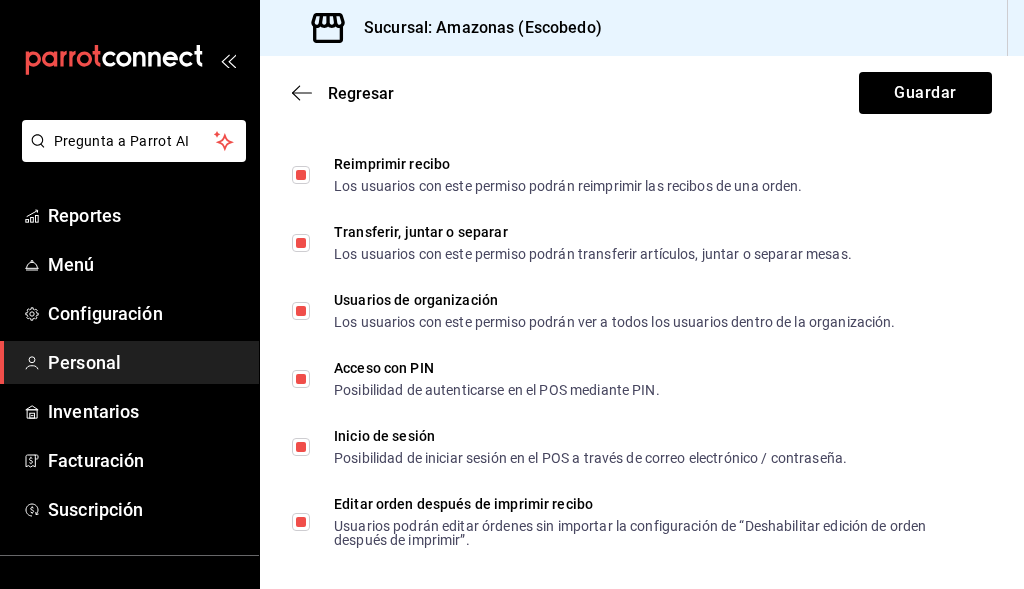 scroll, scrollTop: 4078, scrollLeft: 0, axis: vertical 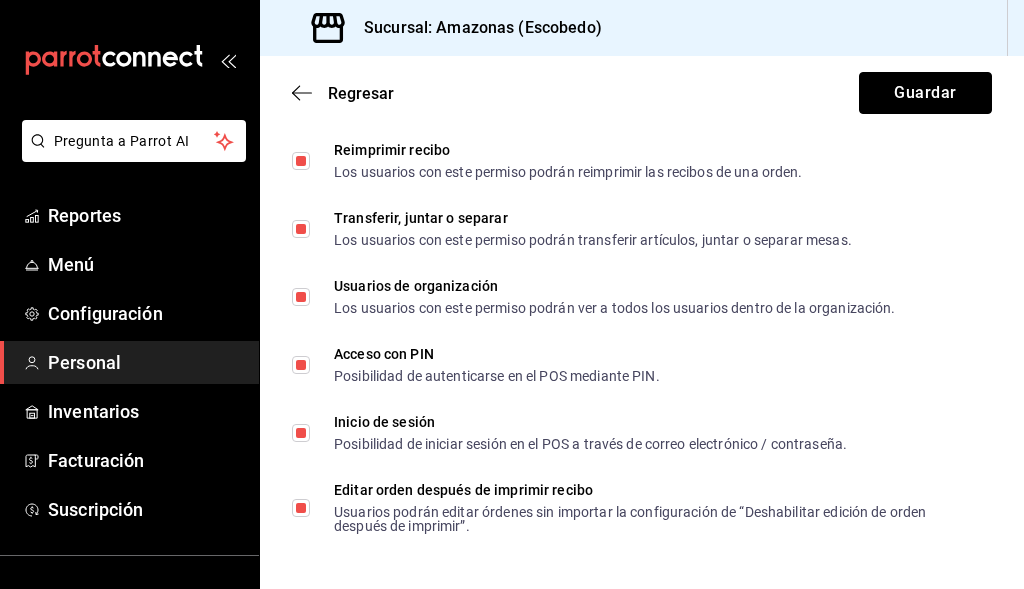 click on "Guardar" at bounding box center (925, 93) 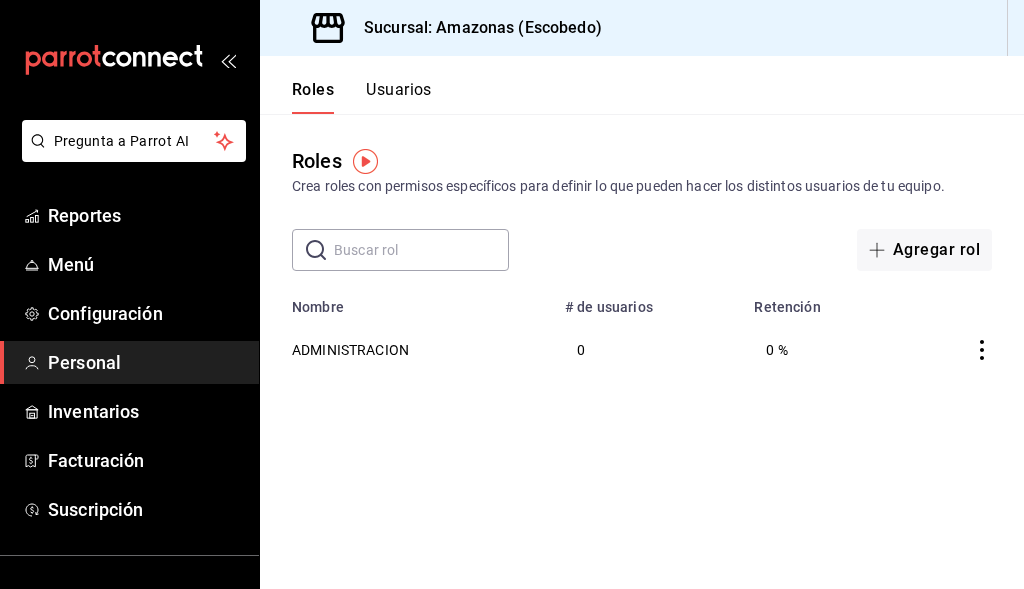 click on "Usuarios" at bounding box center [399, 97] 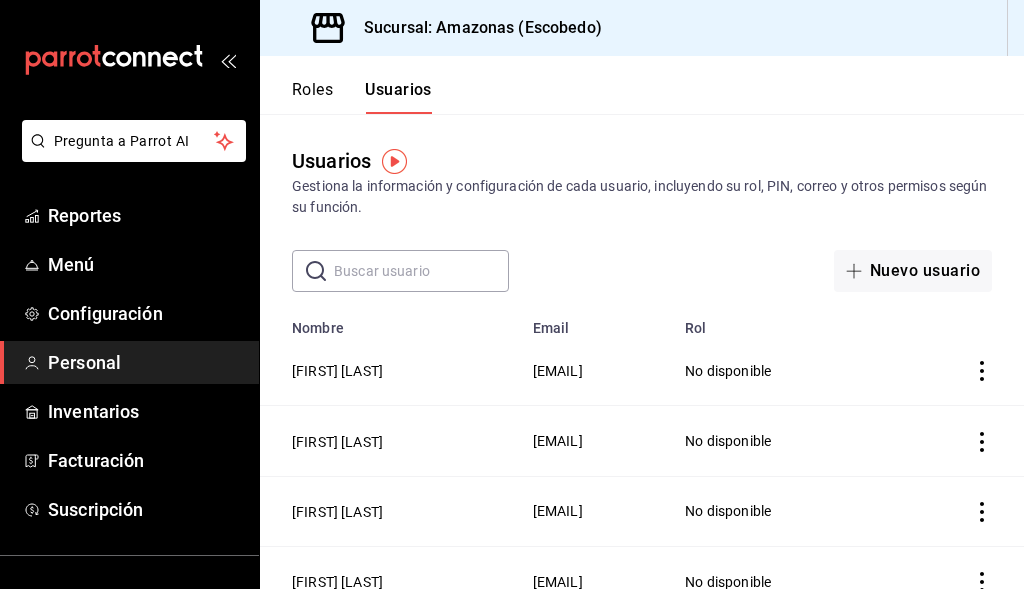 click on "No disponible" at bounding box center (781, 371) 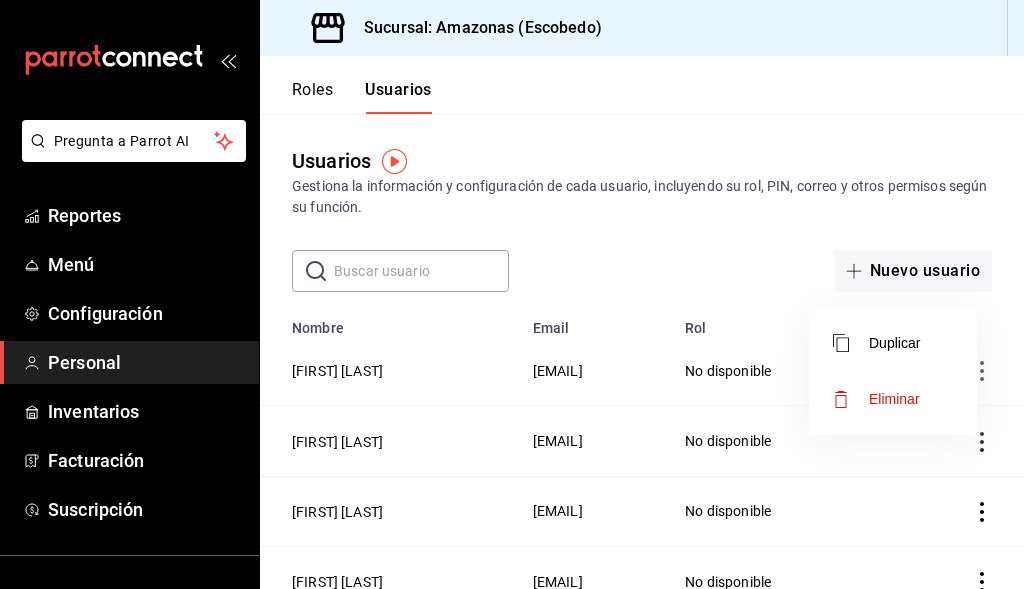drag, startPoint x: 723, startPoint y: 378, endPoint x: 632, endPoint y: 374, distance: 91.08787 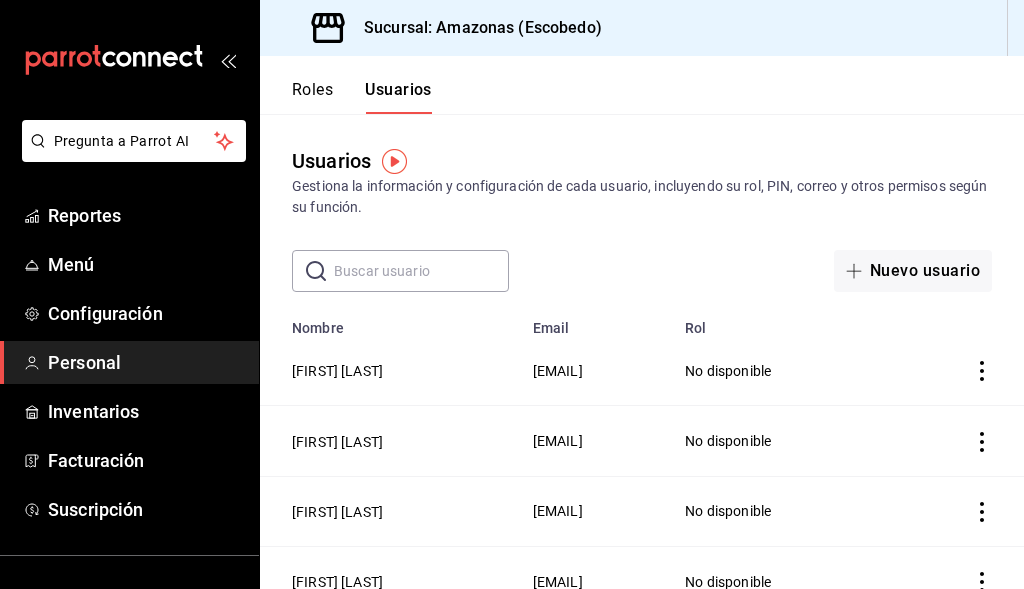 drag, startPoint x: 322, startPoint y: 377, endPoint x: 348, endPoint y: 378, distance: 26.019224 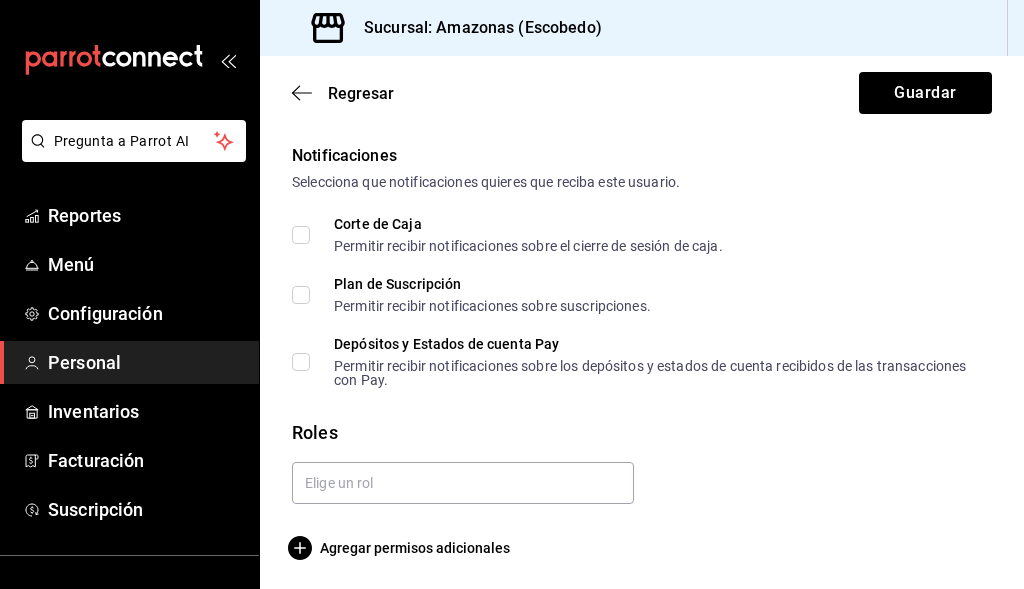 scroll, scrollTop: 1044, scrollLeft: 0, axis: vertical 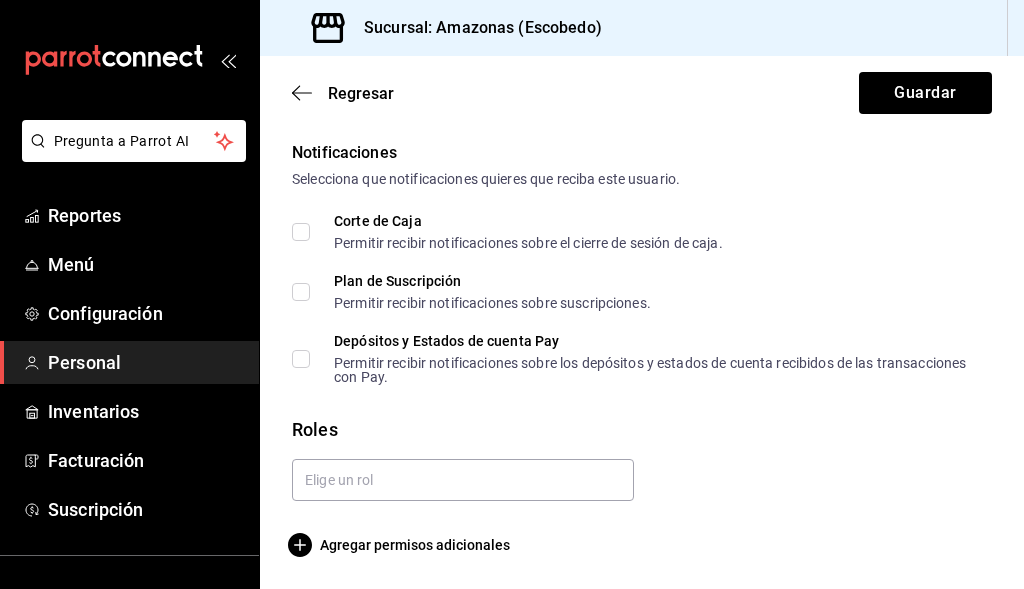 click on "Datos personales Nombre [FIRST] Apellido O Número celular (opcional) [PHONE] Perfil que desempeña Administrador [ROLE] [ROLE] Accesos Selecciona a que plataformas tendrá acceso este usuario. Administrador Web Posibilidad de iniciar sesión en la oficina administrativa de un restaurante.  Acceso al Punto de venta Posibilidad de autenticarse en el POS mediante PIN.  Iniciar sesión en terminal (correo electrónico o QR) Los usuarios podrán iniciar sesión y aceptar términos y condiciones en la terminal. Acceso uso de terminal Los usuarios podrán acceder y utilizar la terminal para visualizar y procesar pagos de sus órdenes. Correo electrónico Se volverá obligatorio al tener ciertos accesos activados. [EMAIL] Contraseña Contraseña Repetir contraseña Repetir contraseña PIN [PIN] Validar PIN ​ Generar PIN automático Notificaciones Selecciona que notificaciones quieres que reciba este usuario. Corte de Caja Permitir recibir notificaciones sobre el cierre de sesión de caja. Roles" at bounding box center (642, -171) 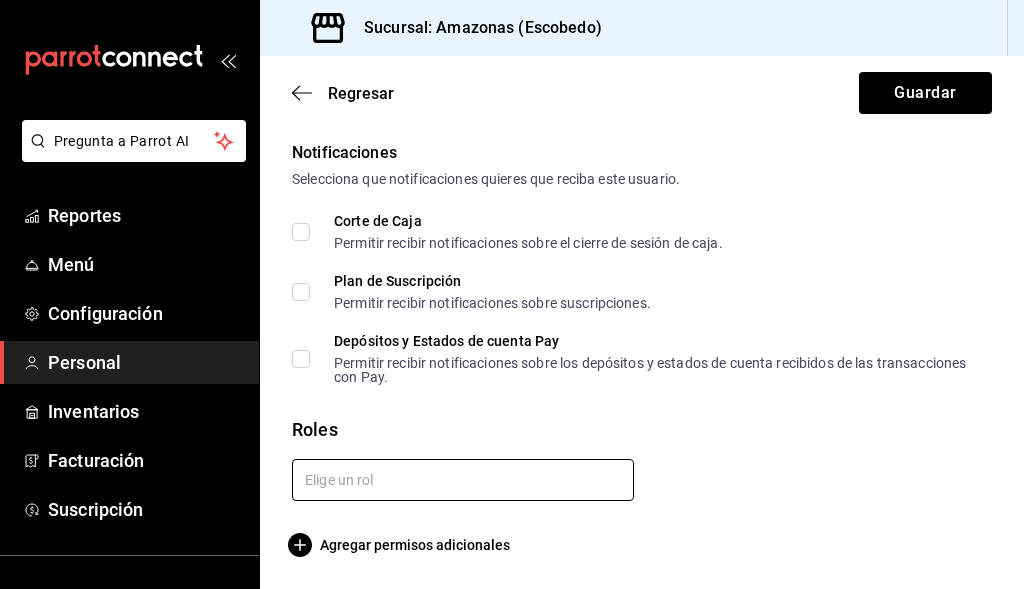 drag, startPoint x: 440, startPoint y: 469, endPoint x: 411, endPoint y: 468, distance: 29.017237 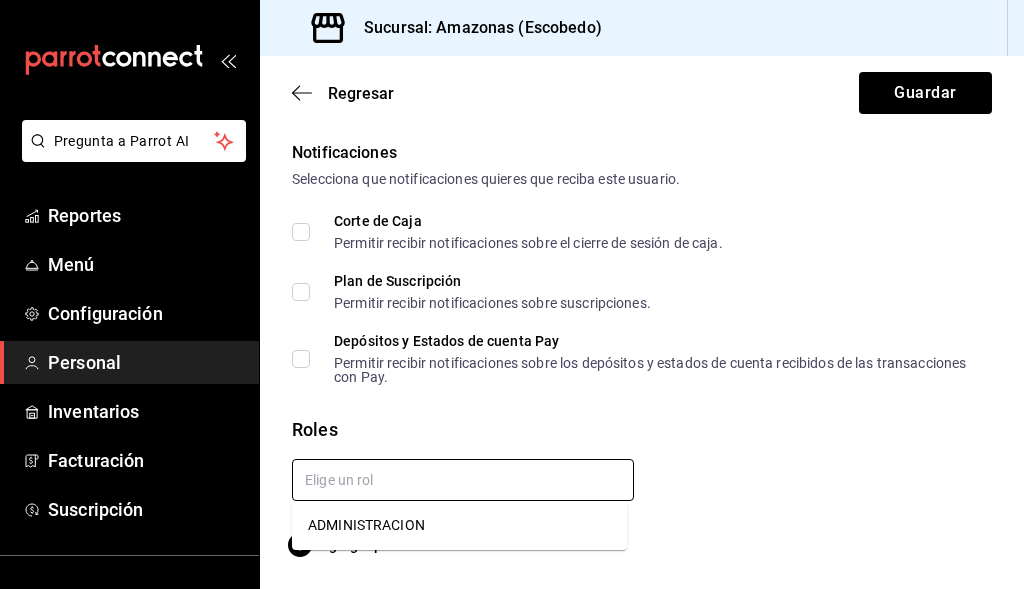 click on "ADMINISTRACION" at bounding box center [459, 525] 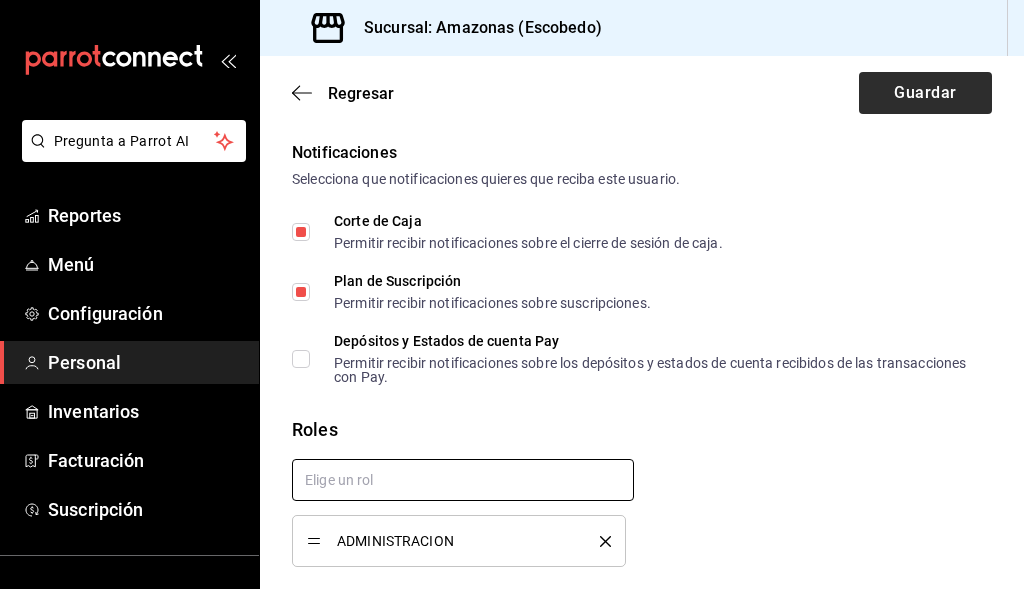 checkbox on "true" 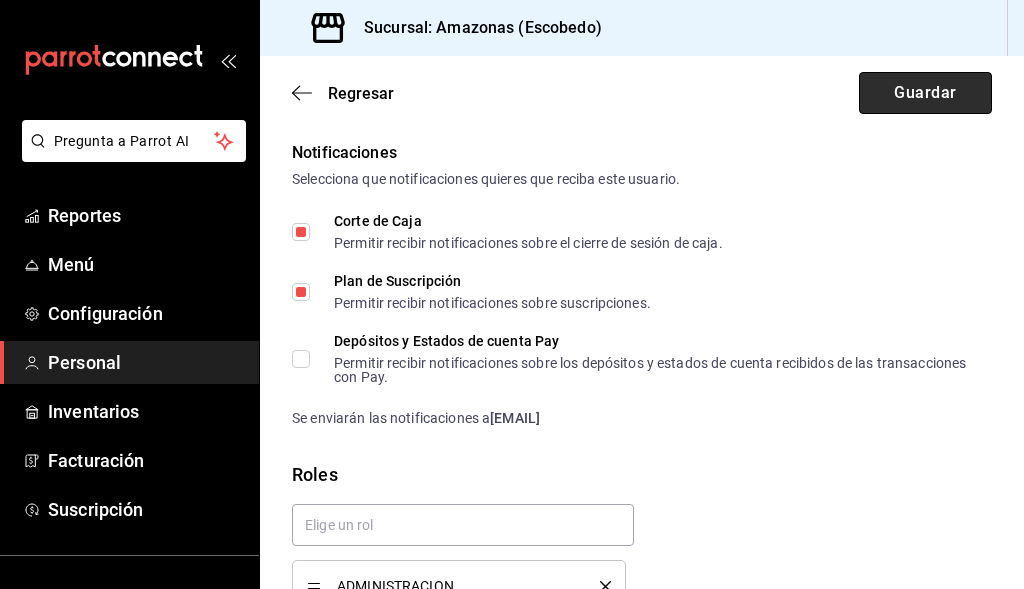 click on "Guardar" at bounding box center (925, 93) 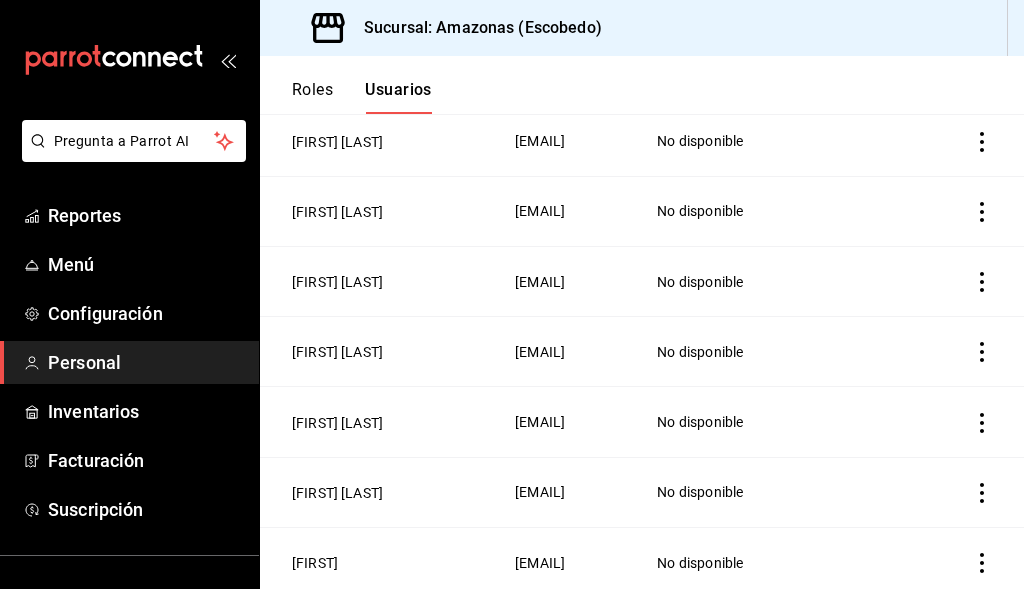 scroll, scrollTop: 499, scrollLeft: 0, axis: vertical 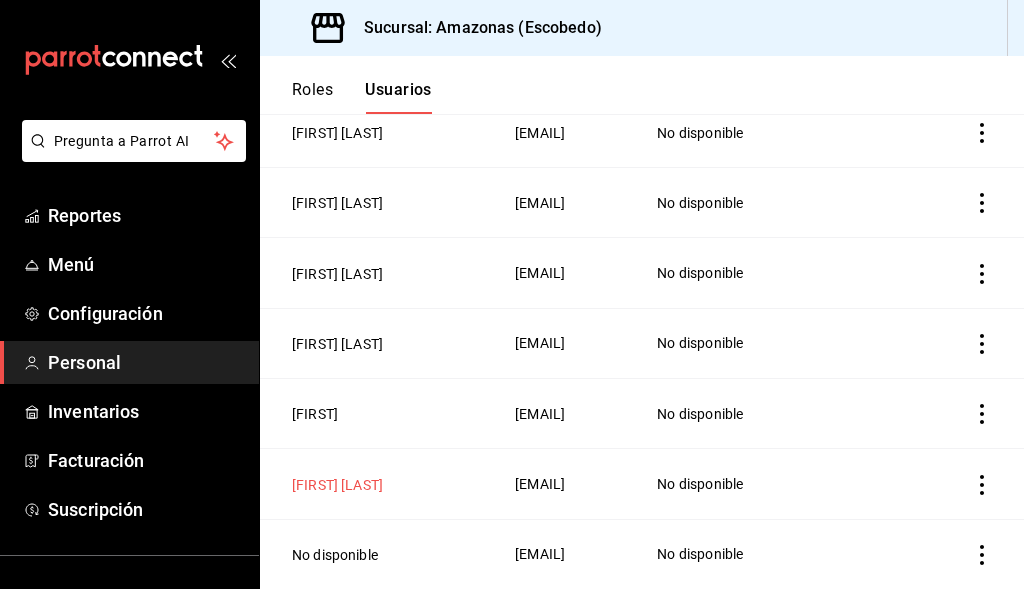 click on "[FIRST] [LAST]" at bounding box center (337, 485) 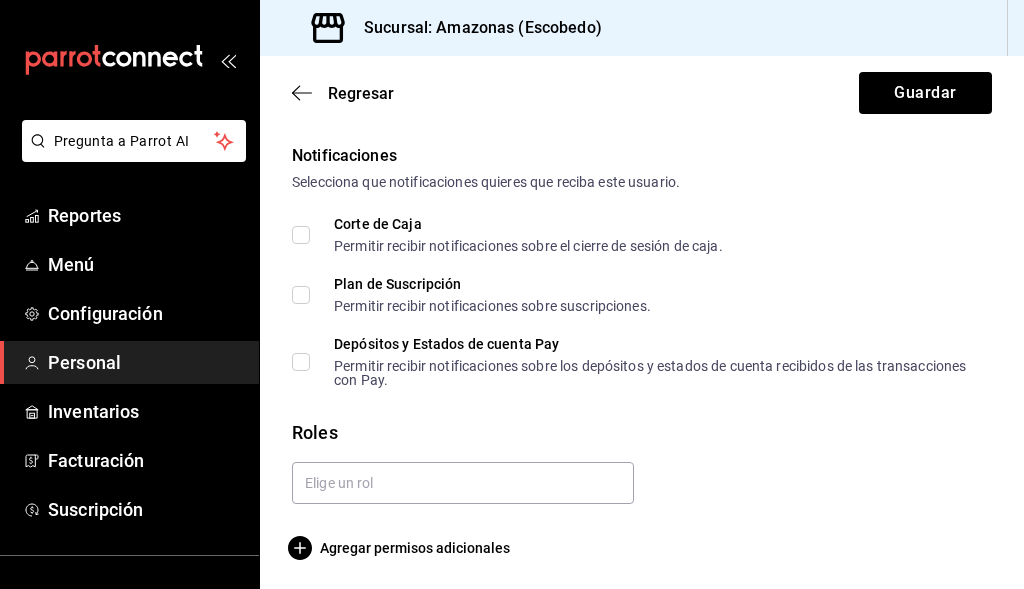scroll, scrollTop: 1044, scrollLeft: 0, axis: vertical 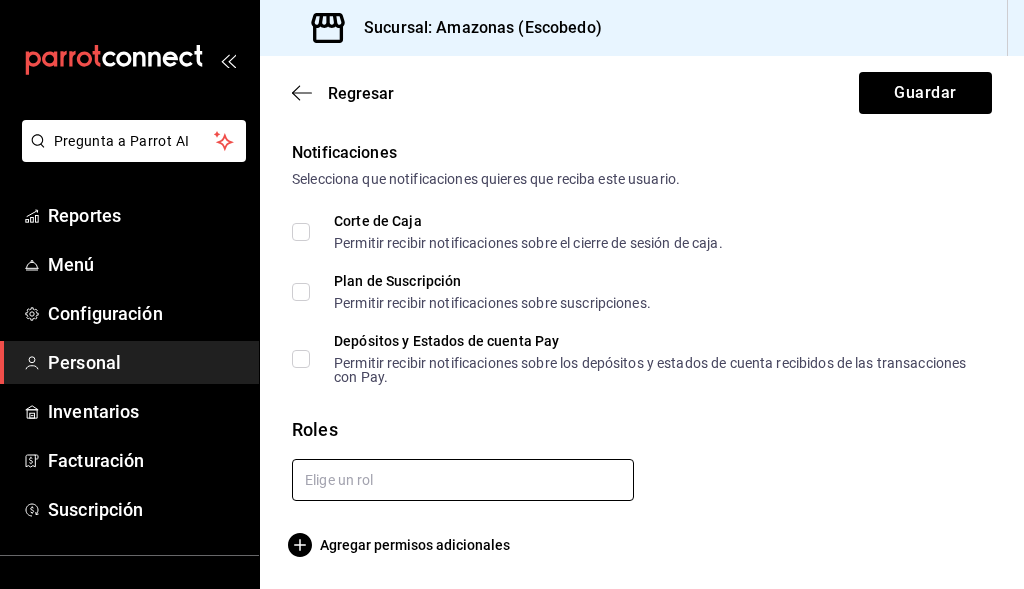 click at bounding box center (463, 480) 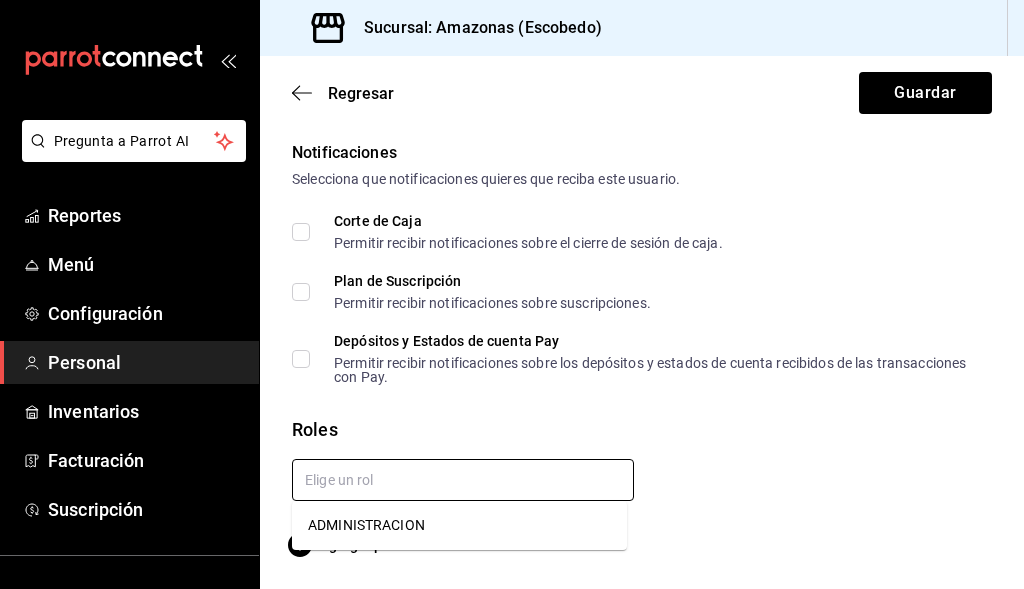 click on "ADMINISTRACION" at bounding box center [459, 525] 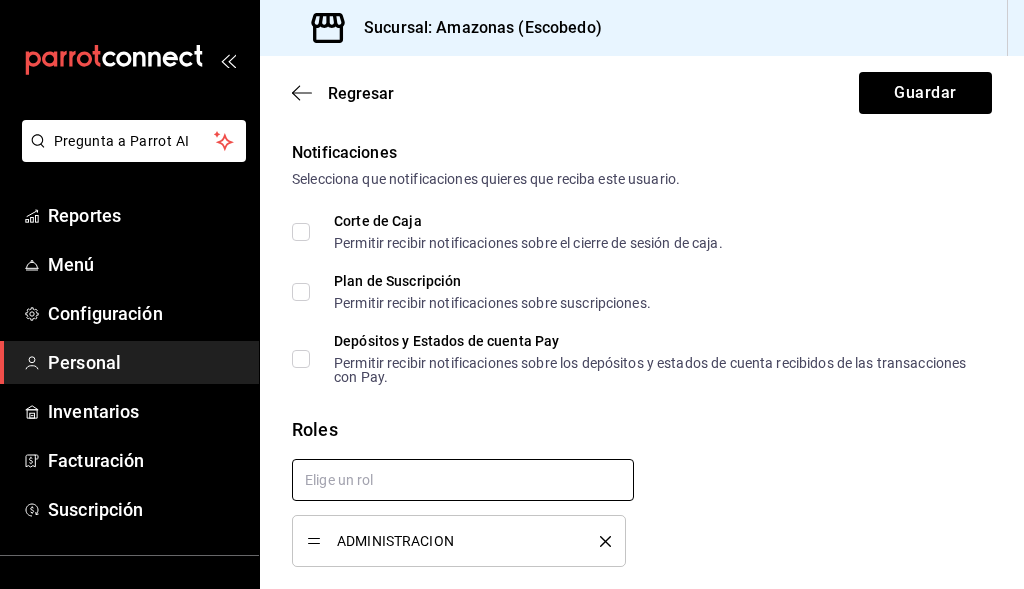 checkbox on "true" 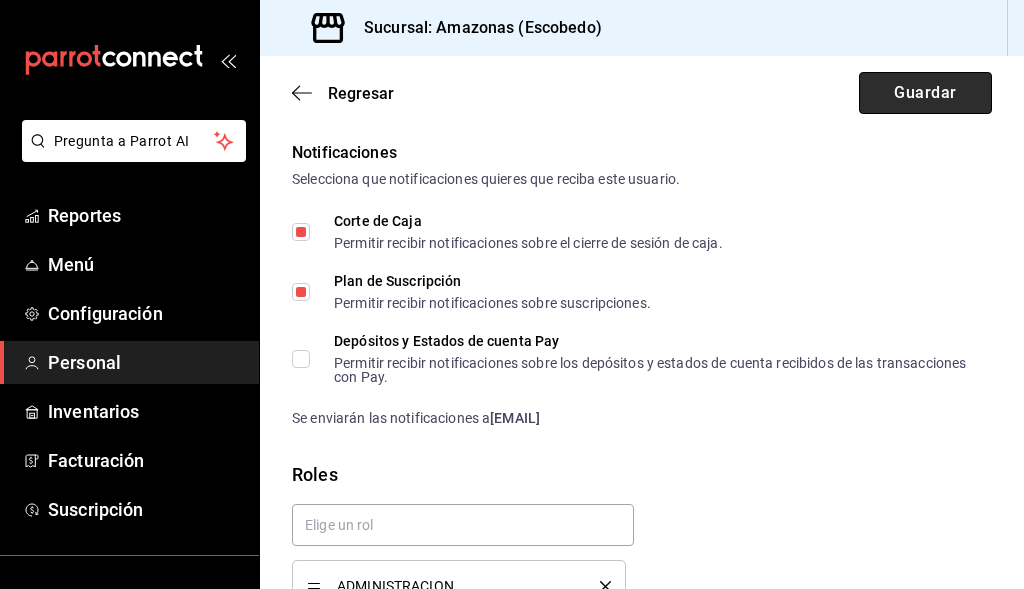 click on "Guardar" at bounding box center [925, 93] 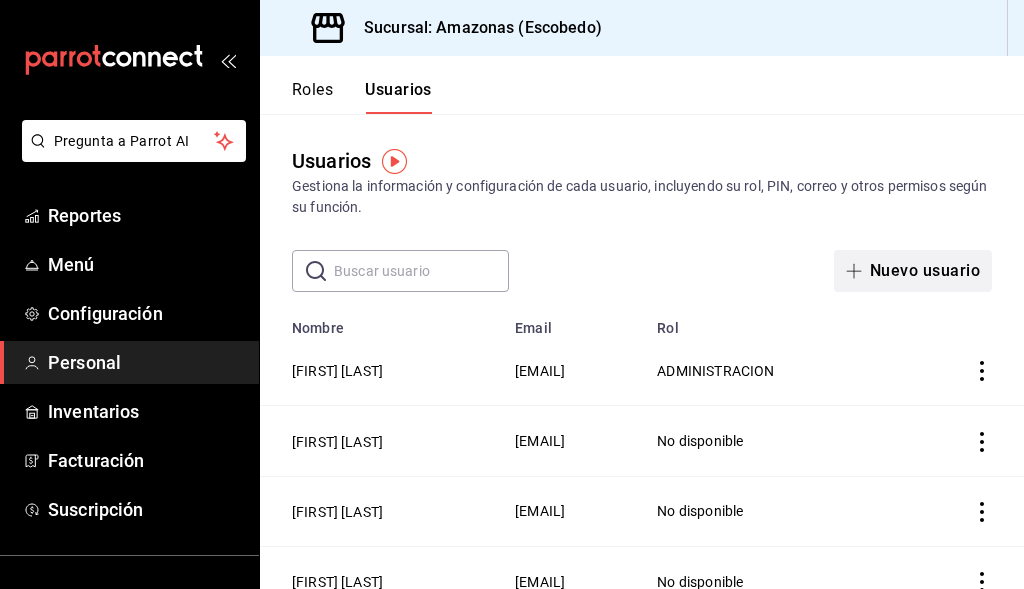 click on "Nuevo usuario" at bounding box center (913, 271) 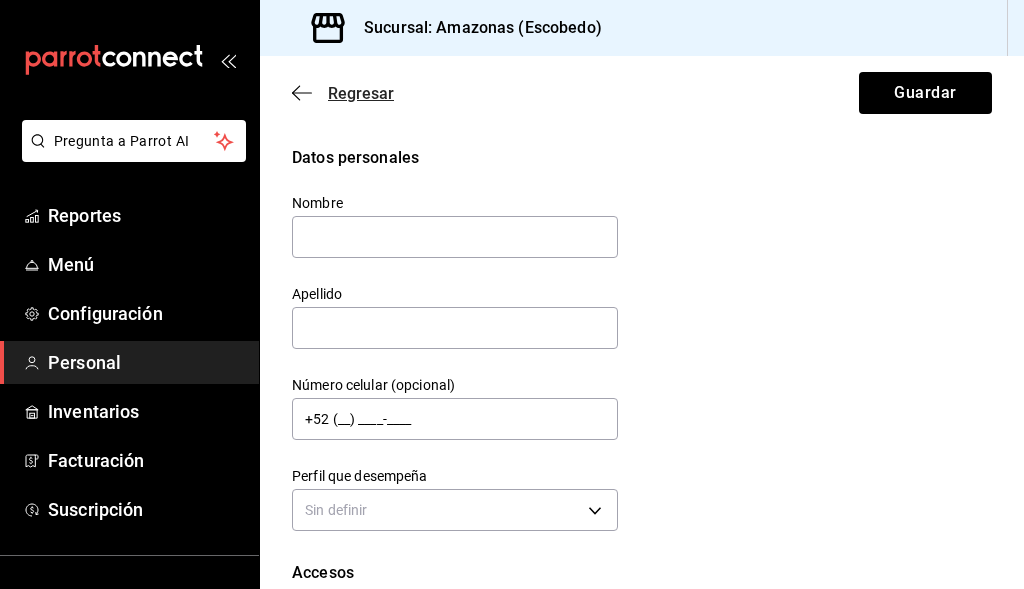 click on "Regresar" at bounding box center (361, 93) 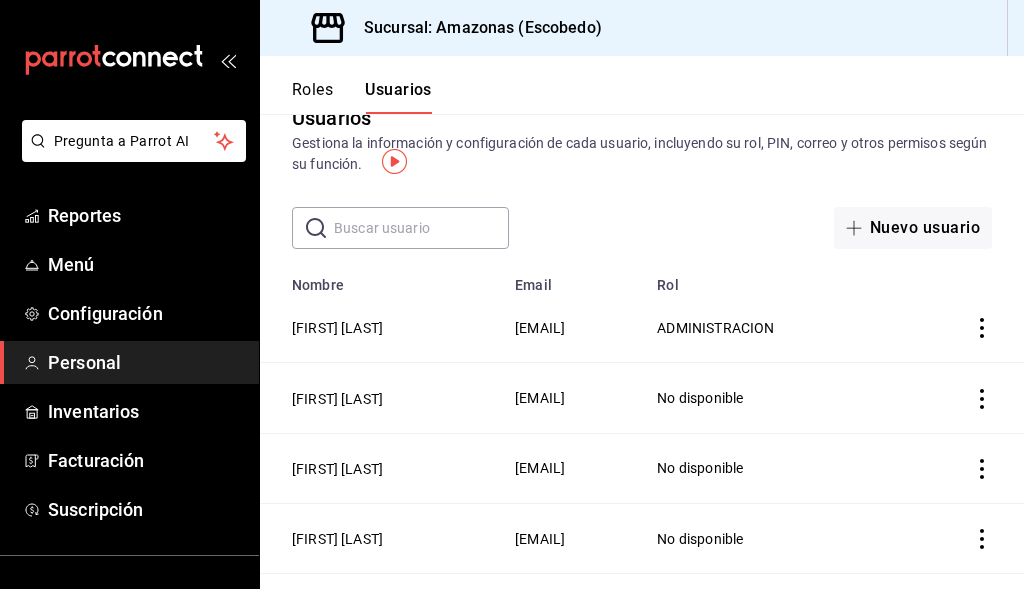 scroll, scrollTop: 0, scrollLeft: 0, axis: both 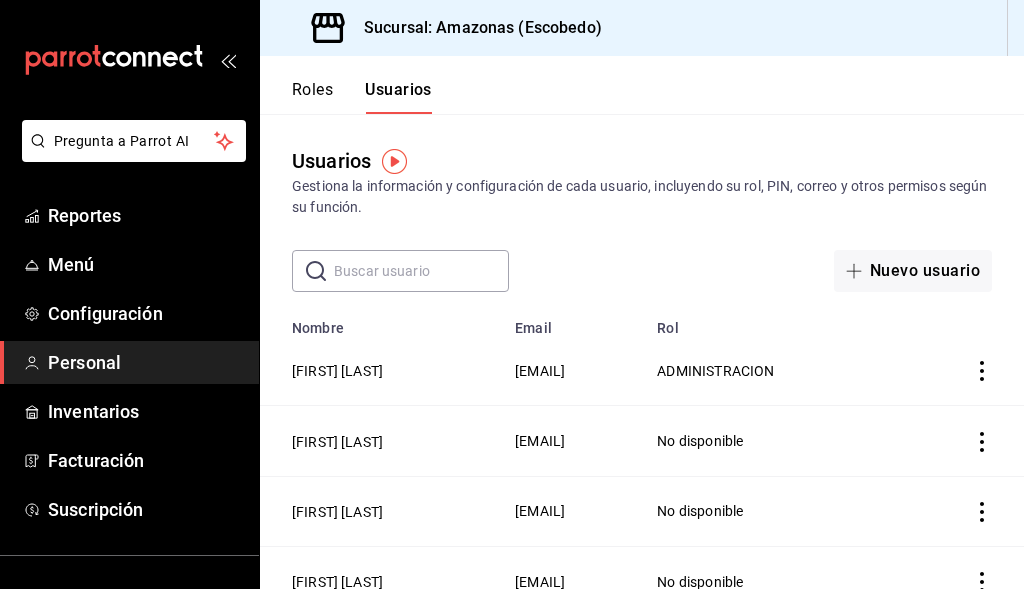 click on "Roles" at bounding box center (312, 97) 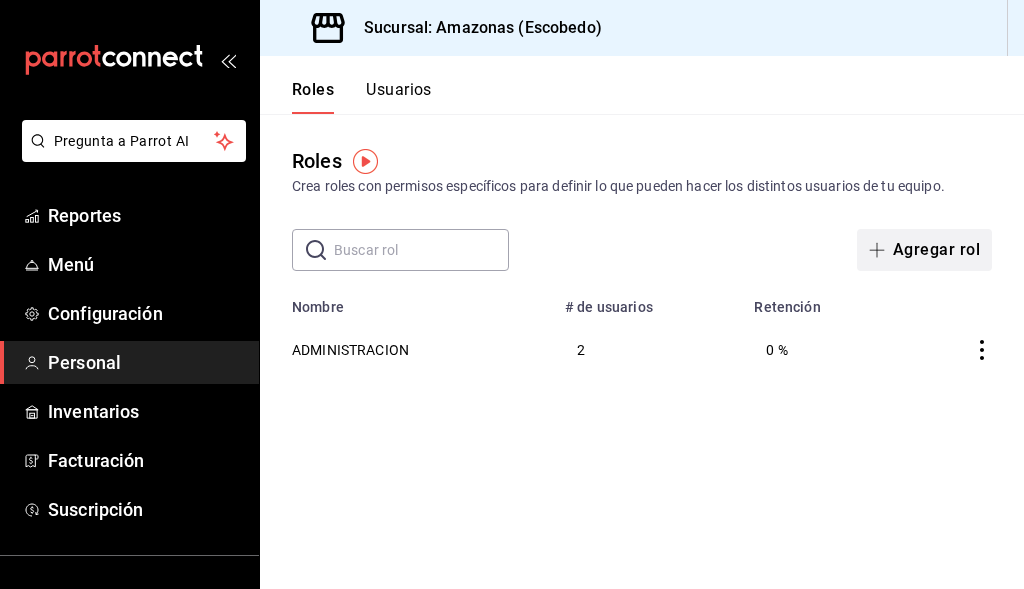 click at bounding box center (881, 250) 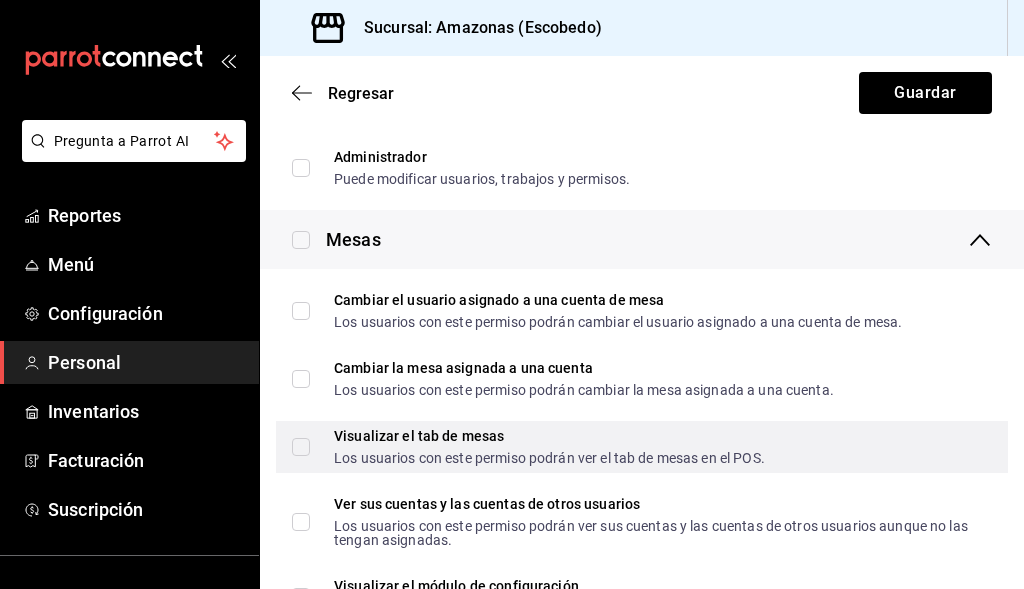 scroll, scrollTop: 500, scrollLeft: 0, axis: vertical 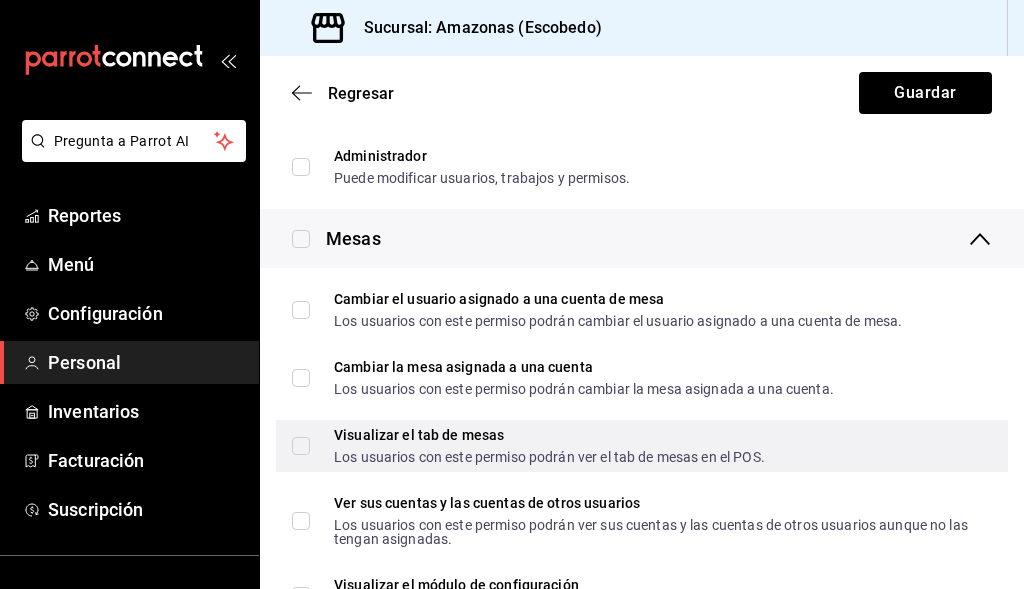 type on "MESEROS" 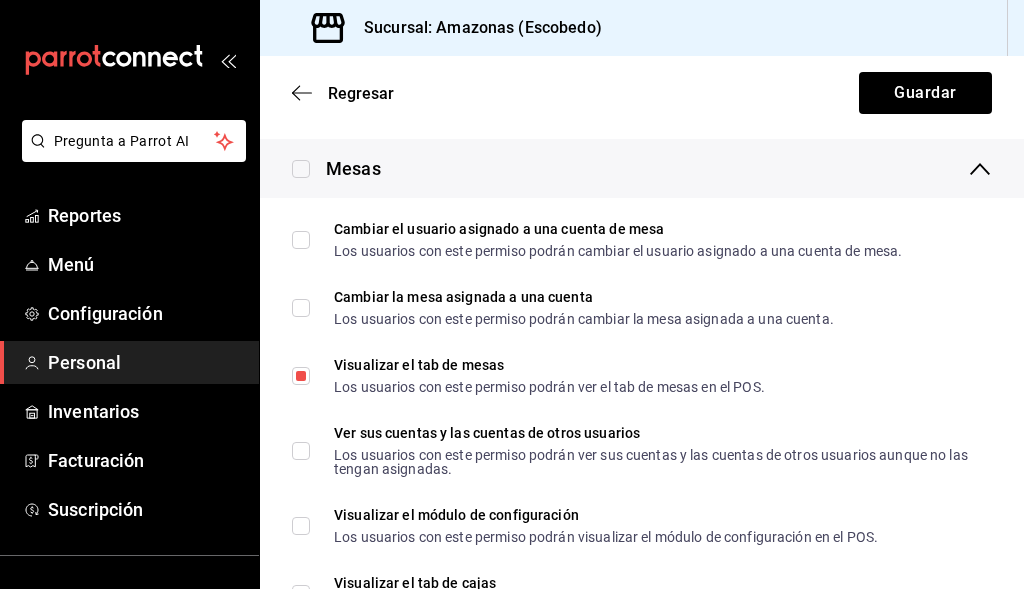 scroll, scrollTop: 600, scrollLeft: 0, axis: vertical 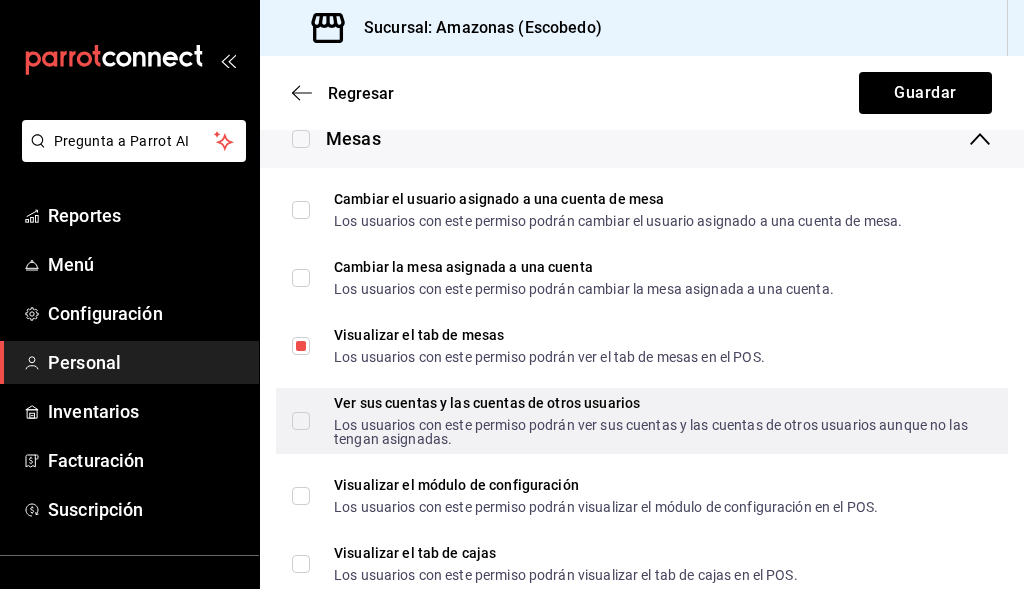 click on "Ver sus cuentas y las cuentas de otros usuarios Los usuarios con este permiso podrán ver sus cuentas y las cuentas de otros usuarios aunque no las tengan asignadas." at bounding box center (301, 421) 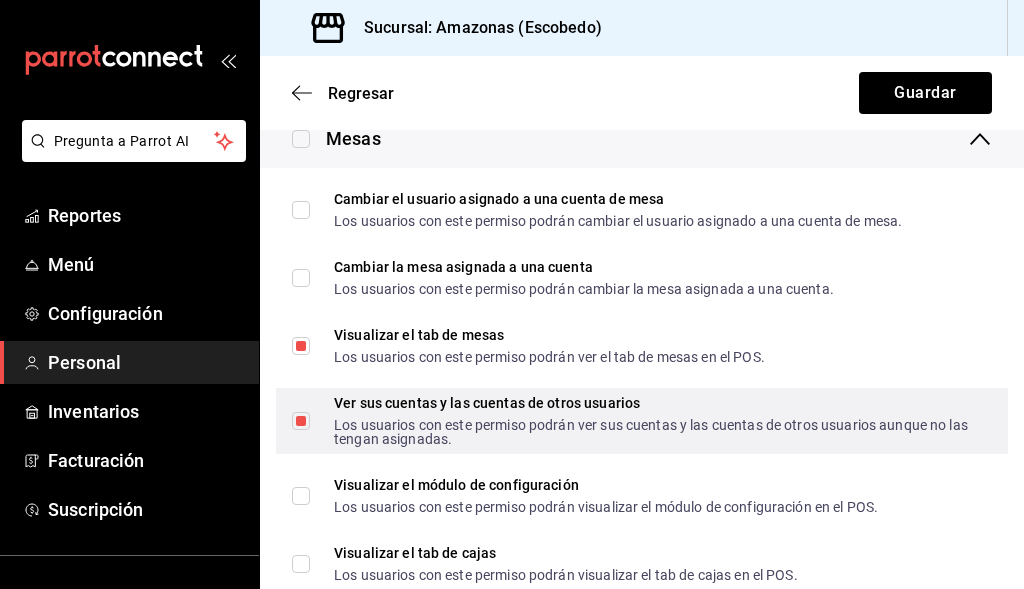click on "Ver sus cuentas y las cuentas de otros usuarios Los usuarios con este permiso podrán ver sus cuentas y las cuentas de otros usuarios aunque no las tengan asignadas." at bounding box center [301, 421] 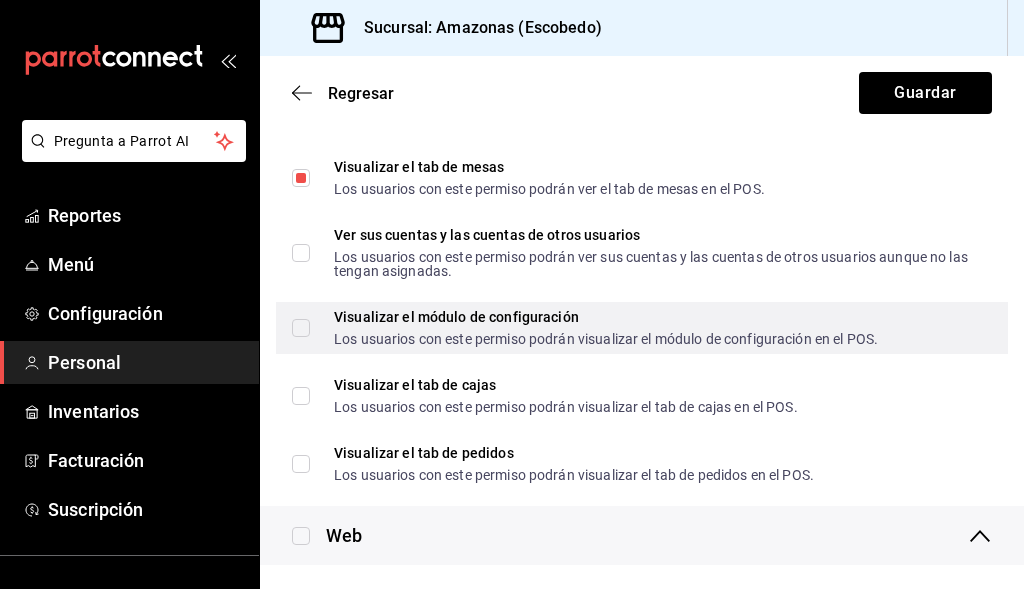 scroll, scrollTop: 800, scrollLeft: 0, axis: vertical 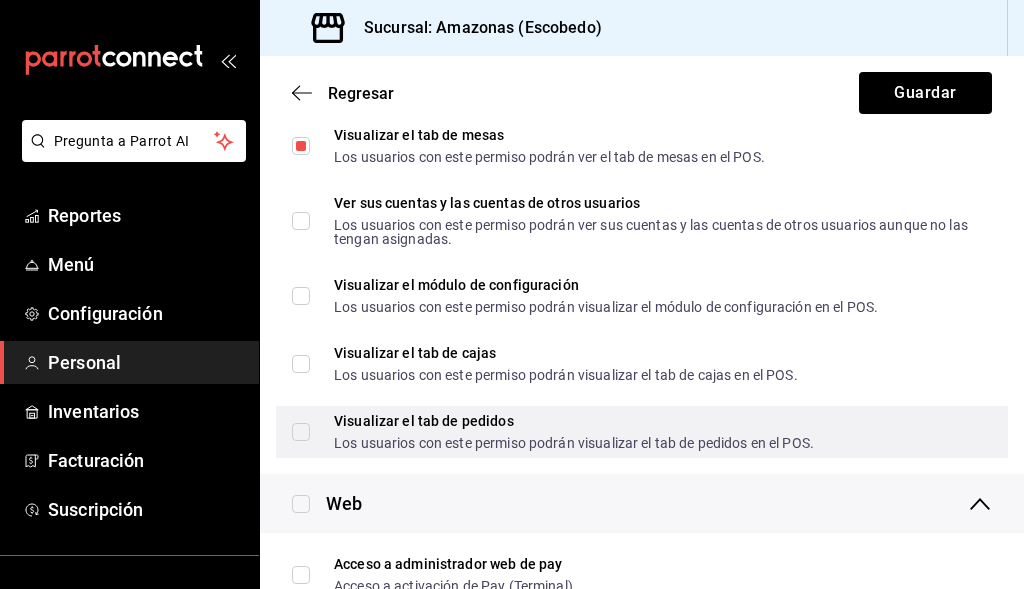 click on "Visualizar el tab de pedidos Los usuarios con este permiso podrán visualizar el tab de pedidos en el POS." at bounding box center (301, 432) 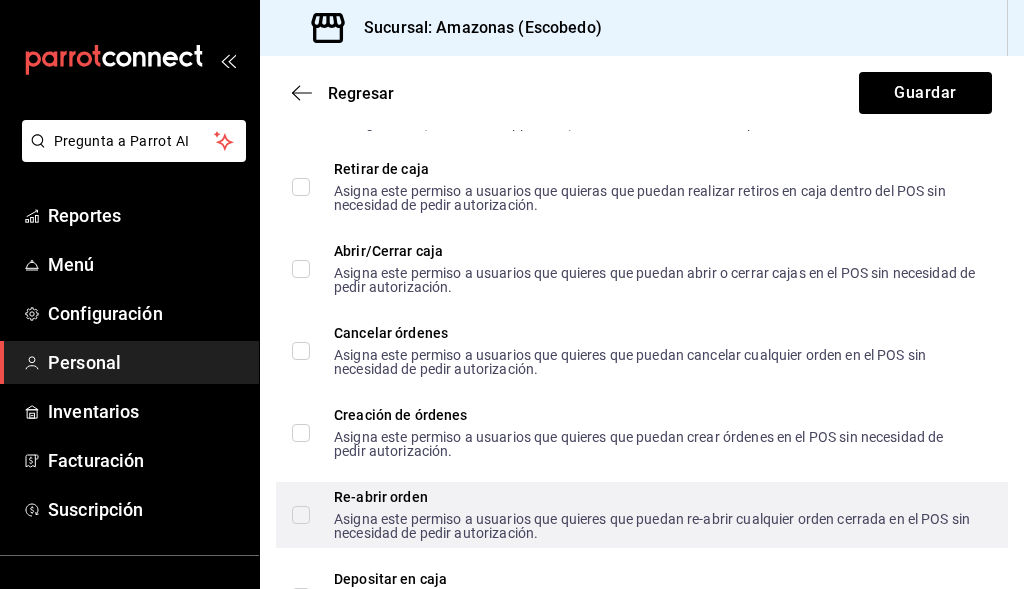 scroll, scrollTop: 2500, scrollLeft: 0, axis: vertical 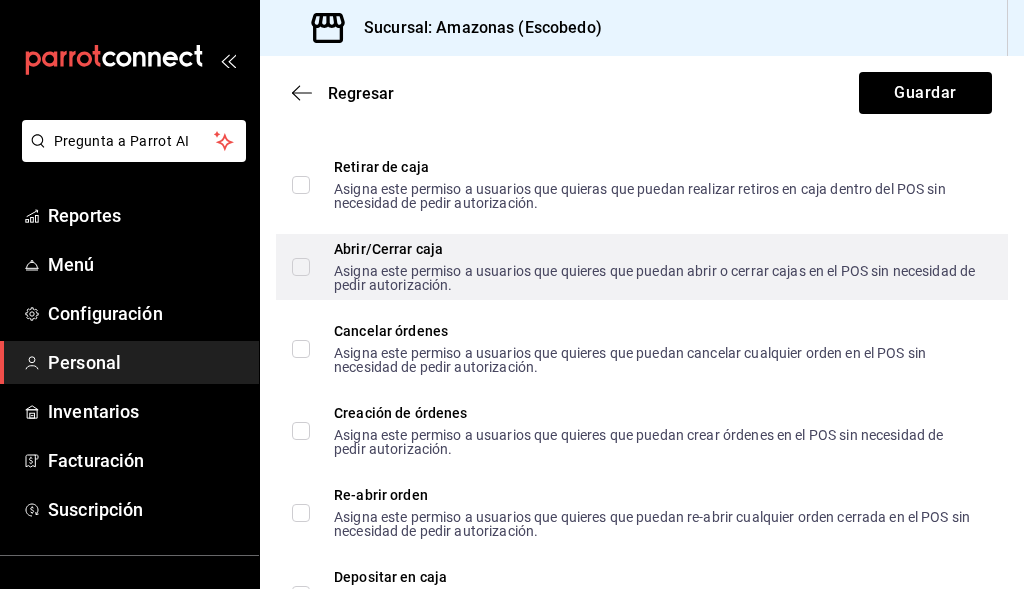 click on "Abrir/Cerrar caja Asigna este permiso a usuarios que quieres que puedan abrir o cerrar cajas en el POS sin necesidad de pedir autorización." at bounding box center [301, 267] 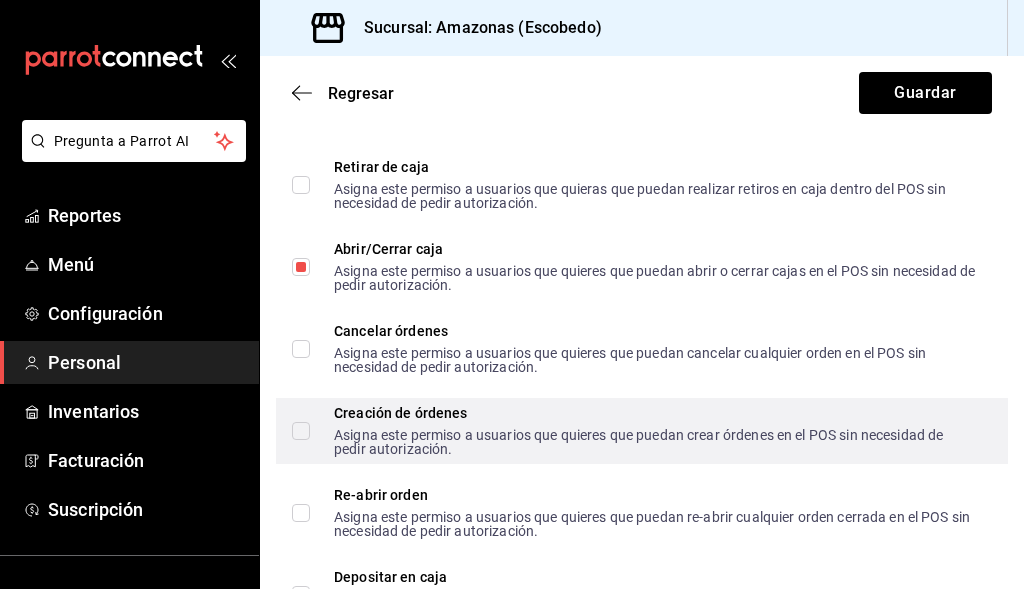 click on "Creación de órdenes Asigna este permiso a usuarios que quieres que puedan crear órdenes en el POS sin necesidad de pedir autorización." at bounding box center (643, 431) 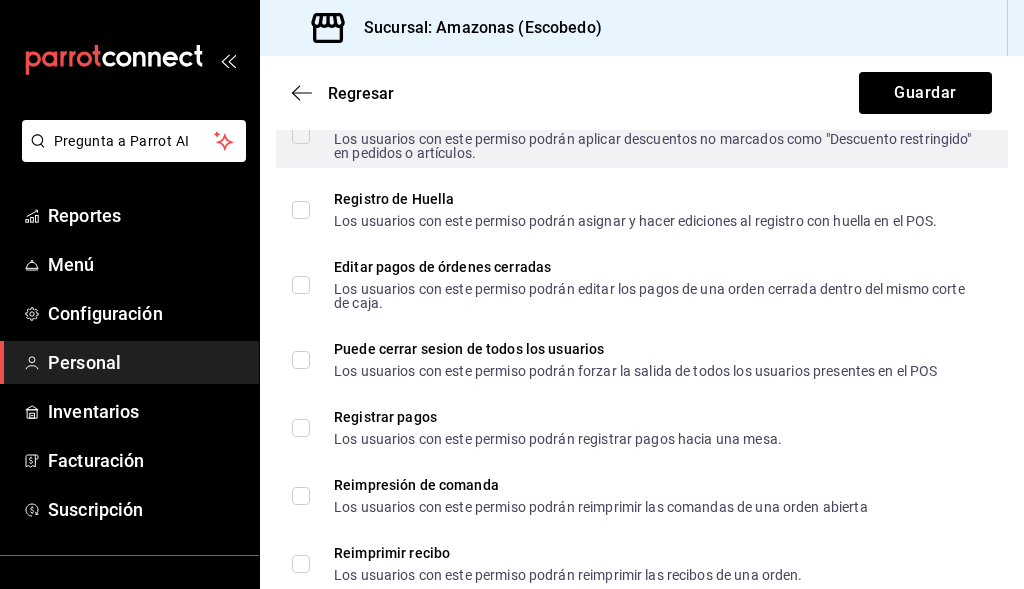 scroll, scrollTop: 3500, scrollLeft: 0, axis: vertical 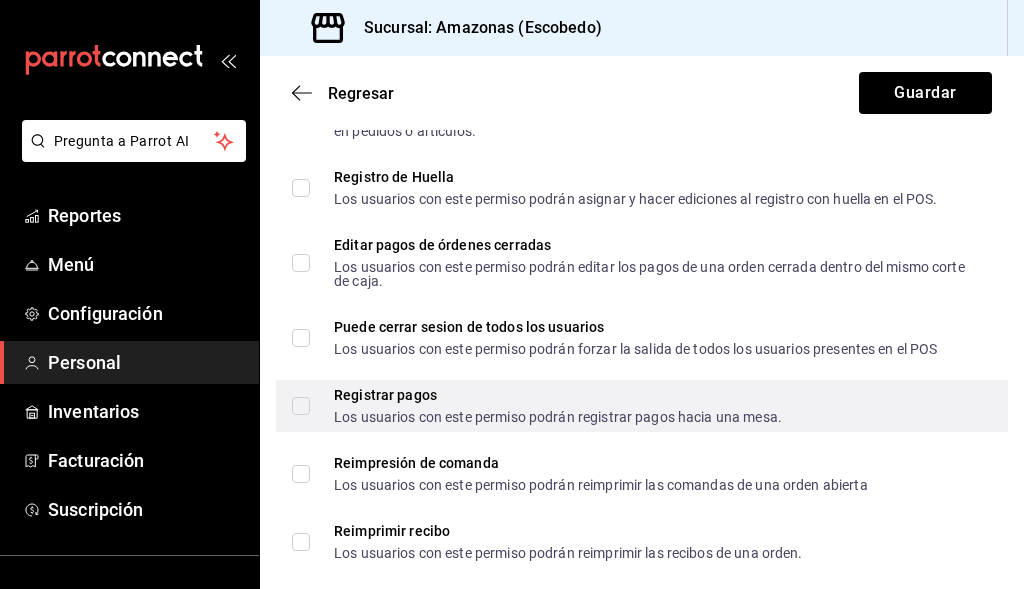 click on "Registrar pagos Los usuarios con este permiso podrán registrar pagos hacia una mesa." at bounding box center [546, 406] 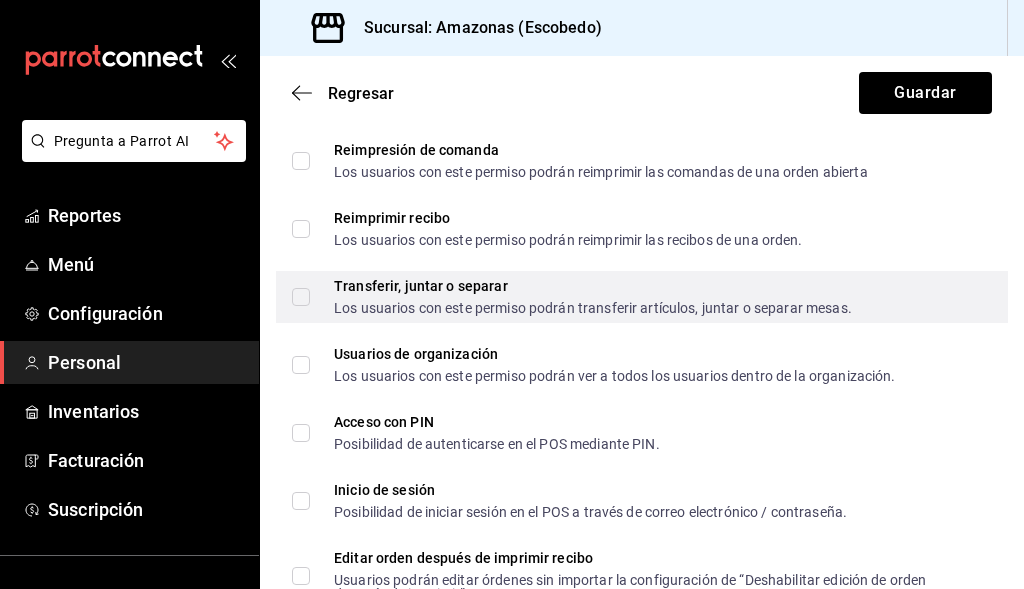 scroll, scrollTop: 3895, scrollLeft: 0, axis: vertical 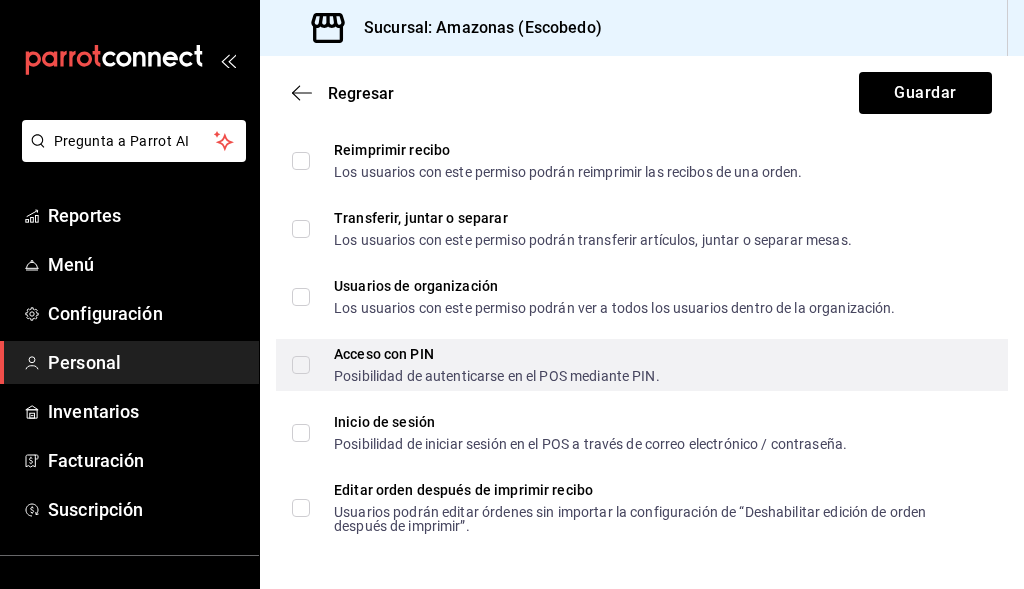 click on "Acceso con PIN Posibilidad de autenticarse en el POS mediante PIN." at bounding box center (301, 365) 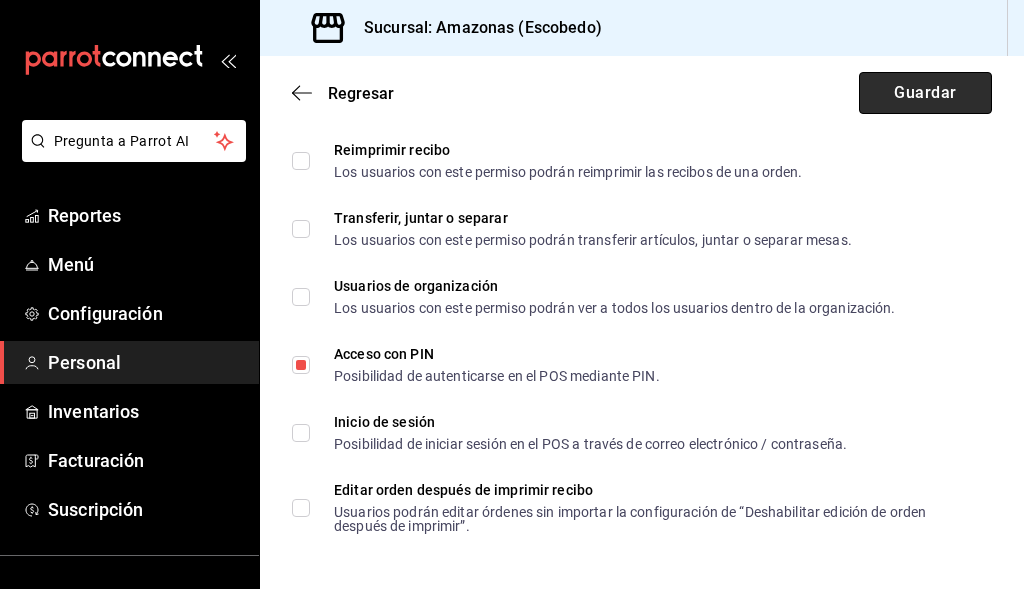 click on "Guardar" at bounding box center [925, 93] 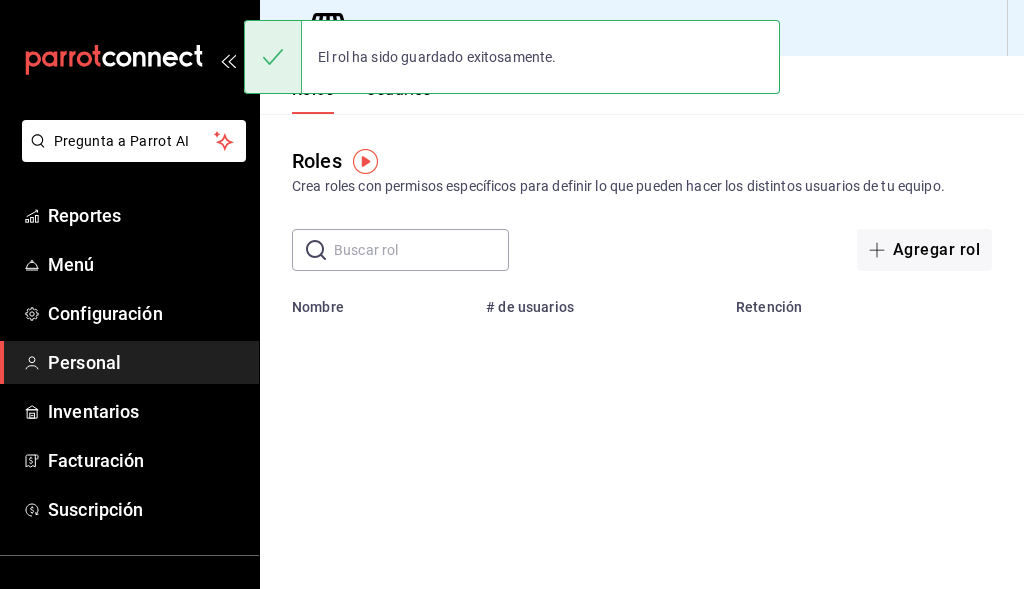scroll, scrollTop: 0, scrollLeft: 0, axis: both 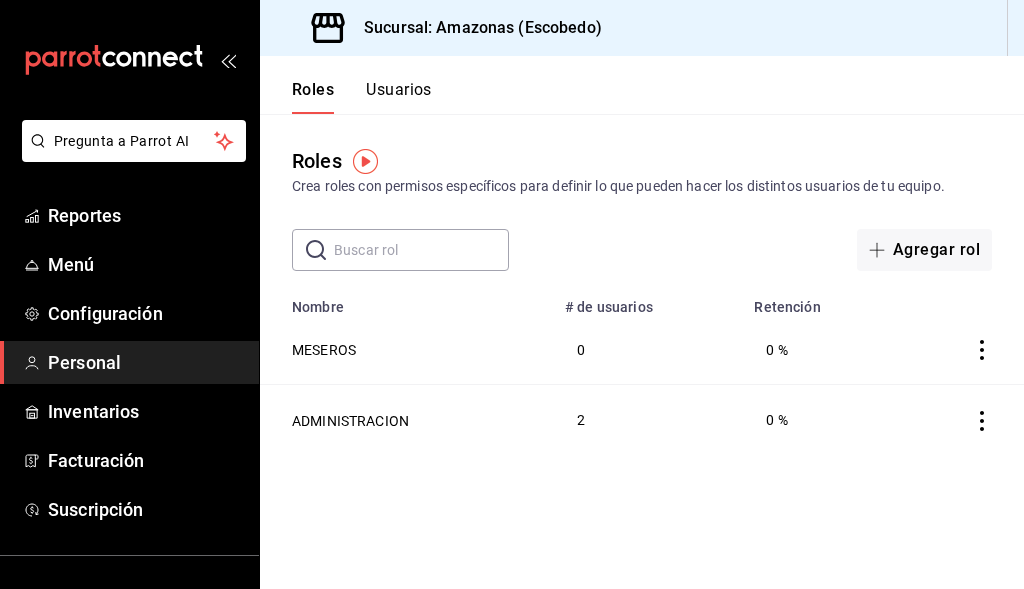 click on "Usuarios" at bounding box center (399, 97) 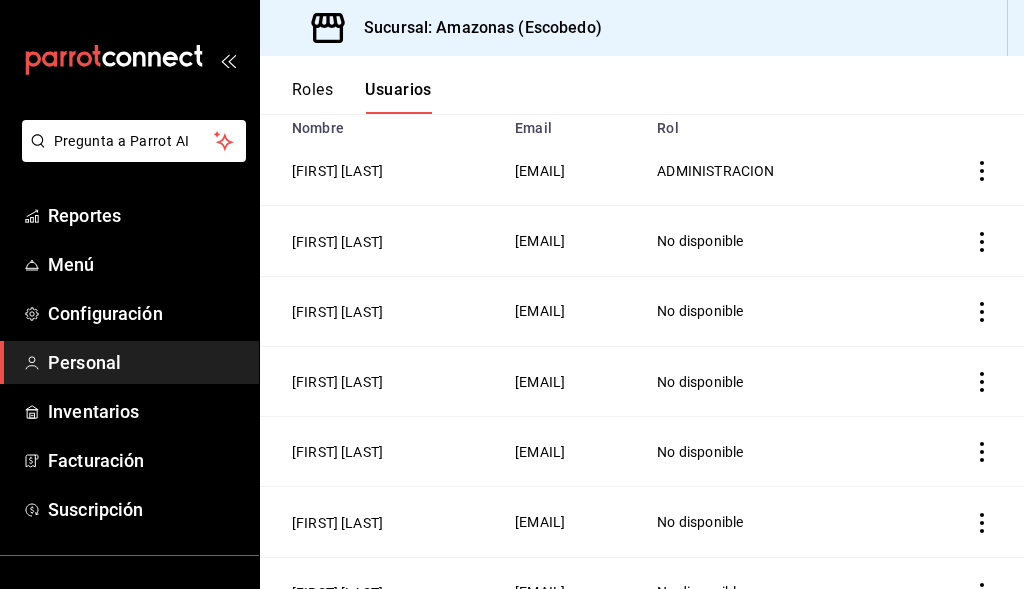 scroll, scrollTop: 300, scrollLeft: 0, axis: vertical 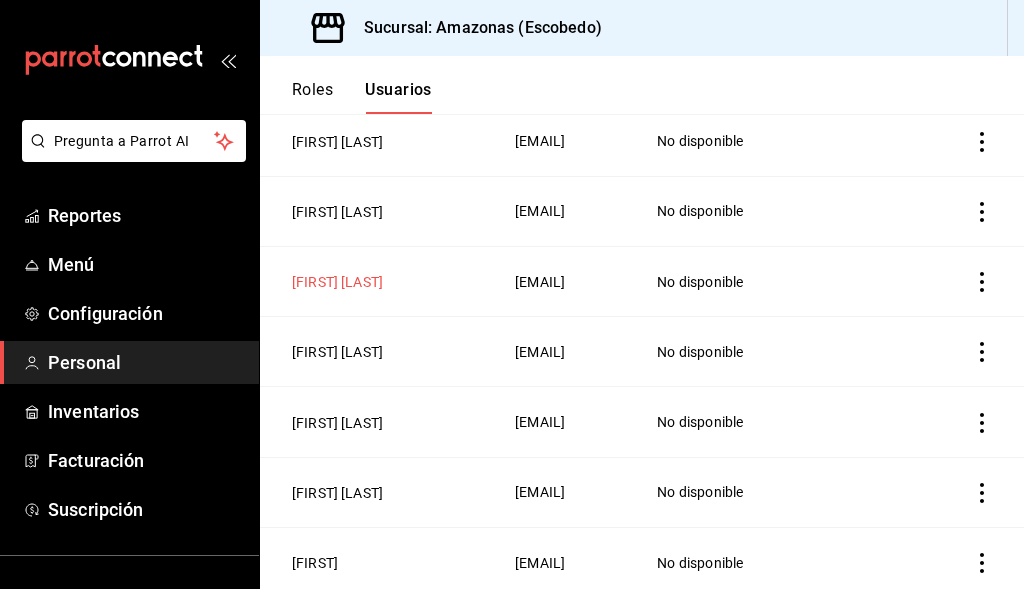 click on "[FIRST] [LAST]" at bounding box center (337, 282) 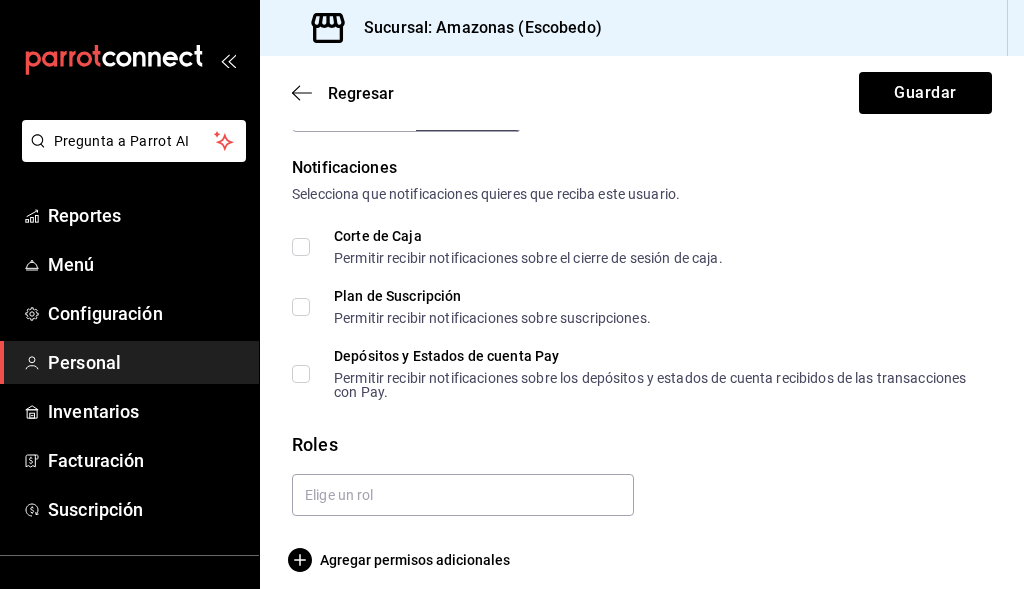 scroll, scrollTop: 1044, scrollLeft: 0, axis: vertical 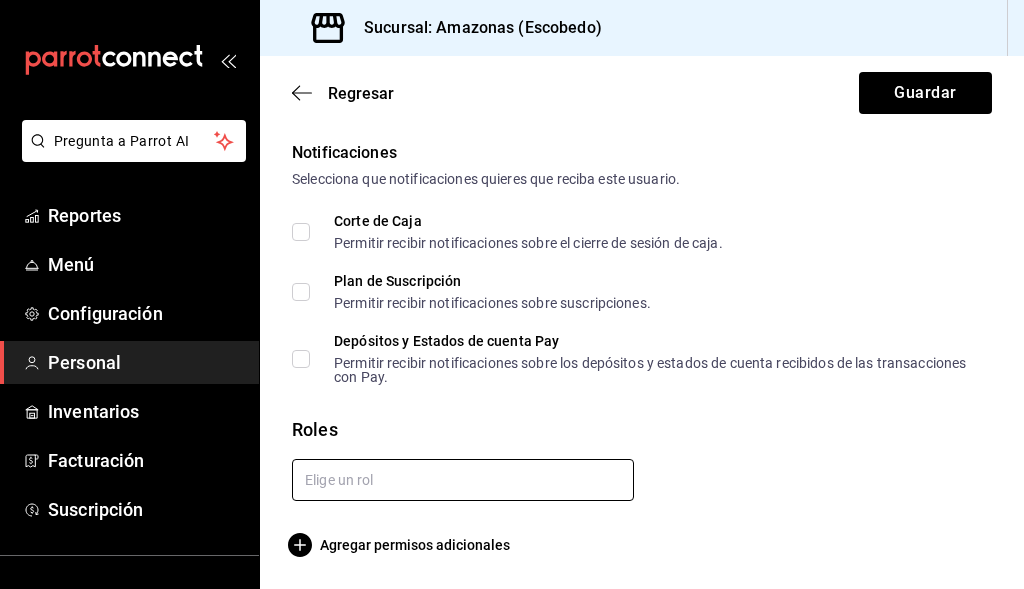 click at bounding box center (463, 480) 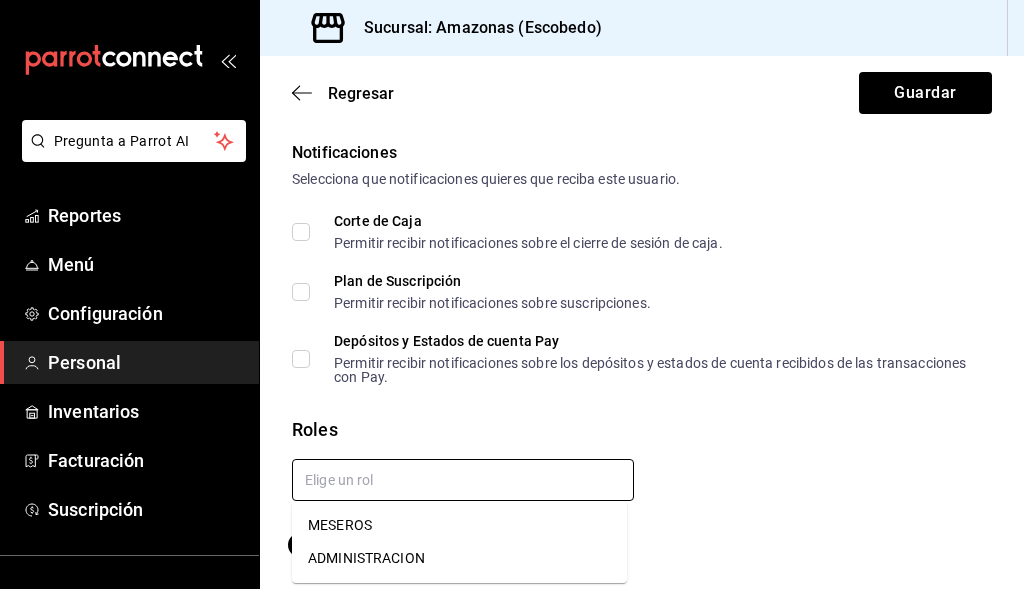 click on "MESEROS" at bounding box center [459, 525] 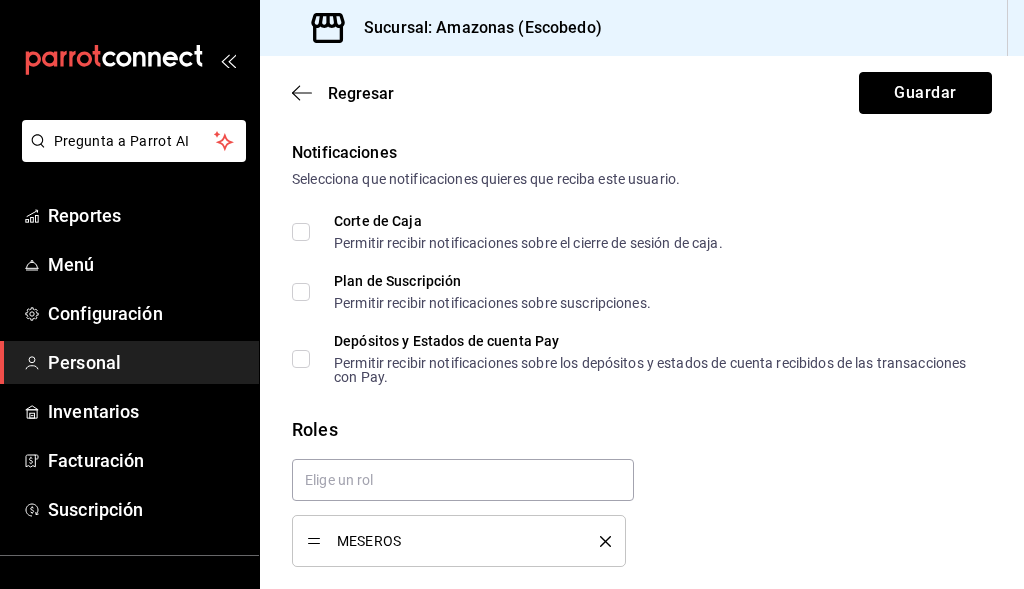 drag, startPoint x: 941, startPoint y: 92, endPoint x: 832, endPoint y: 202, distance: 154.858 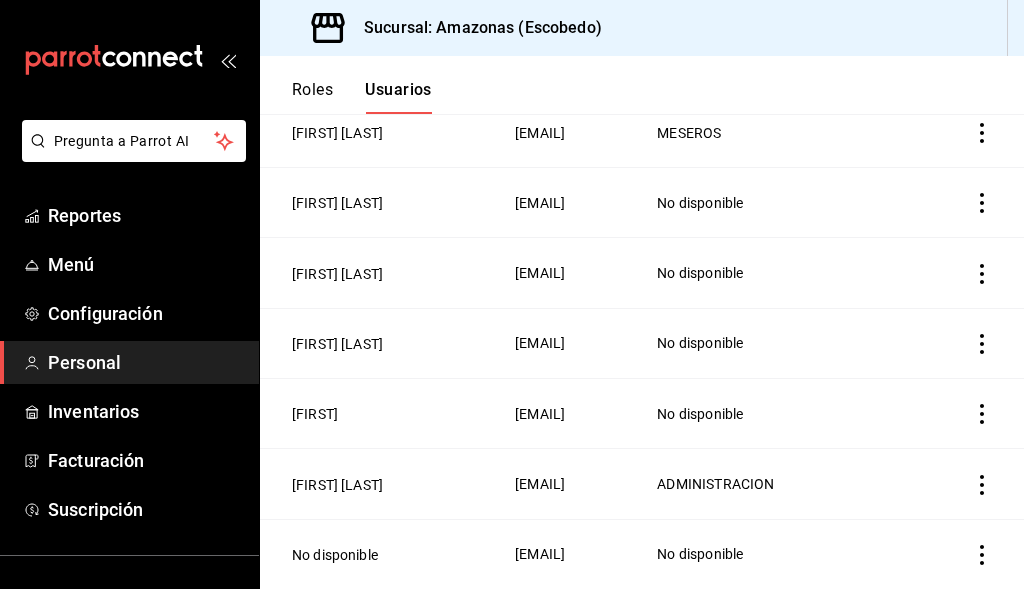 scroll, scrollTop: 399, scrollLeft: 0, axis: vertical 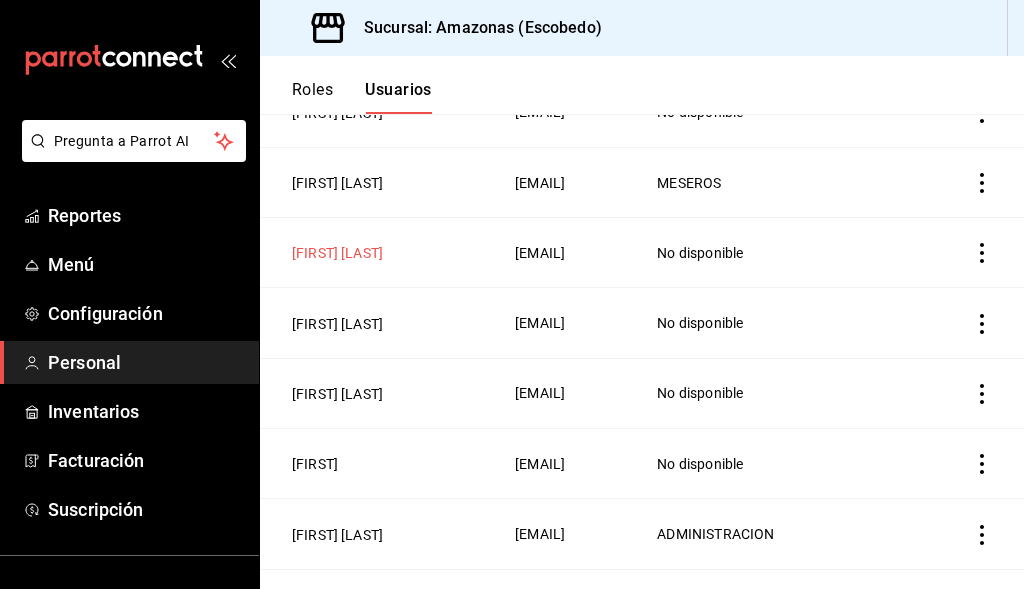 click on "[FIRST] [LAST]" at bounding box center (337, 253) 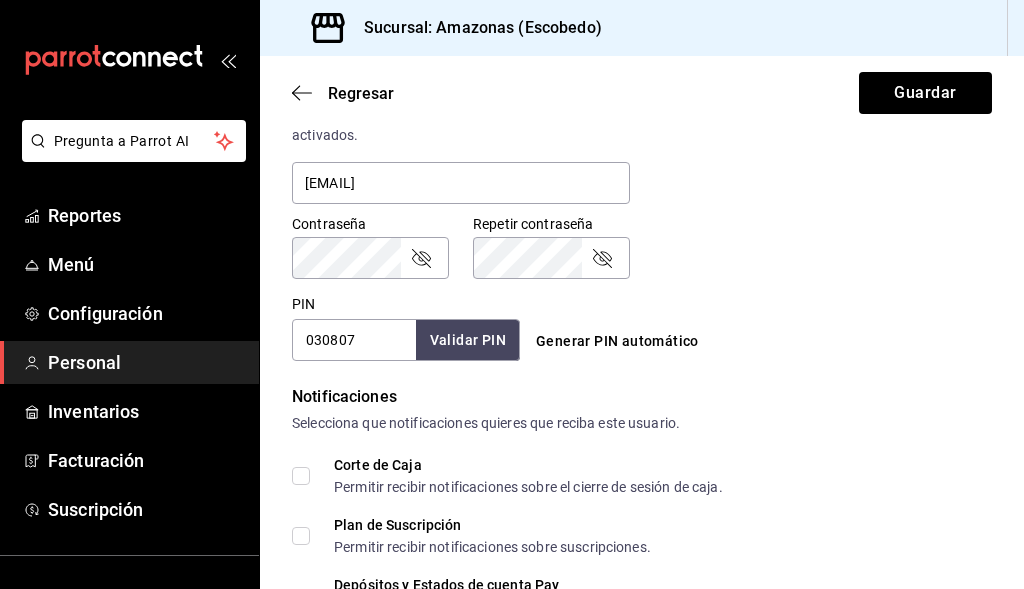 scroll, scrollTop: 1044, scrollLeft: 0, axis: vertical 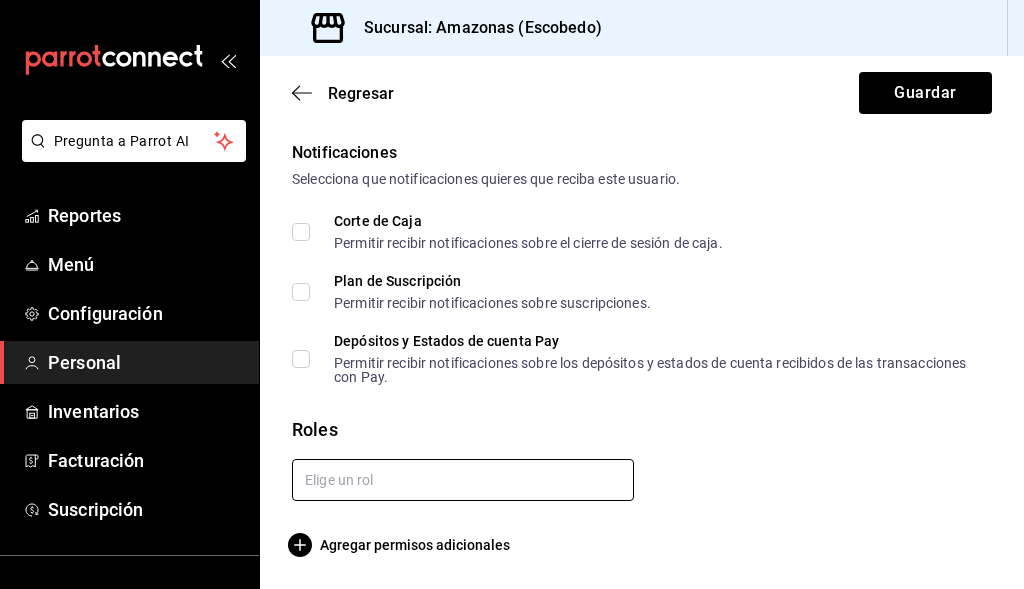 click at bounding box center (463, 480) 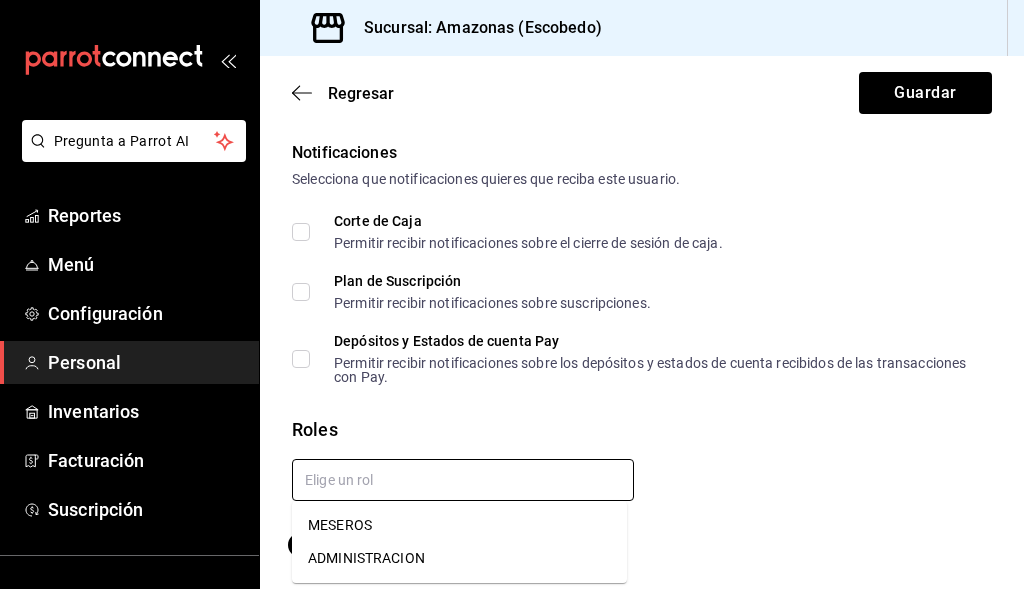 click on "MESEROS" at bounding box center [459, 525] 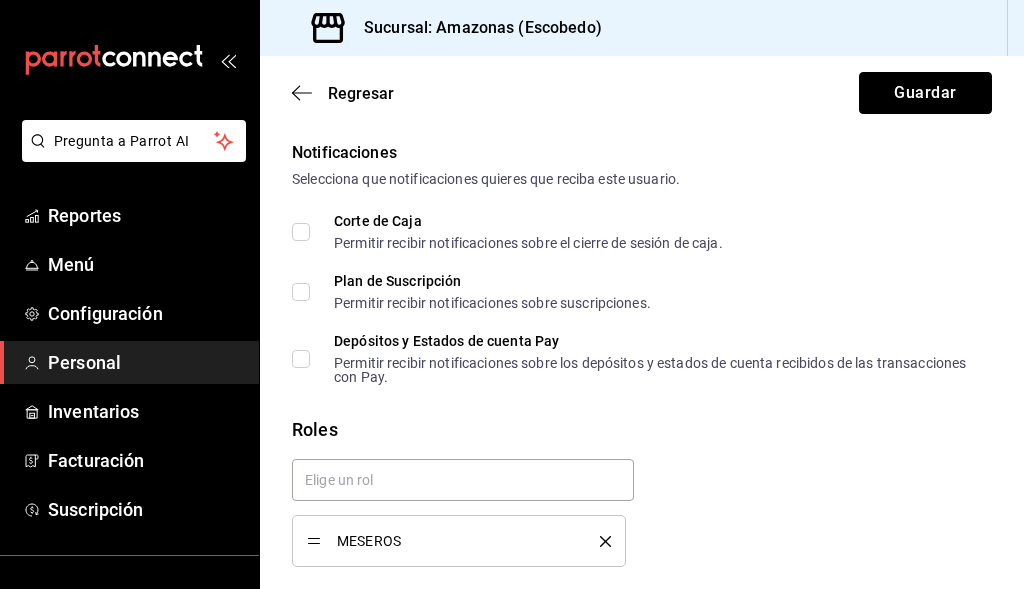 drag, startPoint x: 943, startPoint y: 87, endPoint x: 929, endPoint y: 102, distance: 20.518284 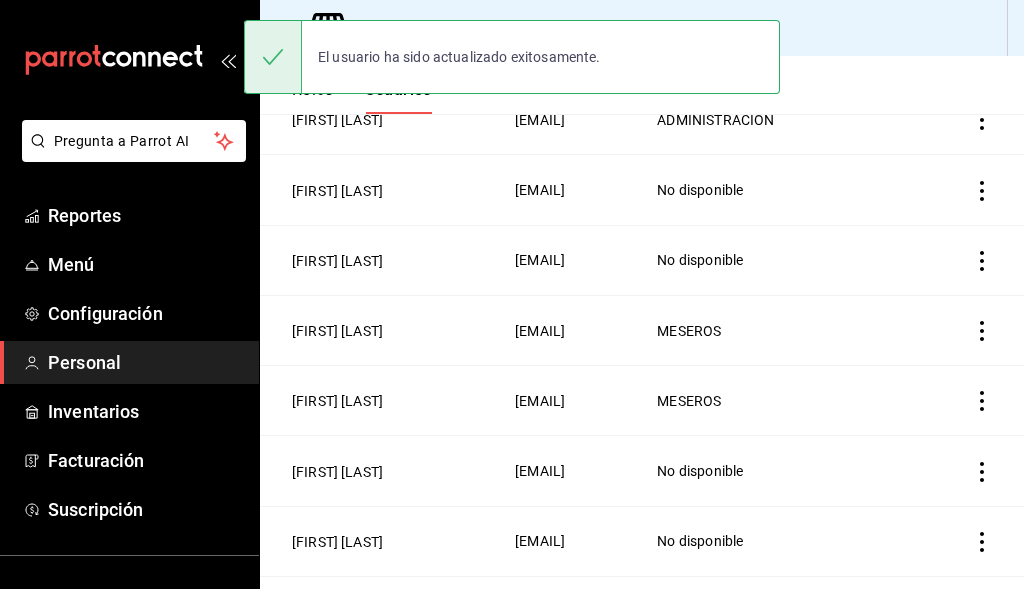 scroll, scrollTop: 499, scrollLeft: 0, axis: vertical 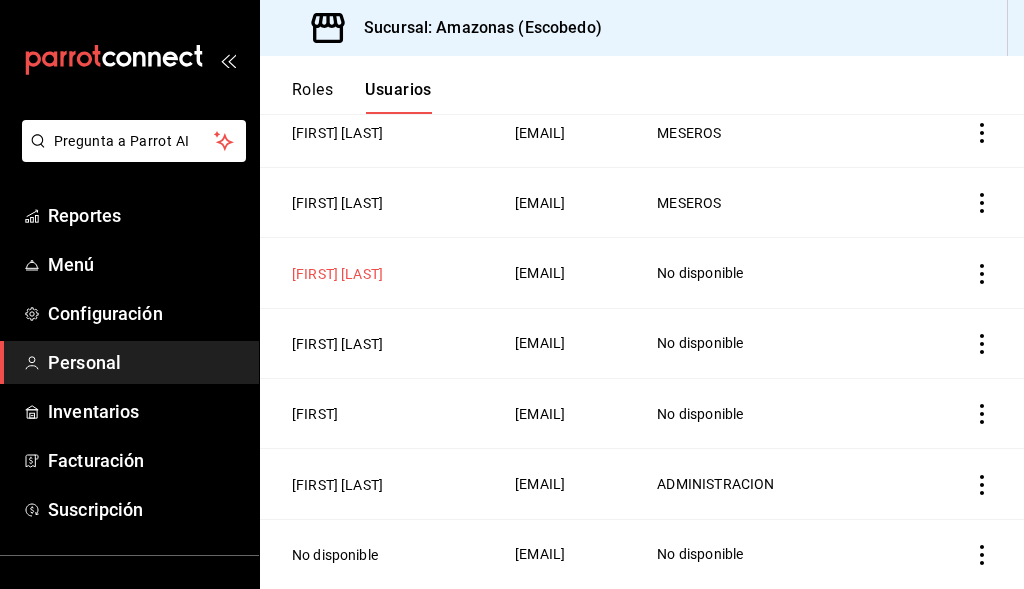click on "[FIRST] [LAST]" at bounding box center [337, 274] 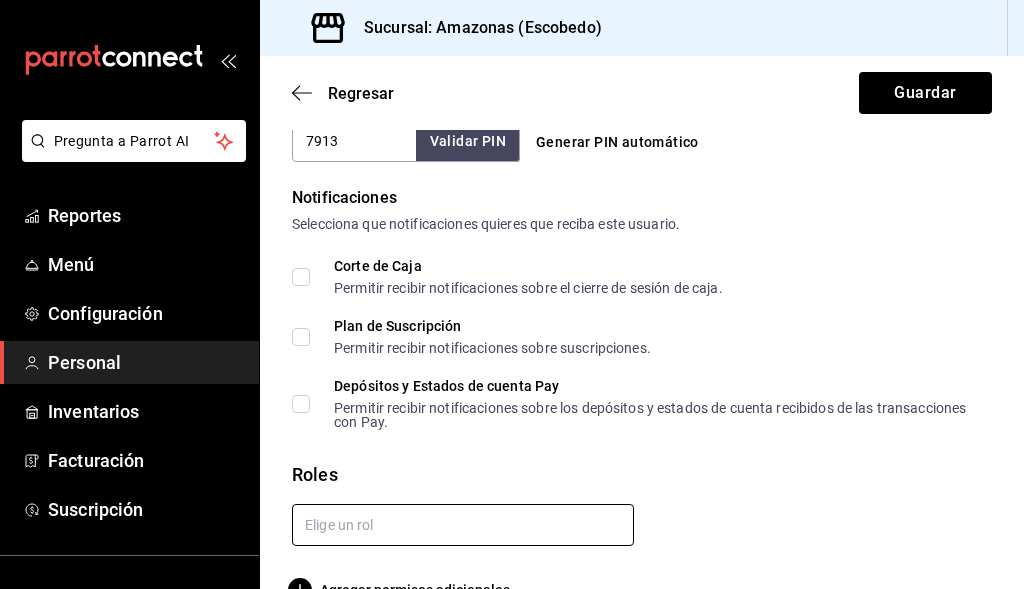 scroll, scrollTop: 1000, scrollLeft: 0, axis: vertical 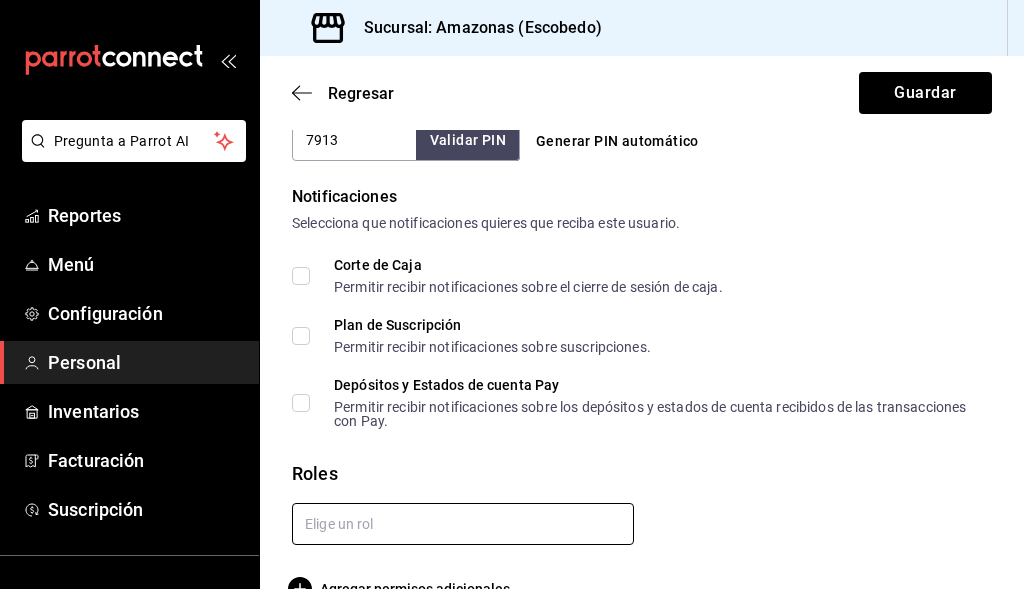 click at bounding box center (463, 524) 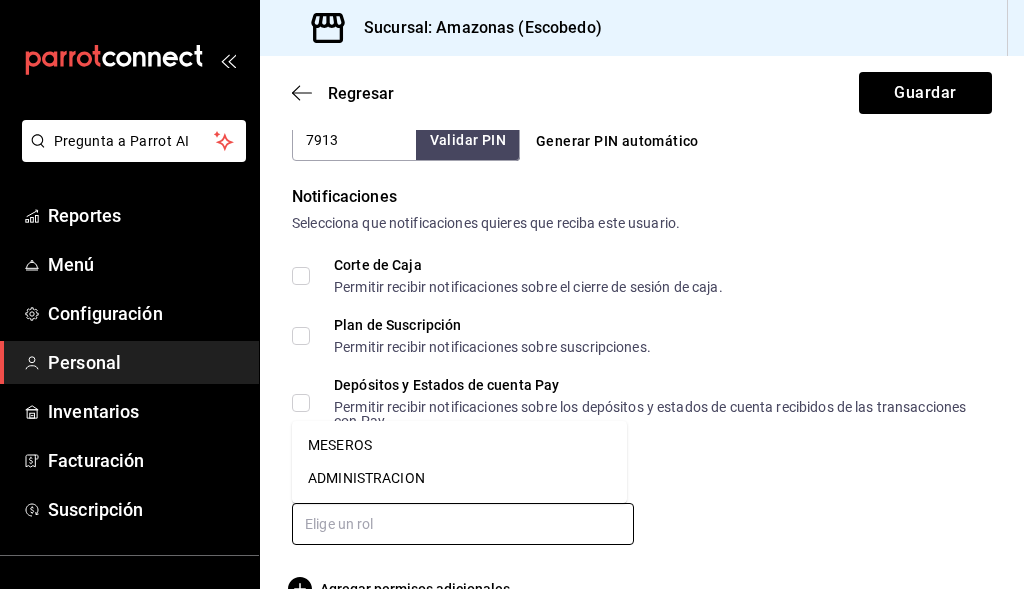 click on "MESEROS" at bounding box center (459, 445) 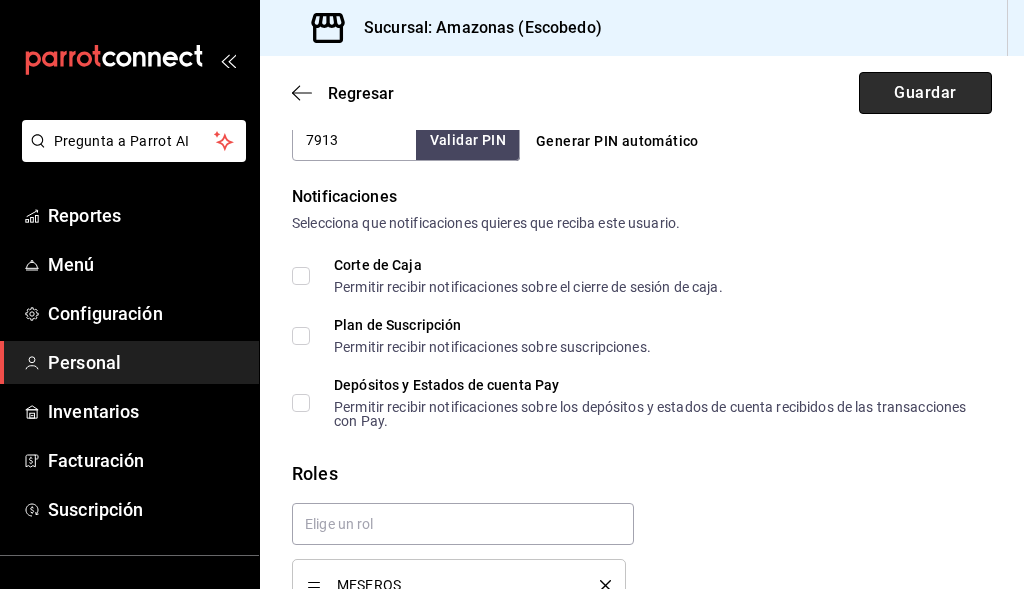 click on "Guardar" at bounding box center (925, 93) 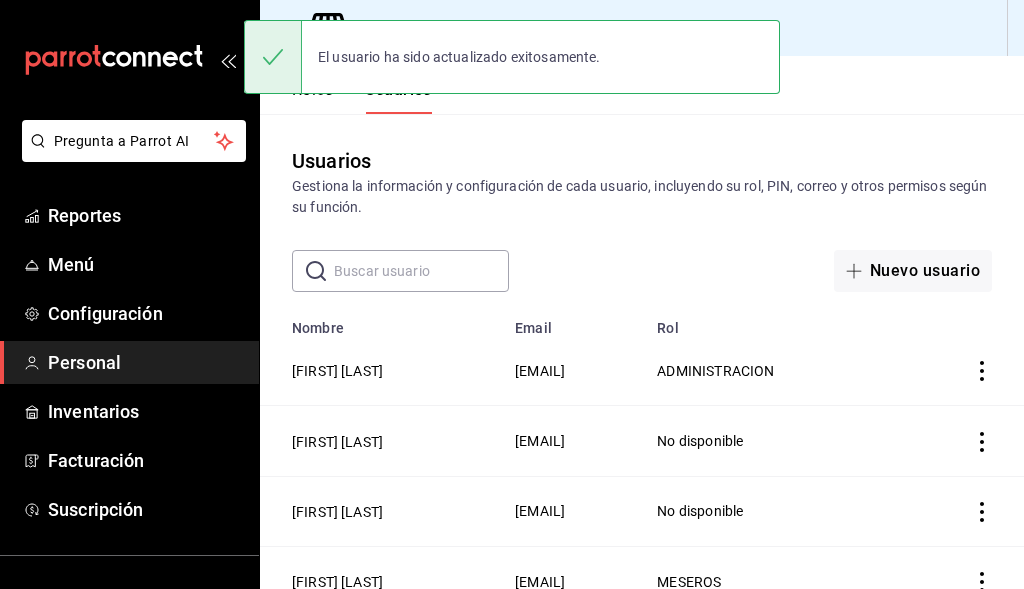 scroll, scrollTop: 499, scrollLeft: 0, axis: vertical 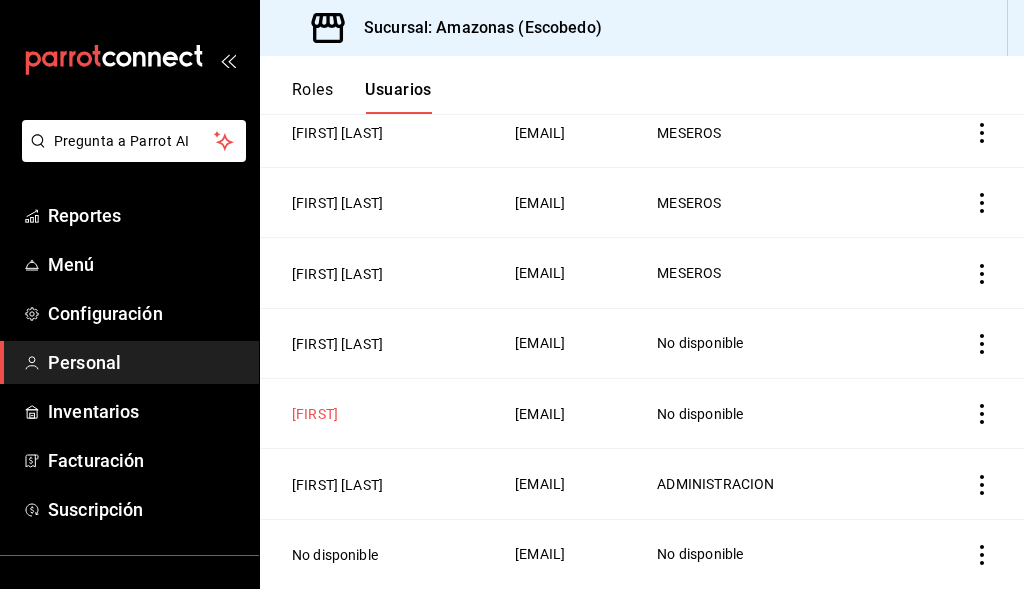 click on "[FIRST]" at bounding box center (315, 414) 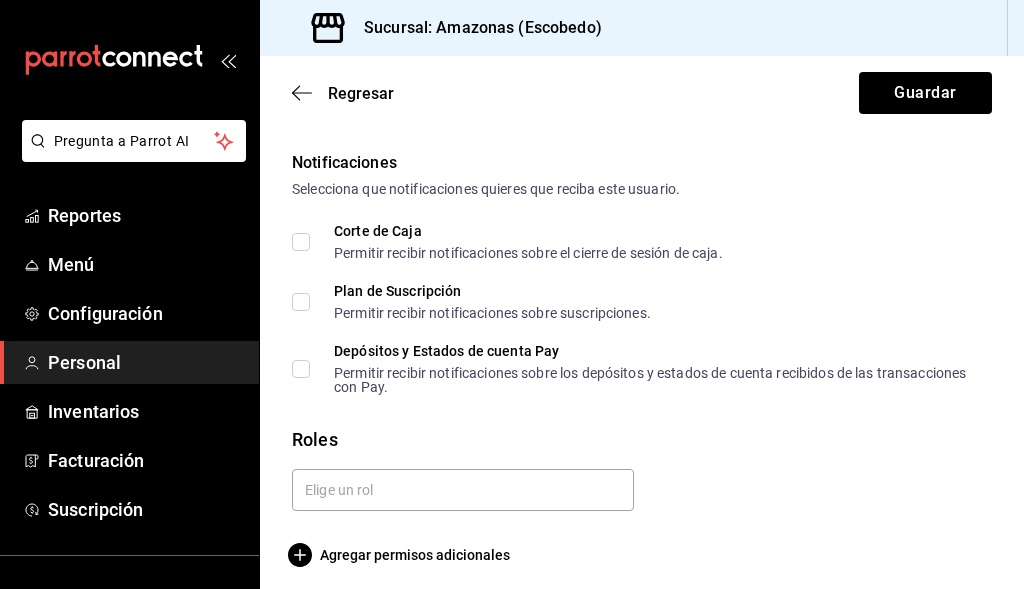 scroll, scrollTop: 1044, scrollLeft: 0, axis: vertical 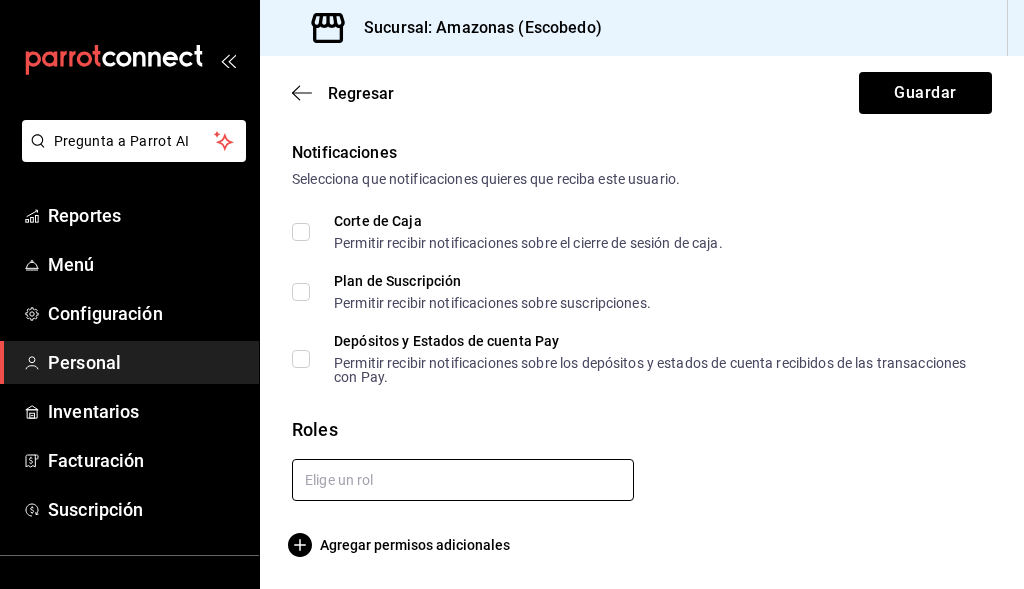 click at bounding box center (463, 480) 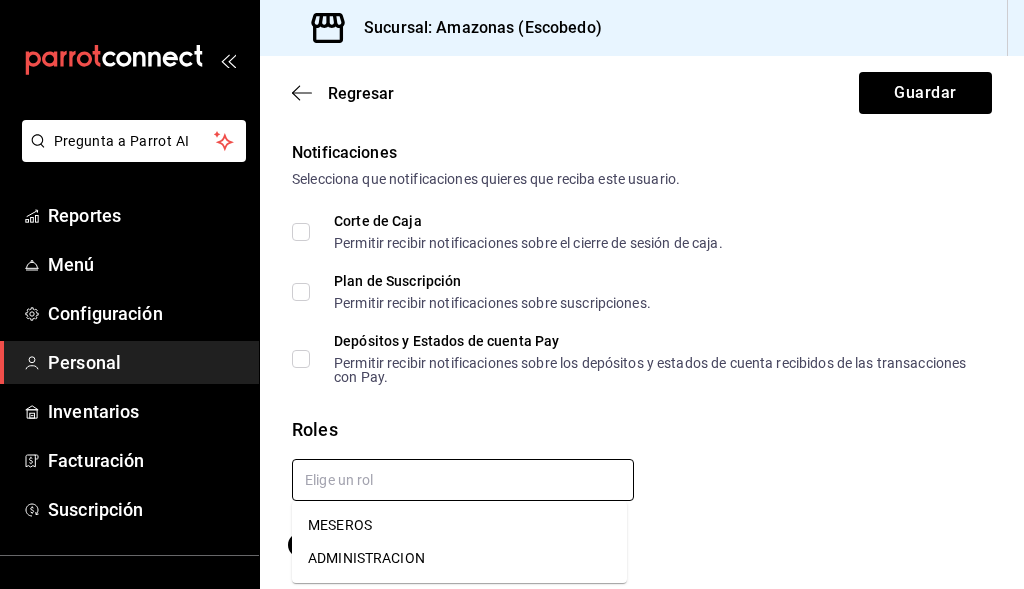 click on "MESEROS" at bounding box center (459, 525) 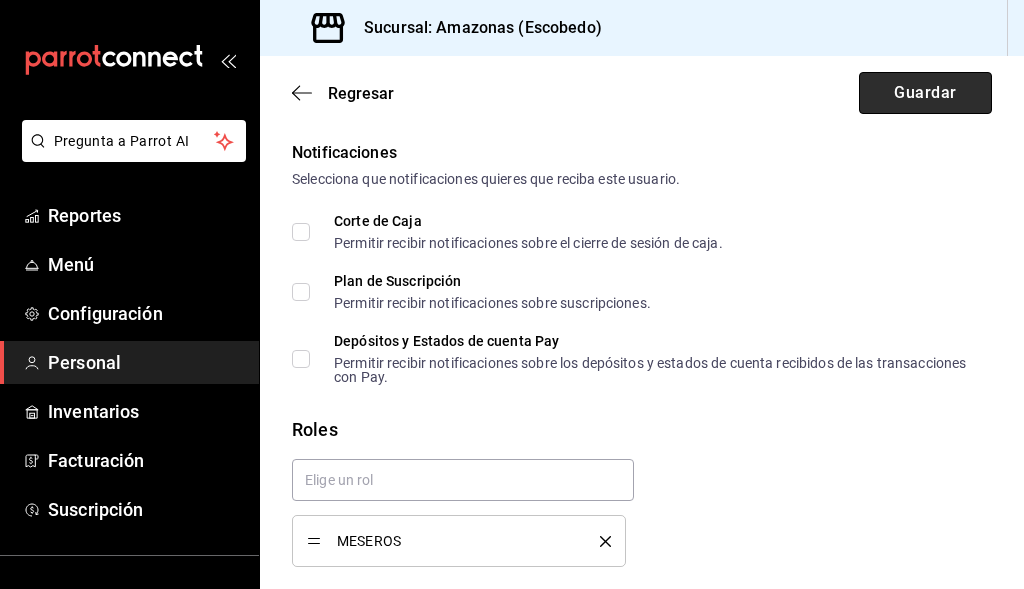 click on "Guardar" at bounding box center (925, 93) 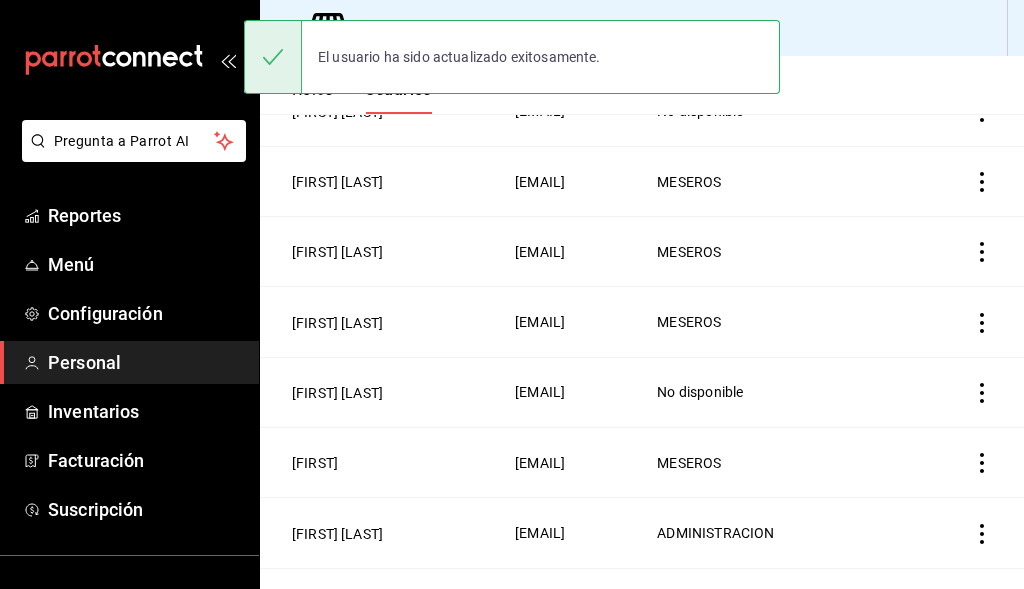 scroll, scrollTop: 499, scrollLeft: 0, axis: vertical 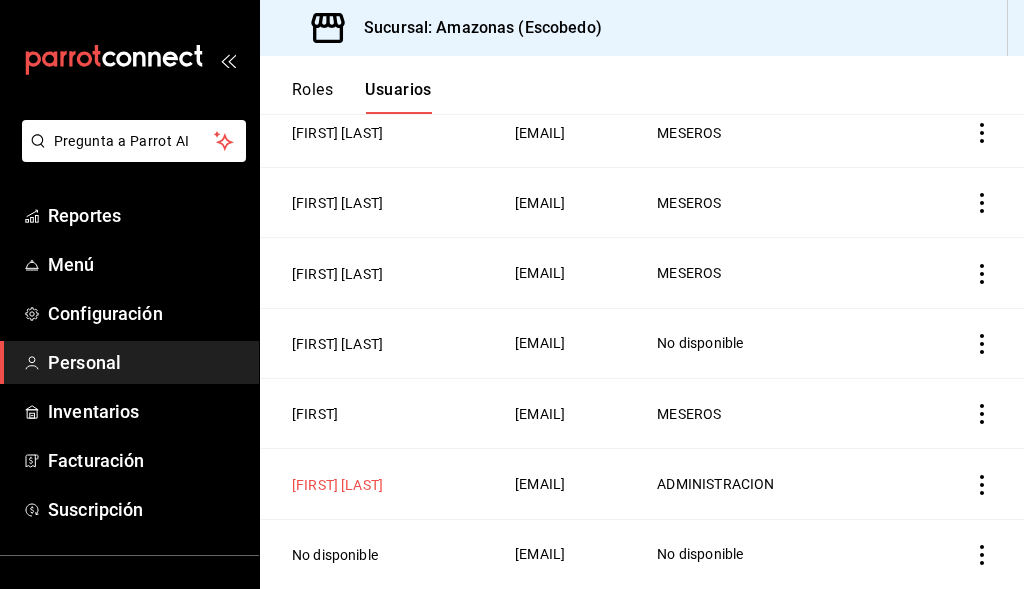 click on "[FIRST] [LAST]" at bounding box center [337, 485] 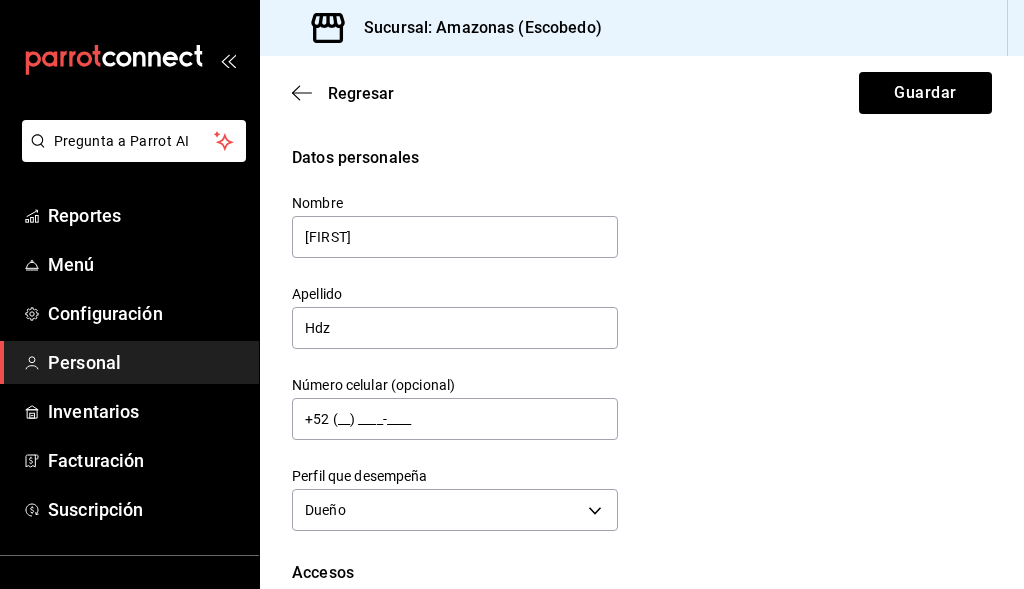 click on "Los usuarios podrán acceder y utilizar la terminal para visualizar y procesar pagos de sus órdenes." at bounding box center (644, 843) 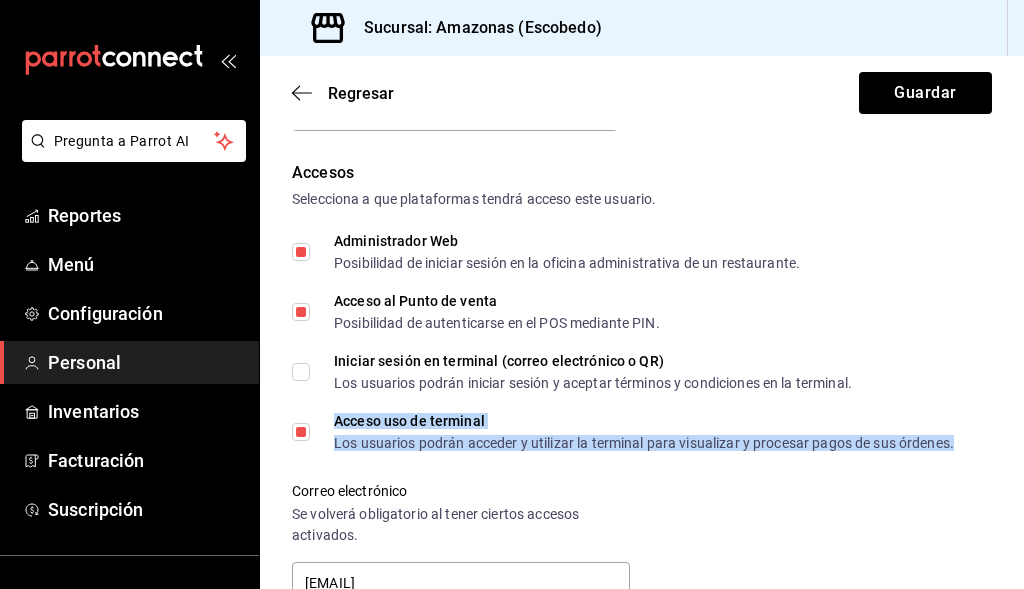 click on "Los usuarios podrán acceder y utilizar la terminal para visualizar y procesar pagos de sus órdenes." at bounding box center (644, 443) 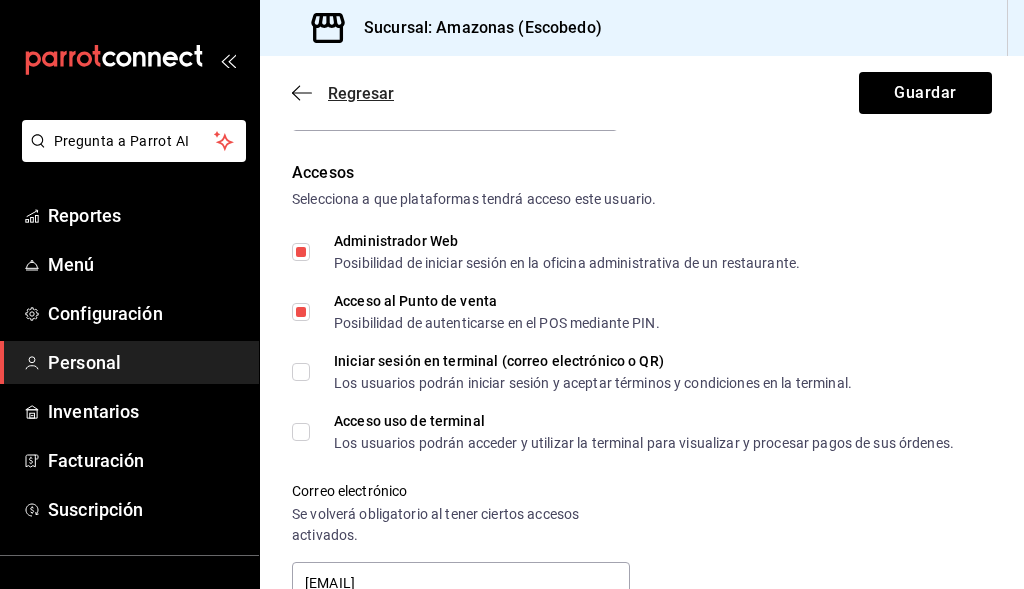 click 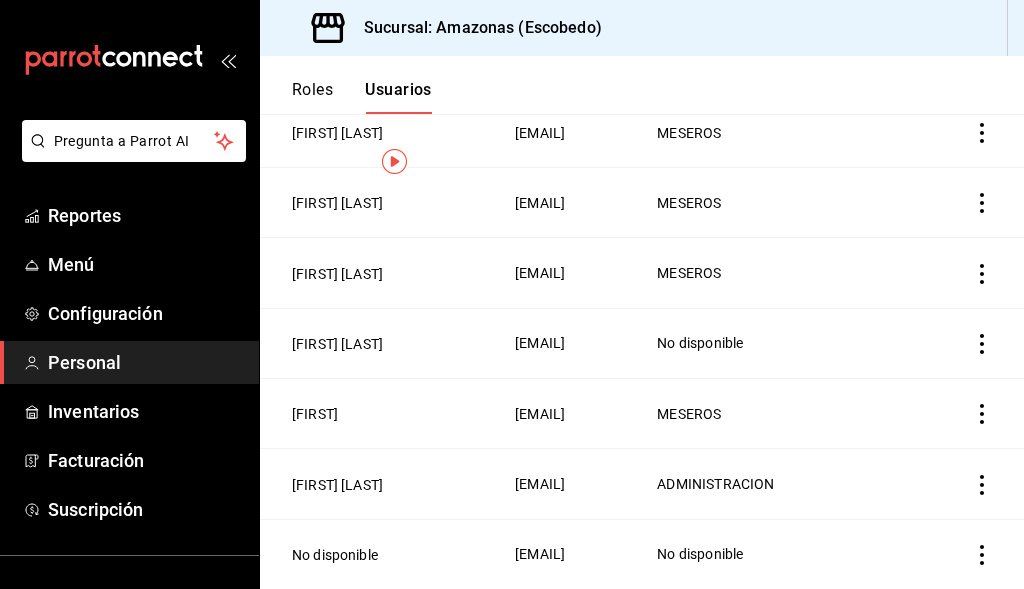 scroll, scrollTop: 0, scrollLeft: 0, axis: both 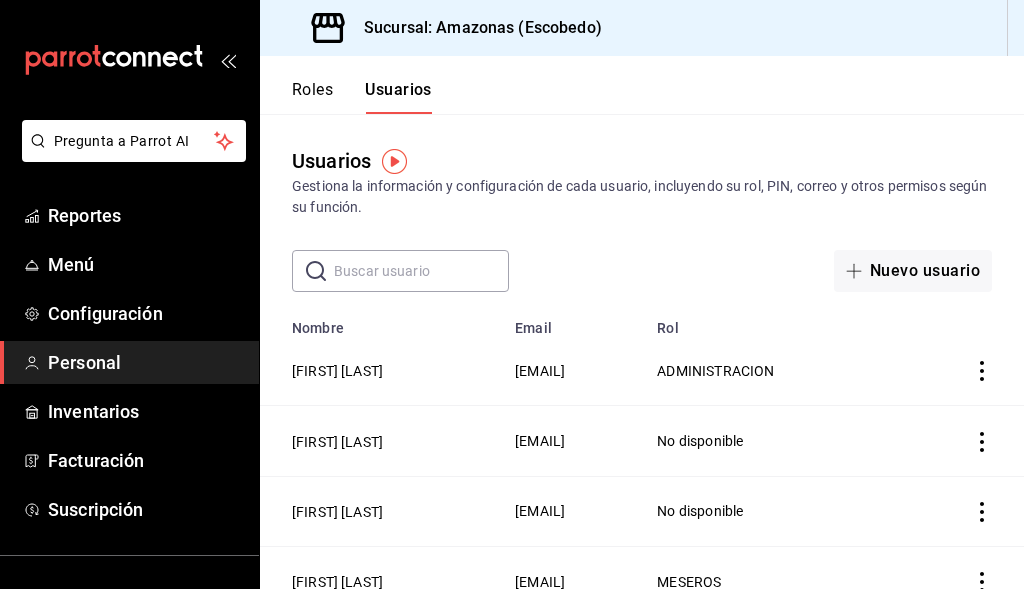 click on "Personal" at bounding box center [145, 362] 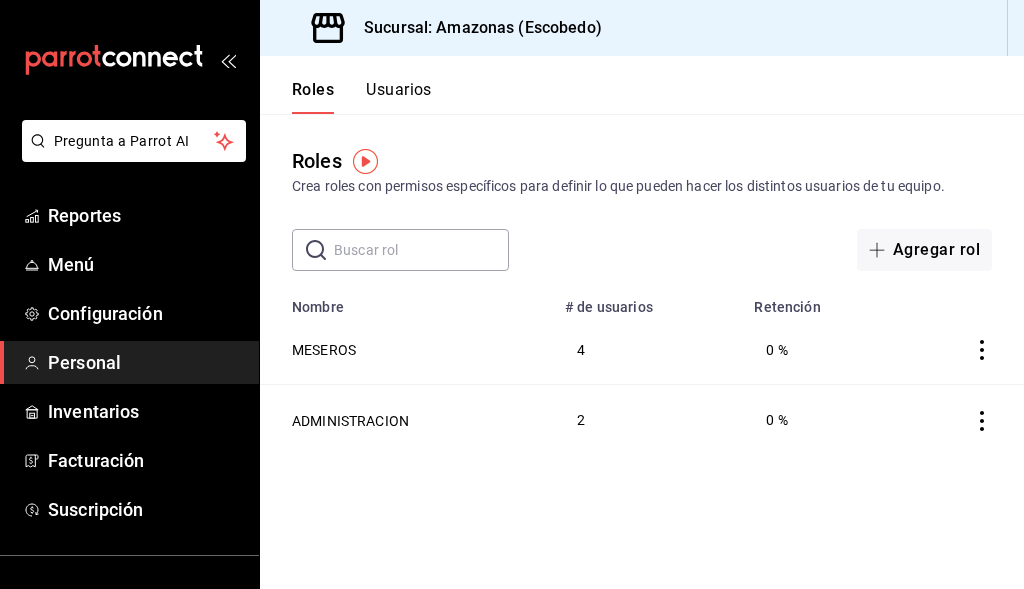 click on "Usuarios" at bounding box center [399, 97] 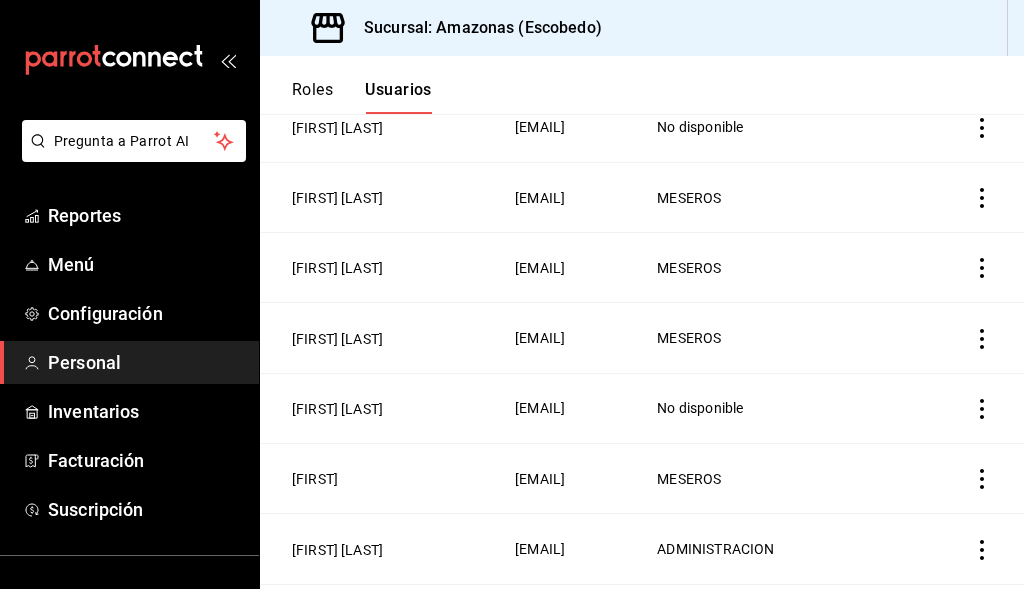 scroll, scrollTop: 400, scrollLeft: 0, axis: vertical 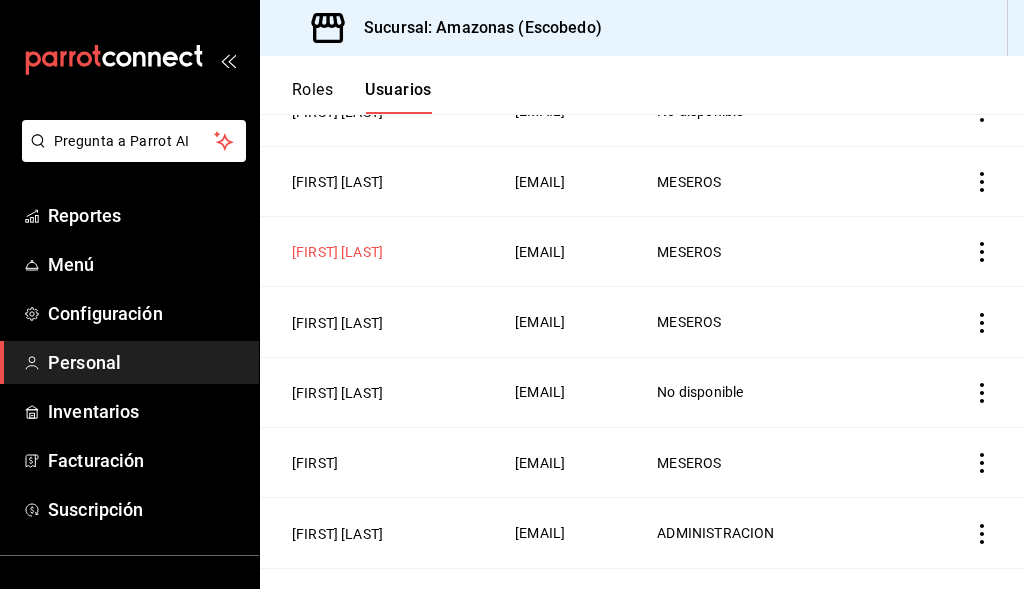 click on "[FIRST] [LAST]" at bounding box center [337, 252] 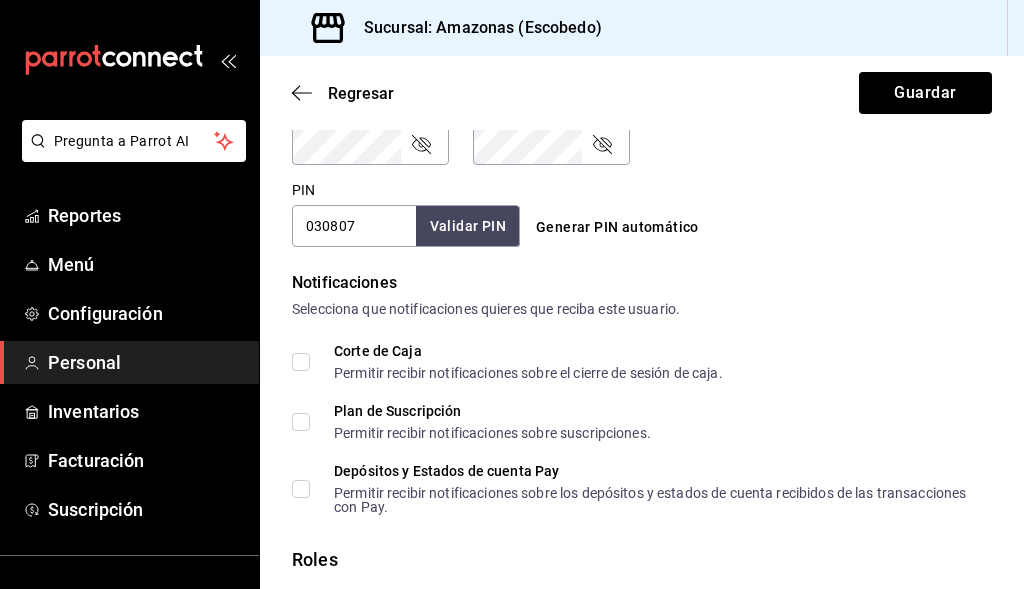scroll, scrollTop: 1000, scrollLeft: 0, axis: vertical 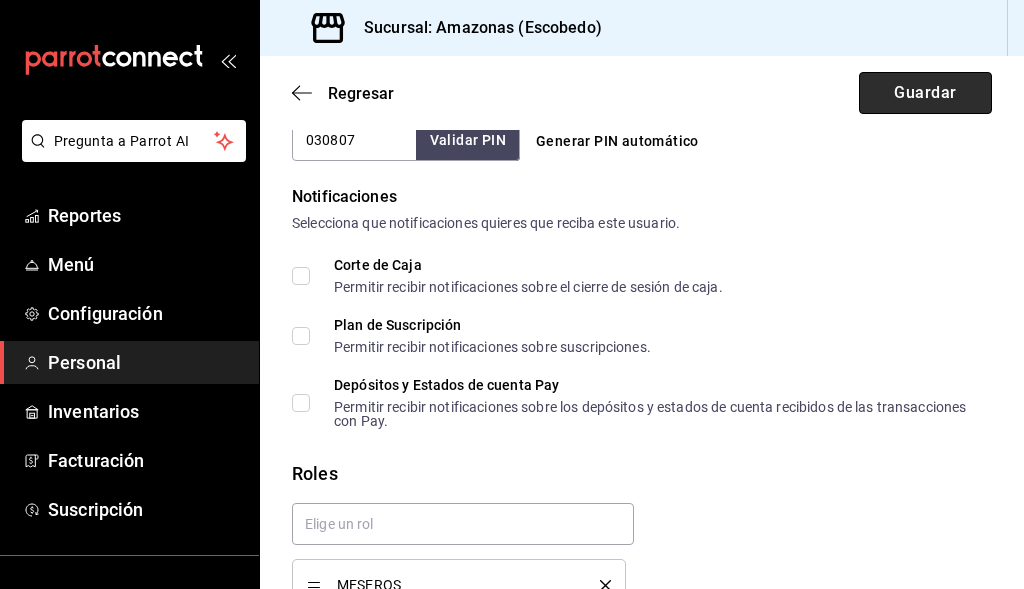click on "Guardar" at bounding box center (925, 93) 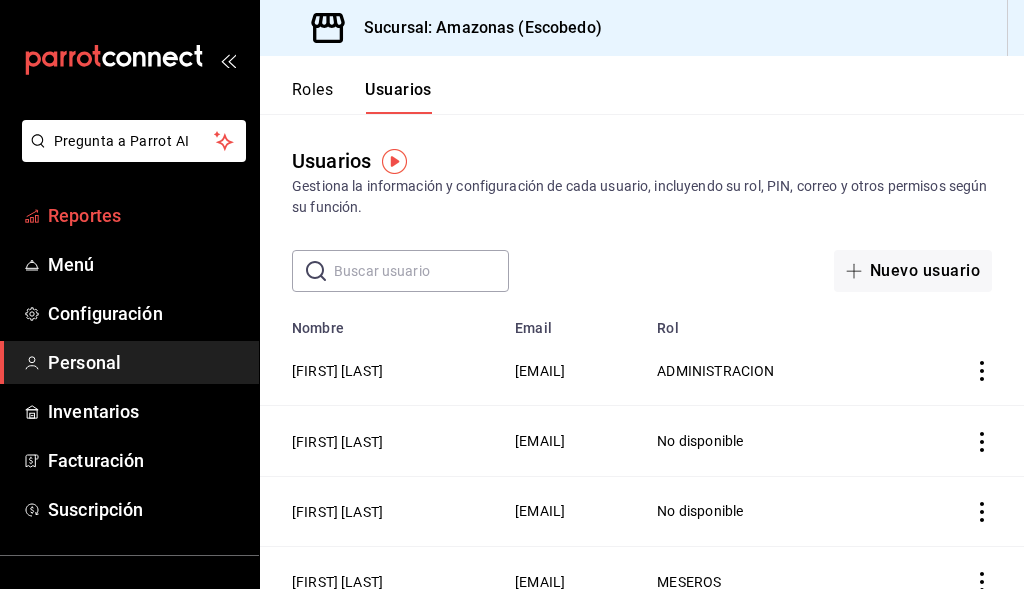 click on "Reportes" at bounding box center [145, 215] 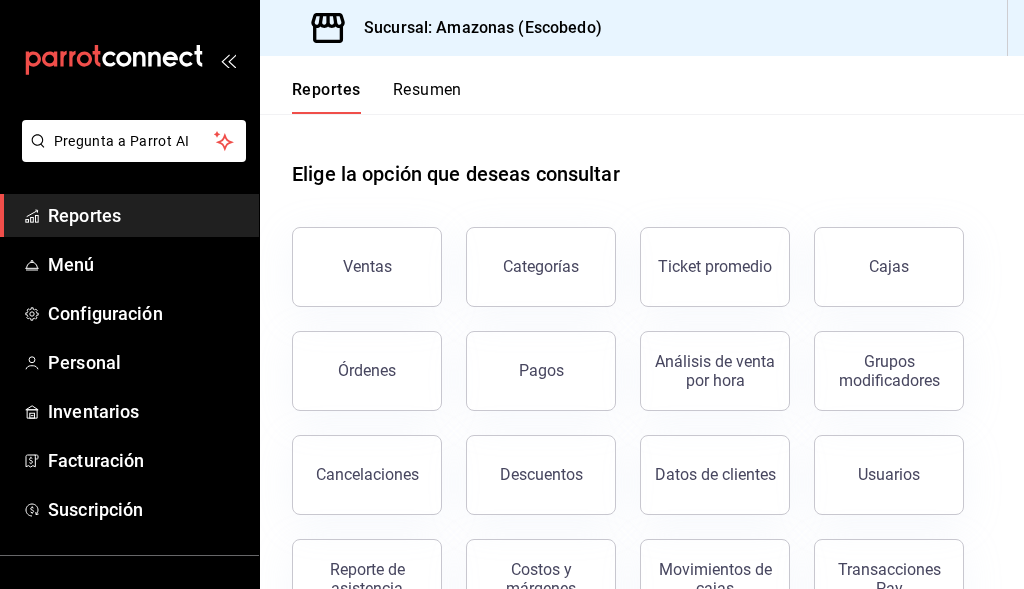 scroll, scrollTop: 62, scrollLeft: 0, axis: vertical 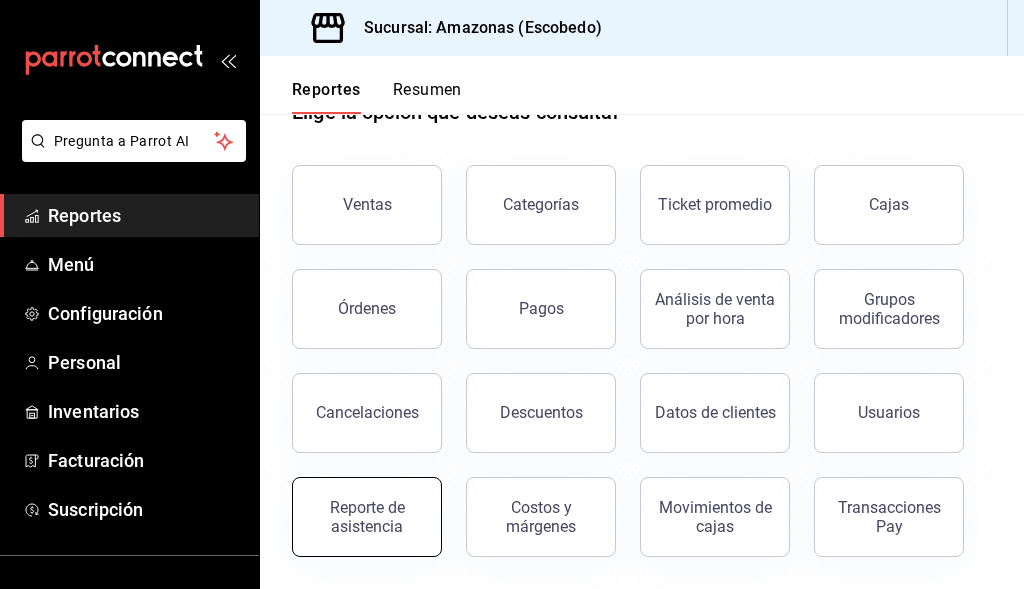 click on "Reporte de asistencia" at bounding box center (367, 517) 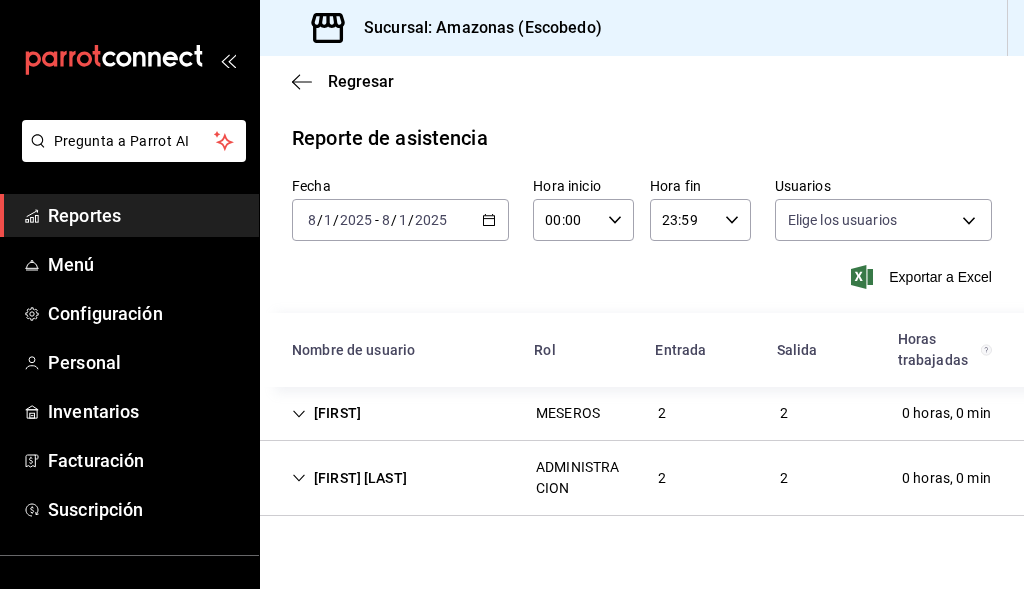 type on "[UUID], [UUID], [UUID], [UUID], [UUID], [UUID], [UUID], [UUID], [UUID], [UUID]" 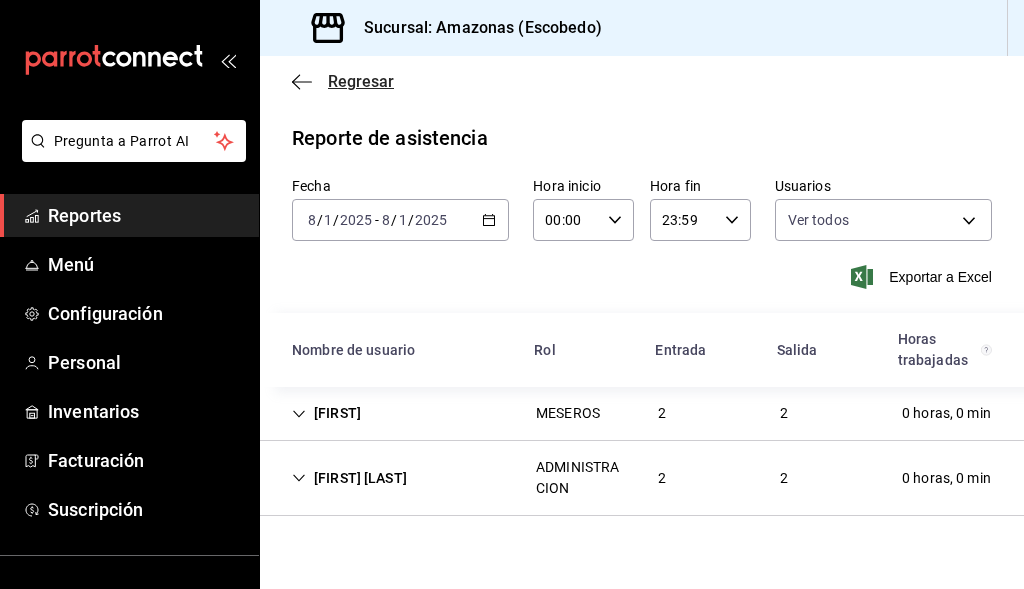 click 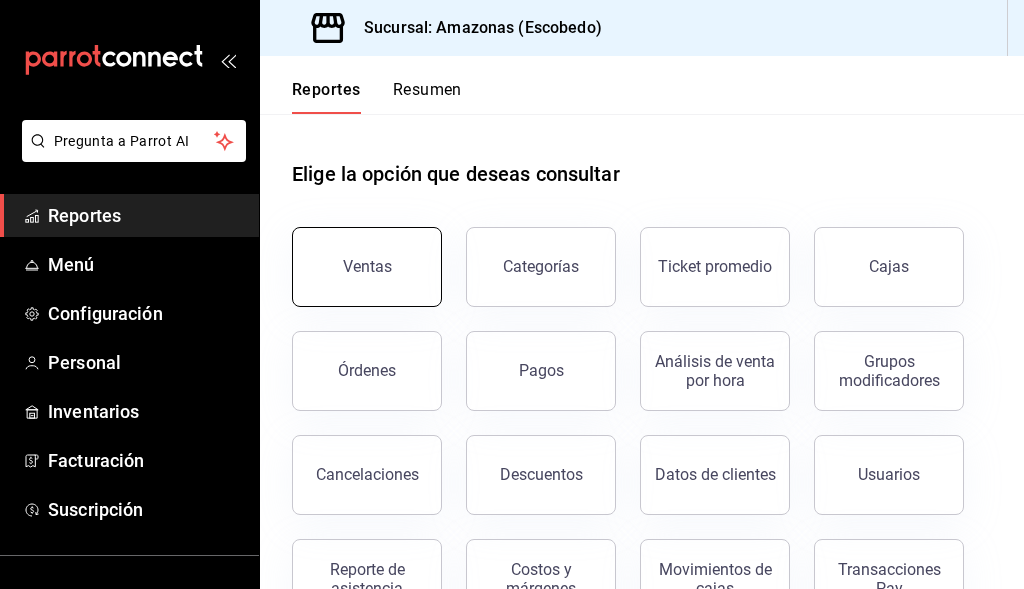scroll, scrollTop: 62, scrollLeft: 0, axis: vertical 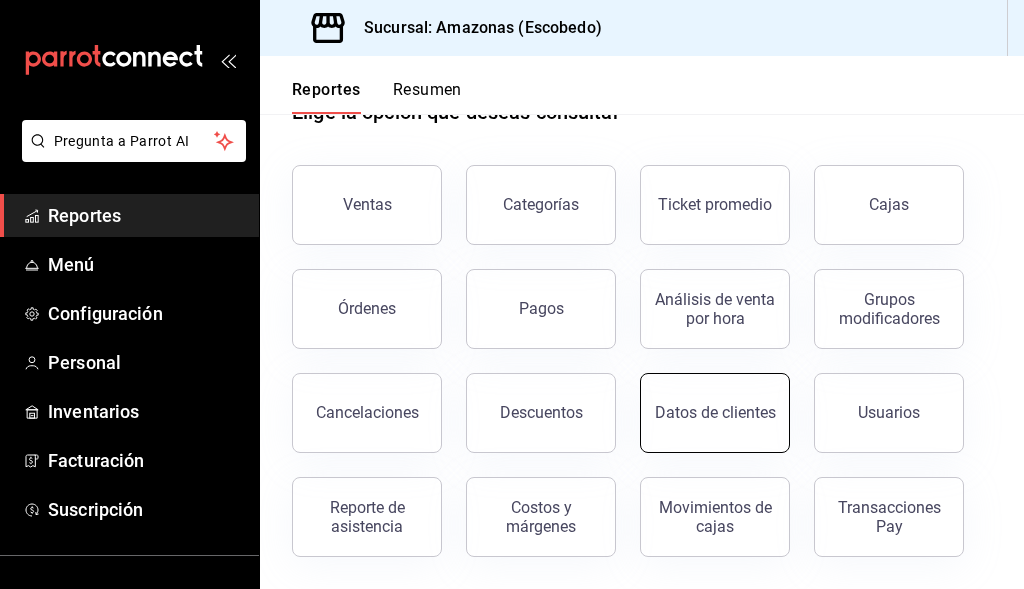 click on "Datos de clientes" at bounding box center [715, 413] 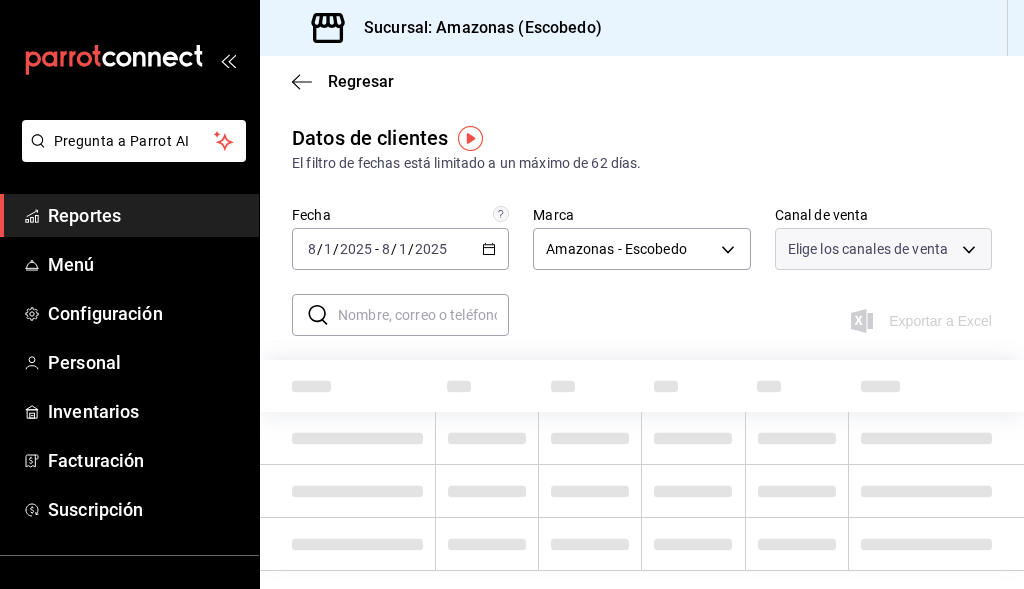 type on "PARROT,DIDI_FOOD,ONLINE" 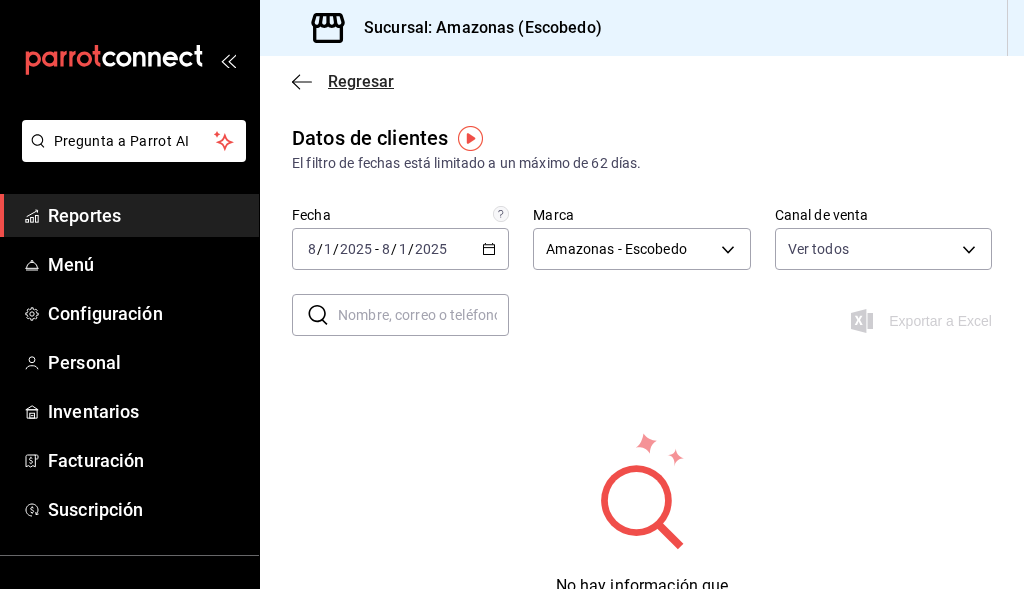click on "Regresar" at bounding box center [642, 81] 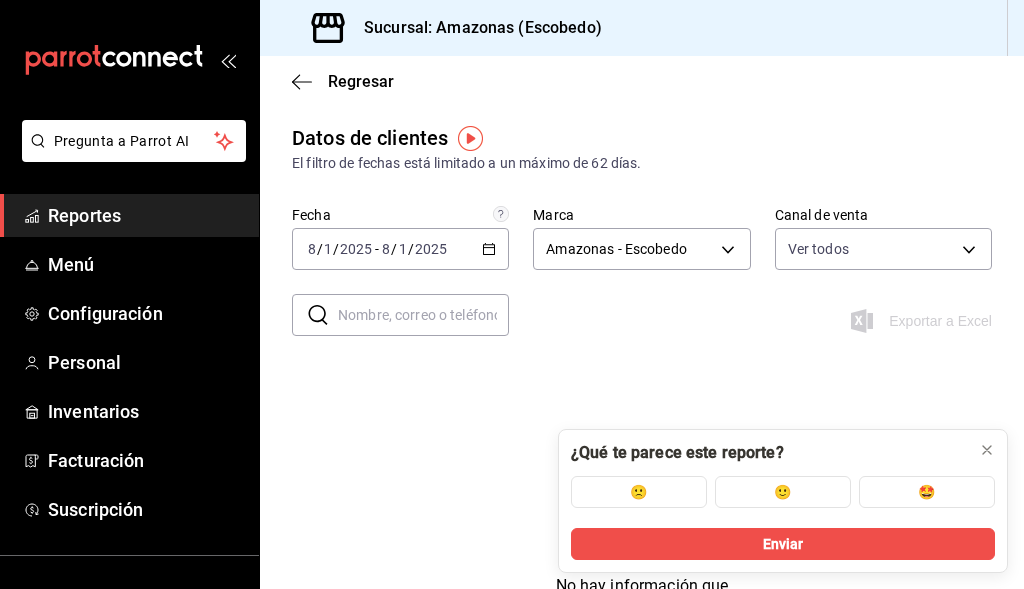 click on "Regresar" at bounding box center (642, 81) 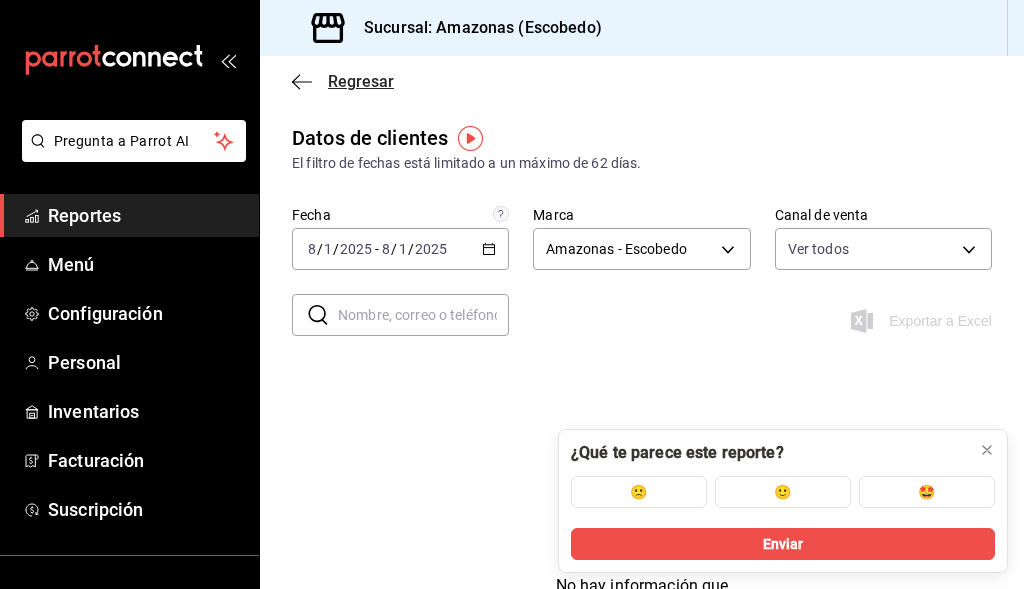 click 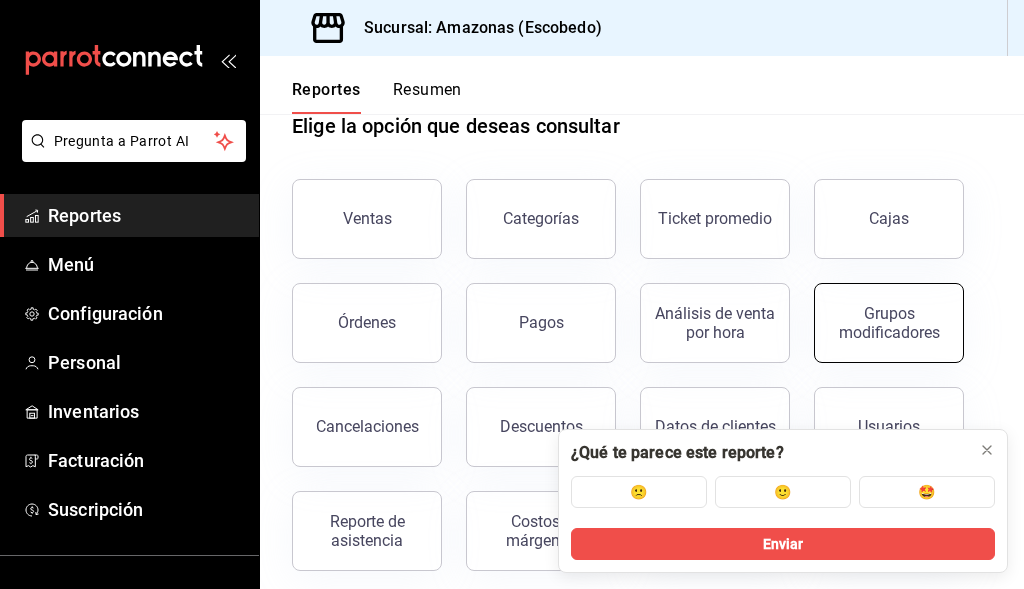 scroll, scrollTop: 62, scrollLeft: 0, axis: vertical 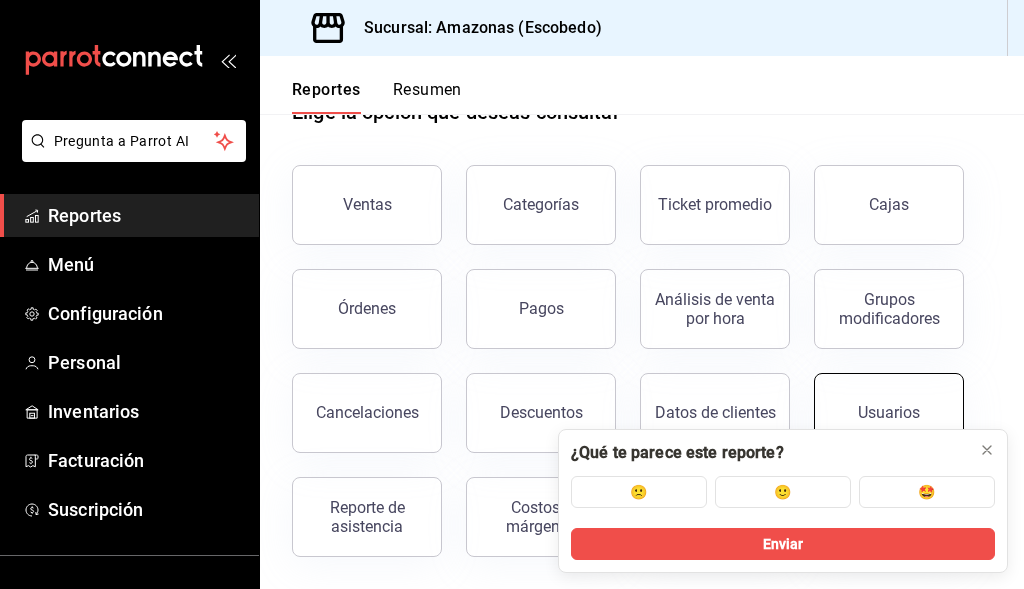 click on "Usuarios" at bounding box center [889, 413] 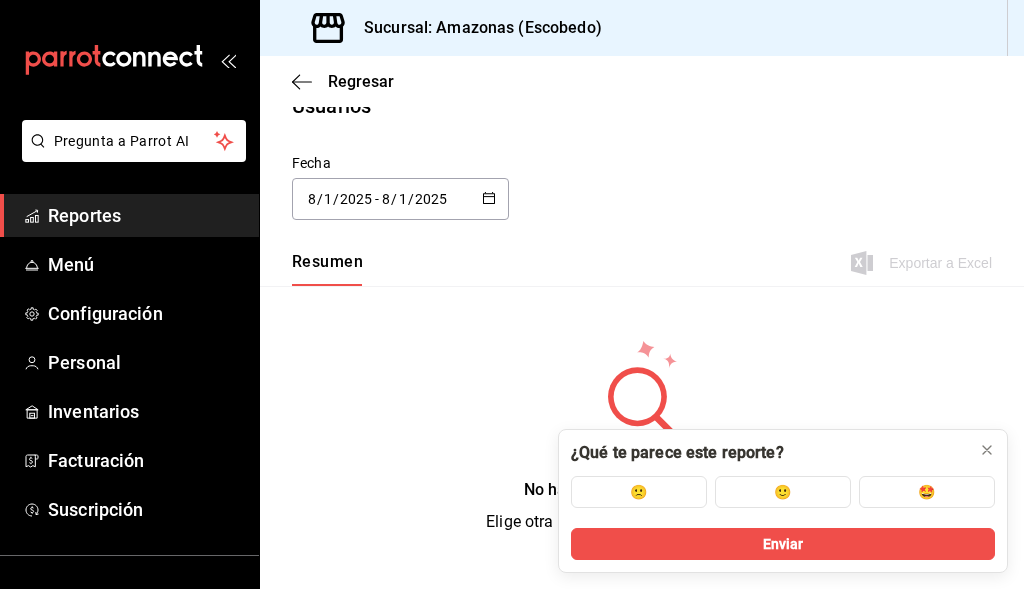 scroll, scrollTop: 0, scrollLeft: 0, axis: both 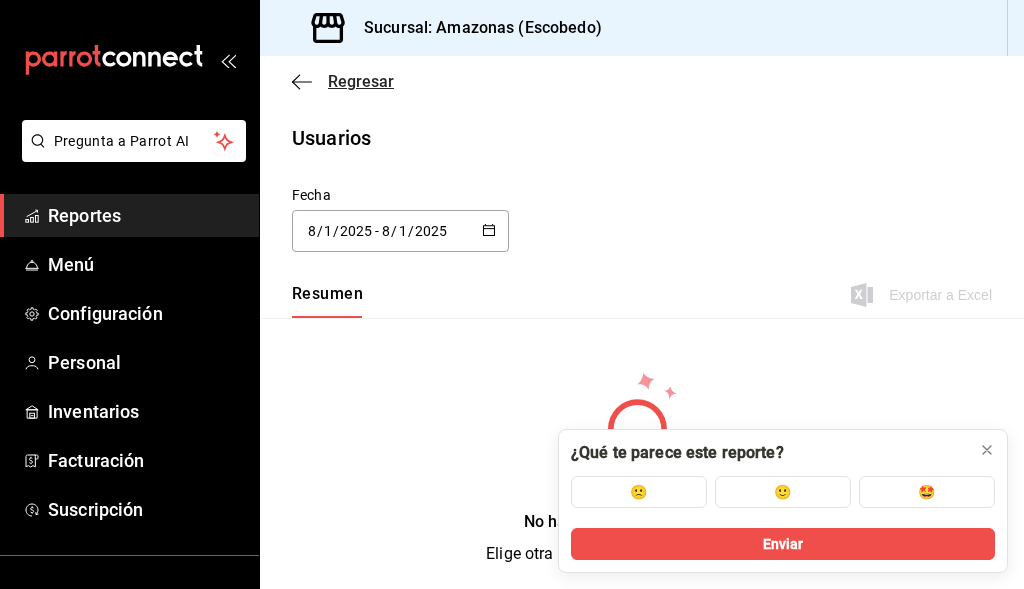 click 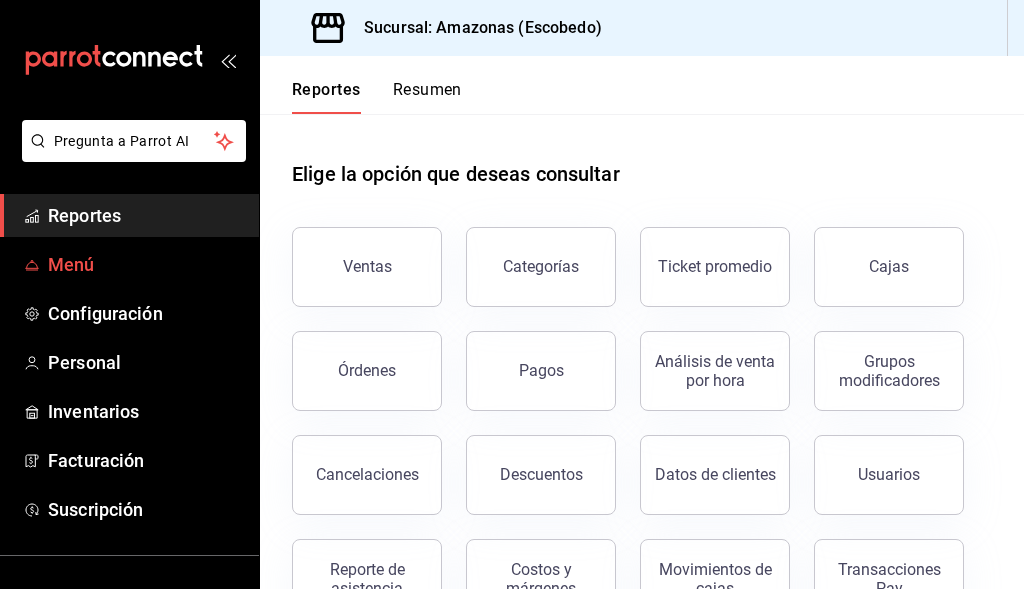 click on "Menú" at bounding box center [145, 264] 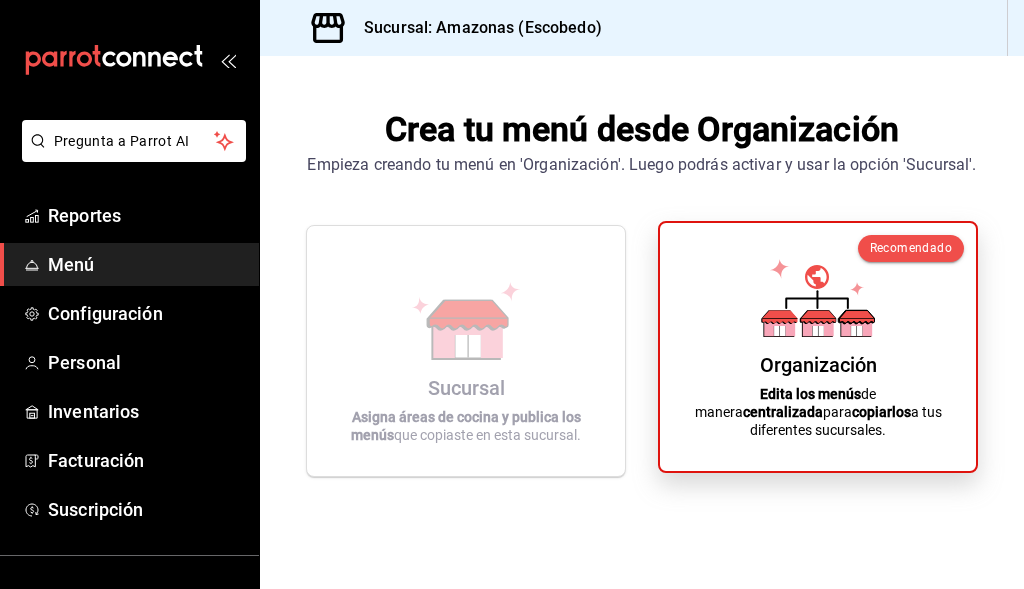 click on "Organización Edita los menús  de manera  centralizada  para  copiarlos  a tus diferentes sucursales." at bounding box center (818, 347) 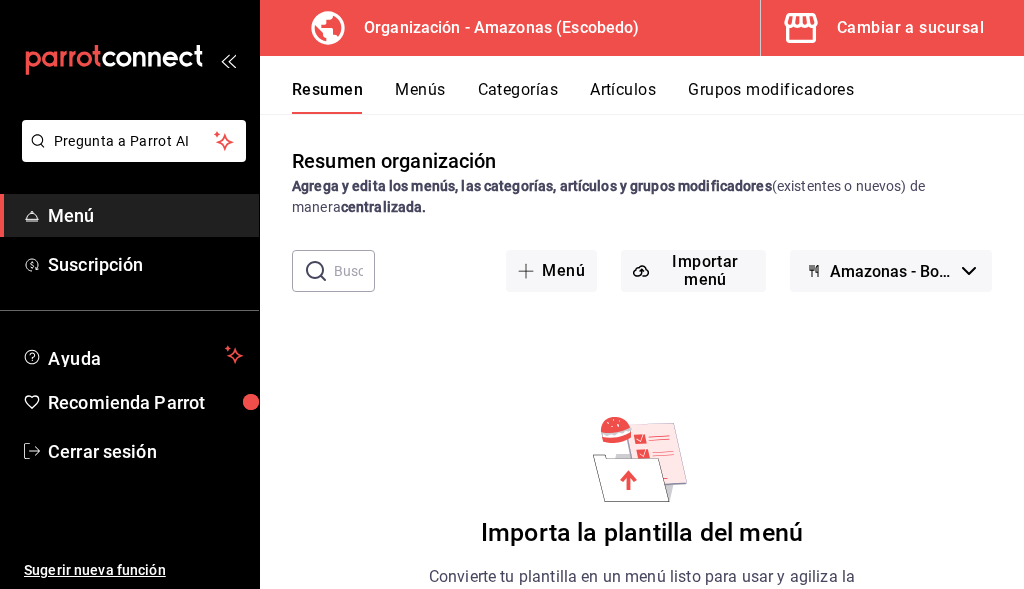 scroll, scrollTop: 218, scrollLeft: 0, axis: vertical 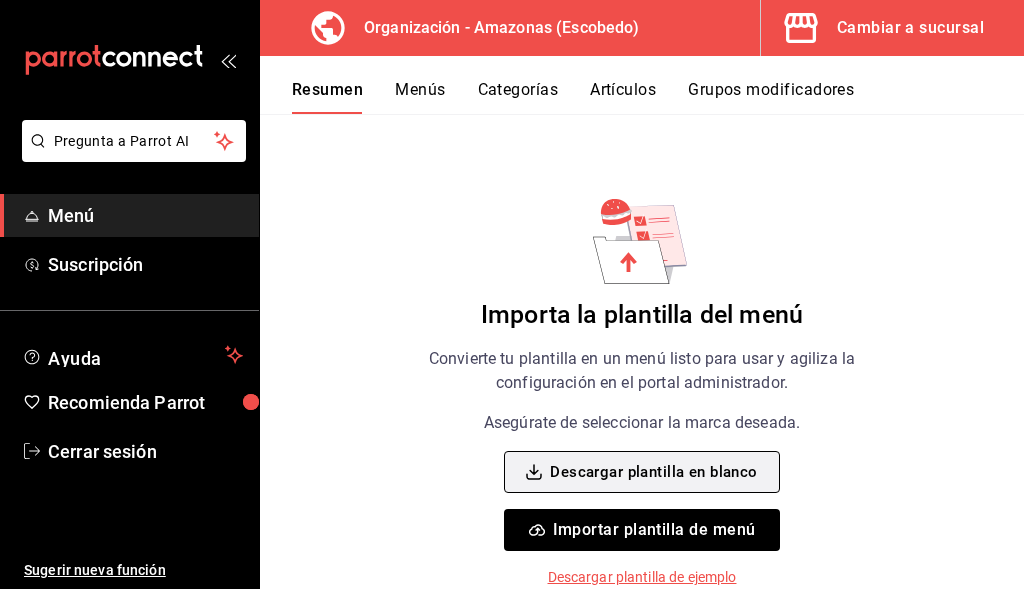 click on "Descargar plantilla en blanco" at bounding box center (641, 472) 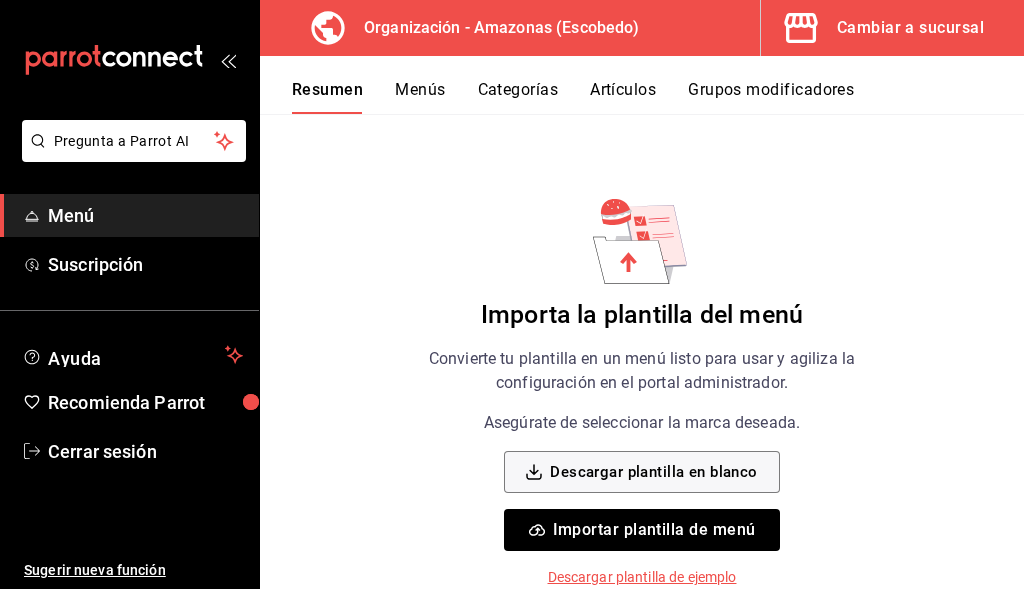 type 